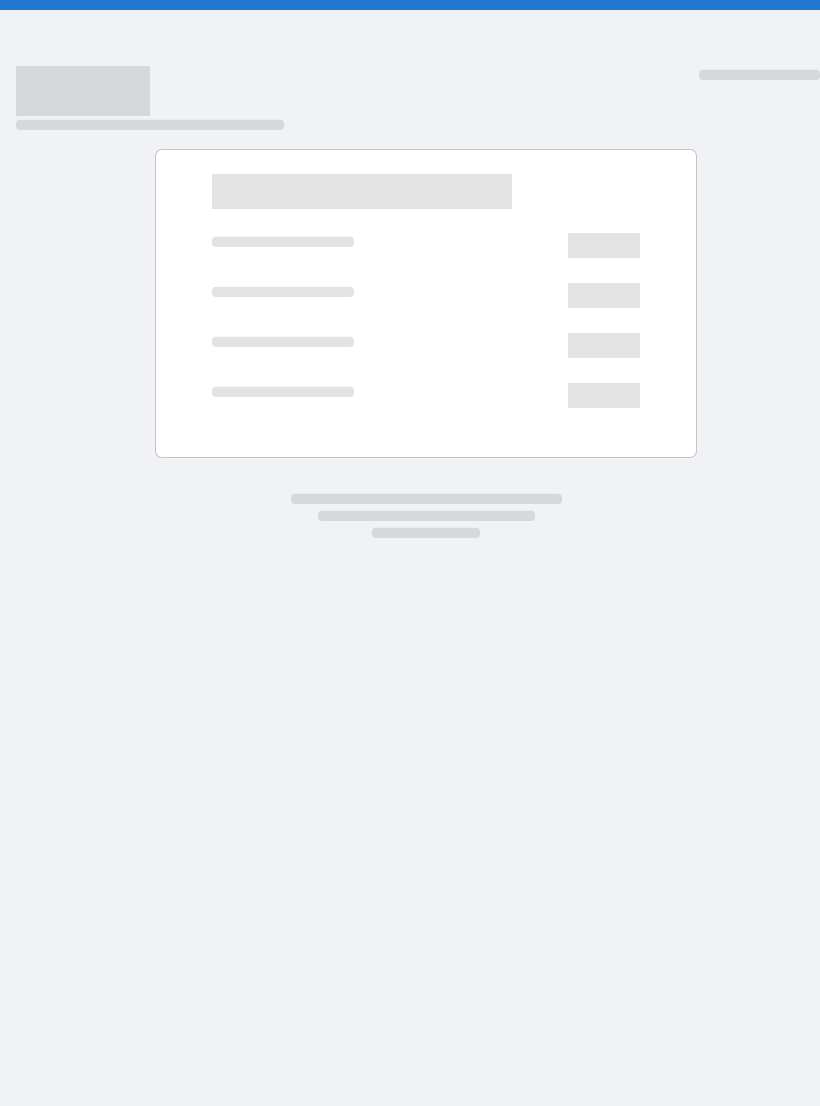 scroll, scrollTop: 0, scrollLeft: 0, axis: both 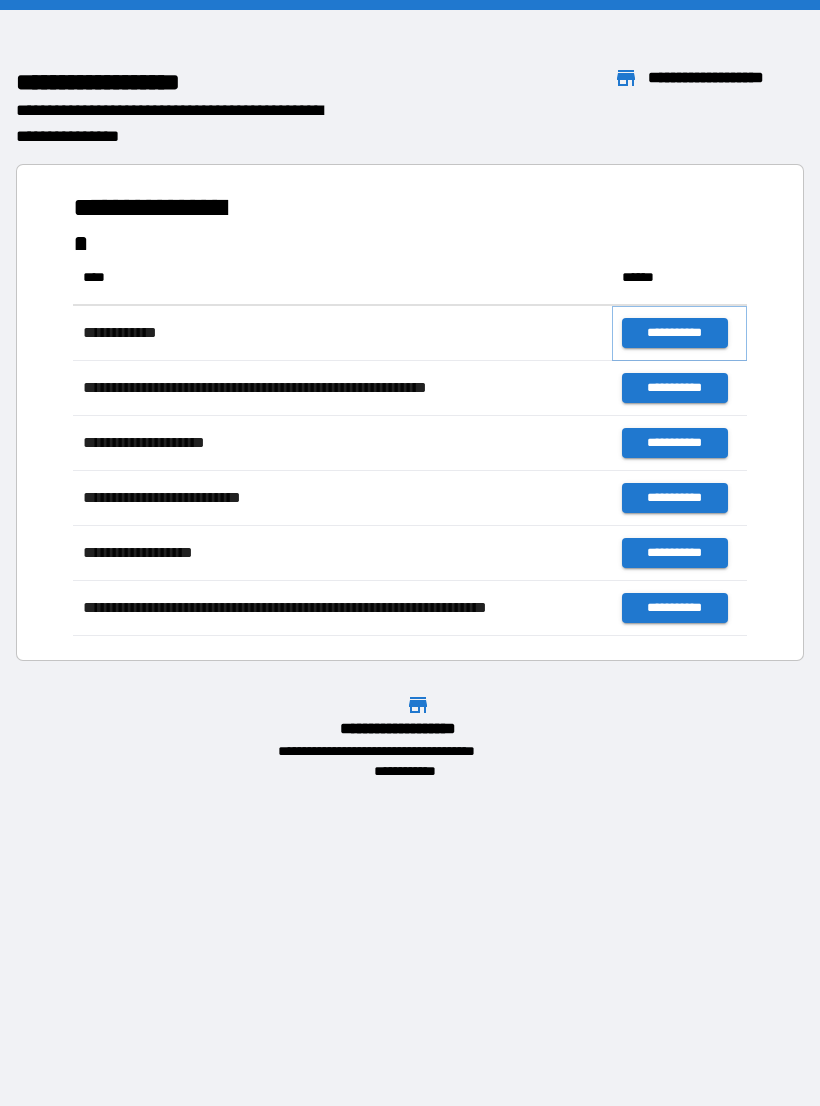 click on "**********" at bounding box center [674, 333] 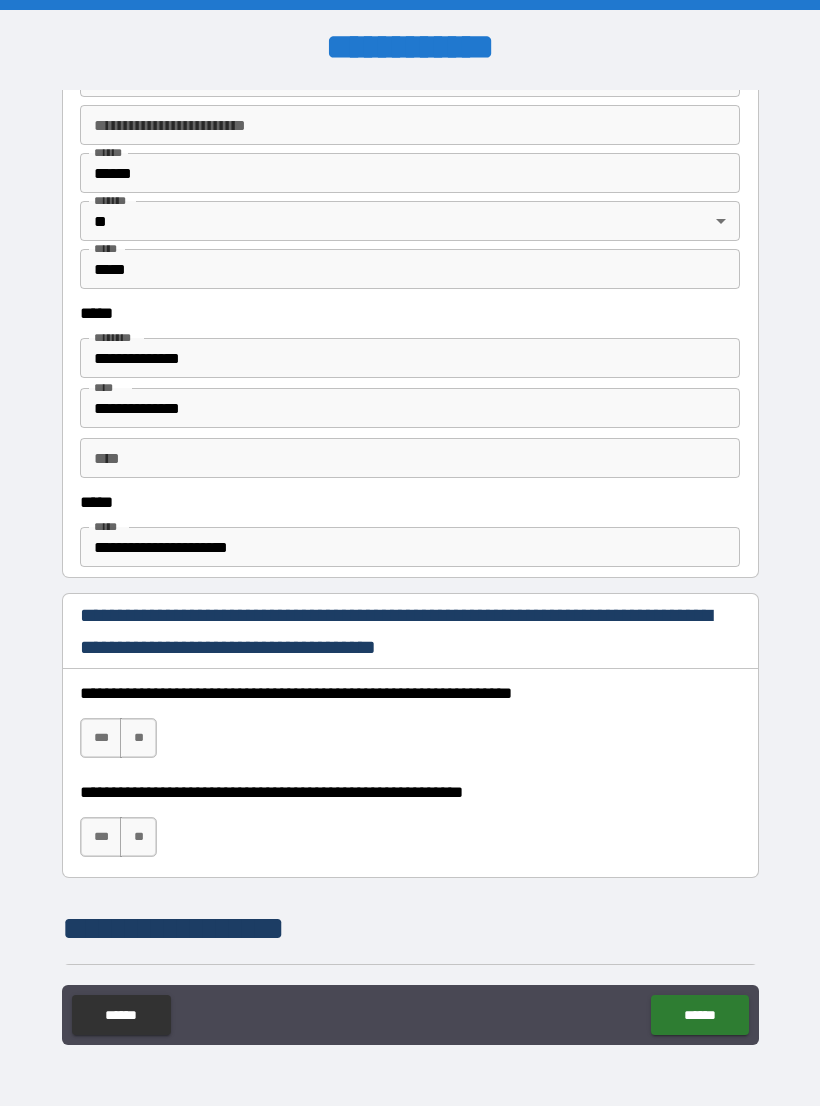 scroll, scrollTop: 867, scrollLeft: 0, axis: vertical 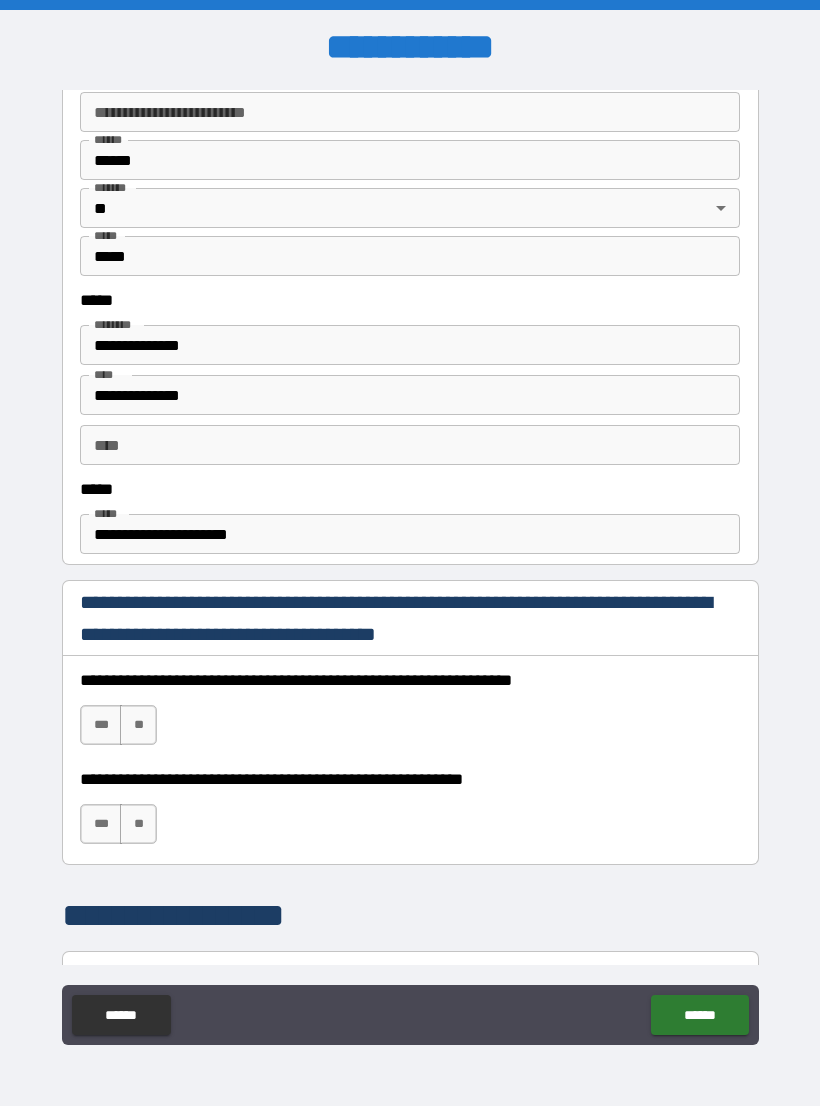 click on "***" at bounding box center [101, 725] 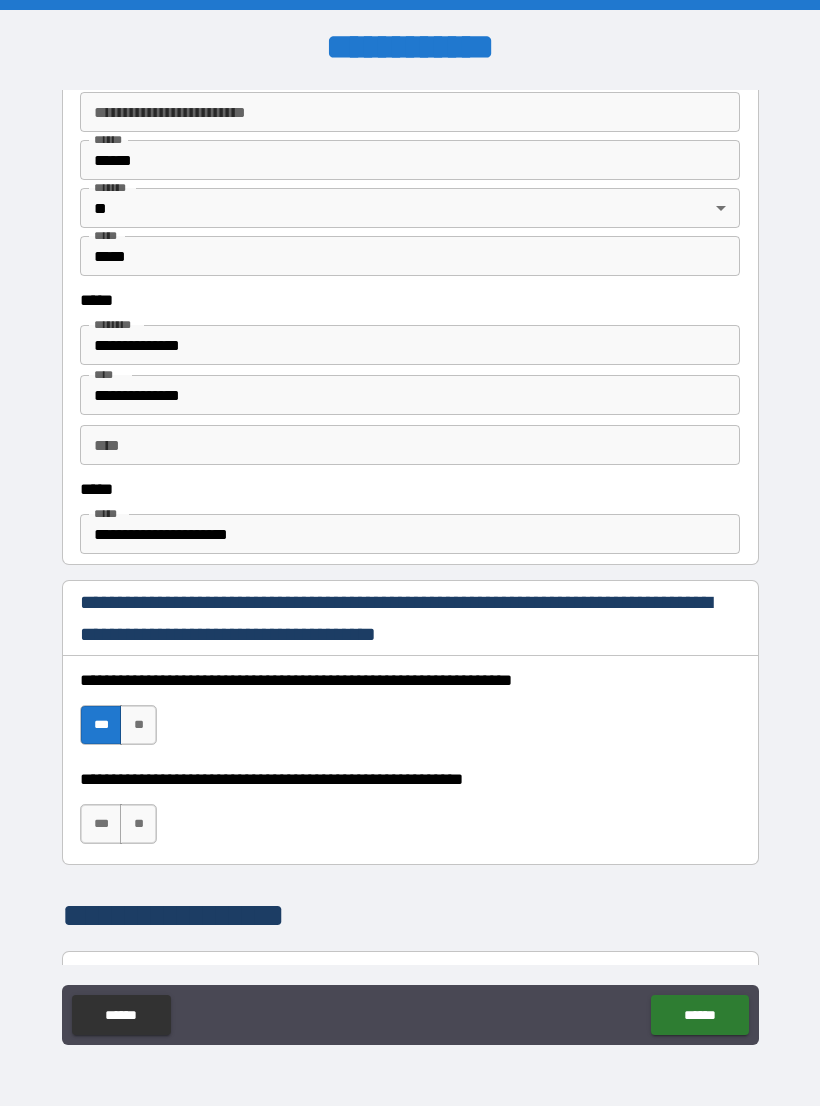 click on "***" at bounding box center (101, 824) 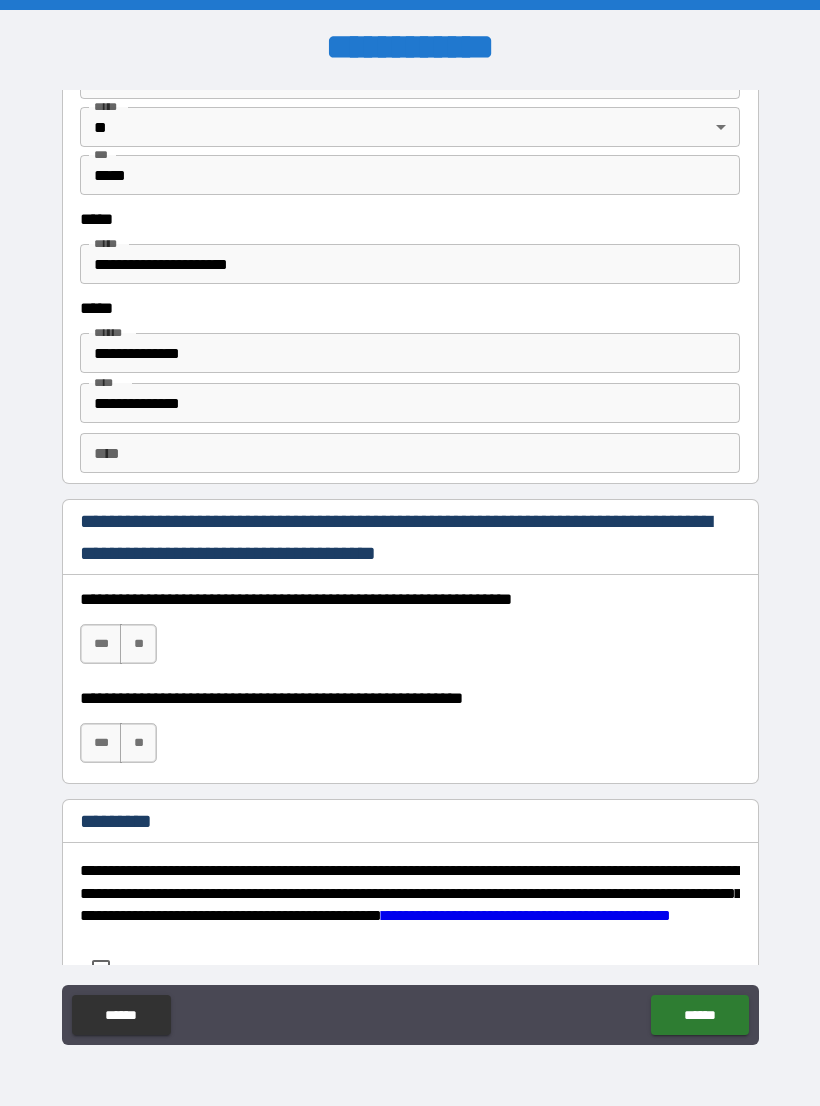 scroll, scrollTop: 2586, scrollLeft: 0, axis: vertical 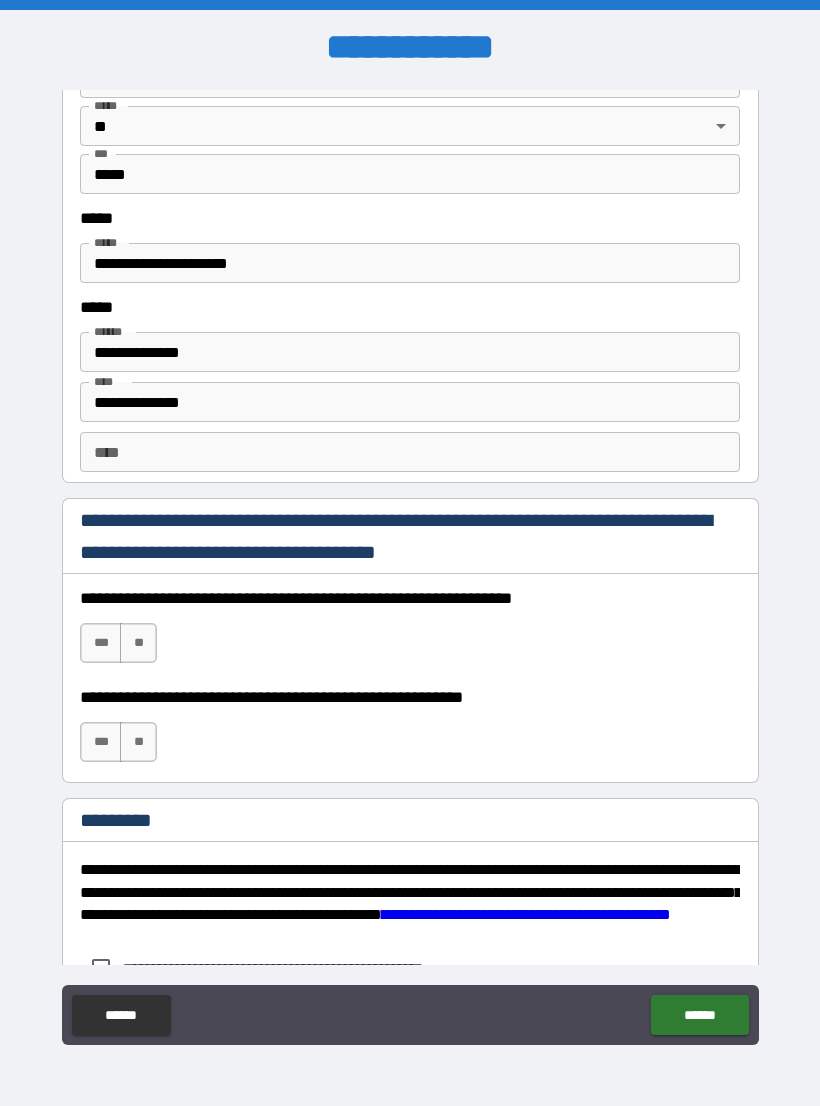 click on "***" at bounding box center [101, 643] 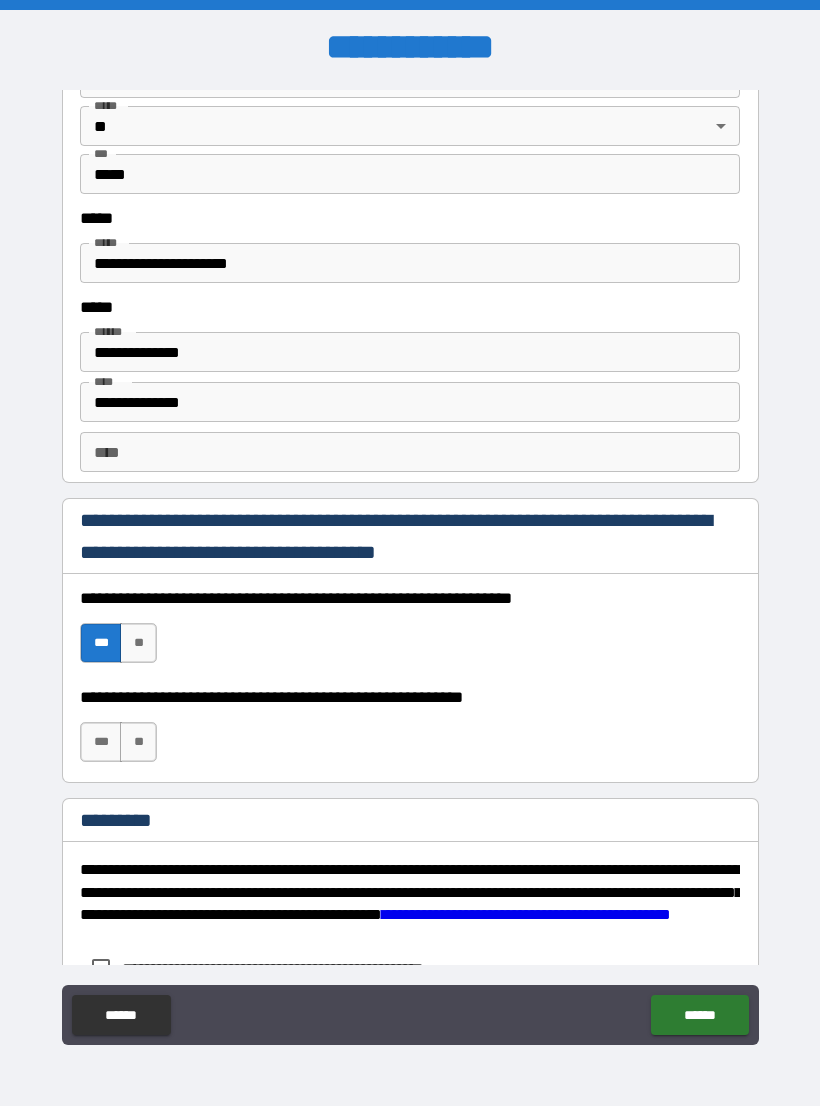 click on "***" at bounding box center [101, 742] 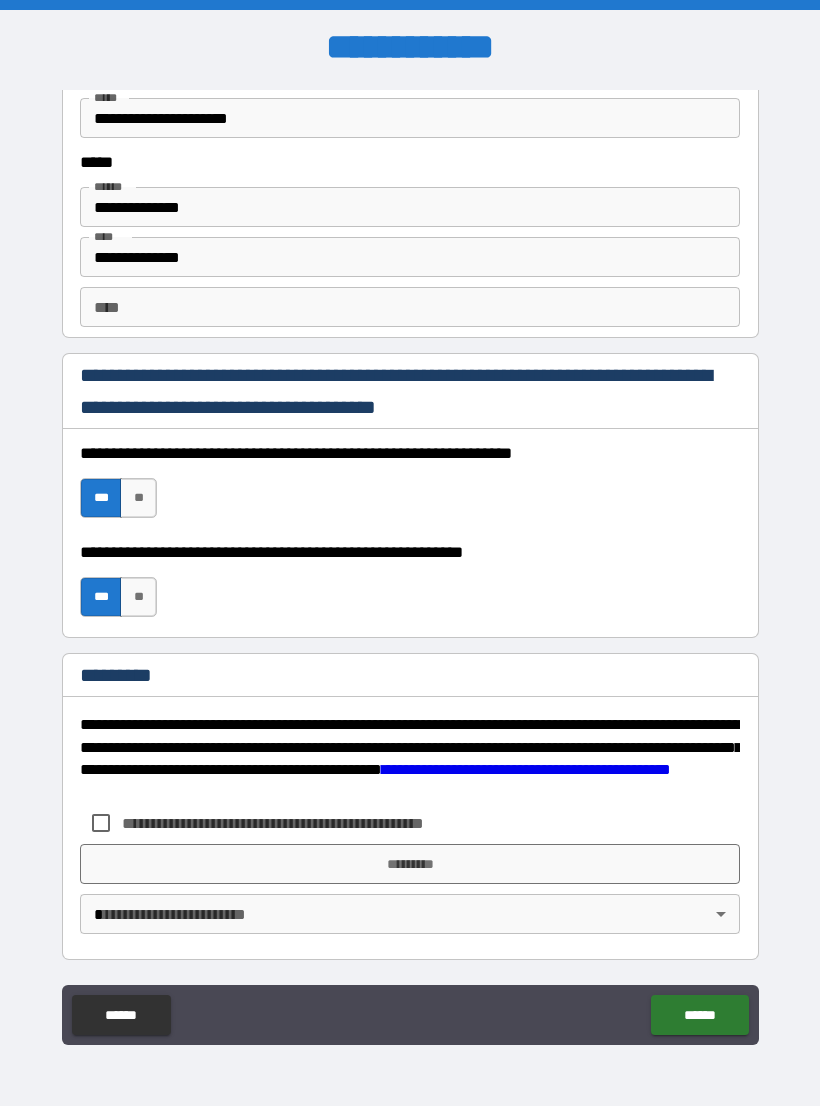 scroll, scrollTop: 2731, scrollLeft: 0, axis: vertical 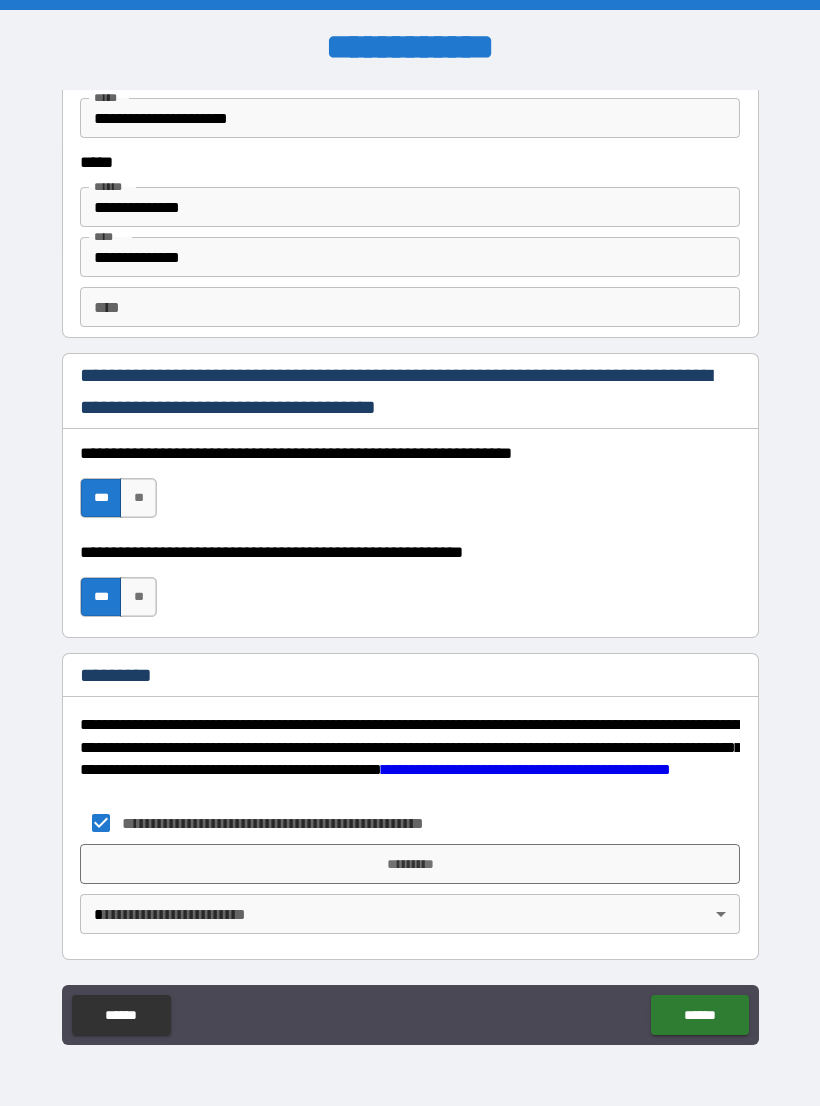 click on "*********" at bounding box center (410, 864) 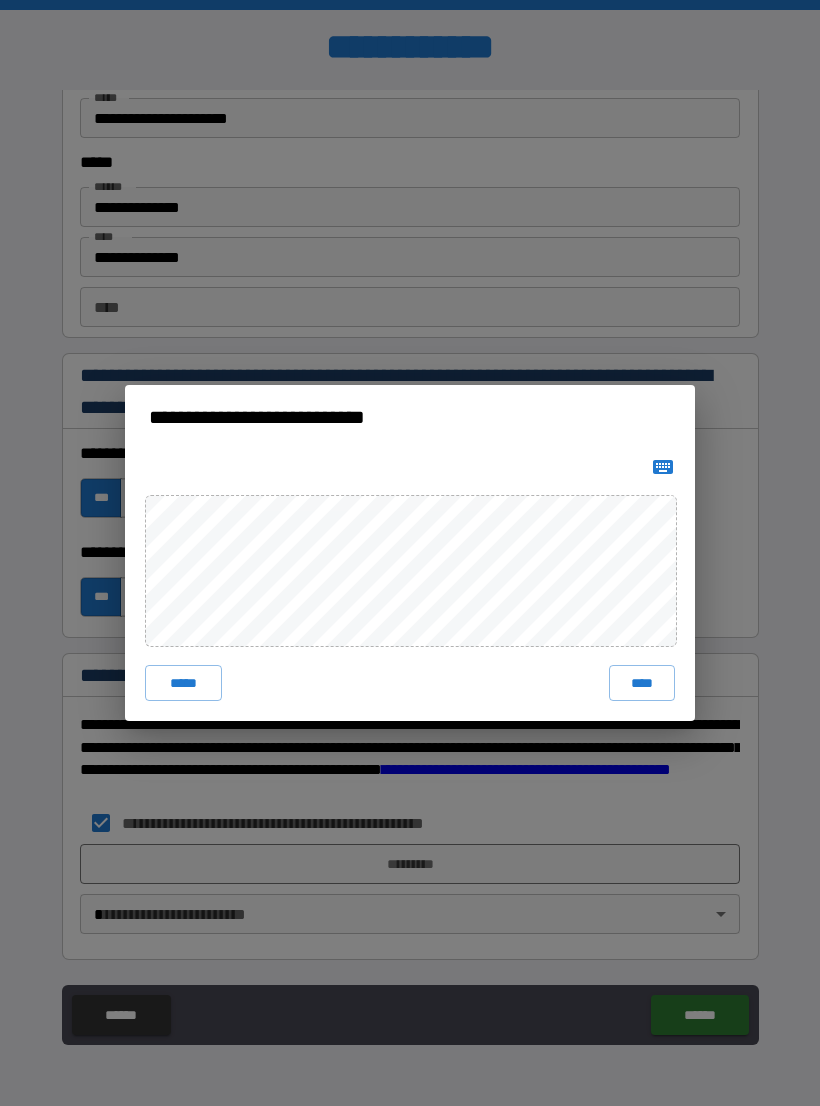 click 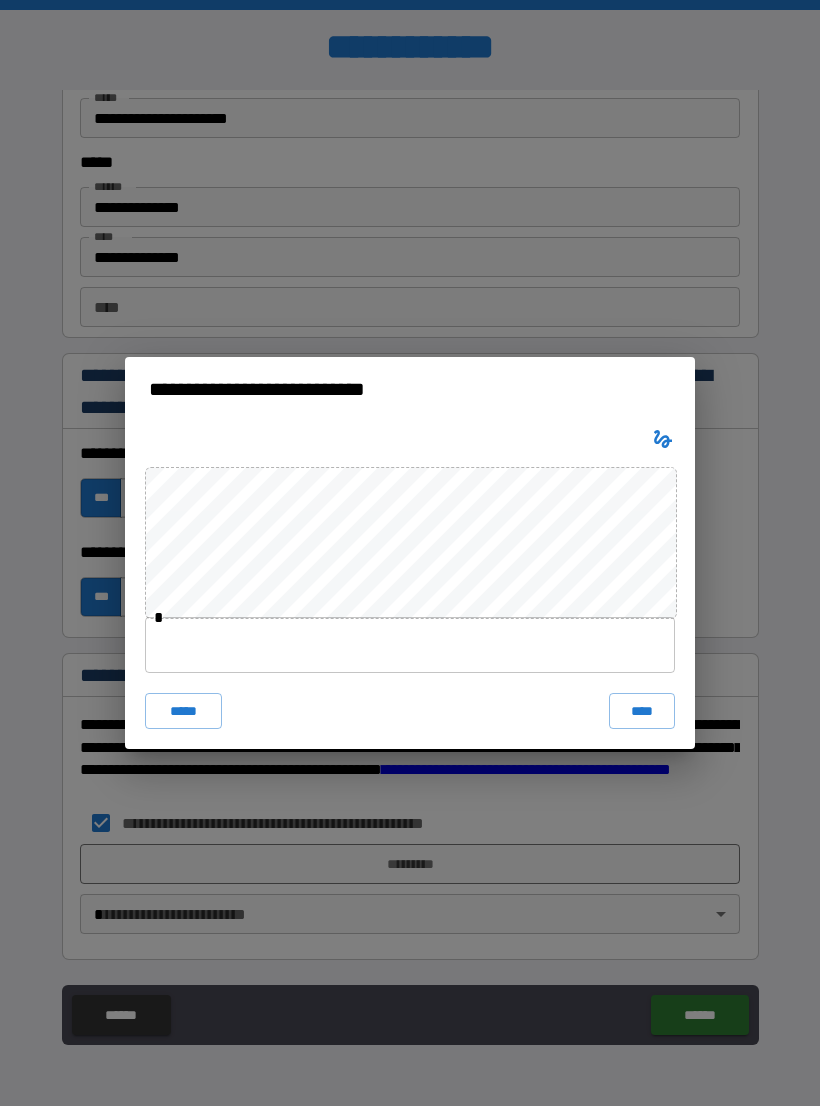 click on "****" at bounding box center [642, 711] 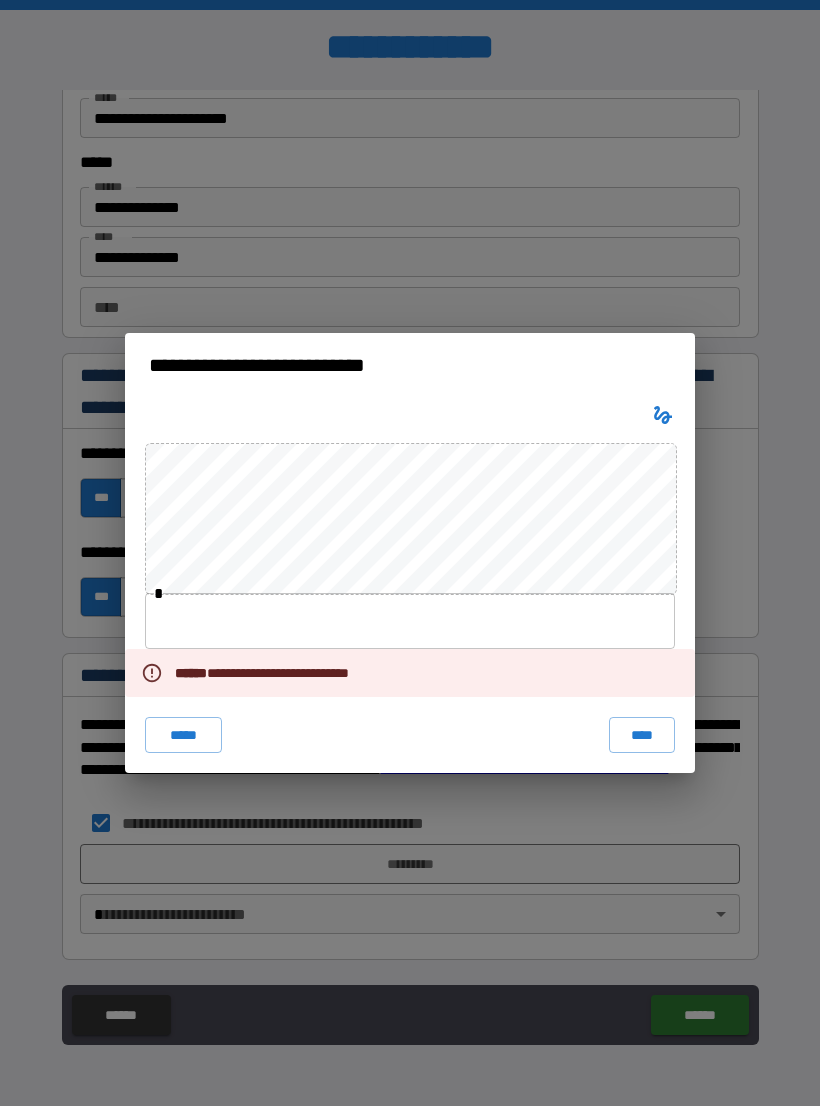 click on "*****" at bounding box center [183, 735] 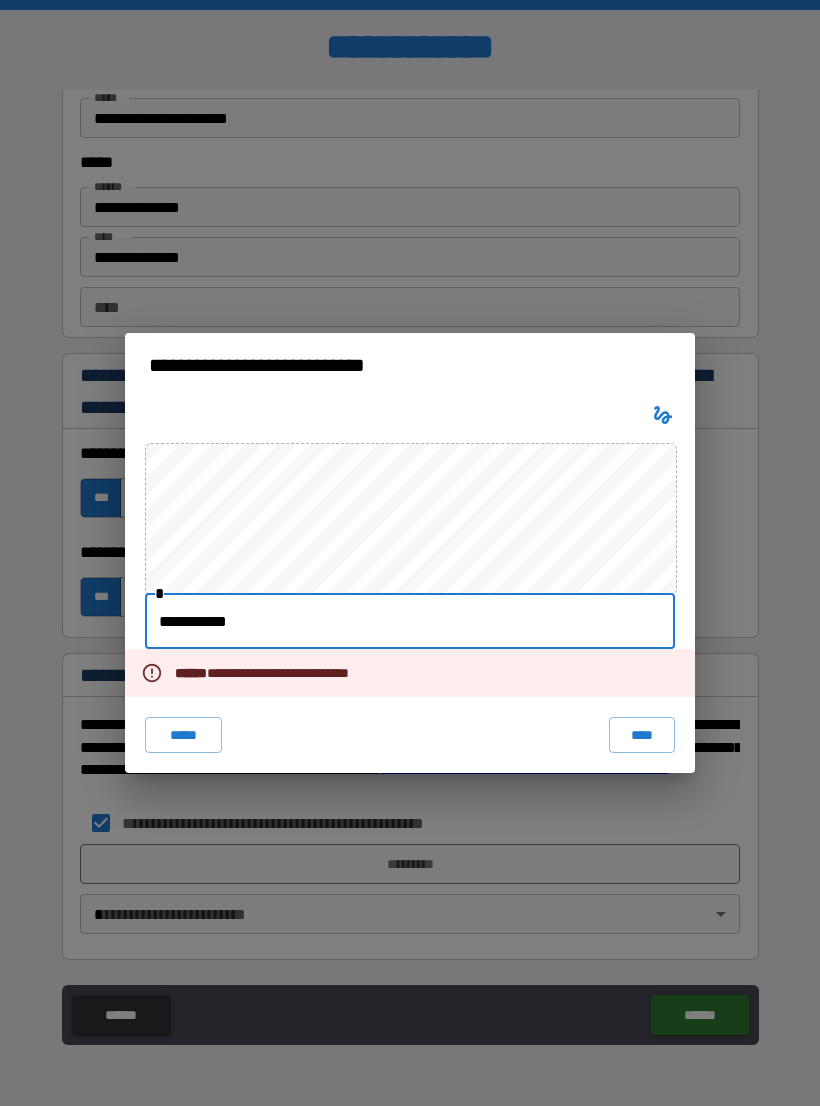 type on "**********" 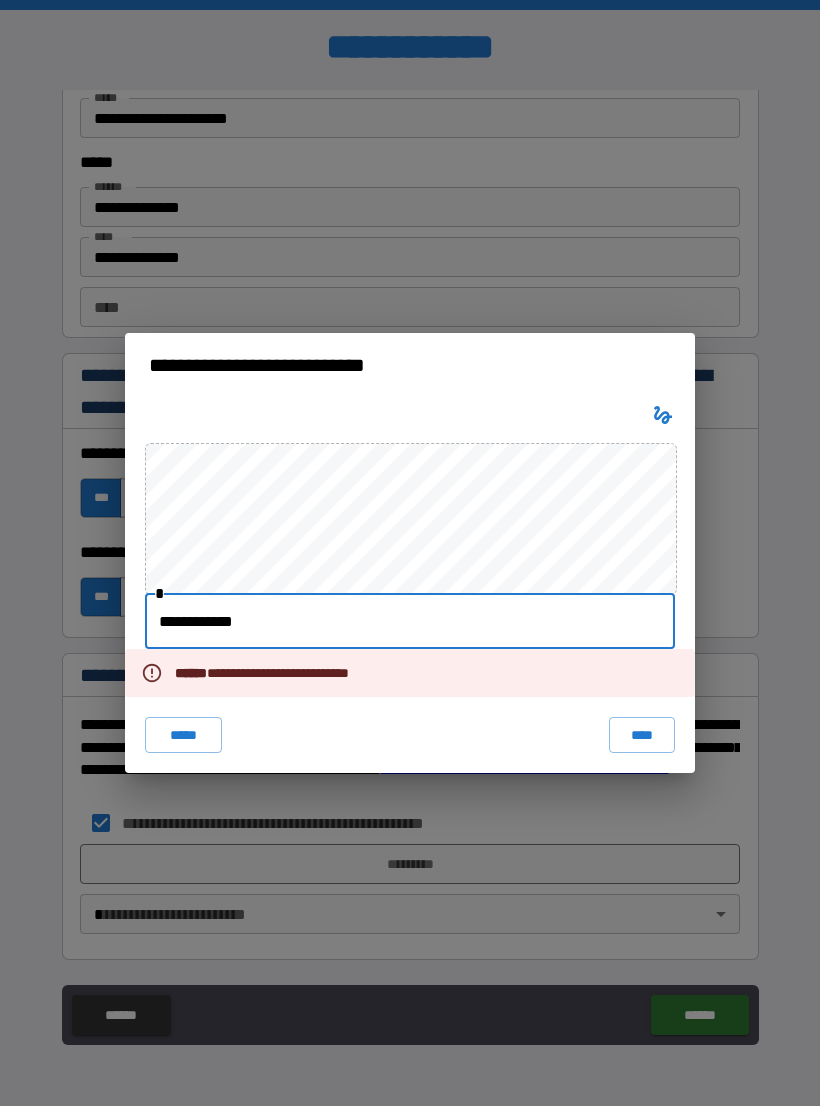 click on "****" at bounding box center [642, 735] 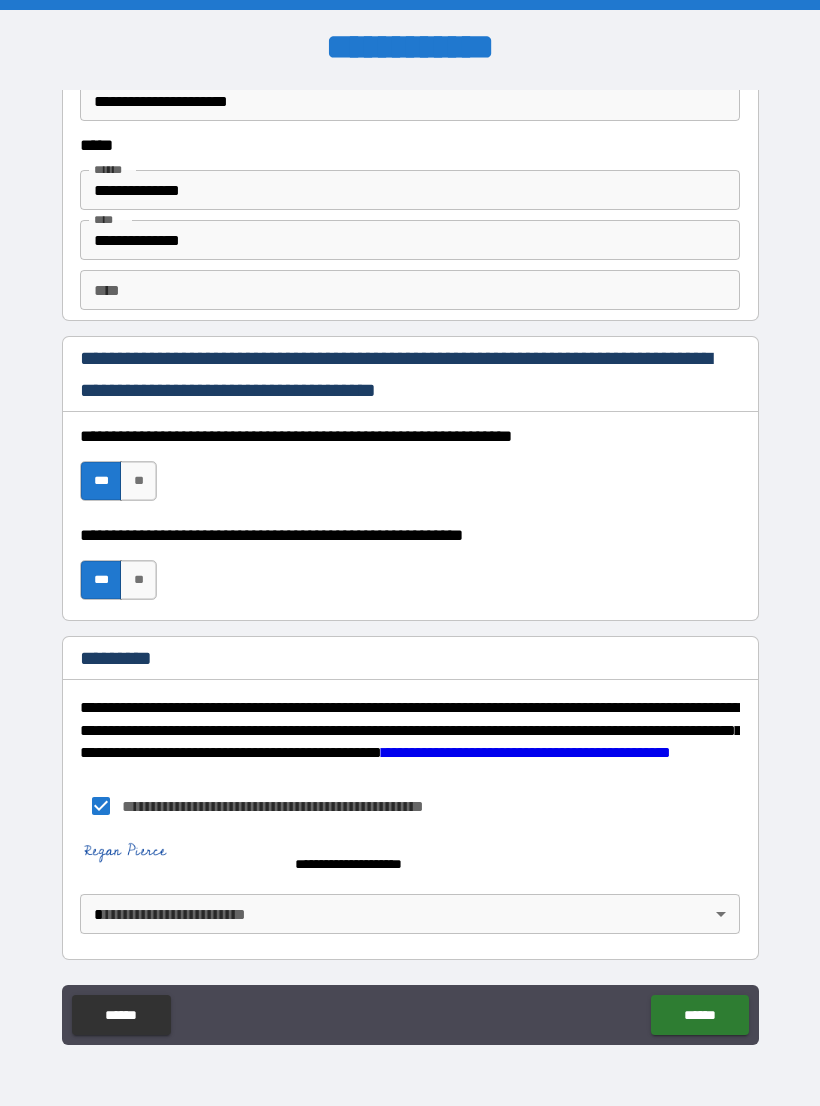 scroll, scrollTop: 2748, scrollLeft: 0, axis: vertical 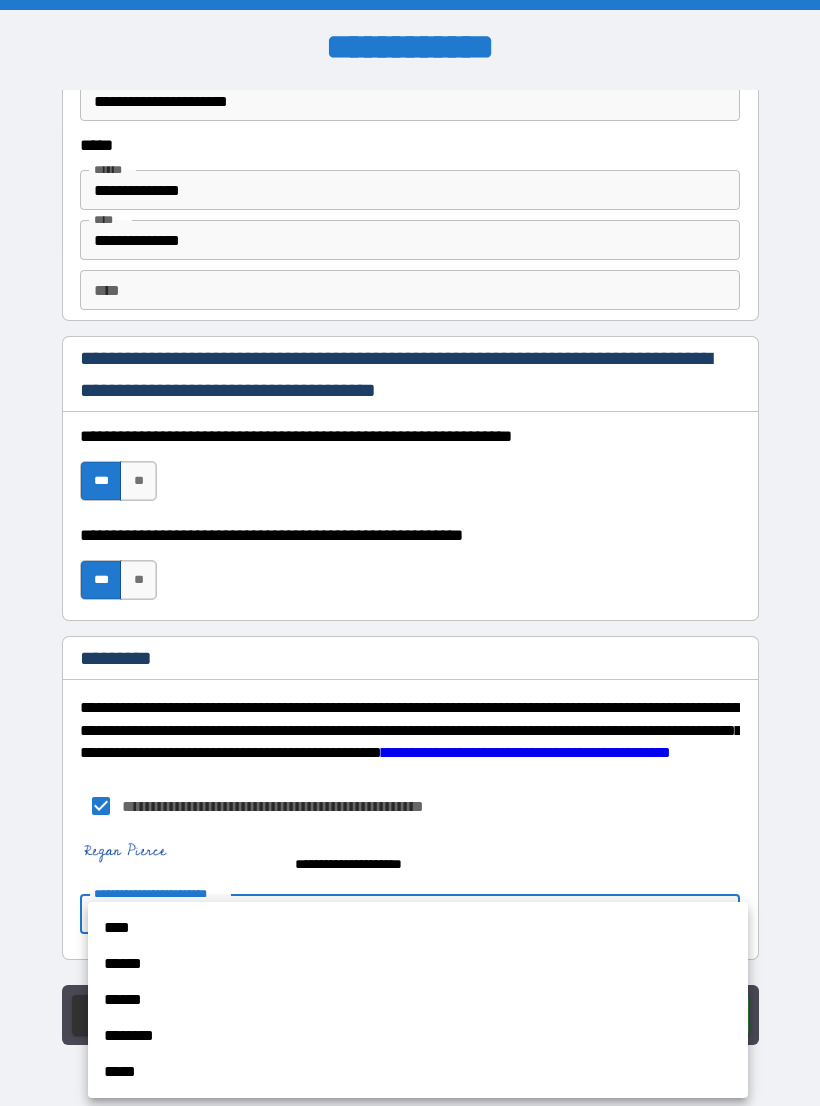 click on "******" at bounding box center (418, 964) 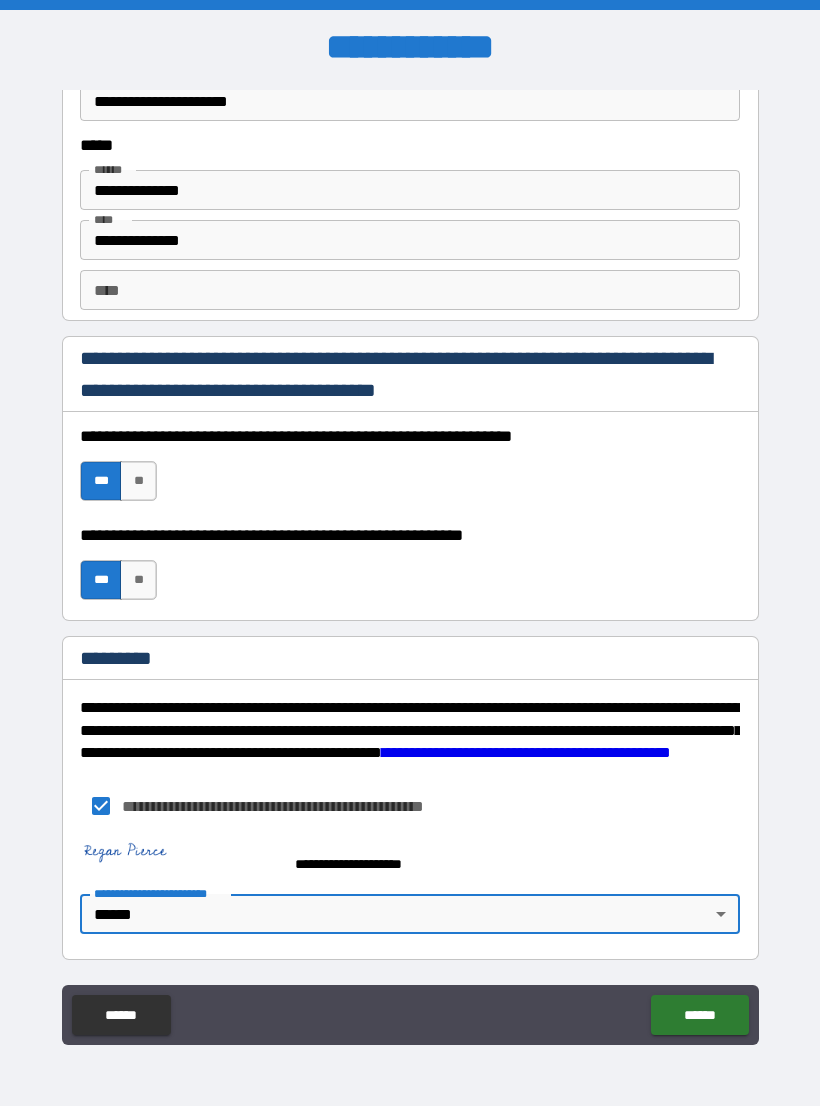 click on "******" at bounding box center [699, 1015] 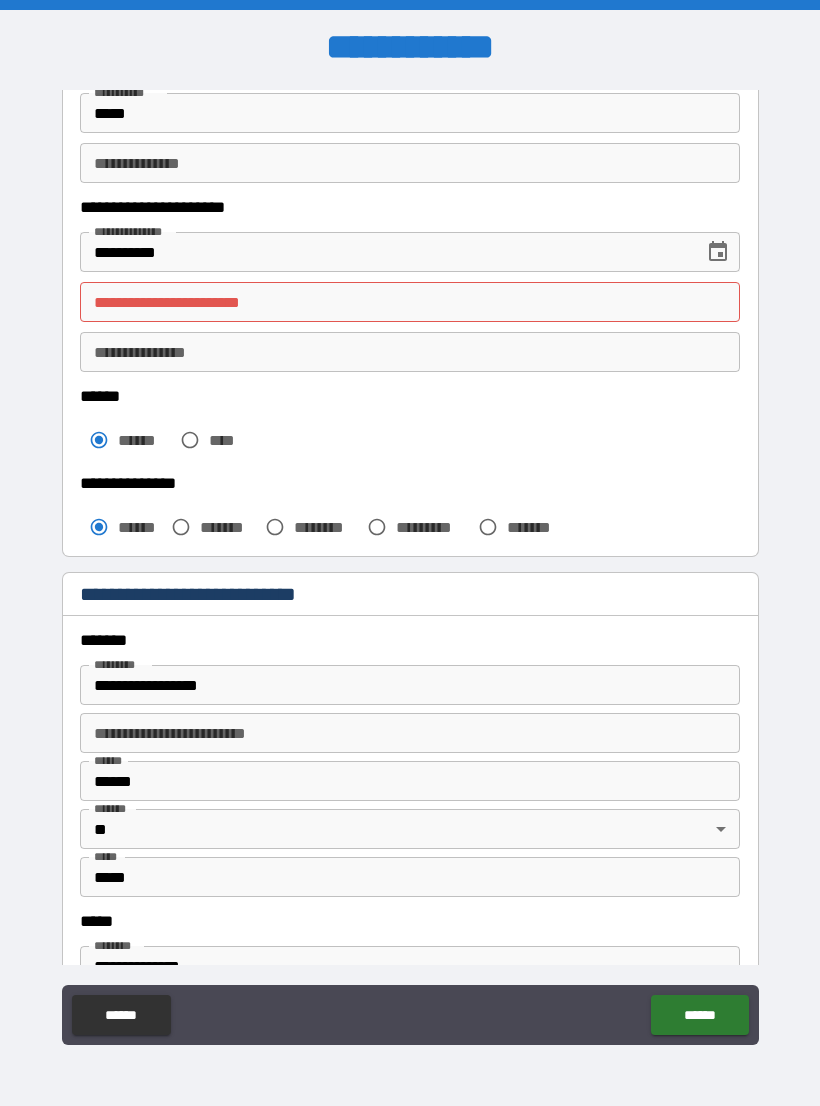 scroll, scrollTop: 242, scrollLeft: 0, axis: vertical 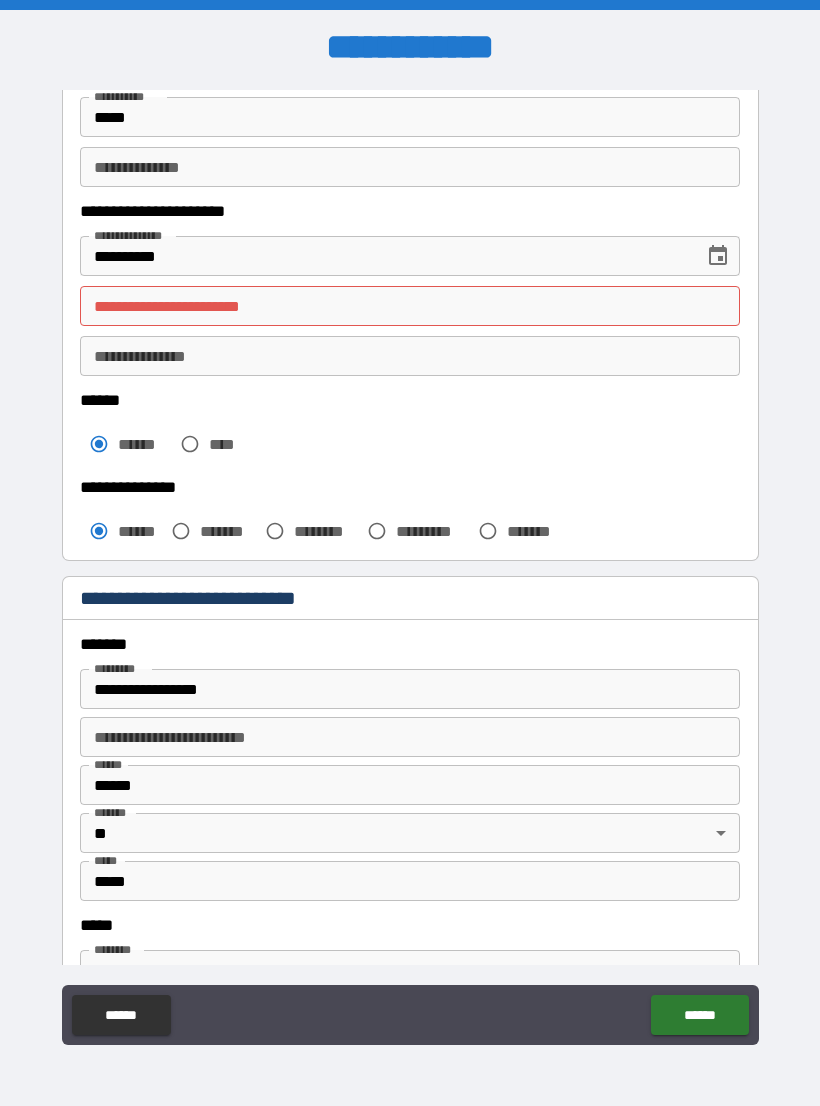 click on "**********" at bounding box center (410, 306) 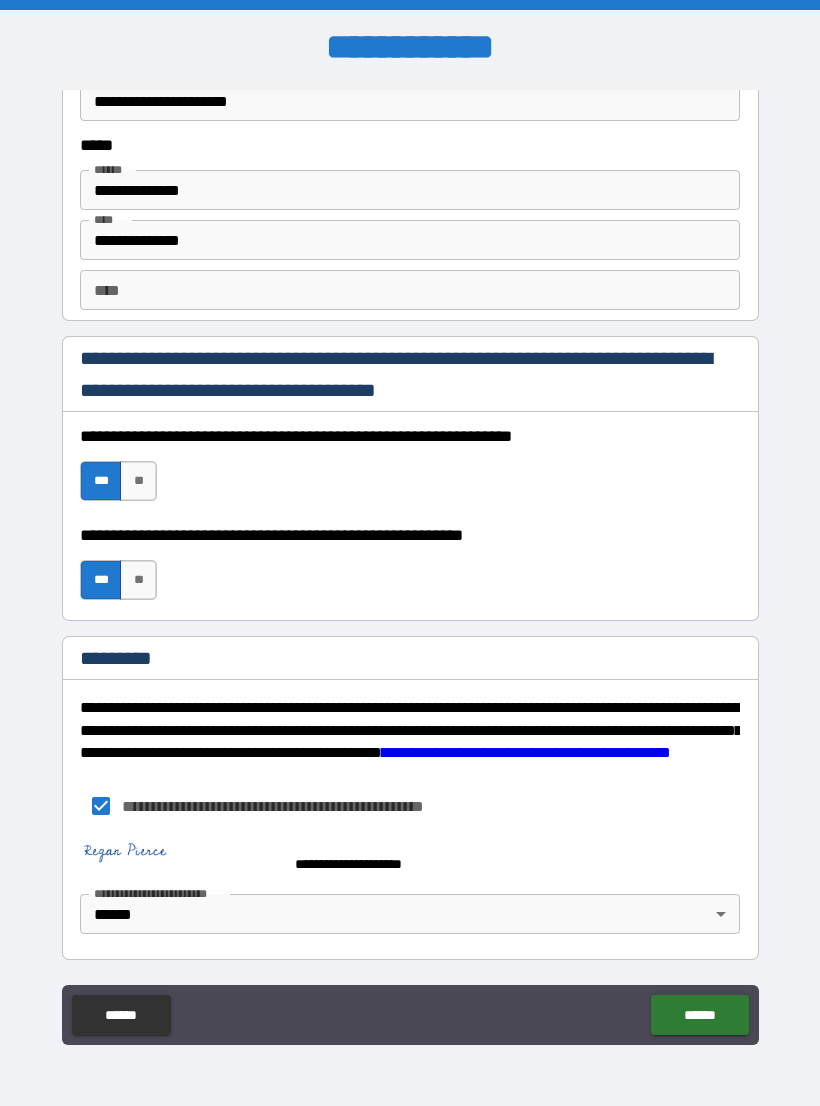 scroll, scrollTop: 2748, scrollLeft: 0, axis: vertical 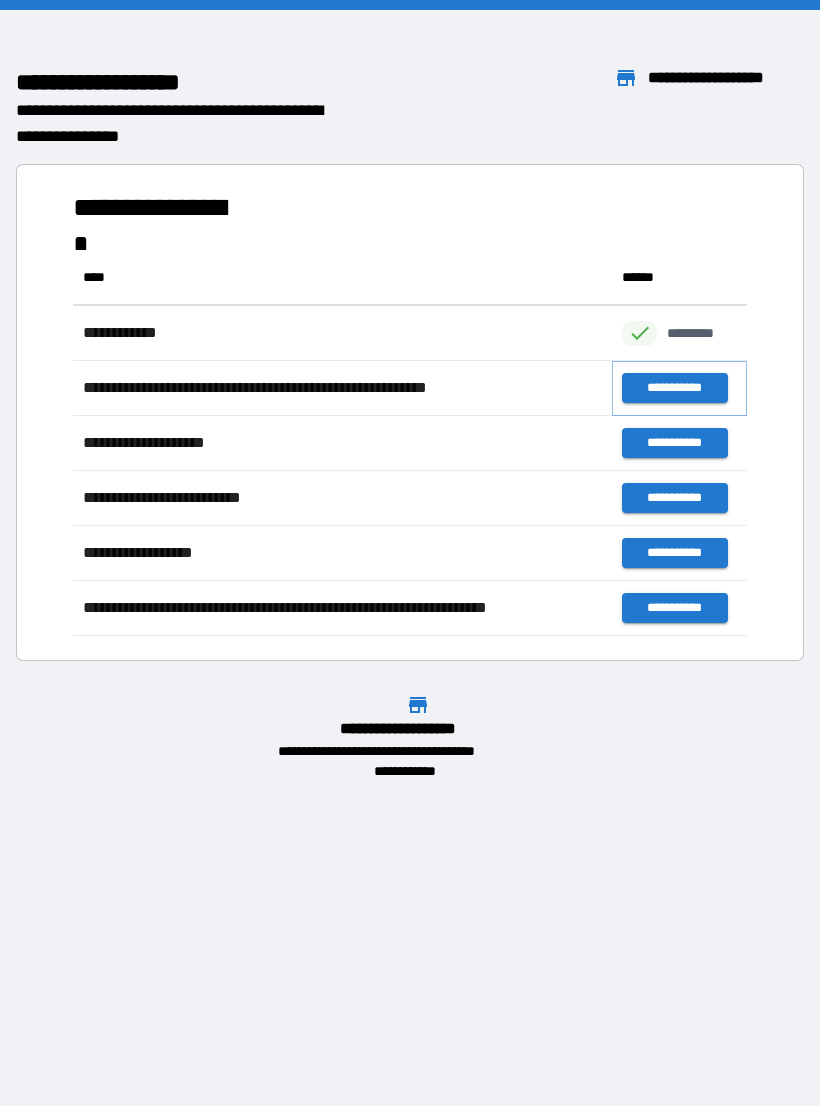 click on "**********" at bounding box center (674, 388) 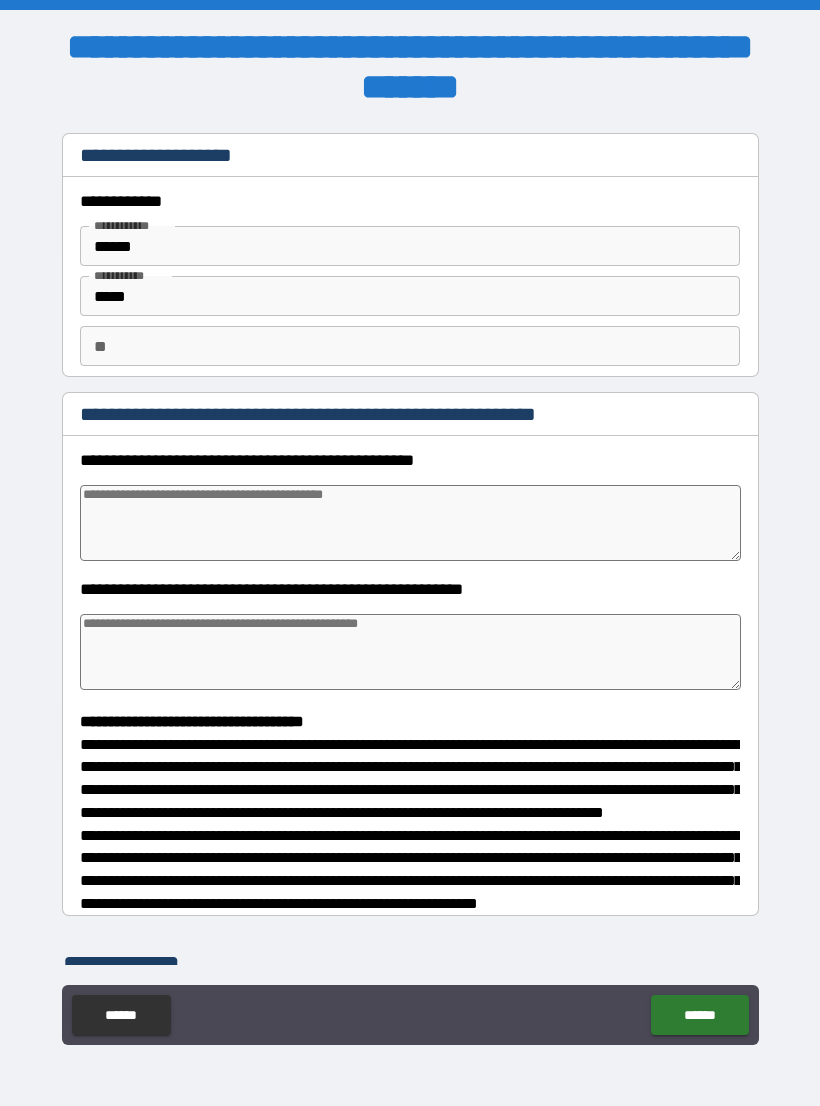 type on "*" 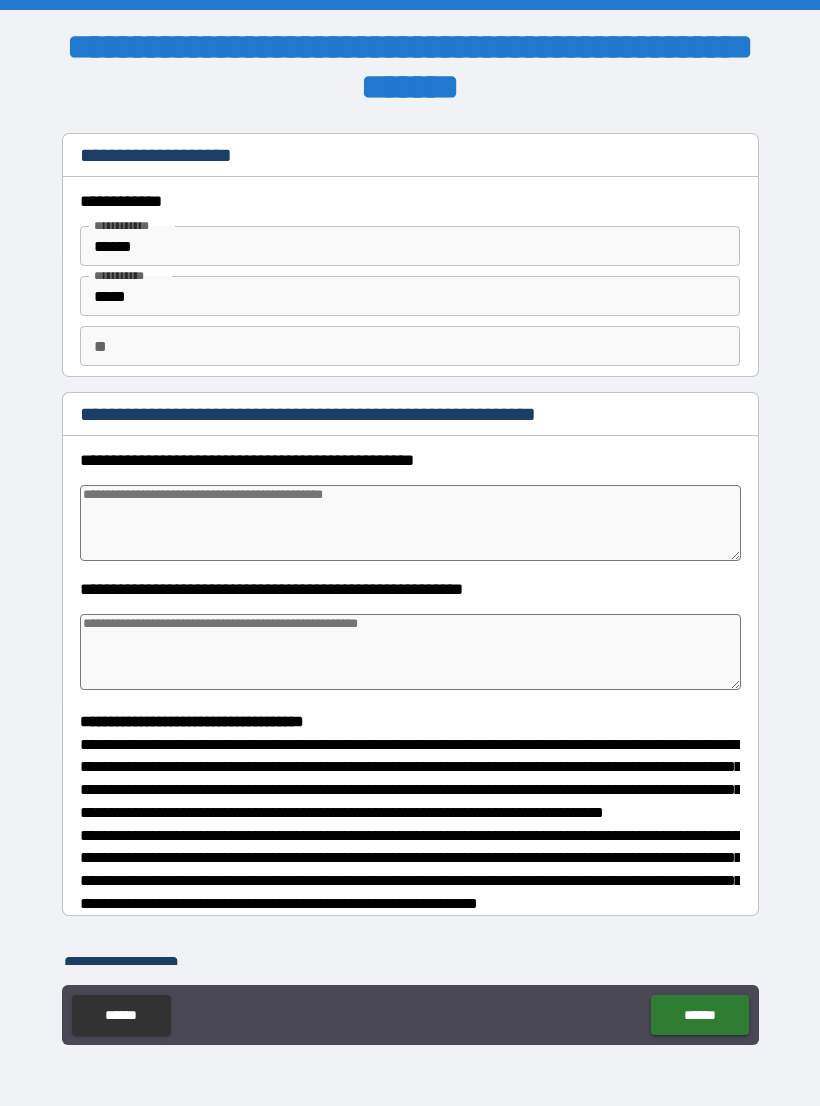 type on "*" 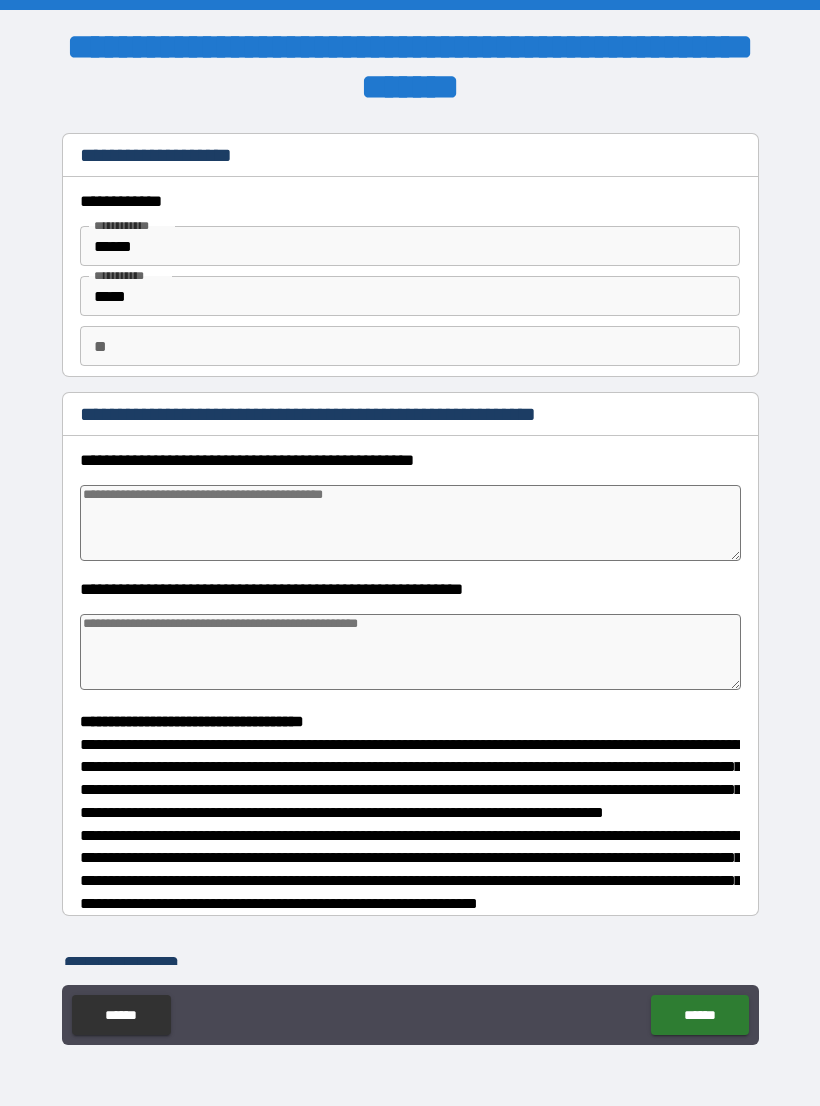 type on "*" 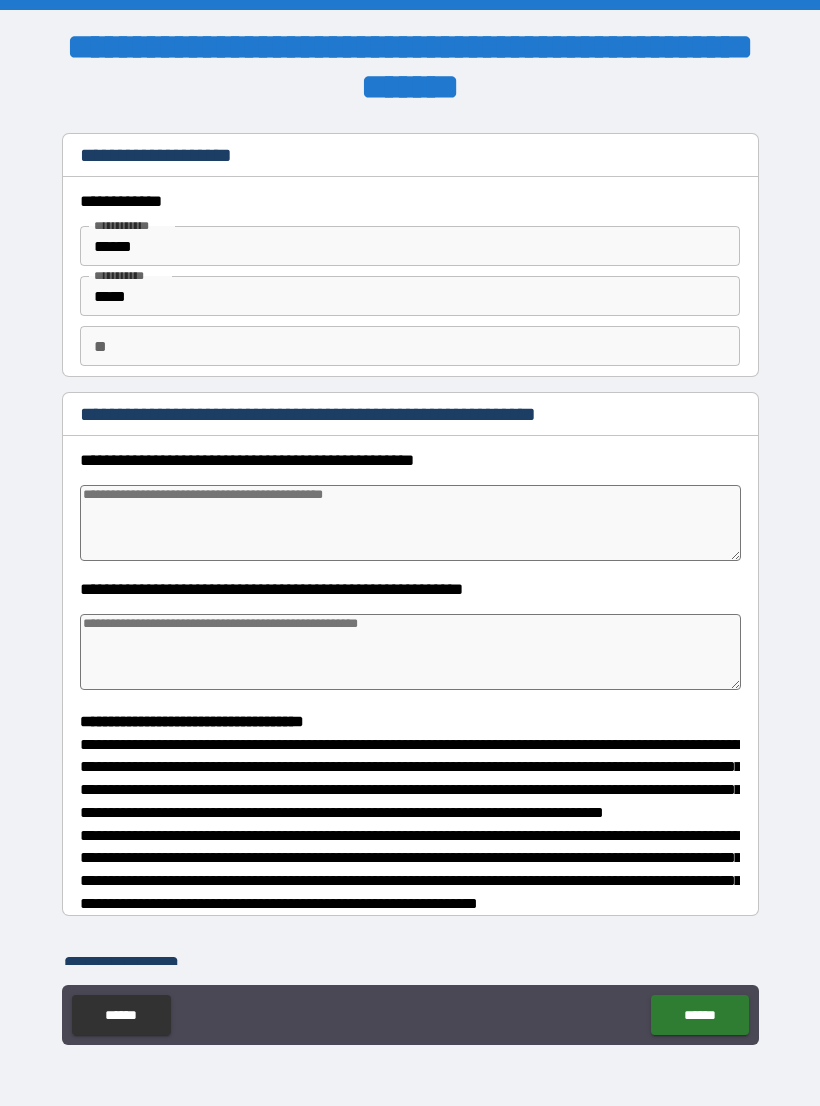 type on "*" 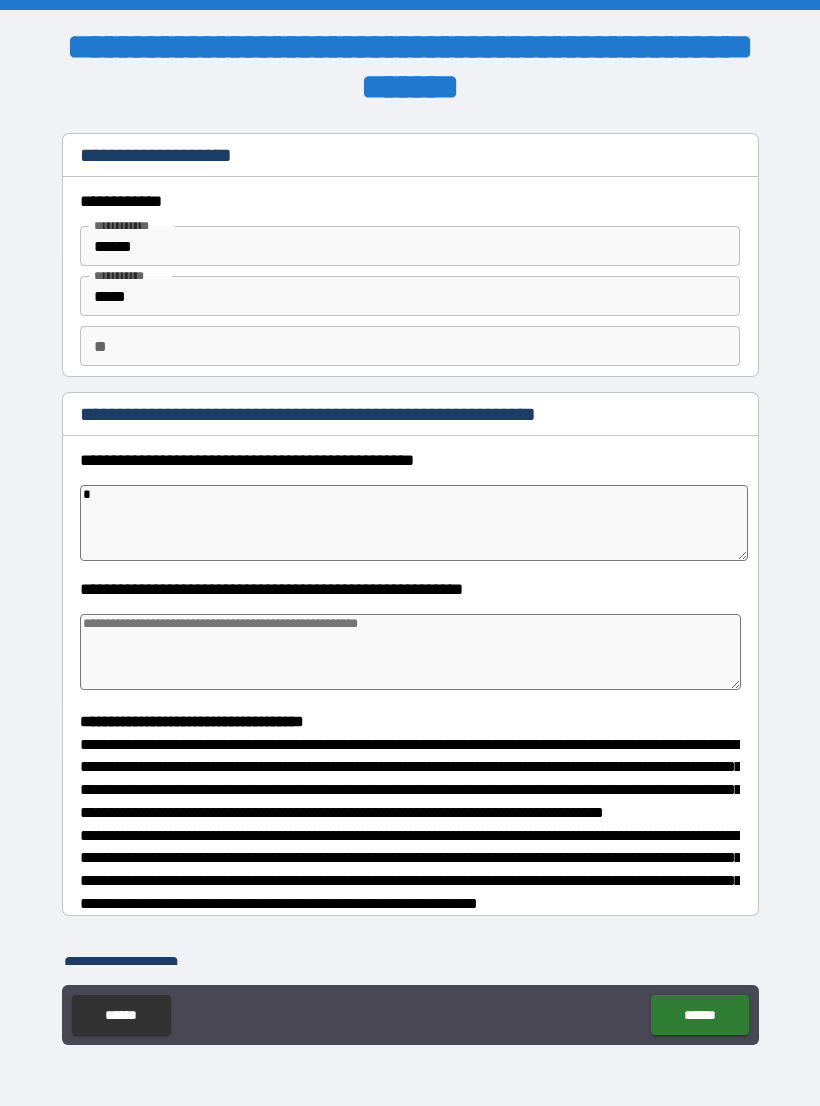 type on "*" 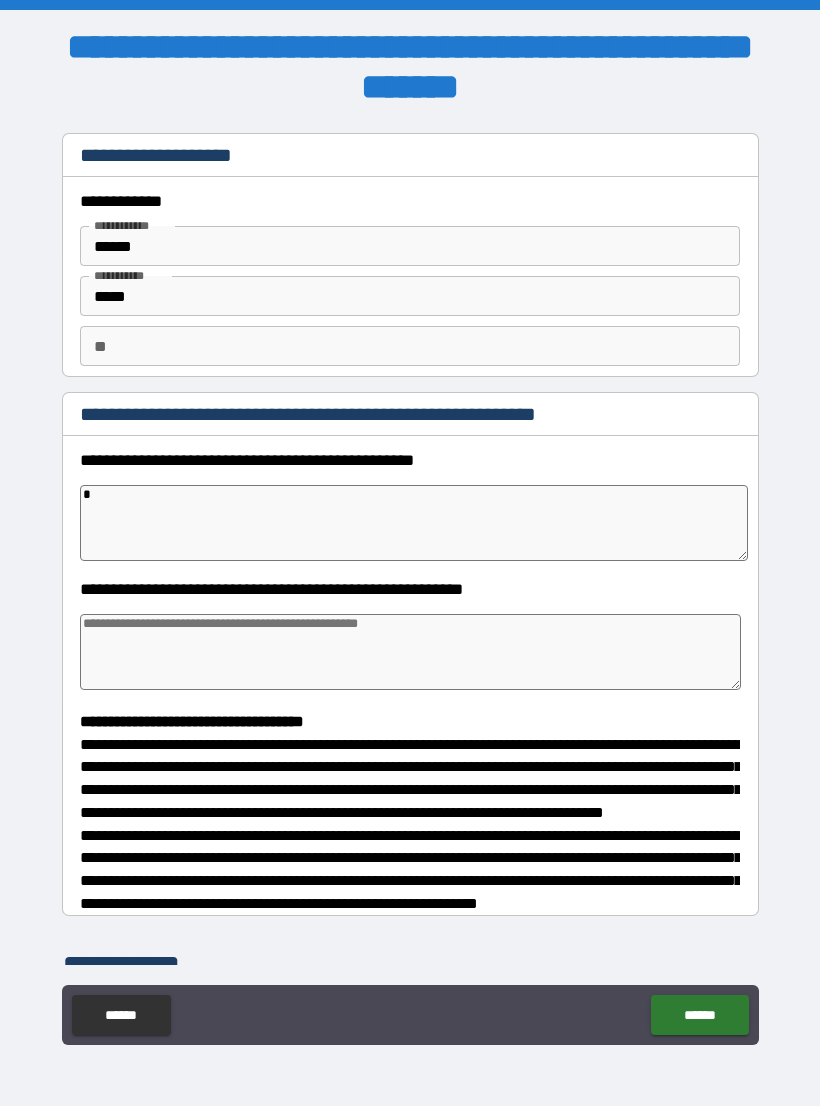 type on "*" 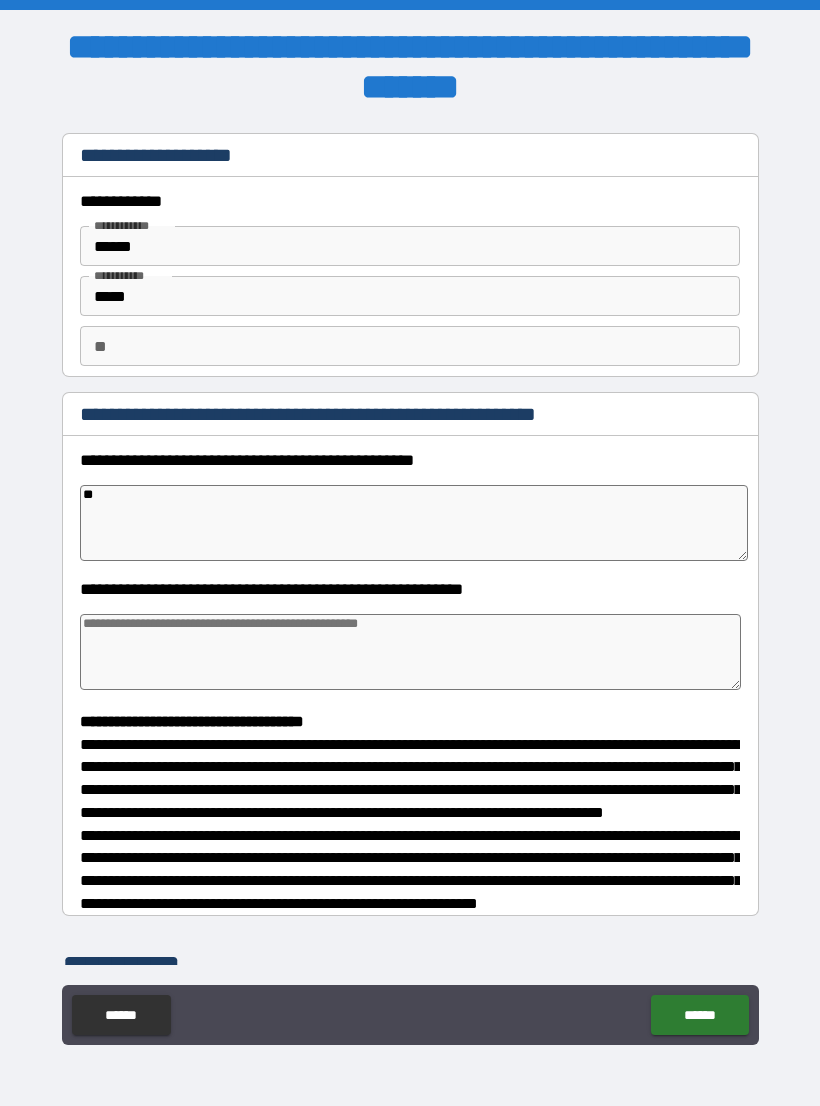 type on "*" 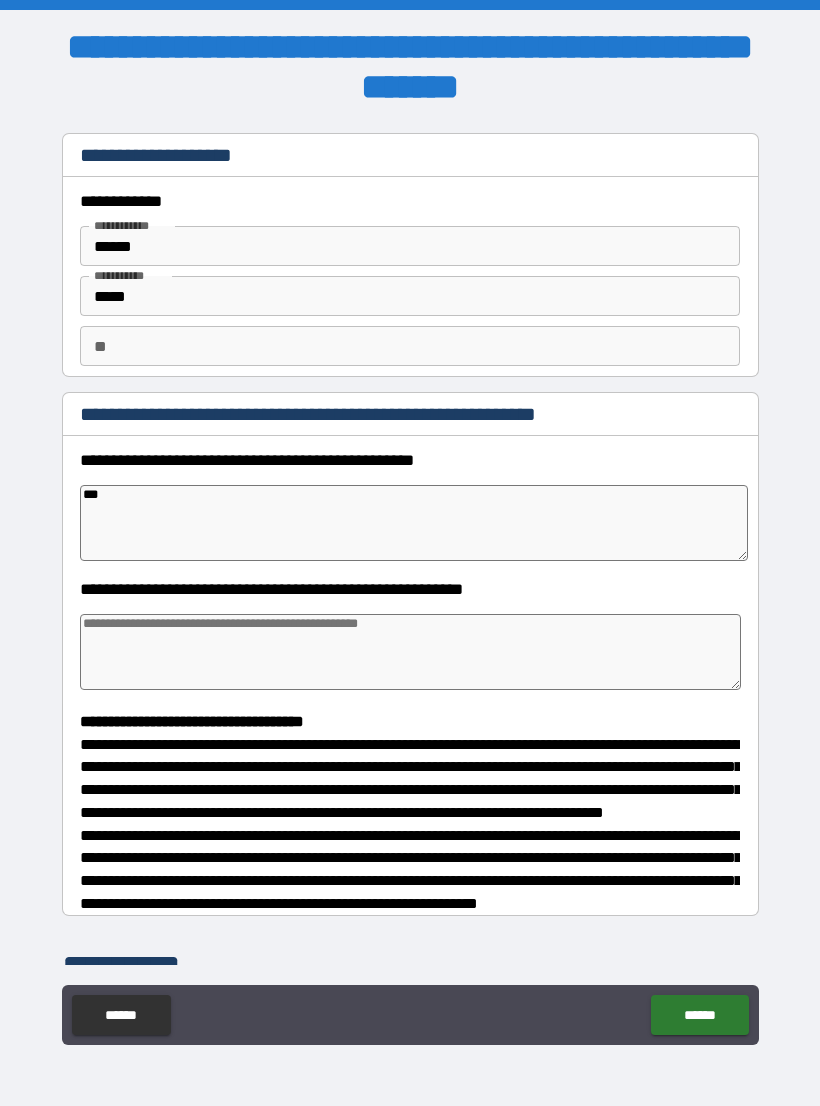 type on "*" 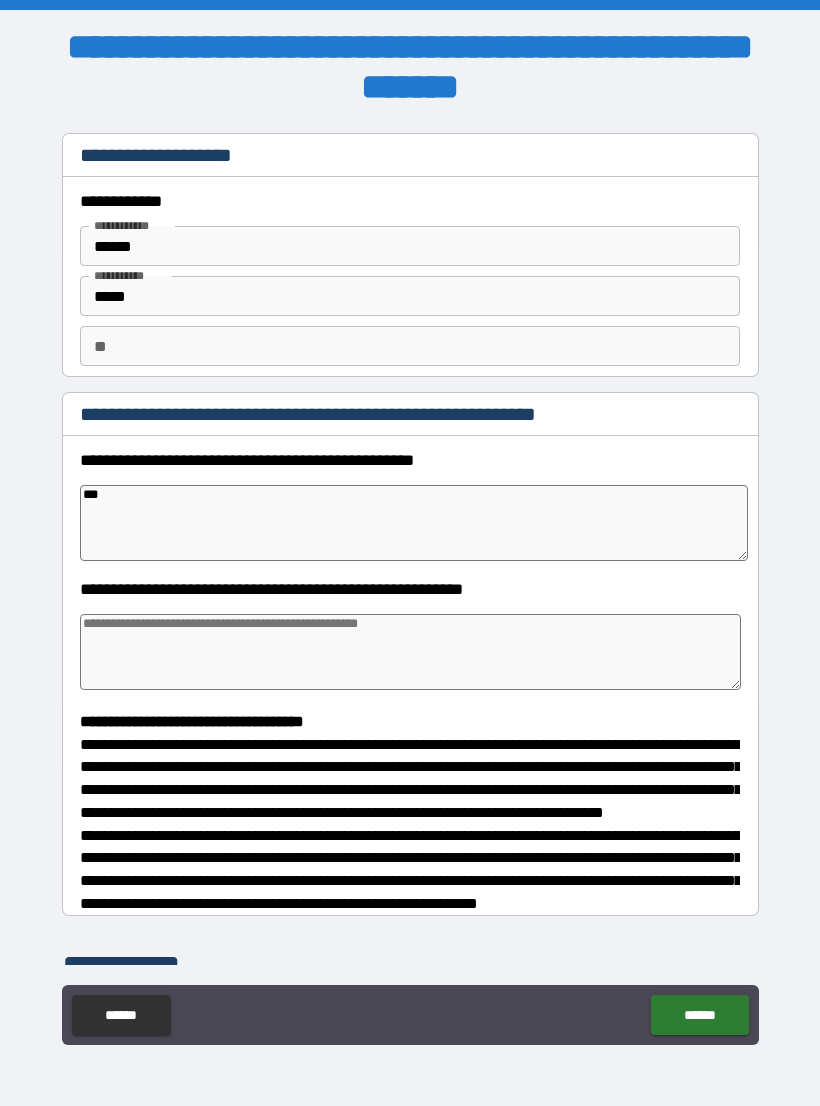 type on "****" 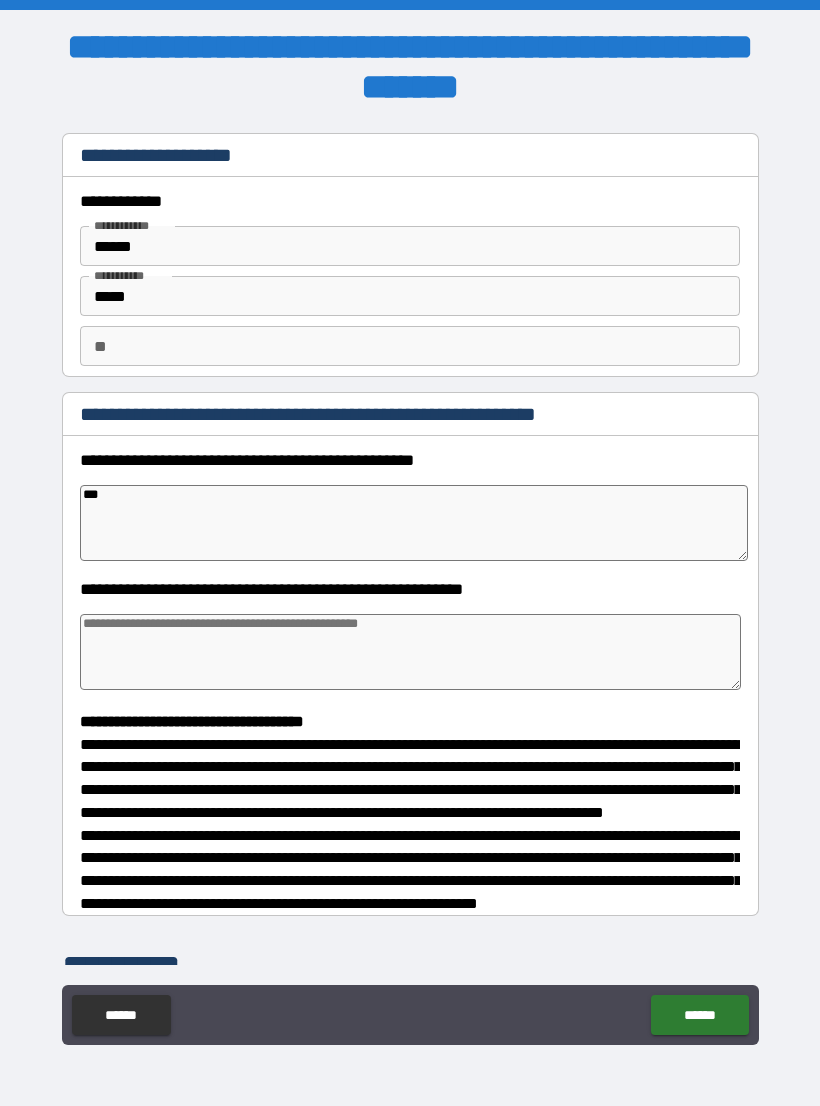 type on "*" 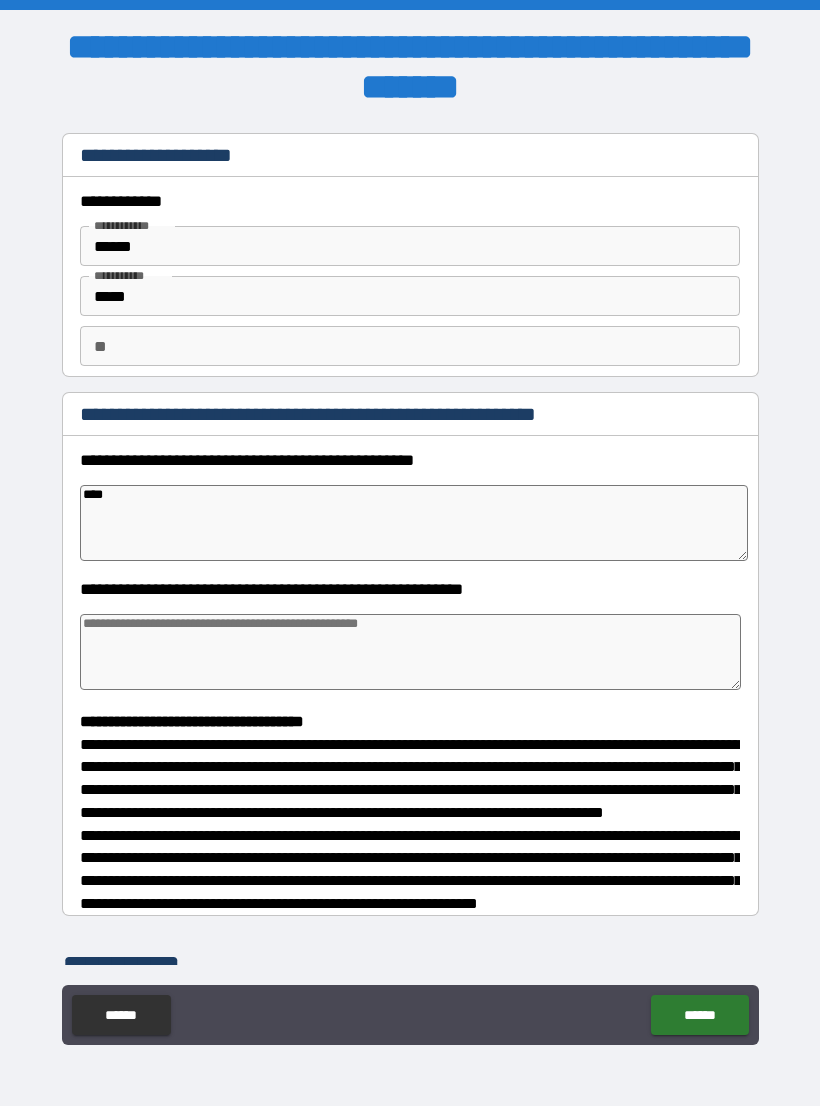 type on "****" 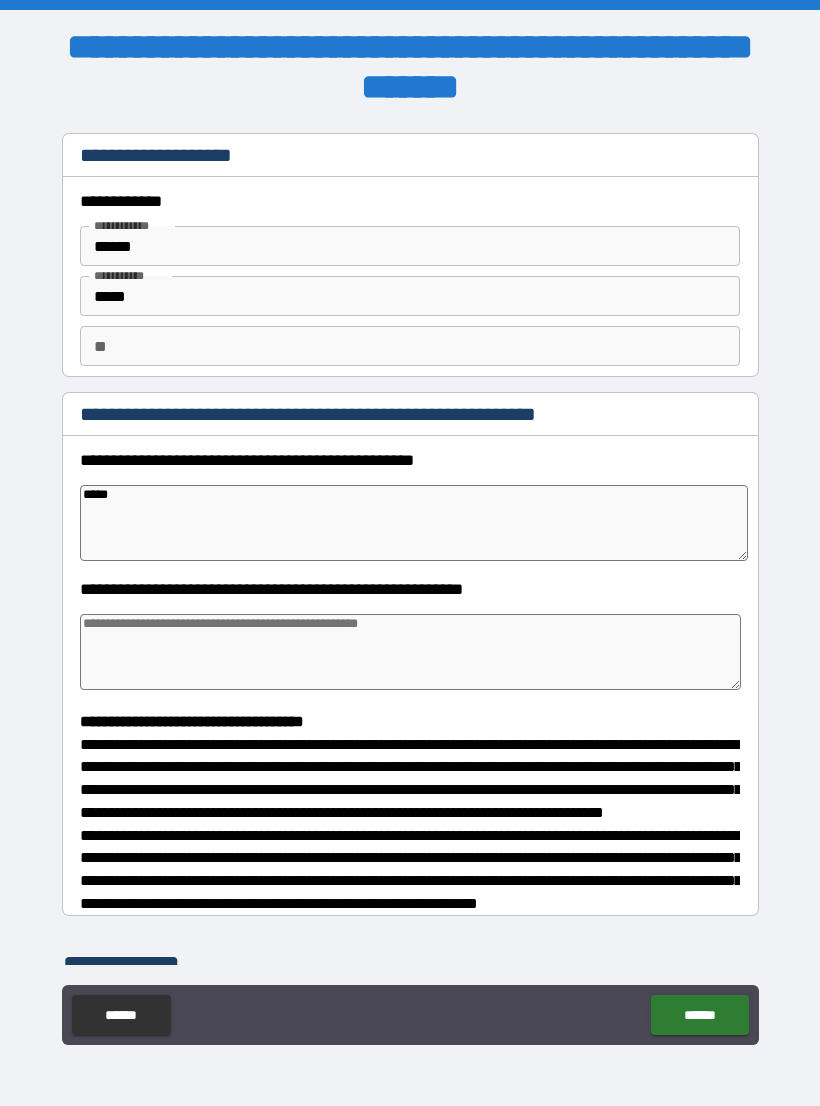 type on "*" 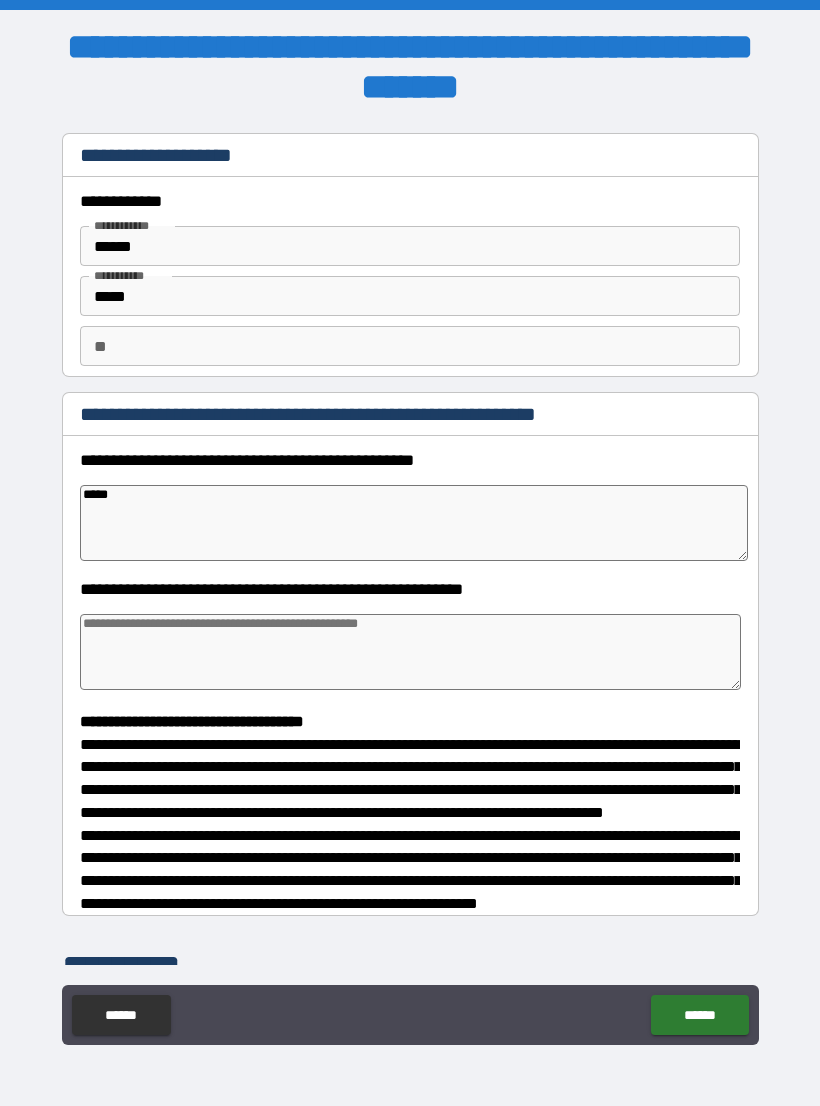 type on "******" 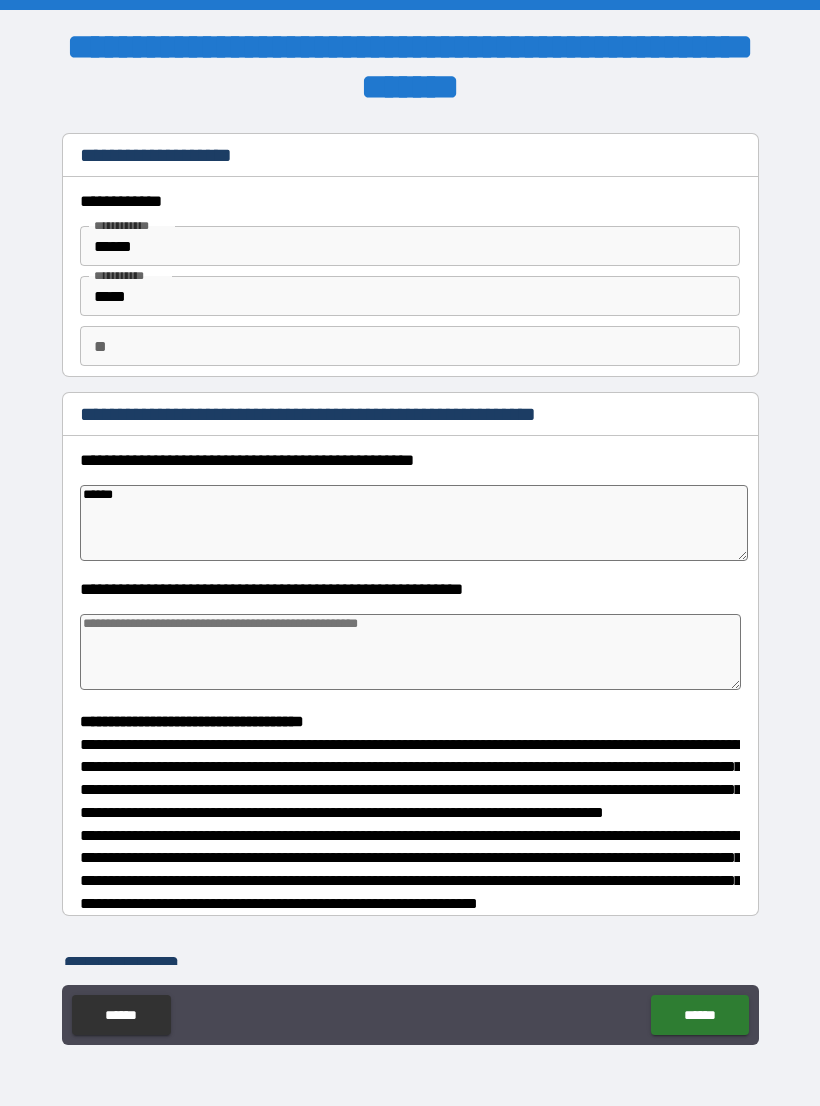 type on "*" 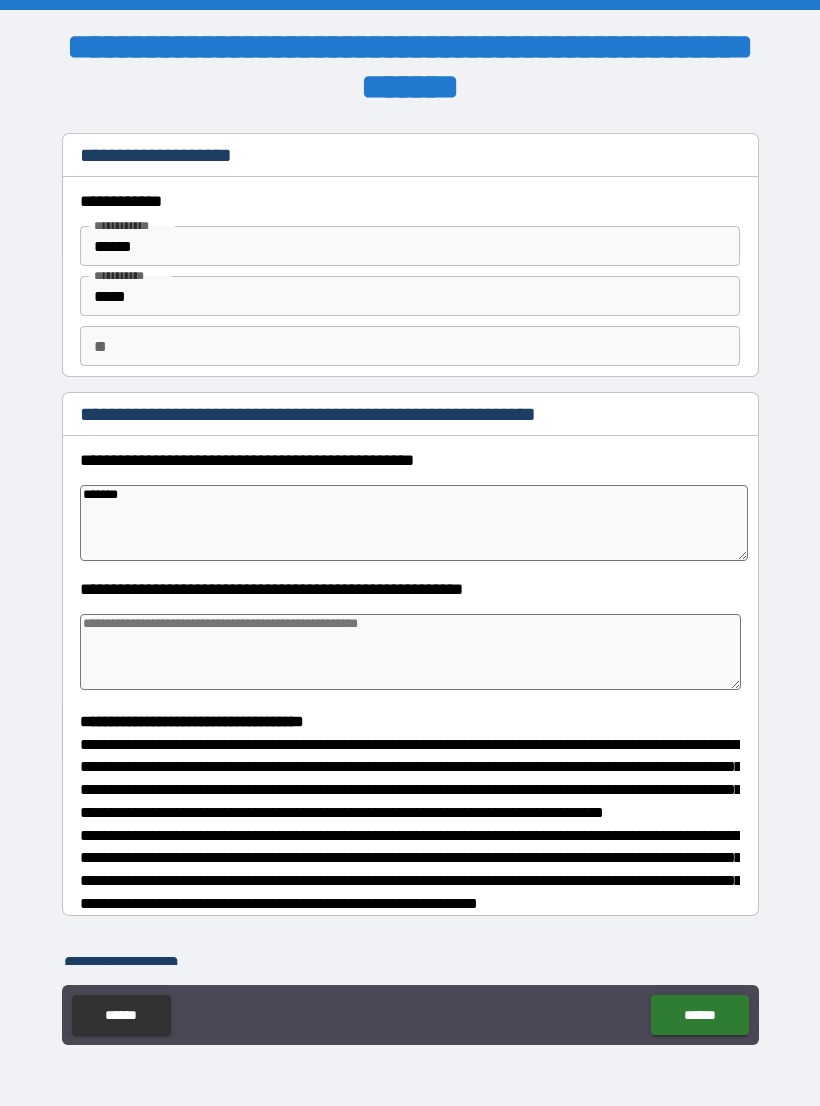 type on "*" 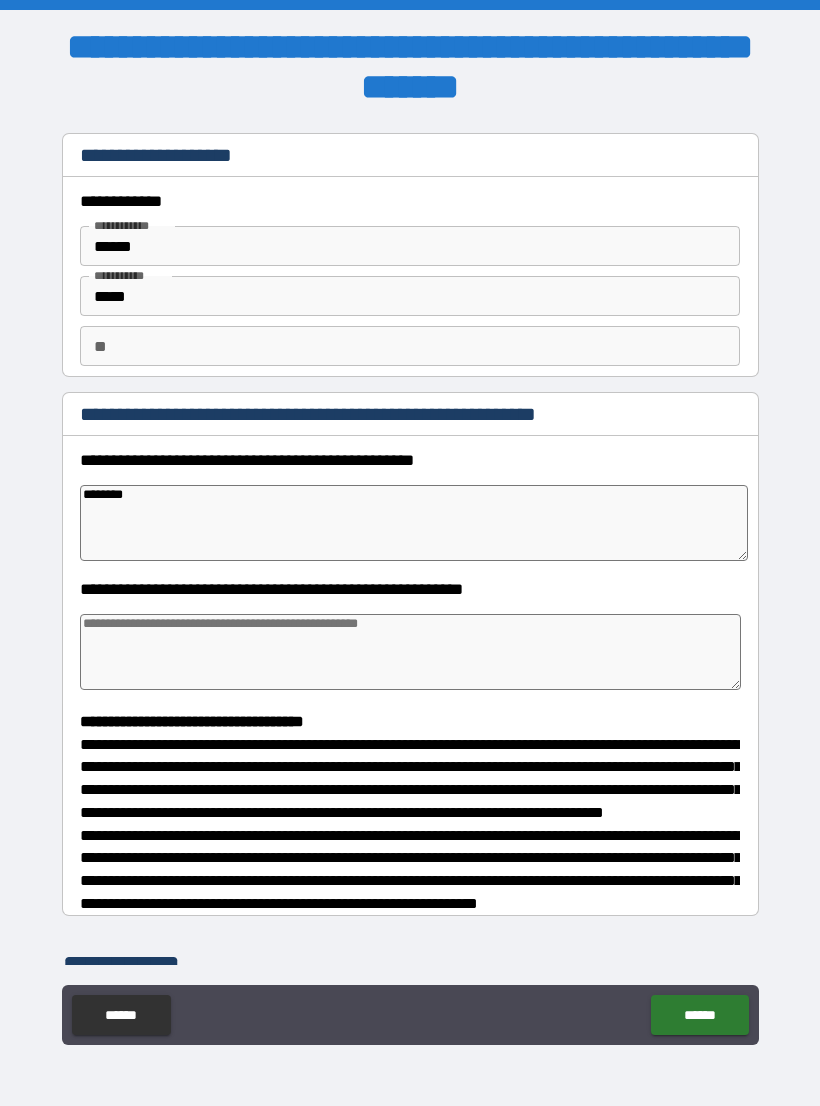 type on "*" 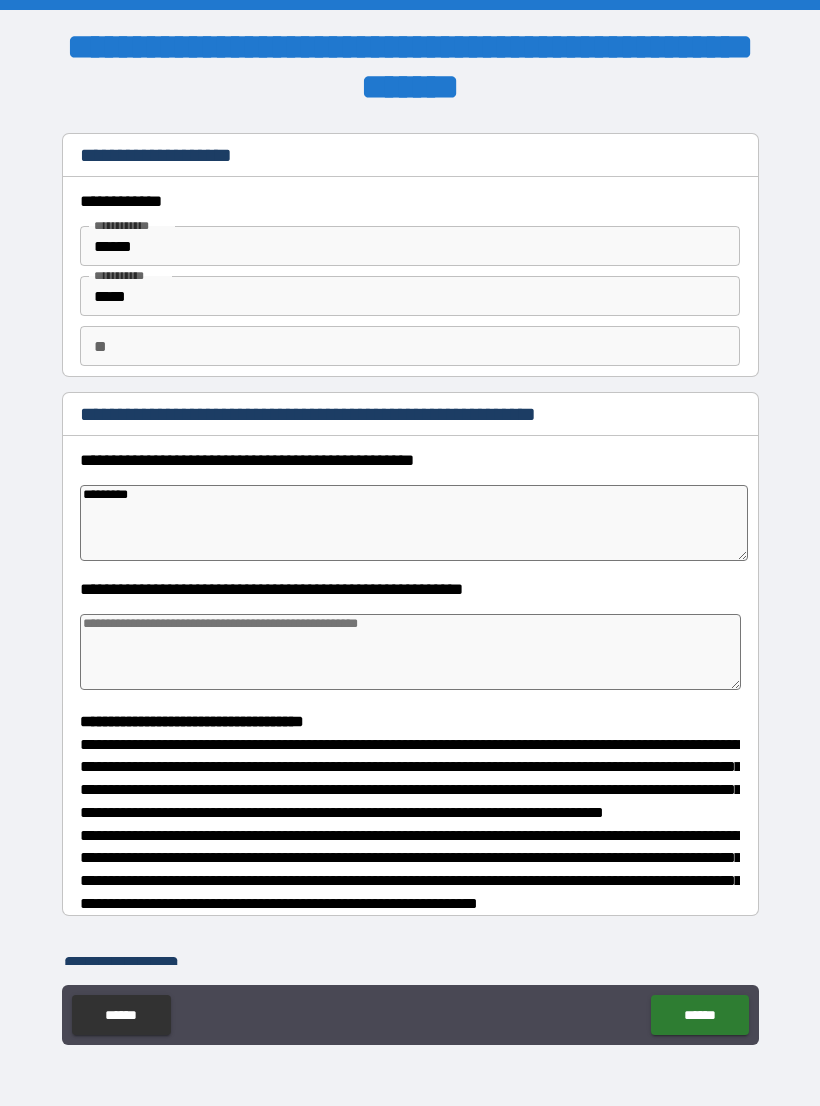 type on "*" 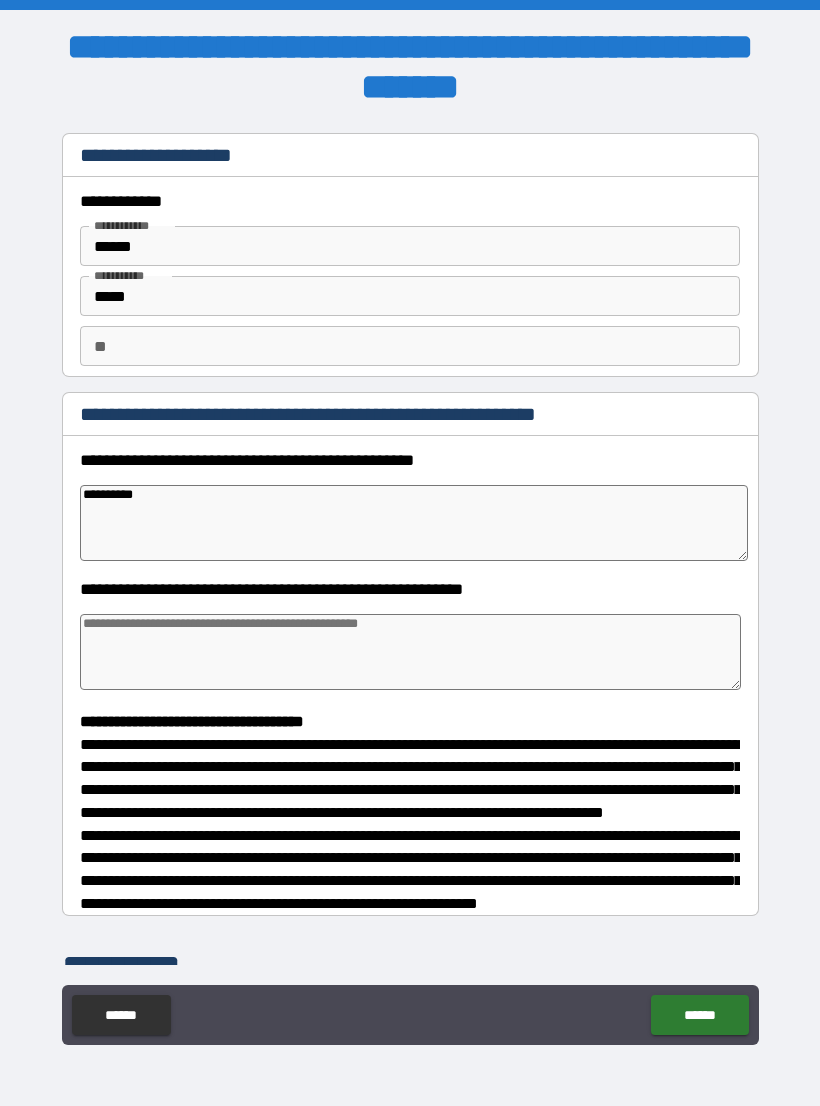 type on "*" 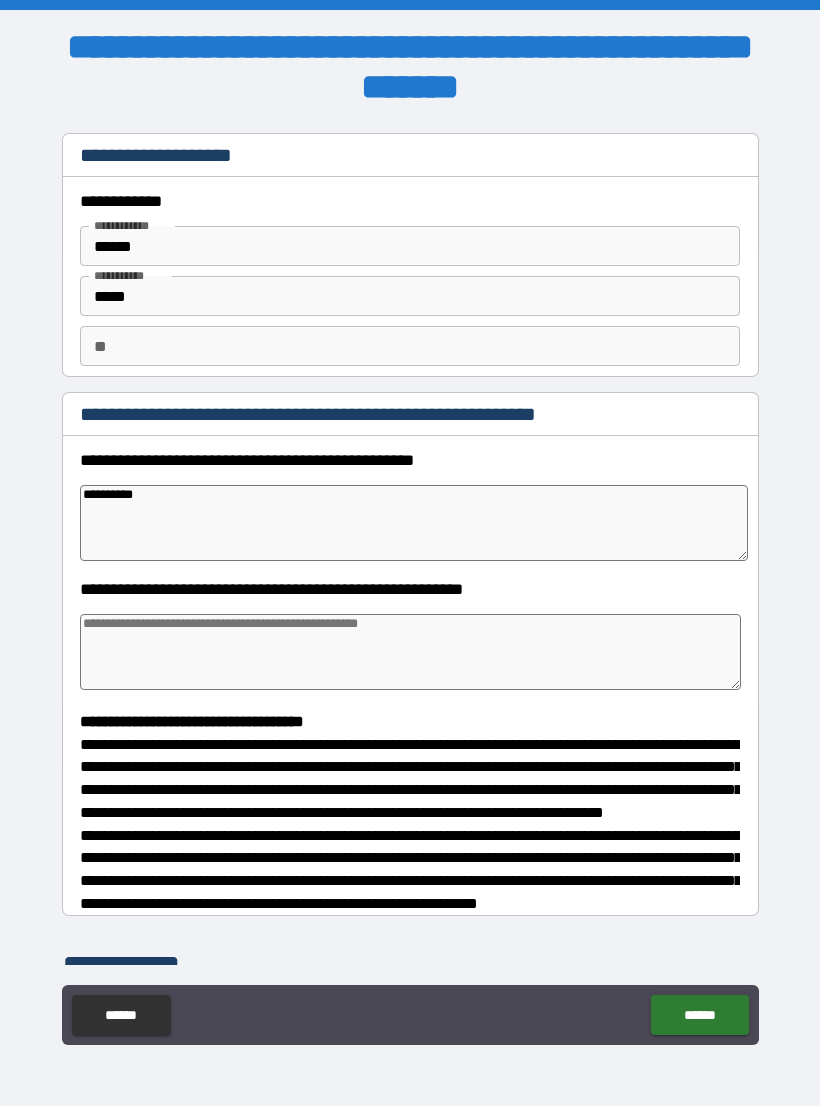 type on "**********" 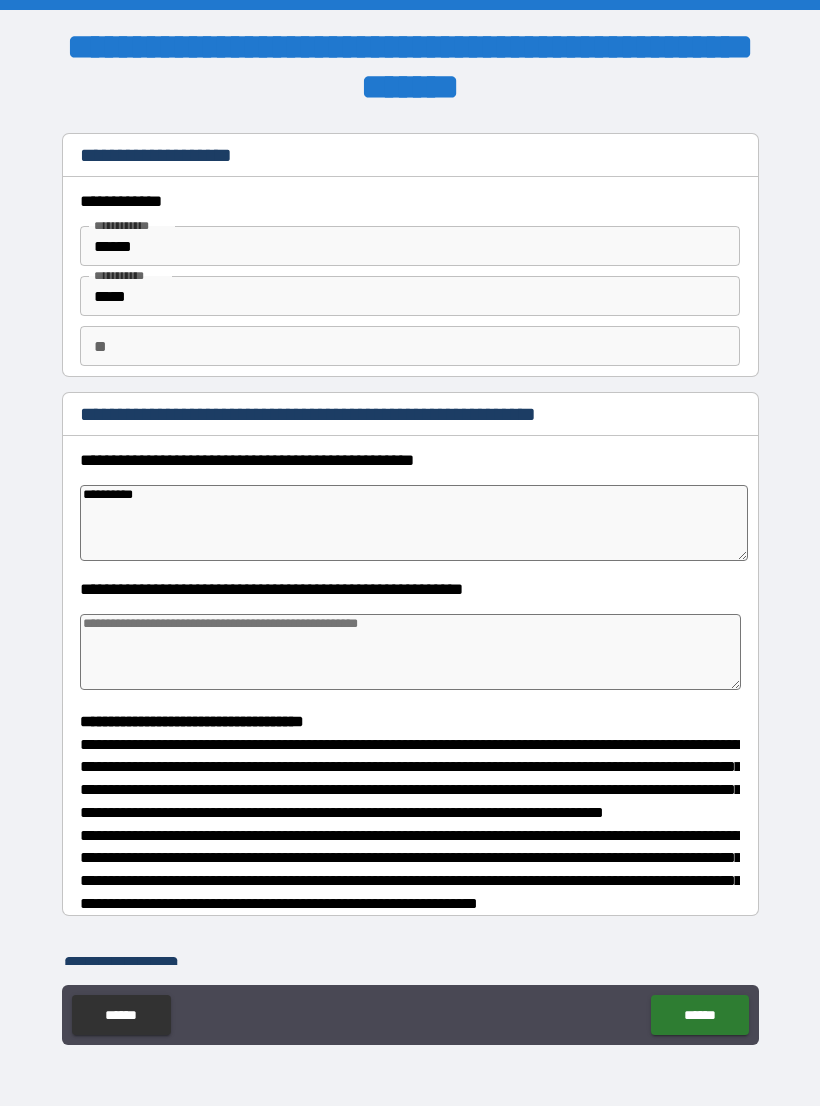 type on "*" 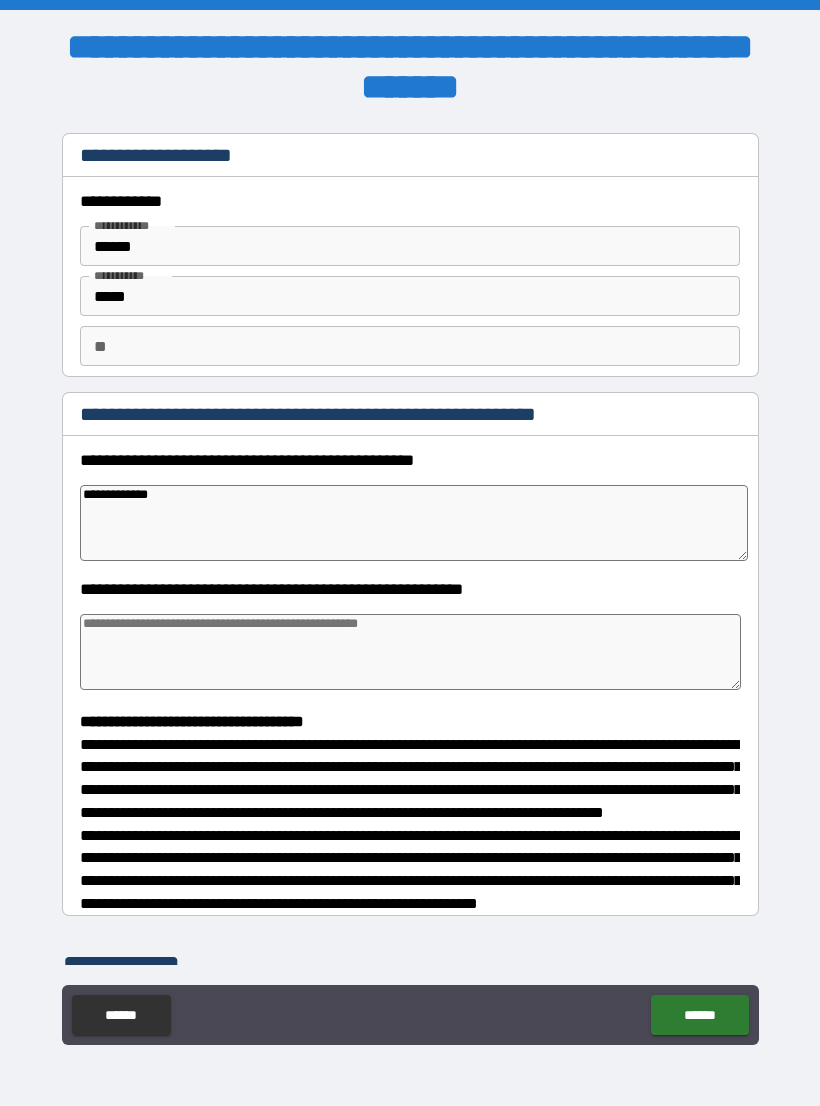 type on "**********" 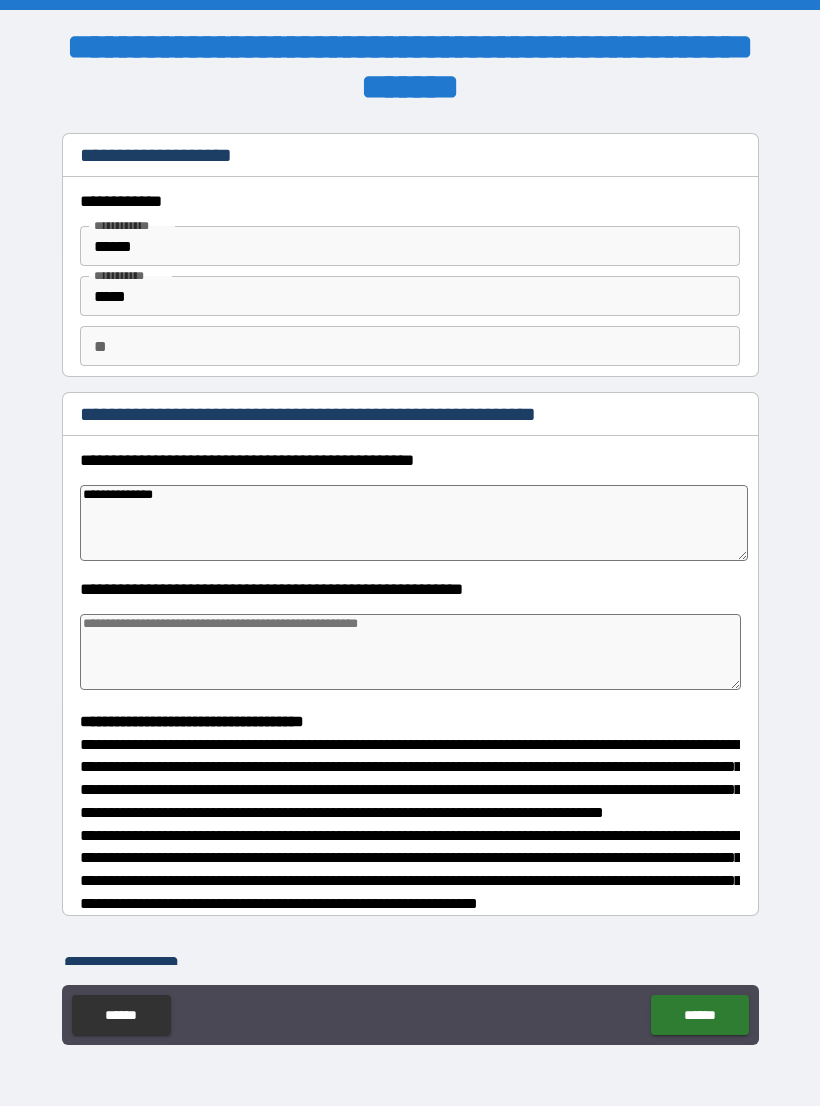 type on "*" 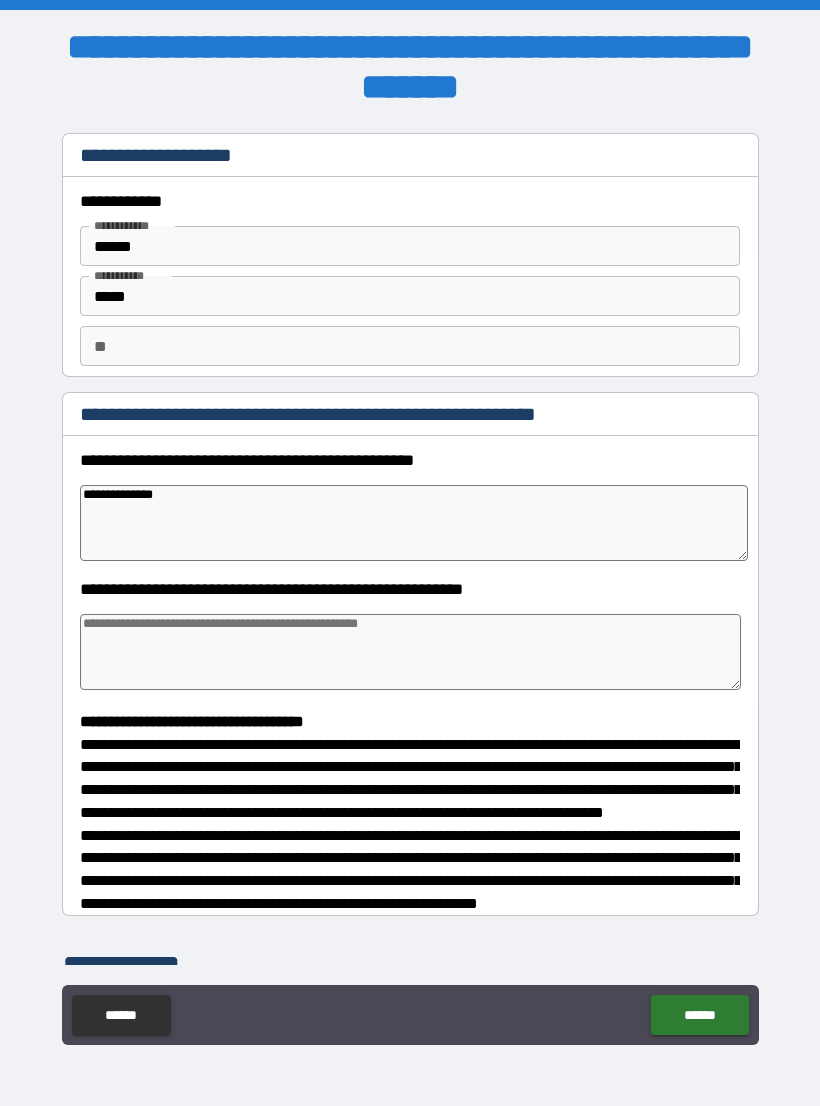 type on "**********" 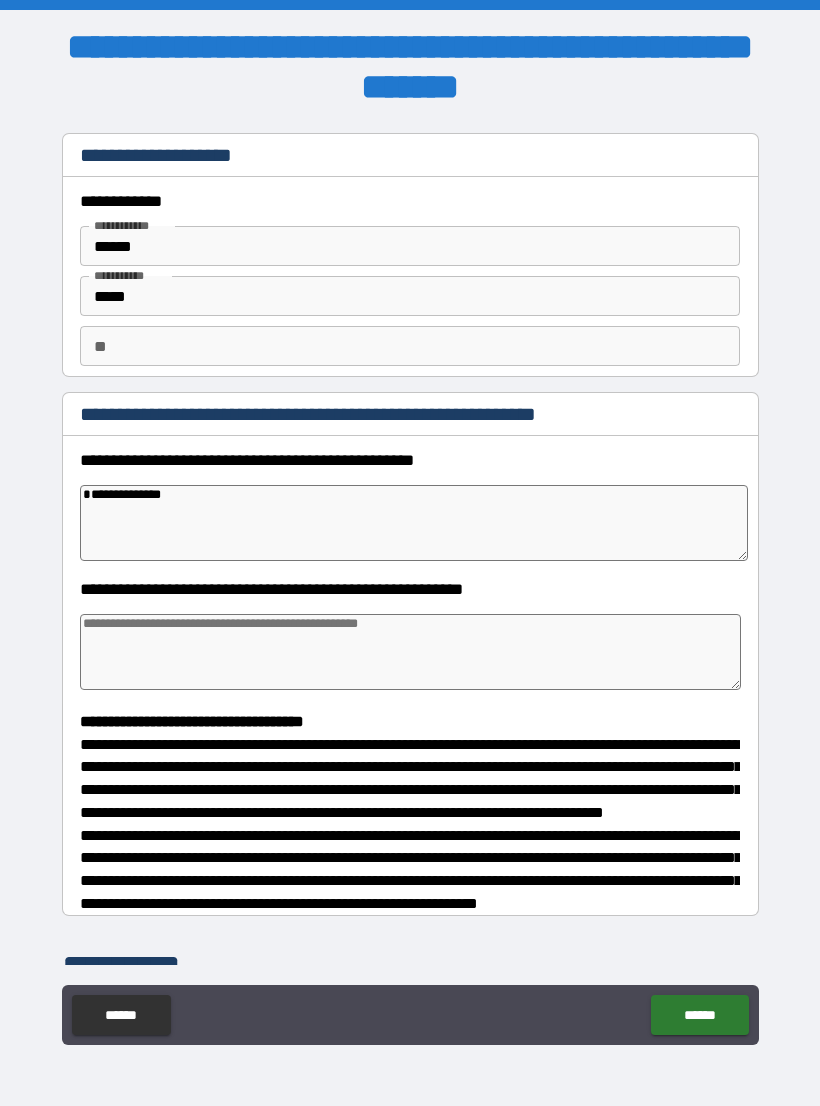 type on "*" 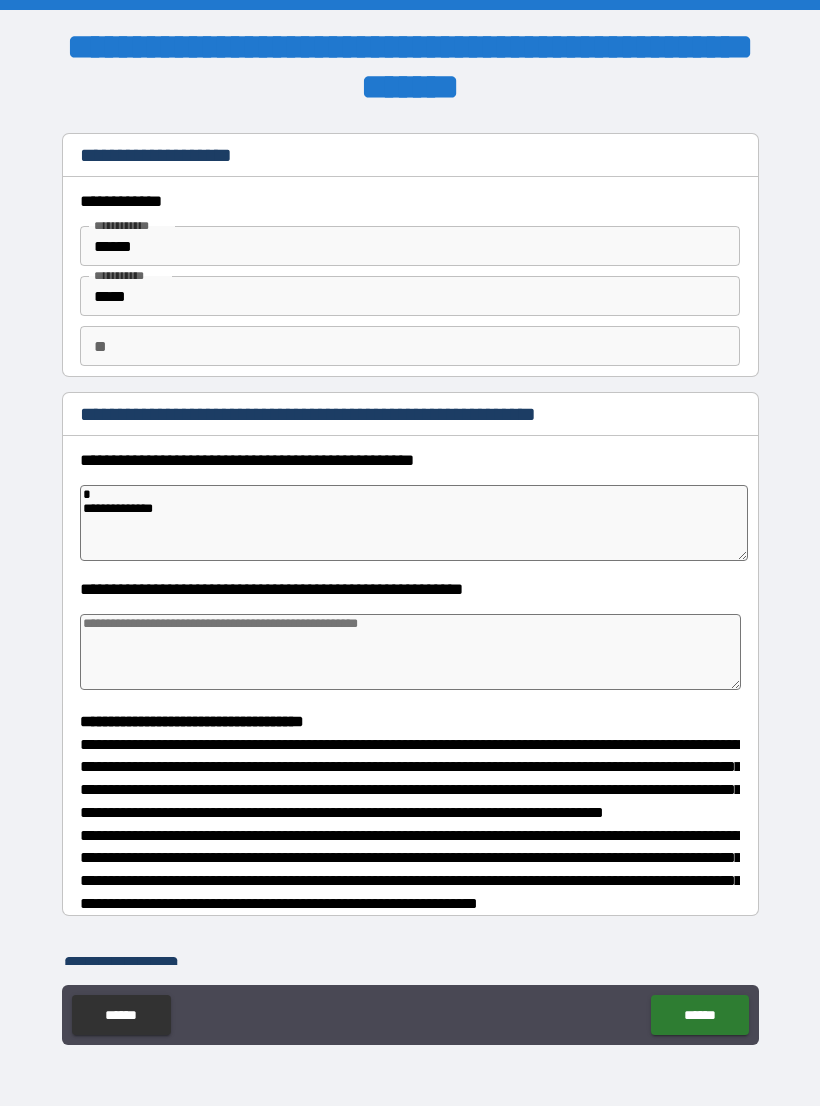 type on "*" 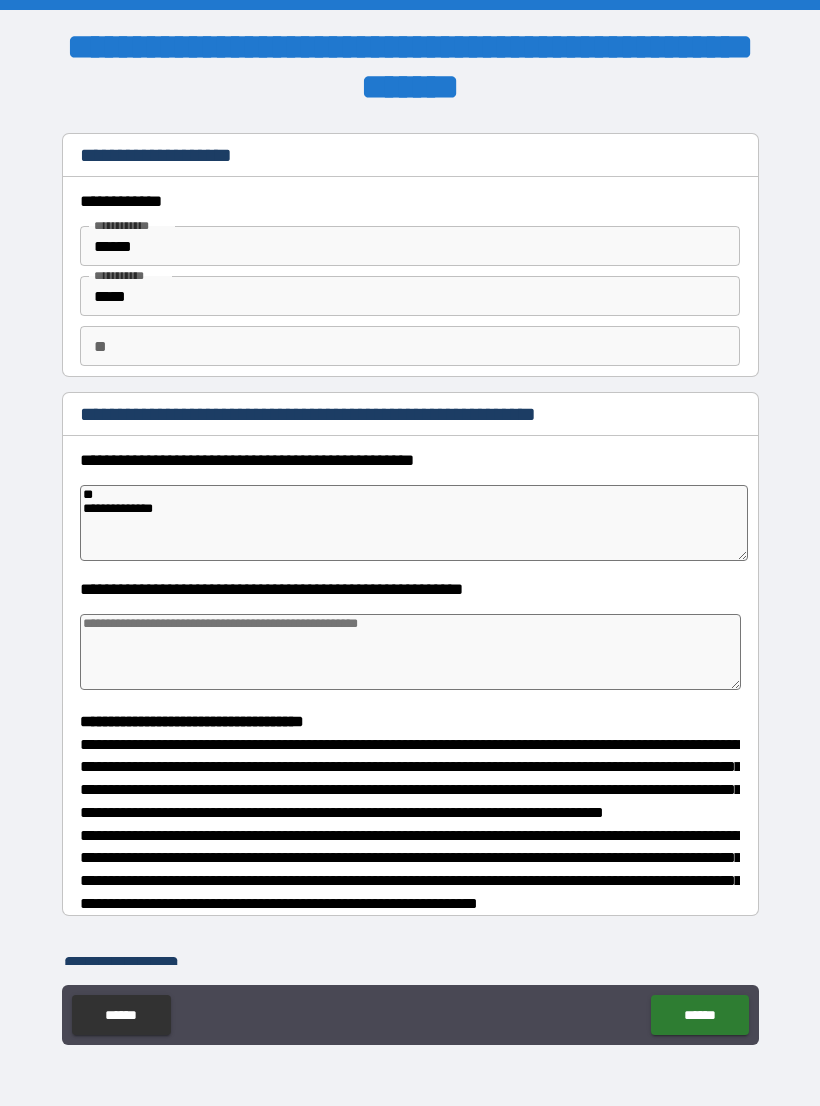 type on "*" 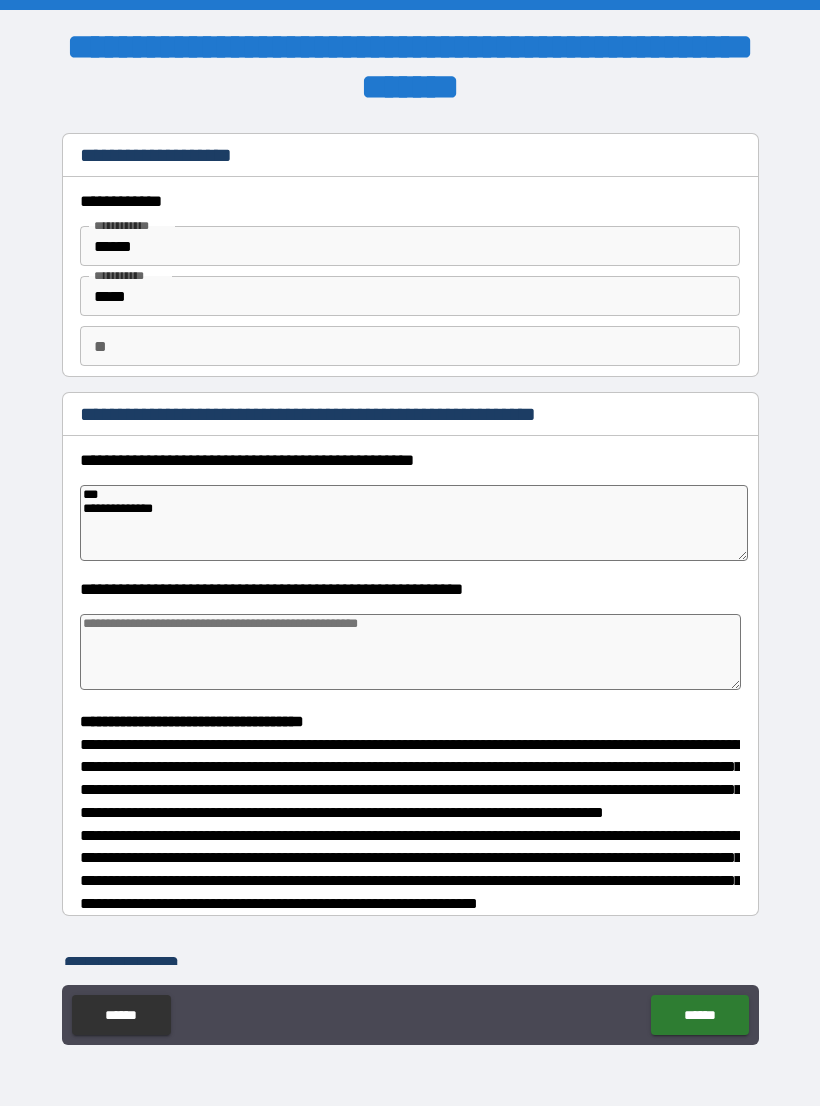 type on "*" 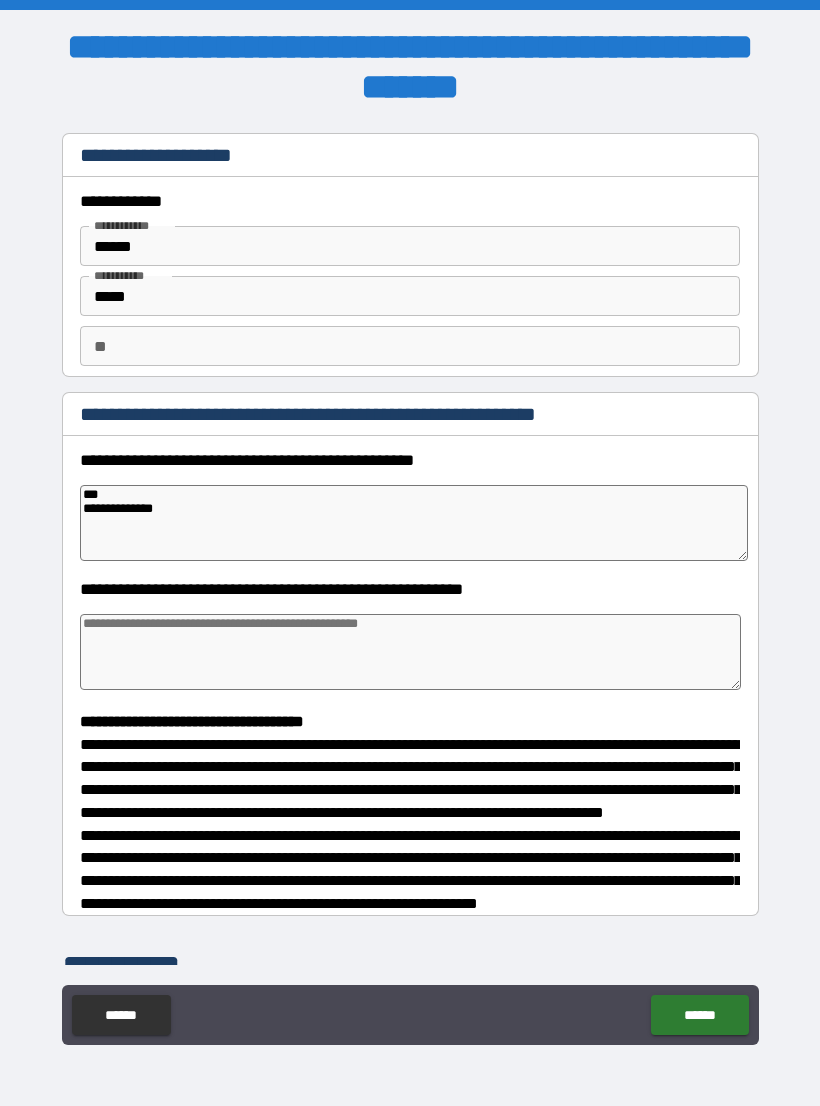 type on "**********" 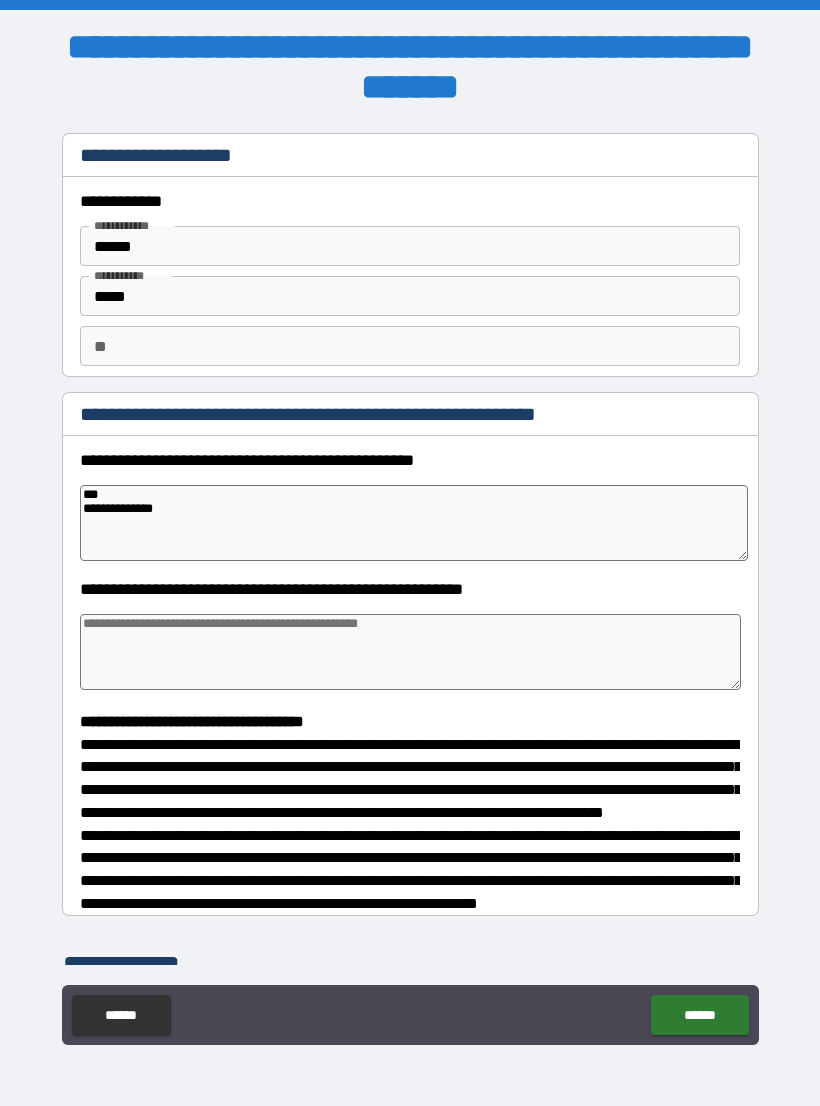 type on "*" 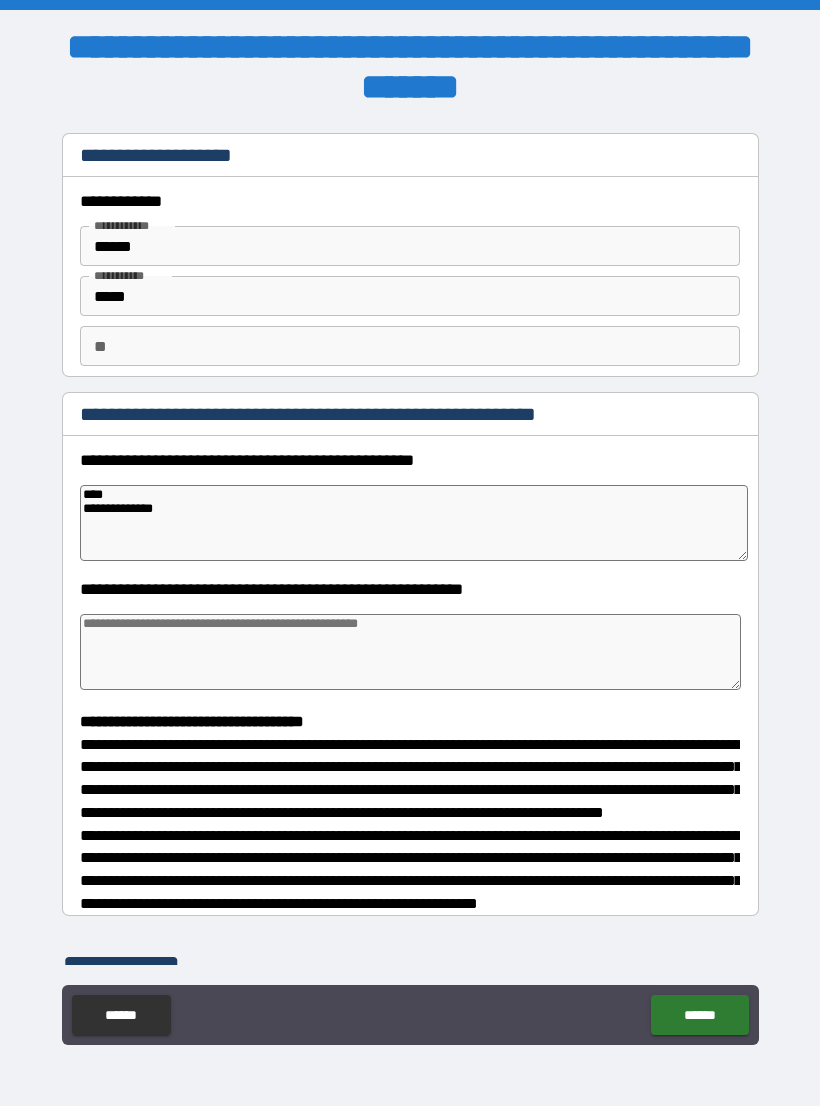 type on "*" 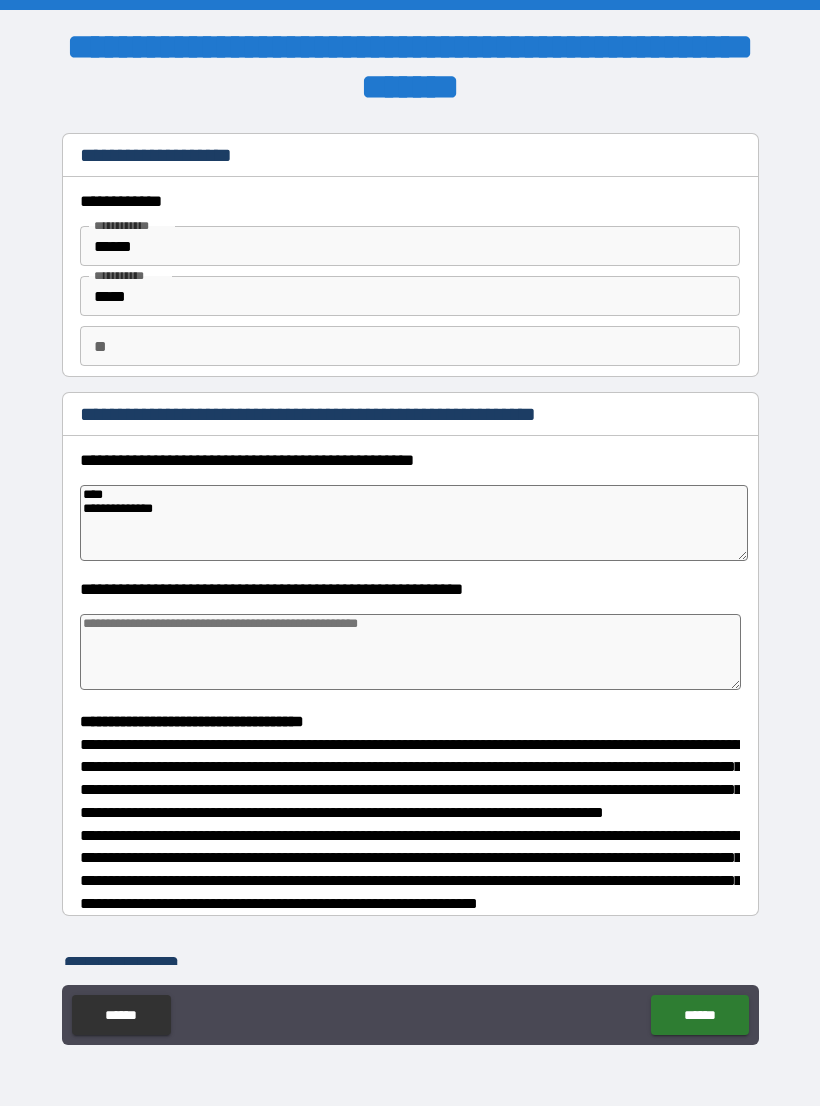 type on "**********" 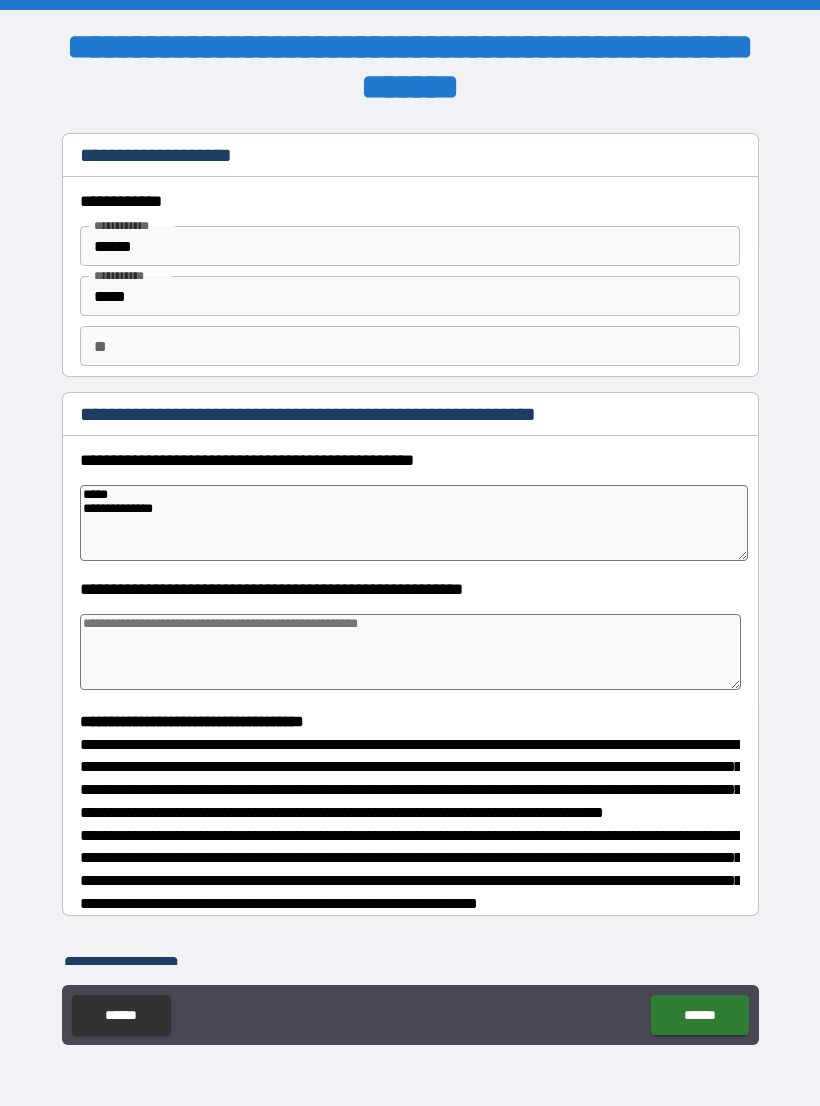 type on "*" 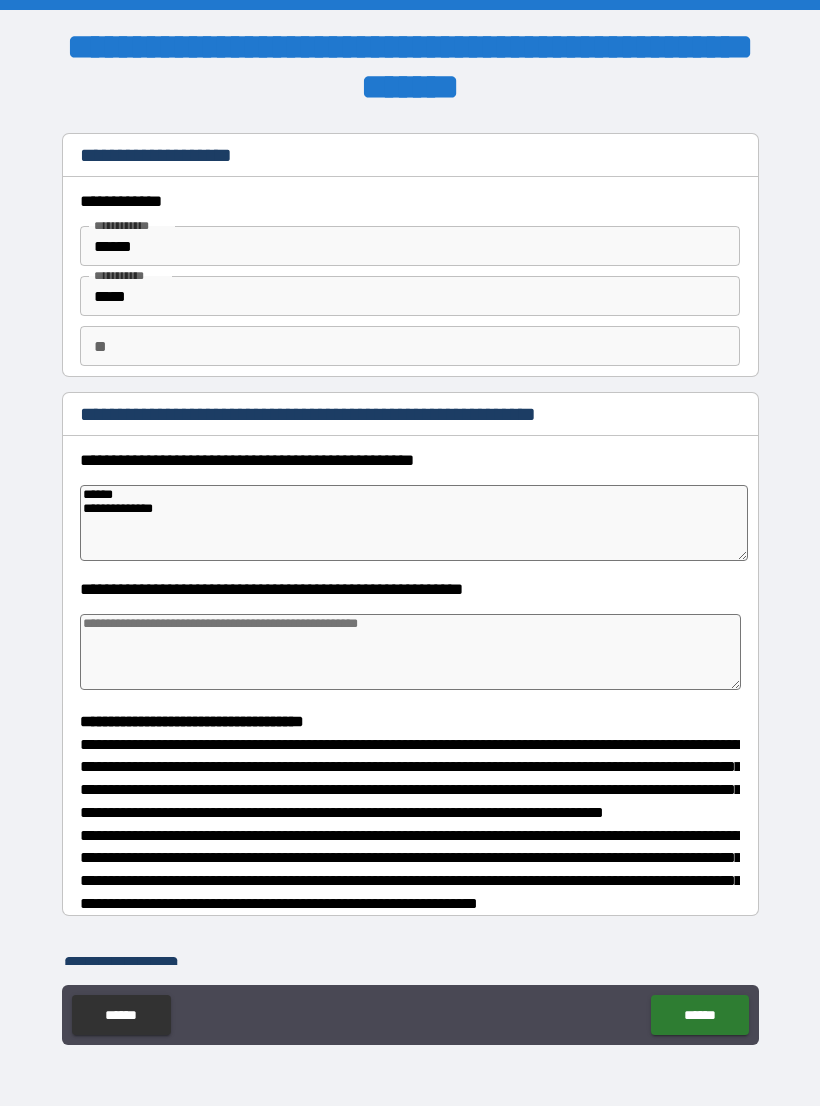 type on "*" 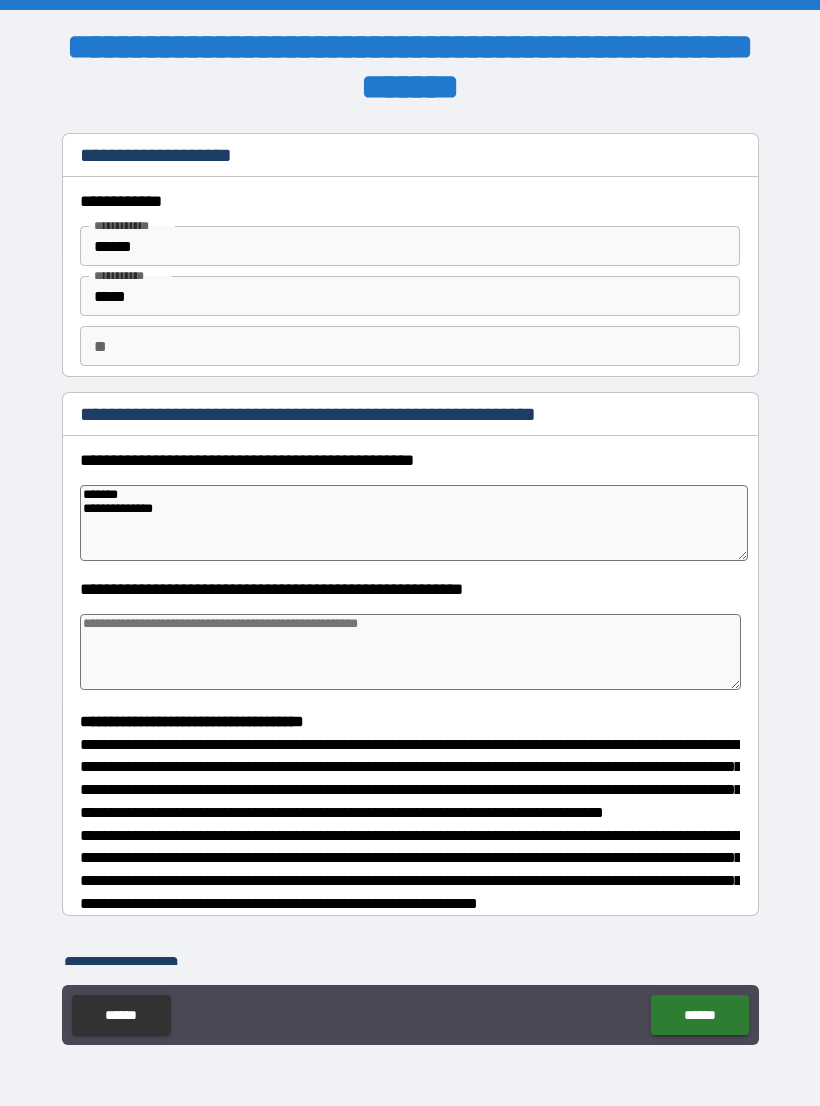 type on "*" 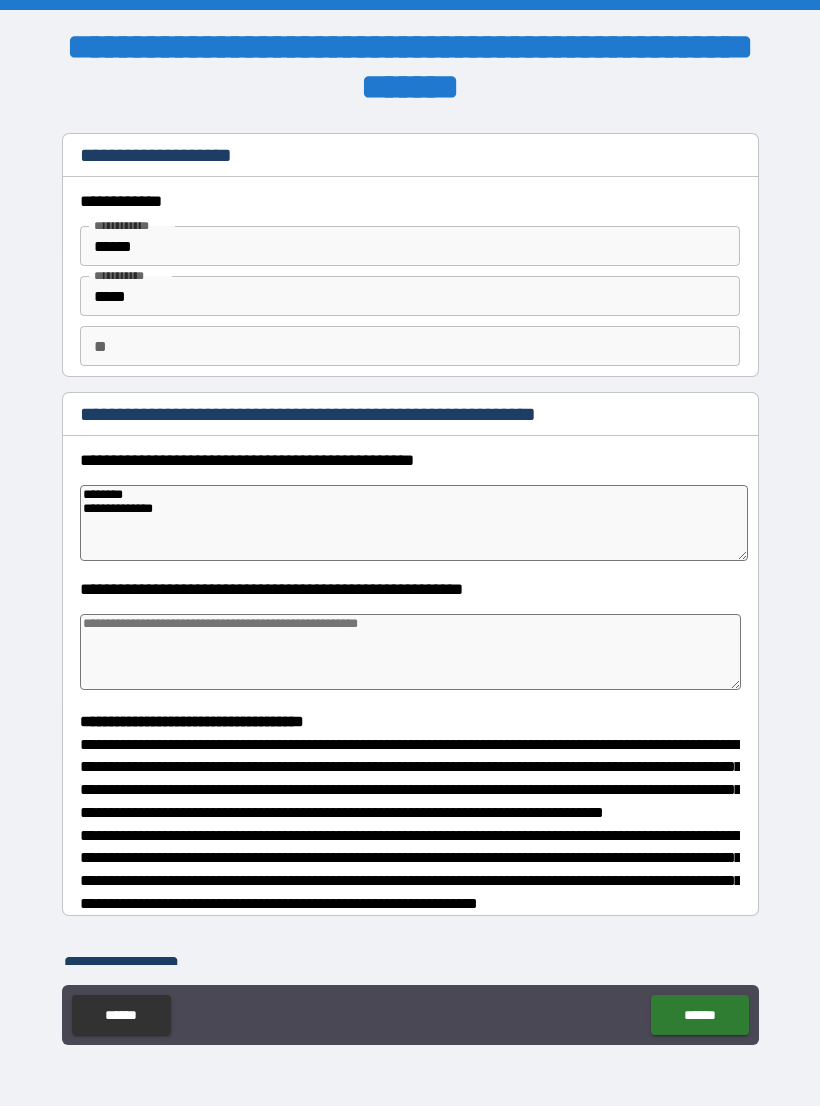 type on "*" 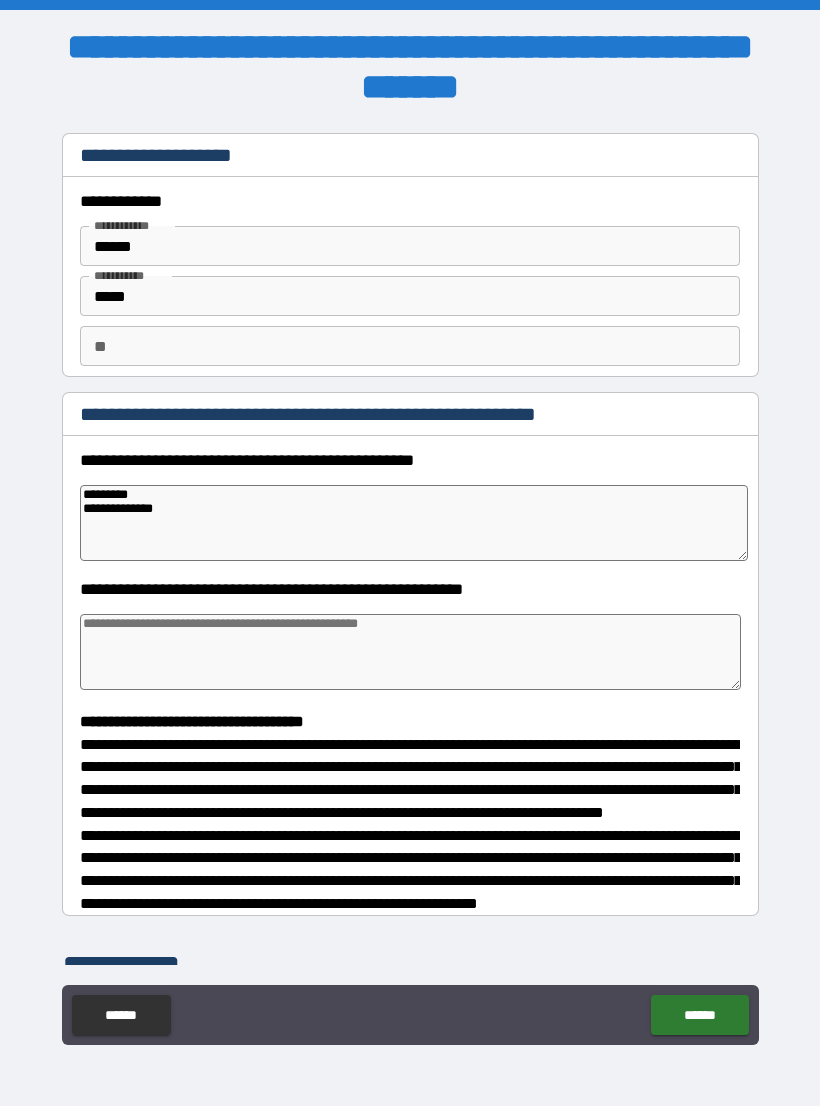 type on "*" 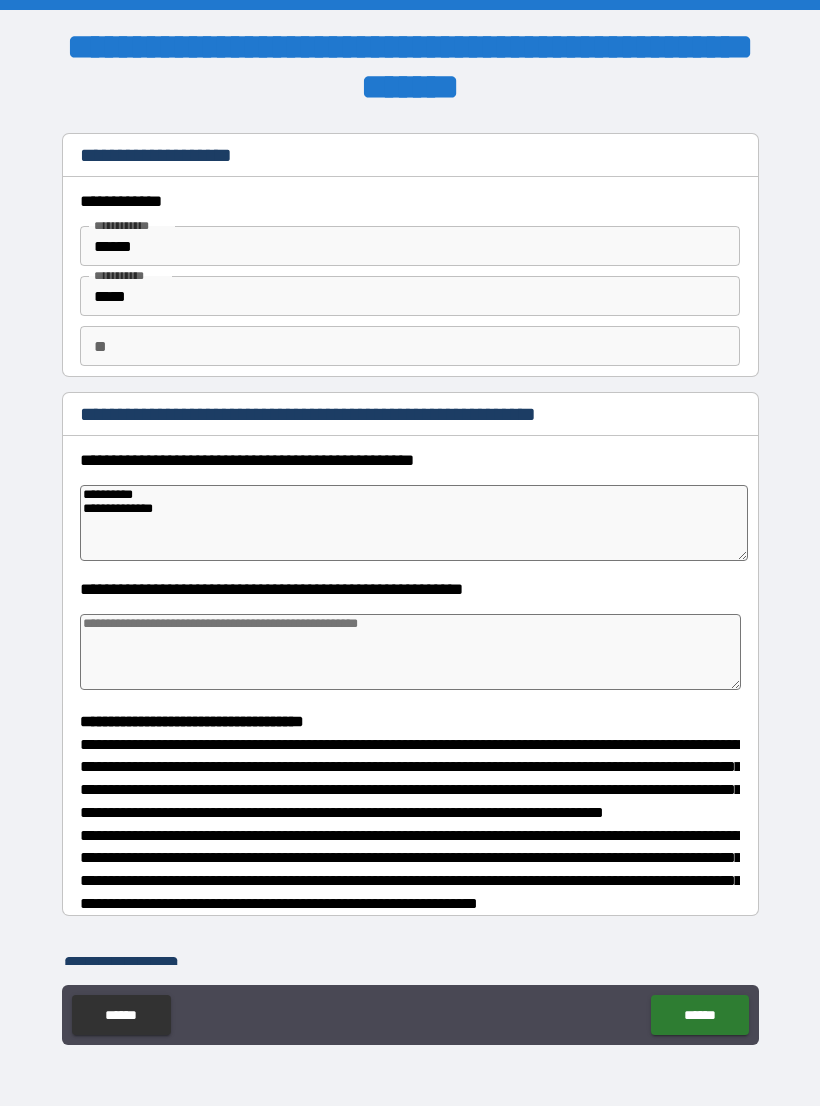 type on "*" 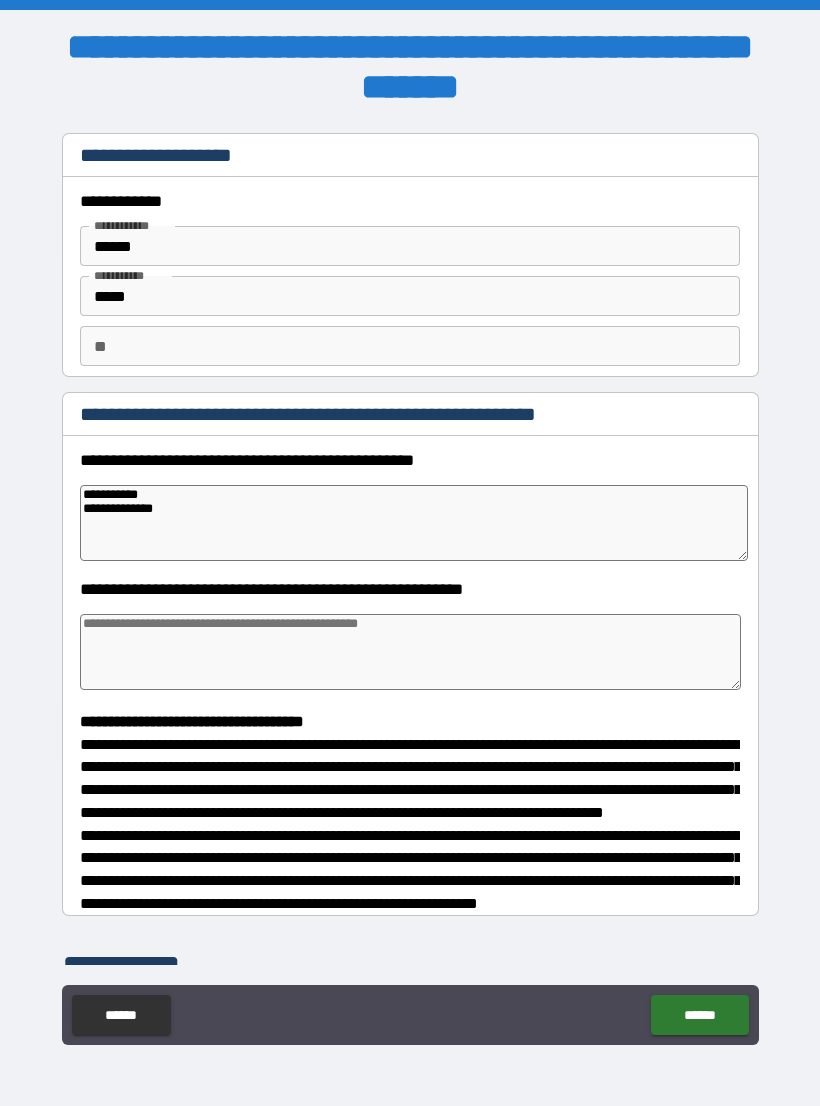 type on "*" 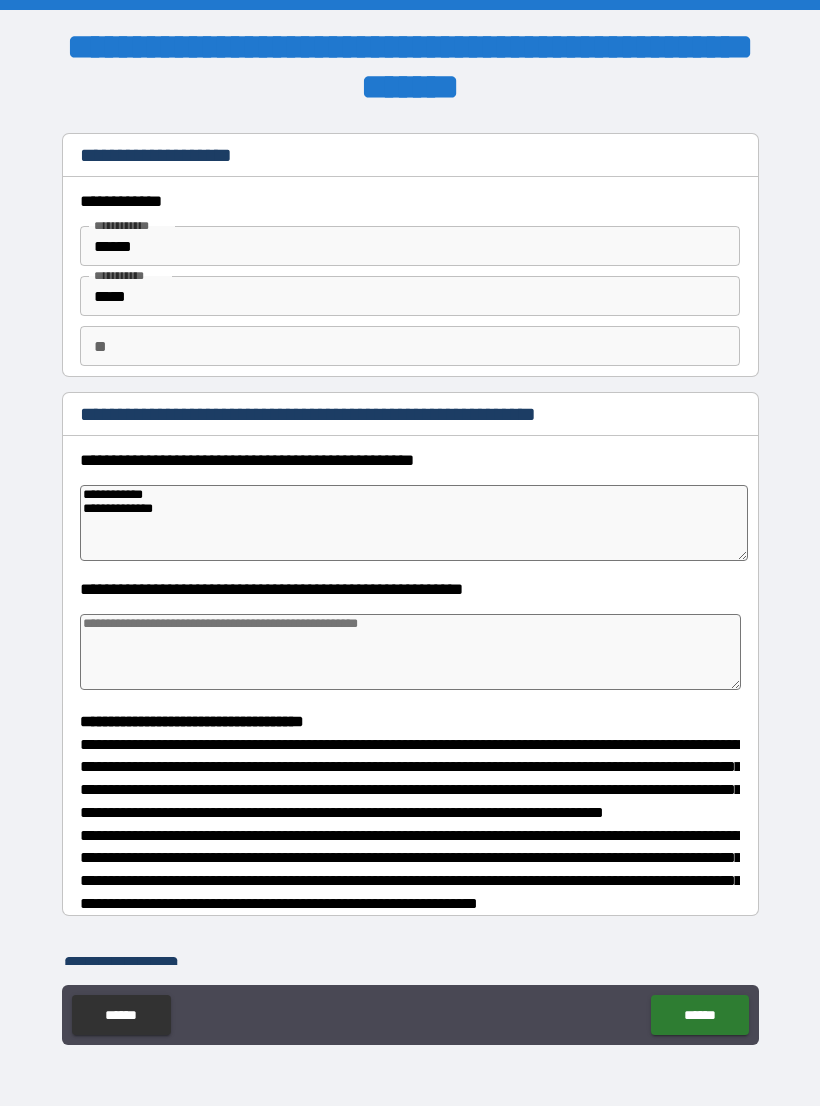 type on "*" 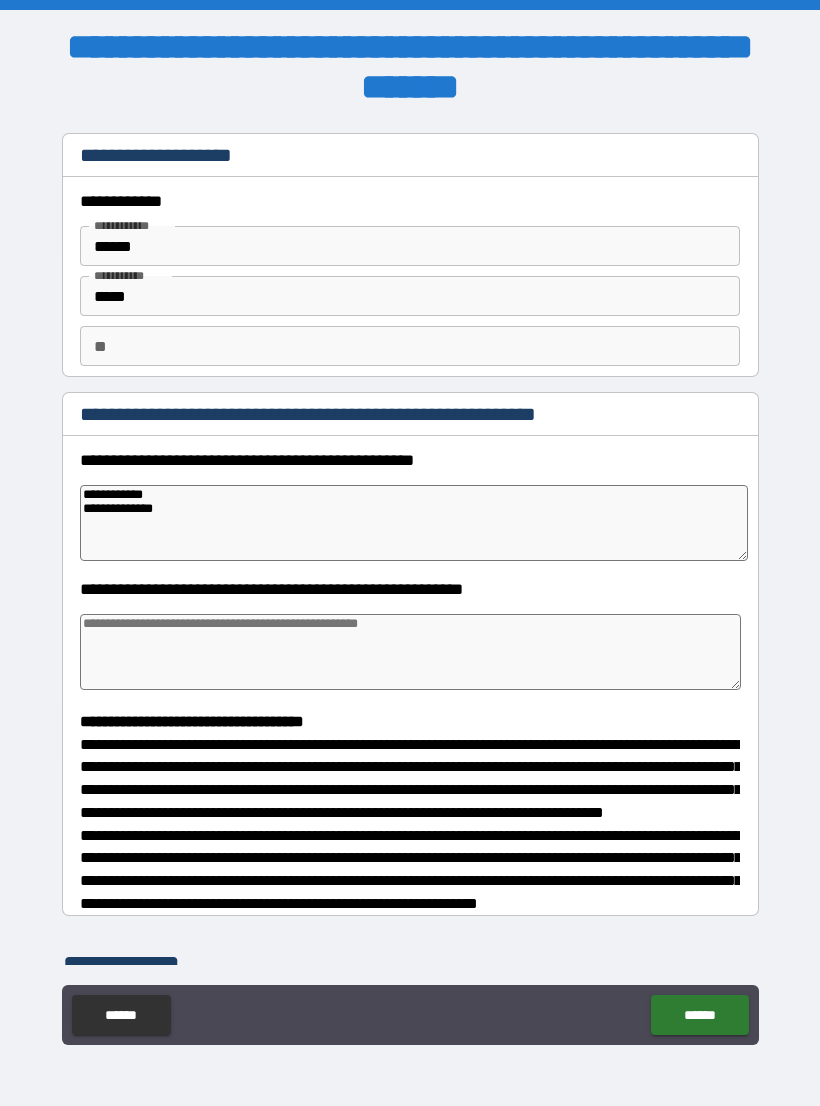 type on "**********" 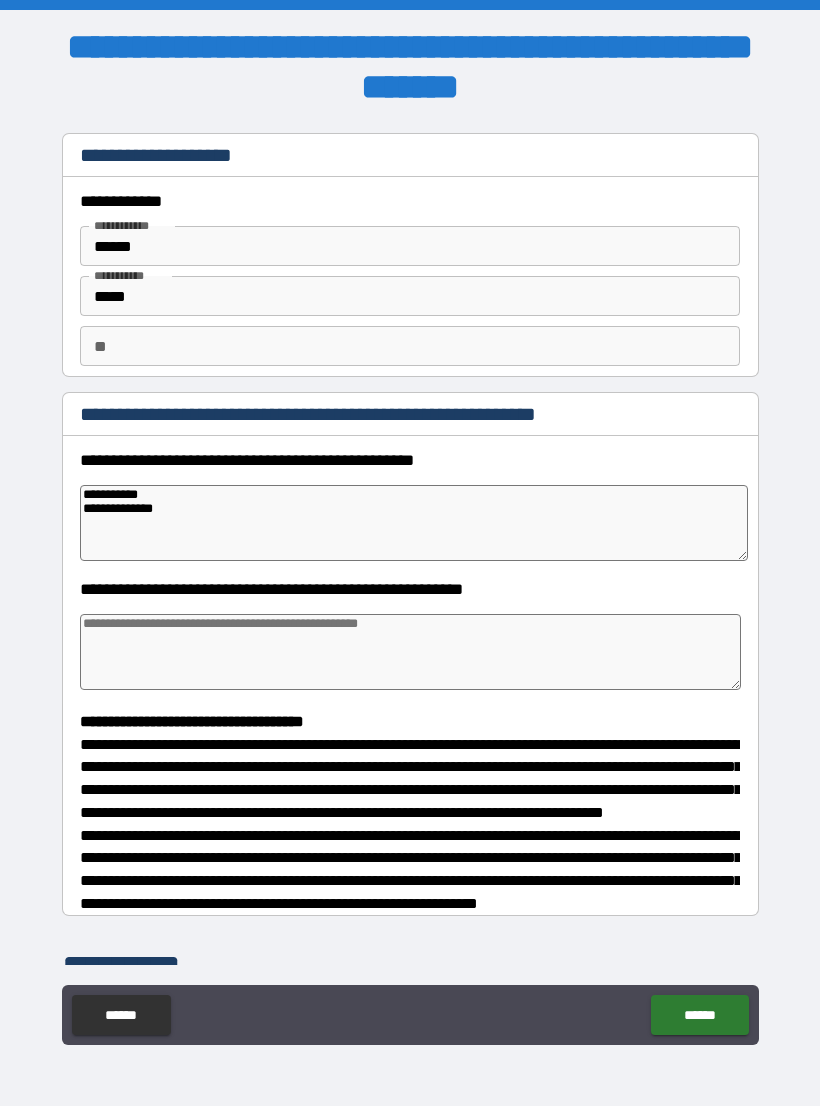 type on "*" 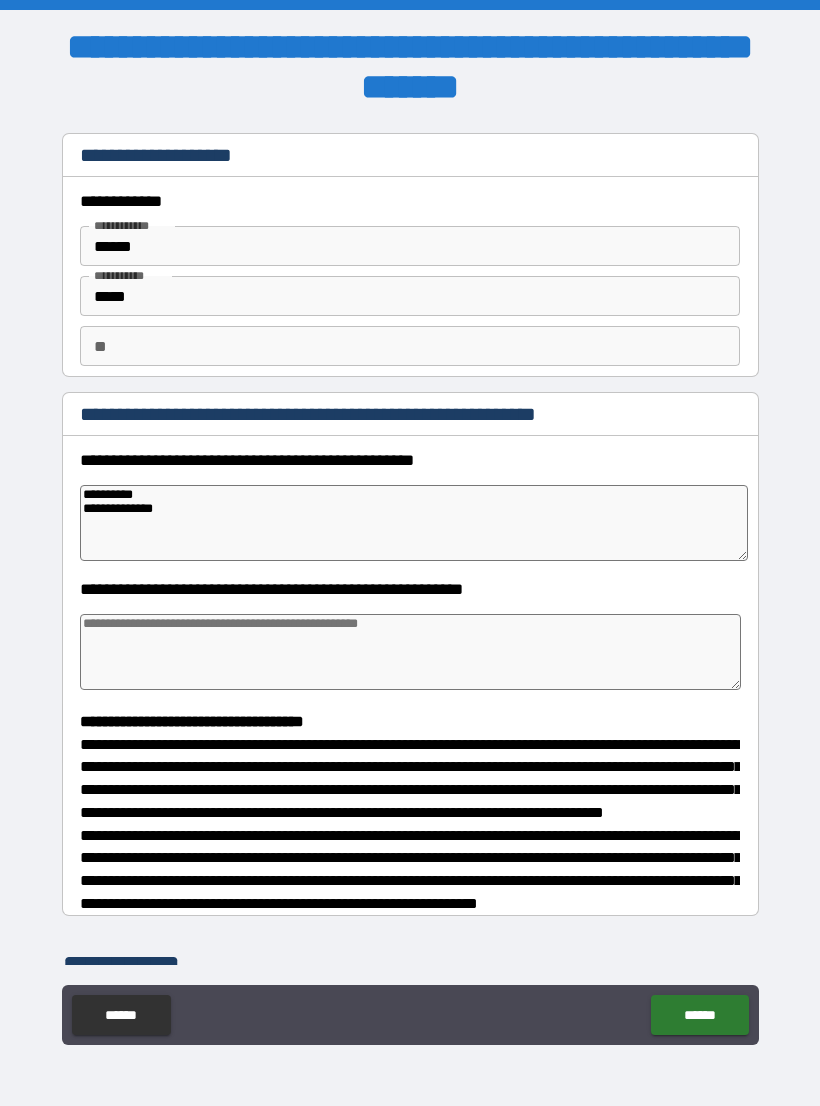 type on "*" 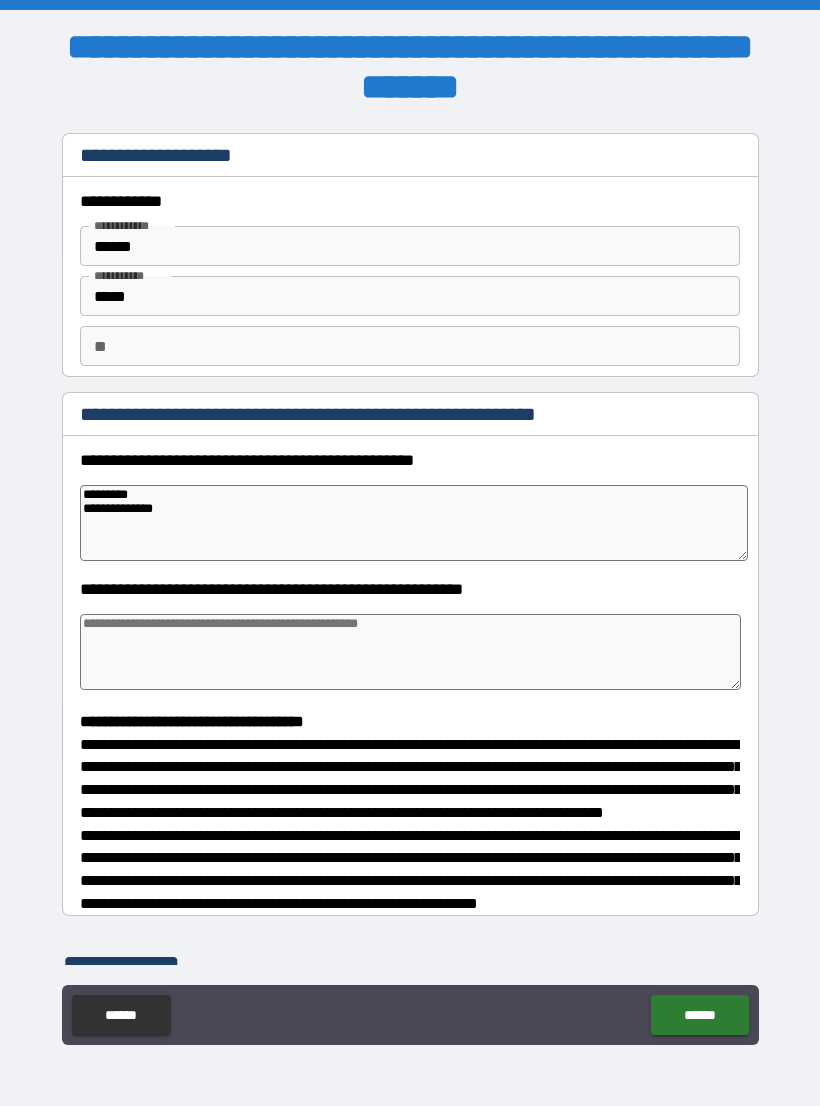 type on "*" 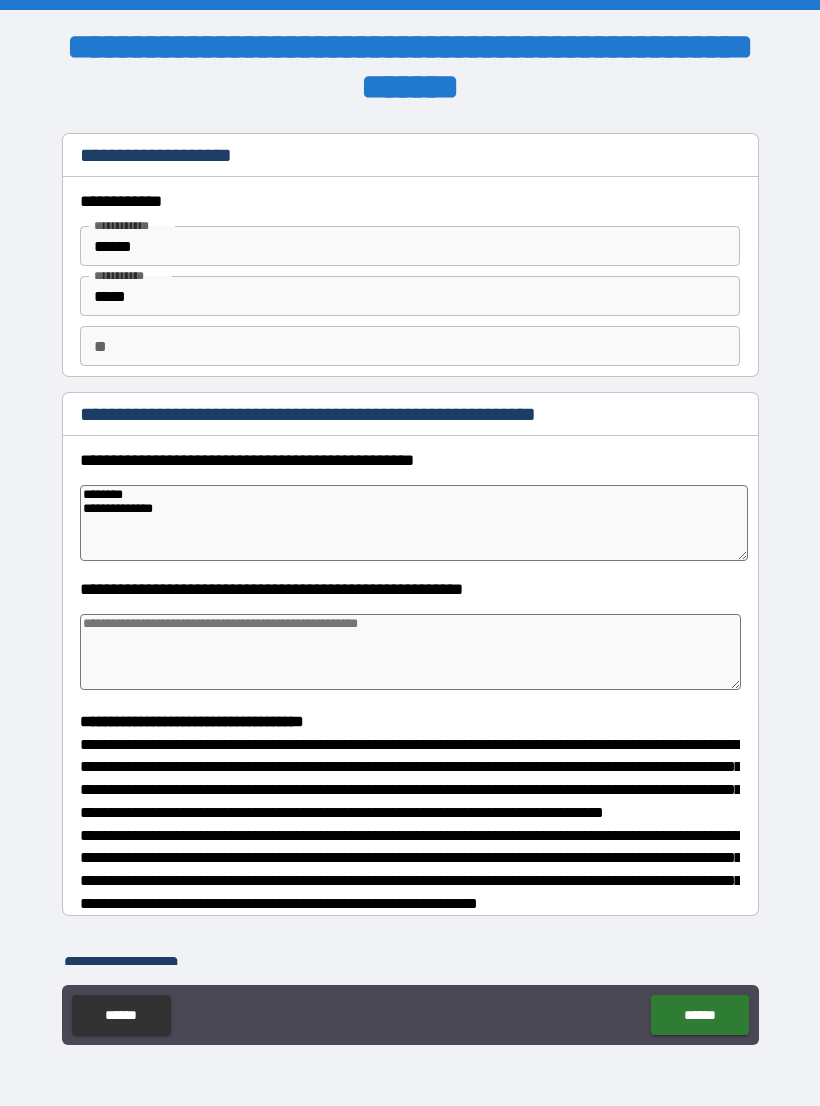 type on "*" 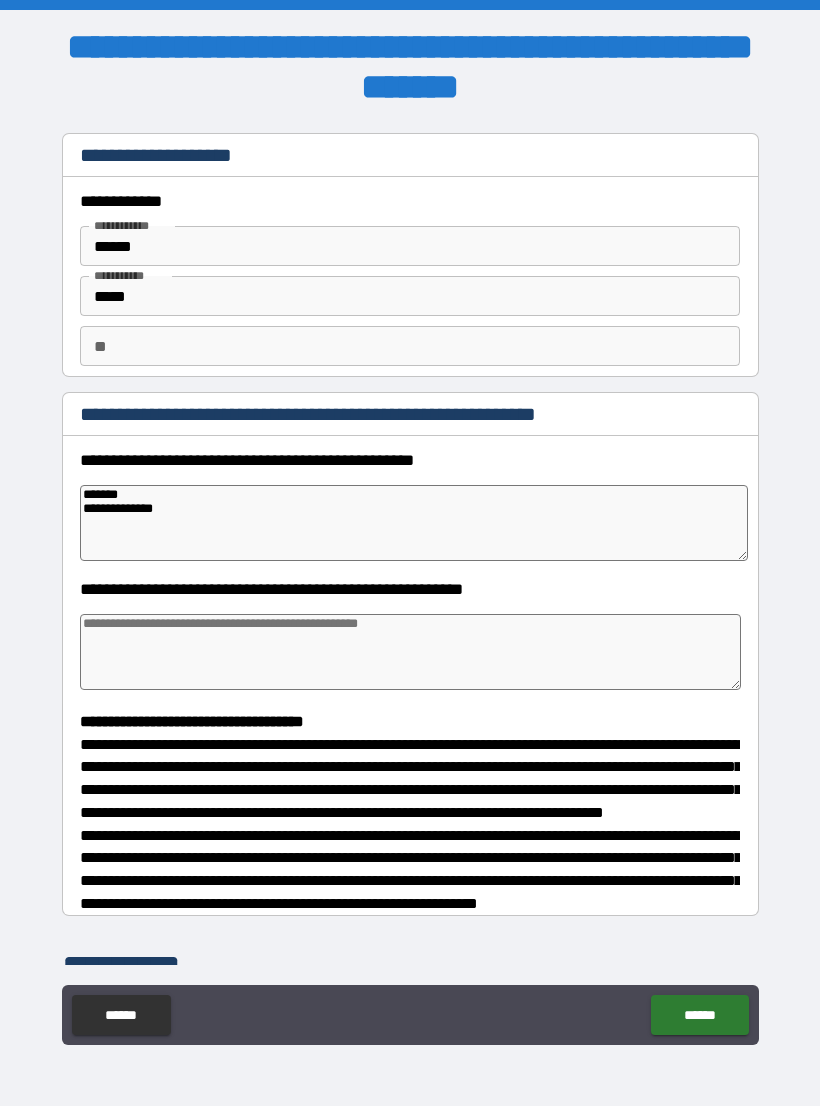 type on "*" 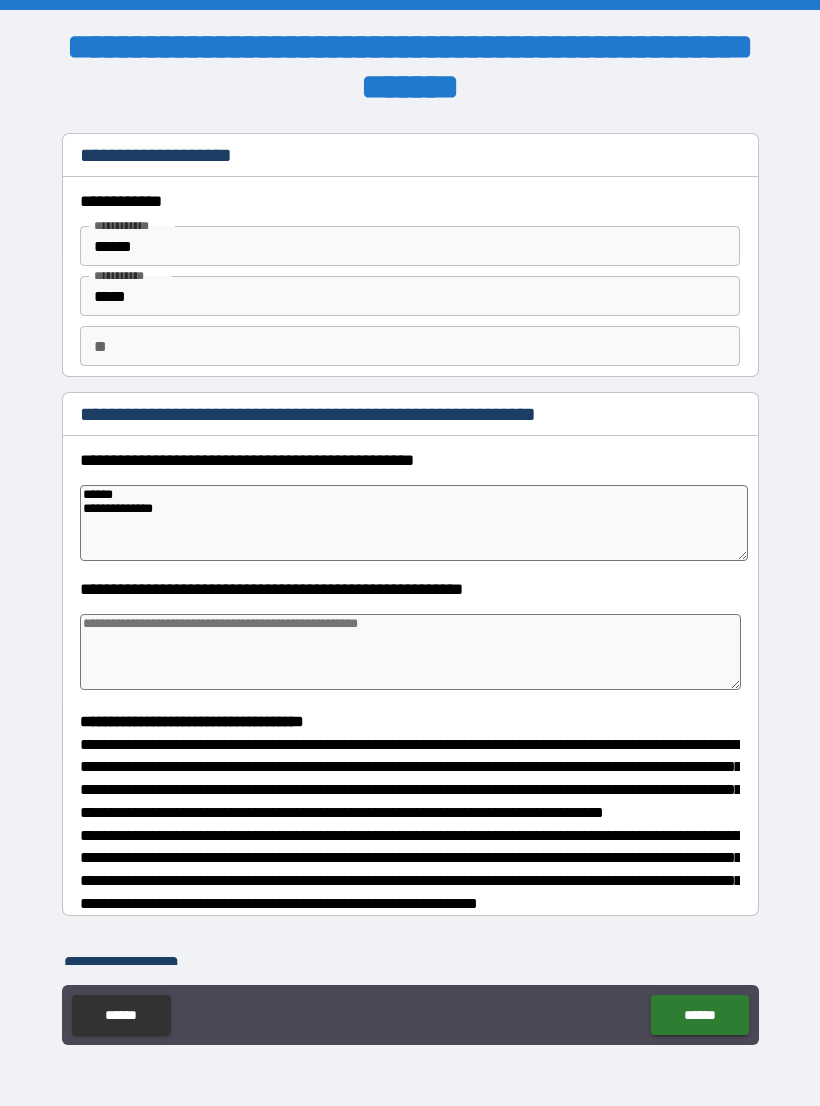 type on "*" 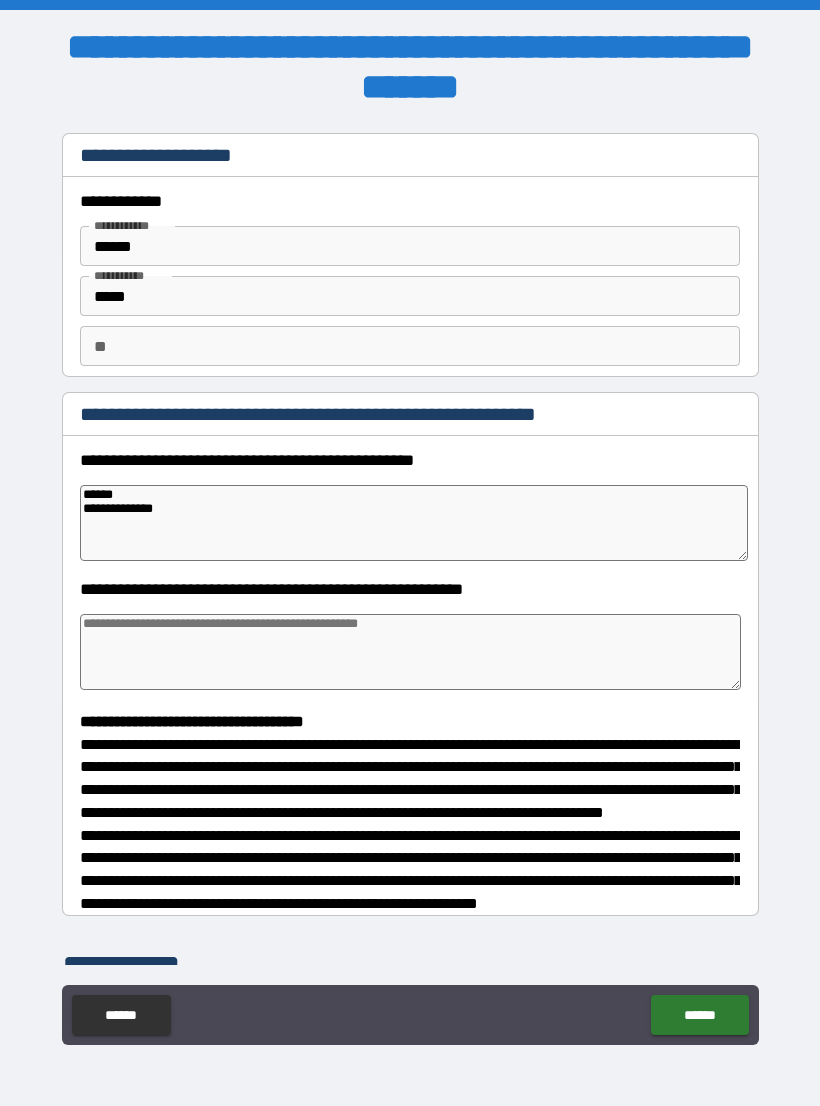 type on "**********" 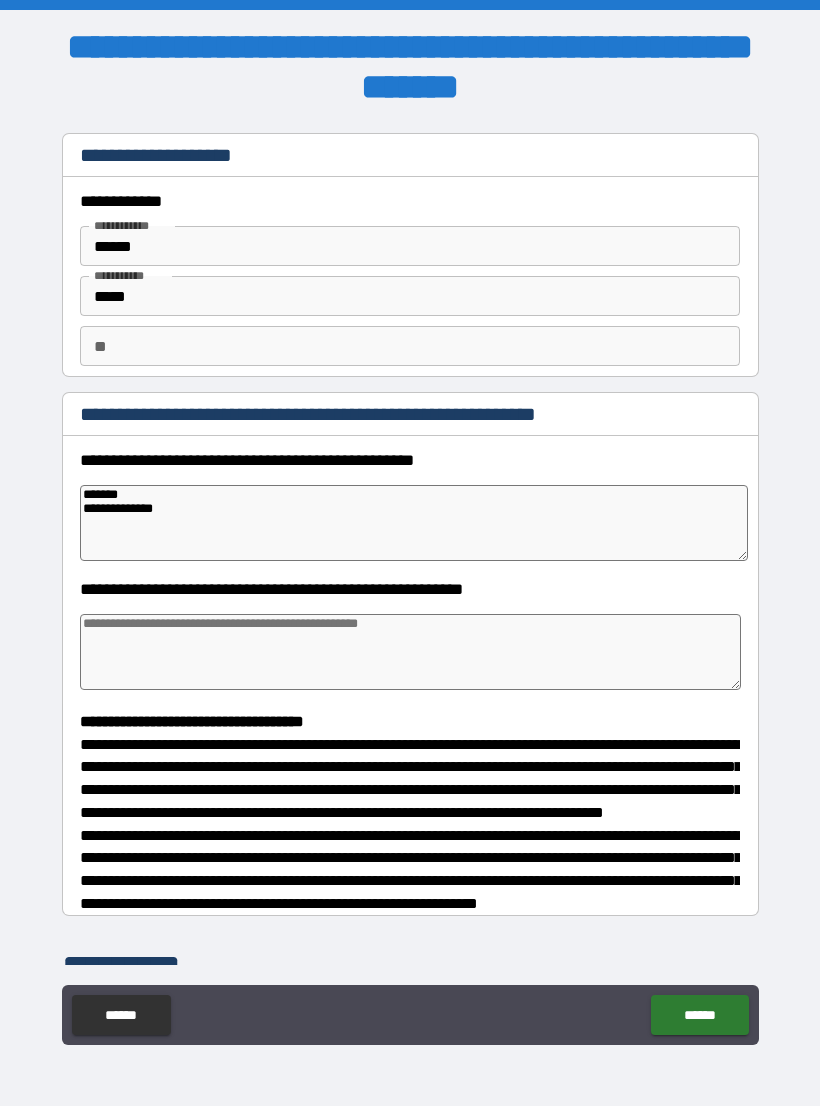 type on "*" 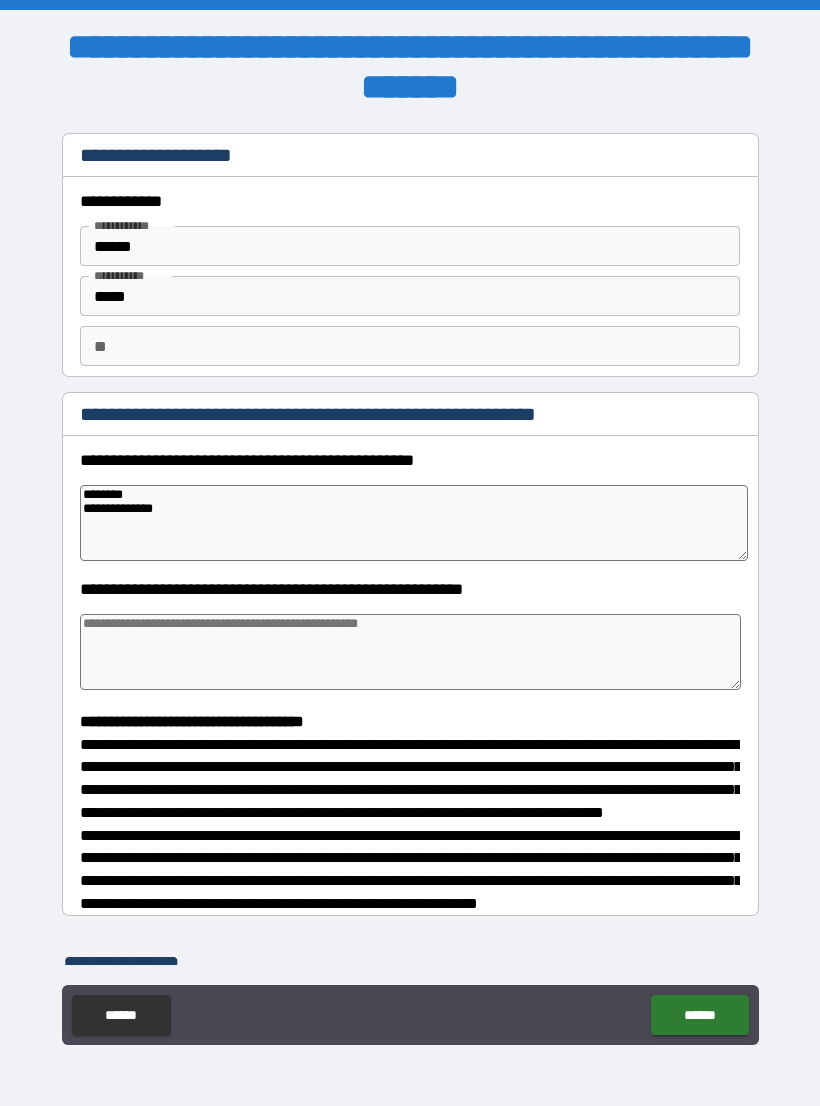 type on "*" 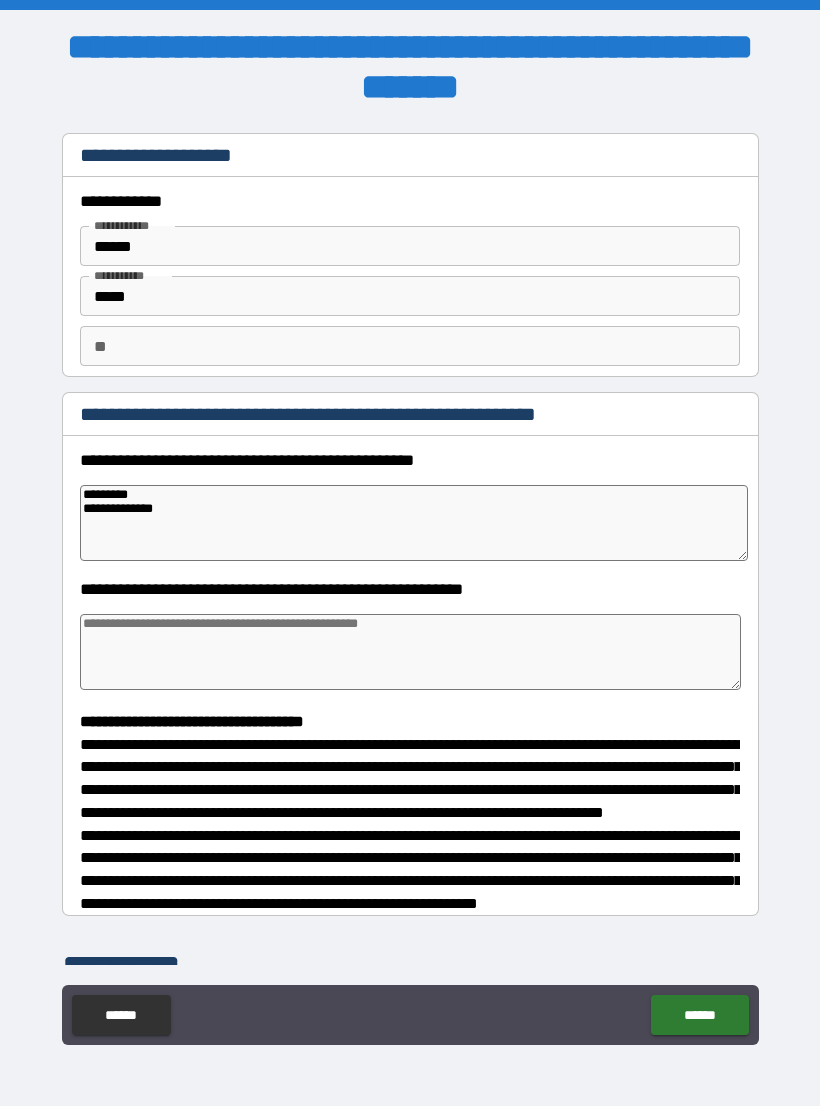 type on "*" 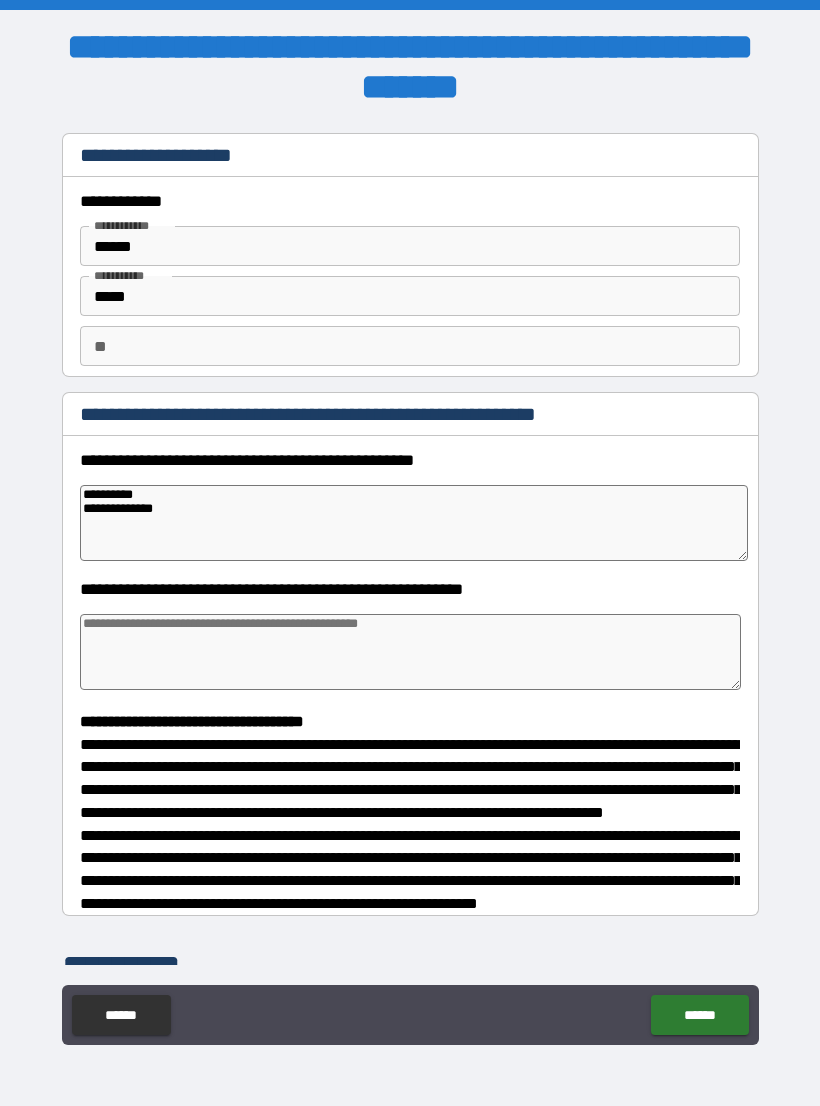 type on "*" 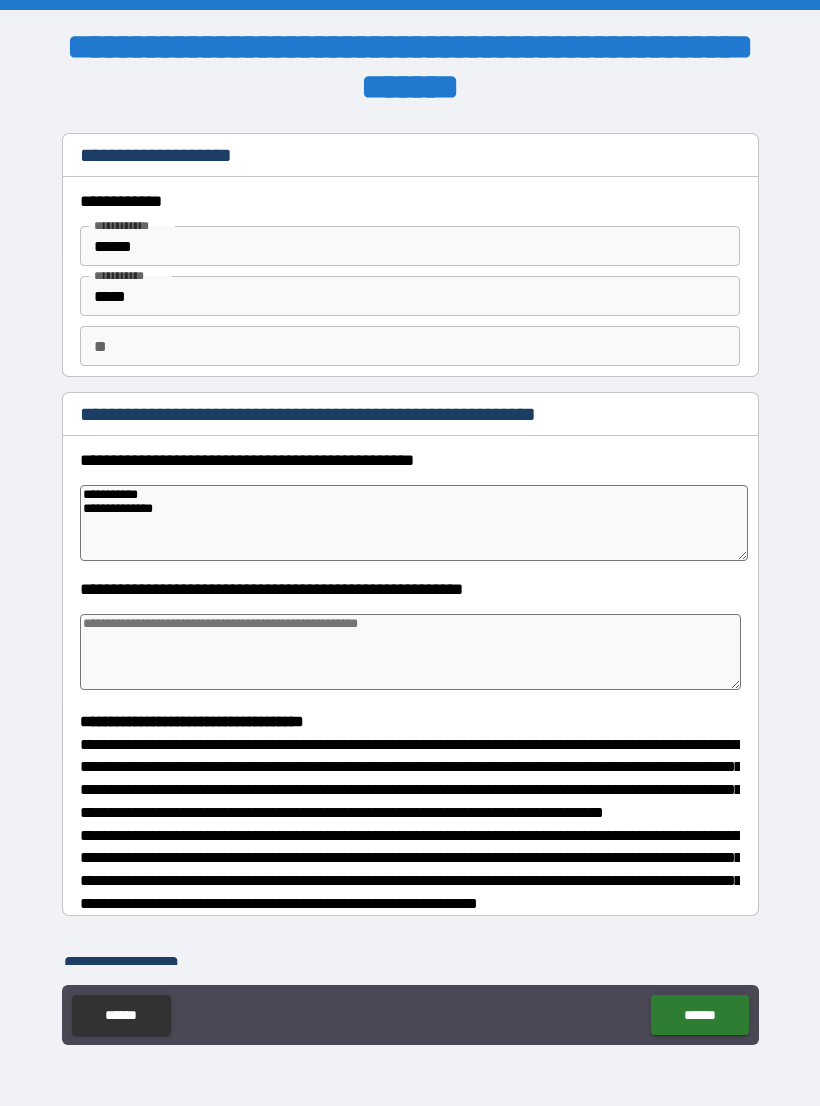 type on "*" 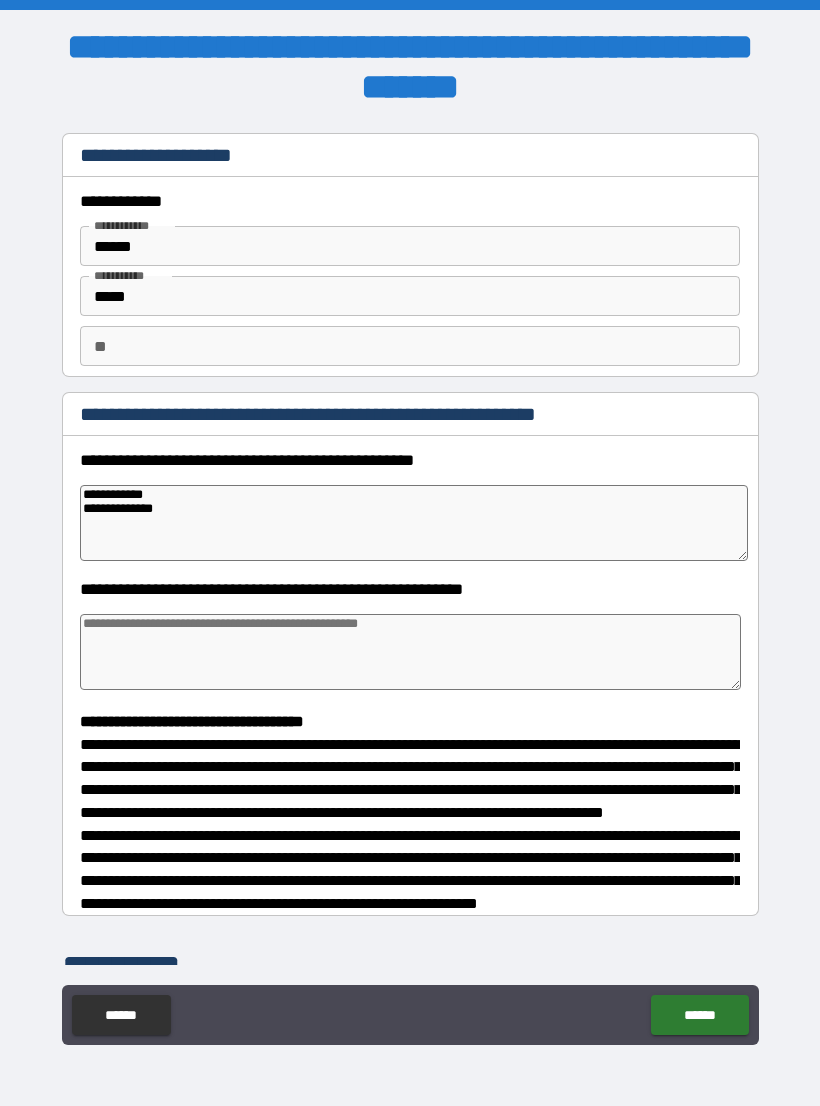 type on "*" 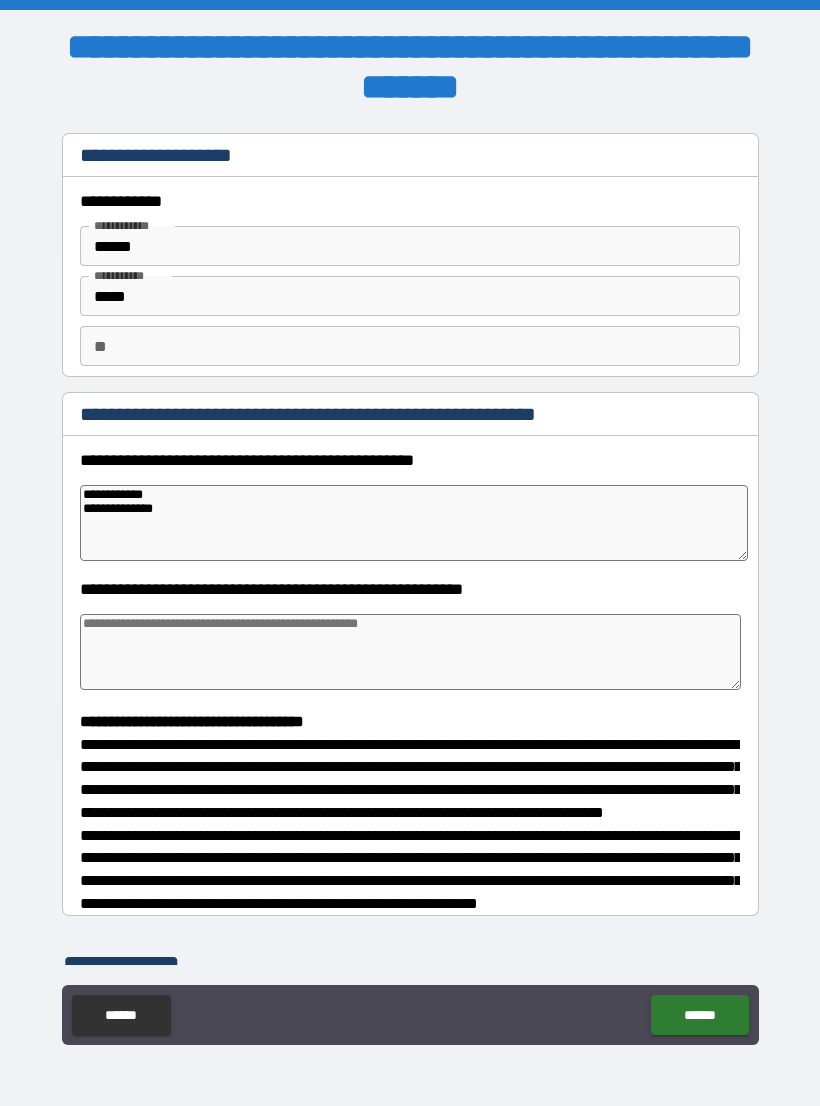 type on "**********" 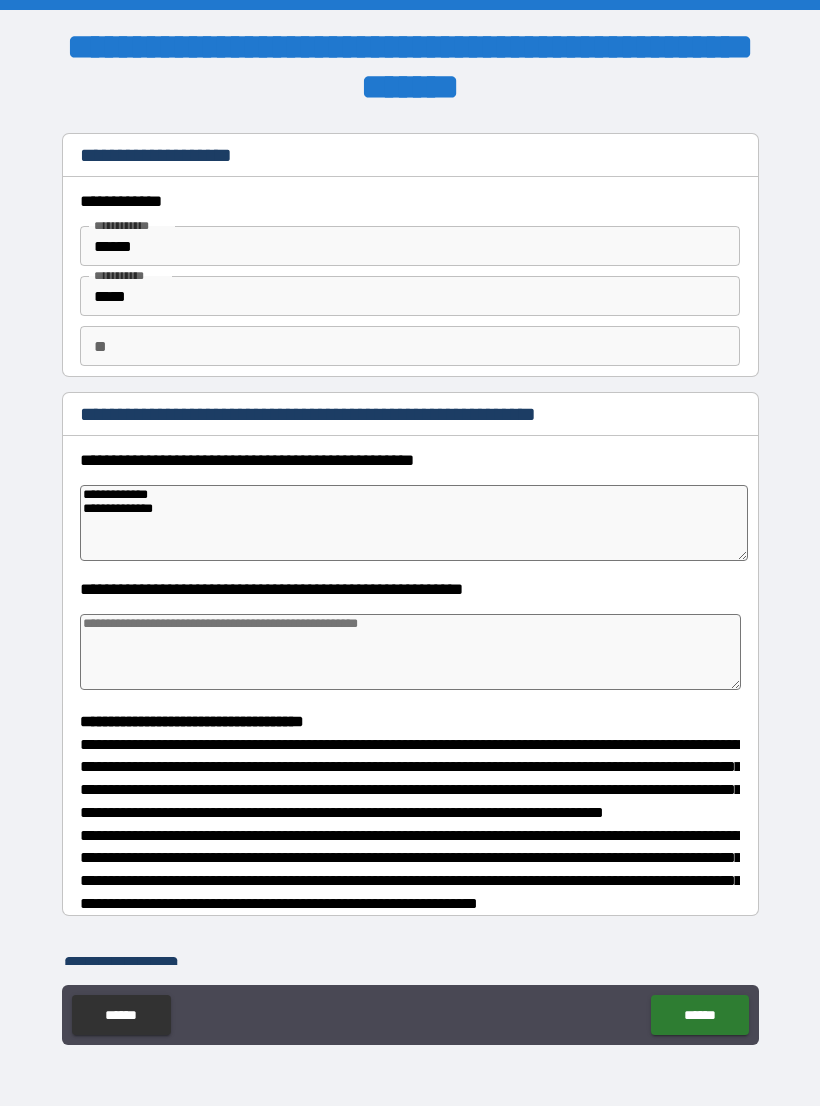 type on "*" 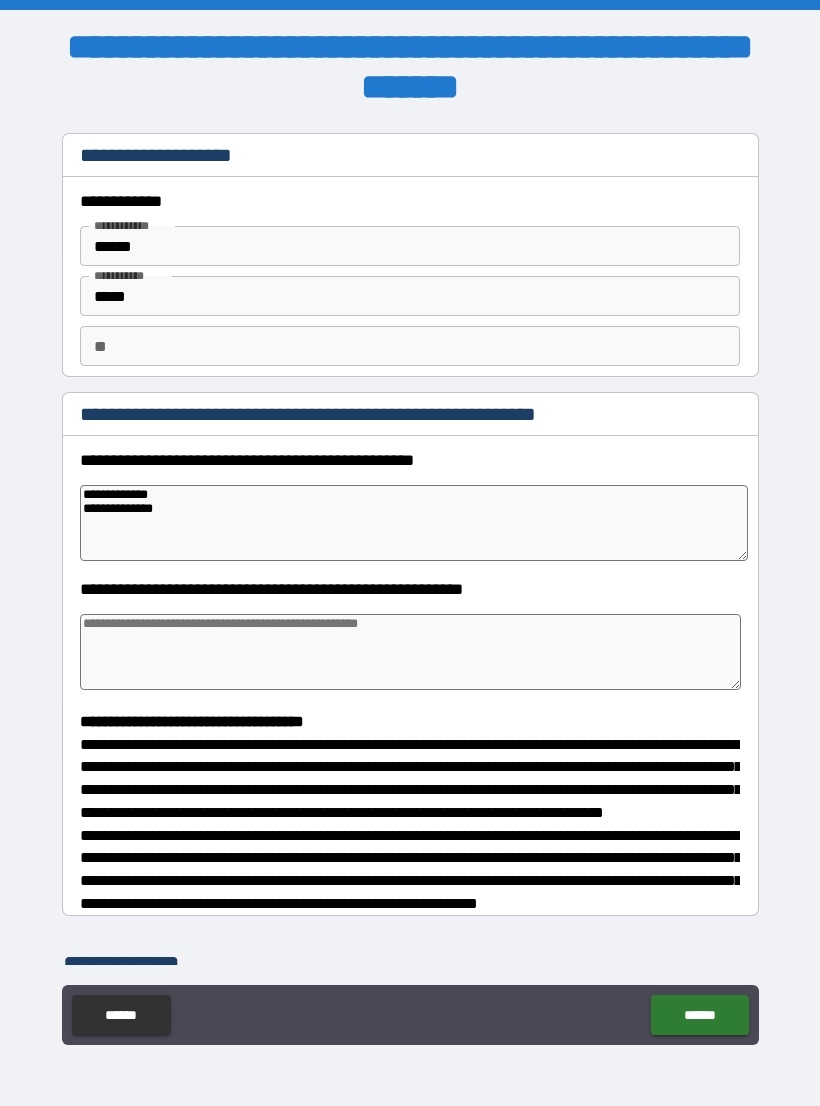 type on "**********" 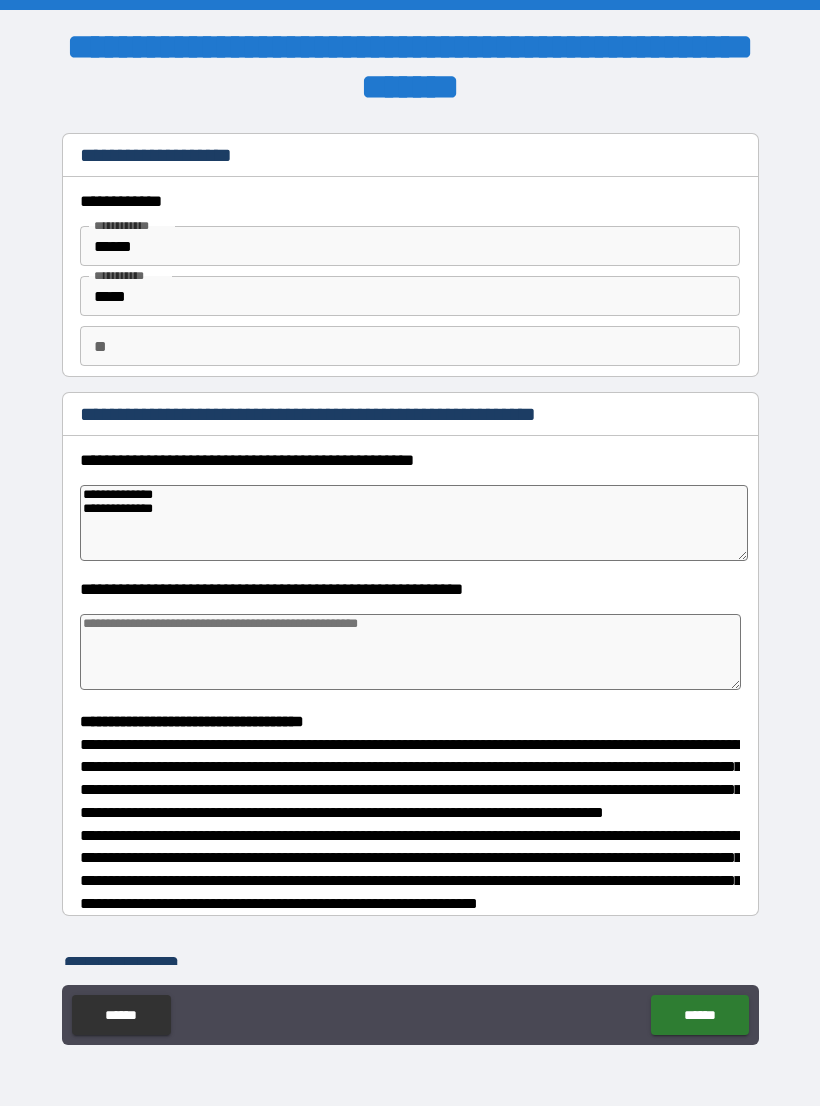 type on "*" 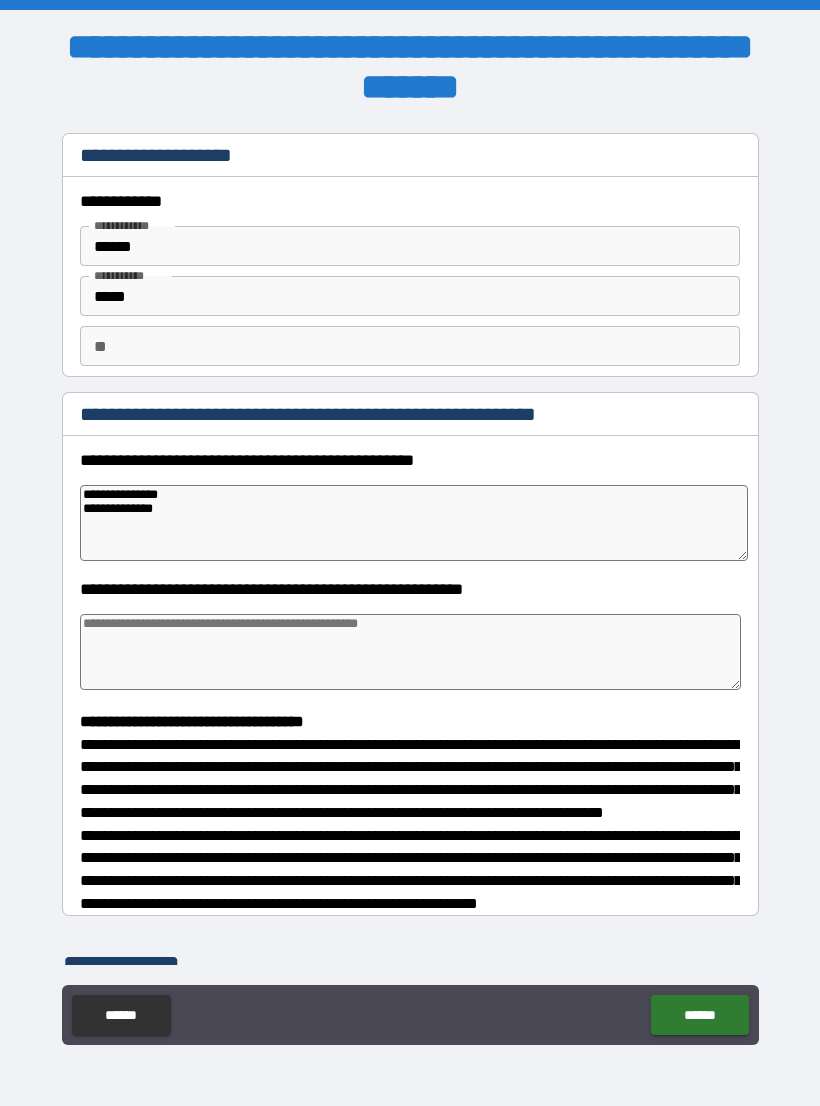 type on "*" 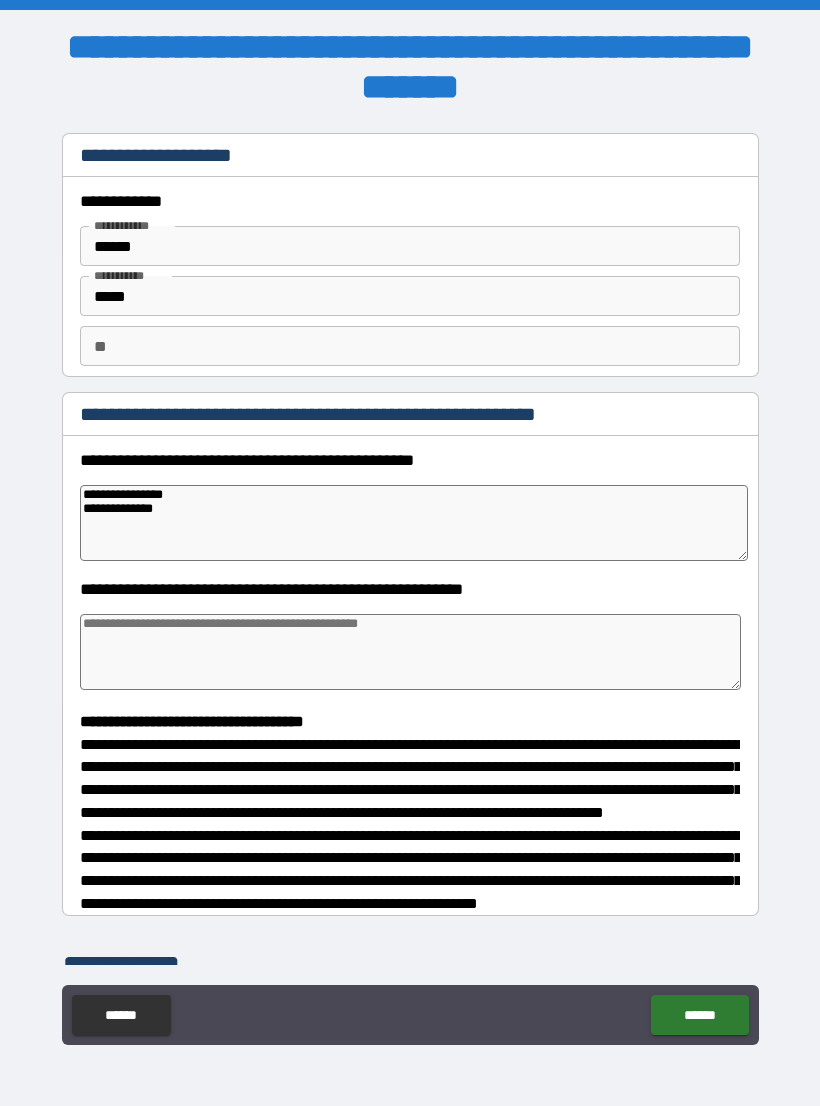 type on "*" 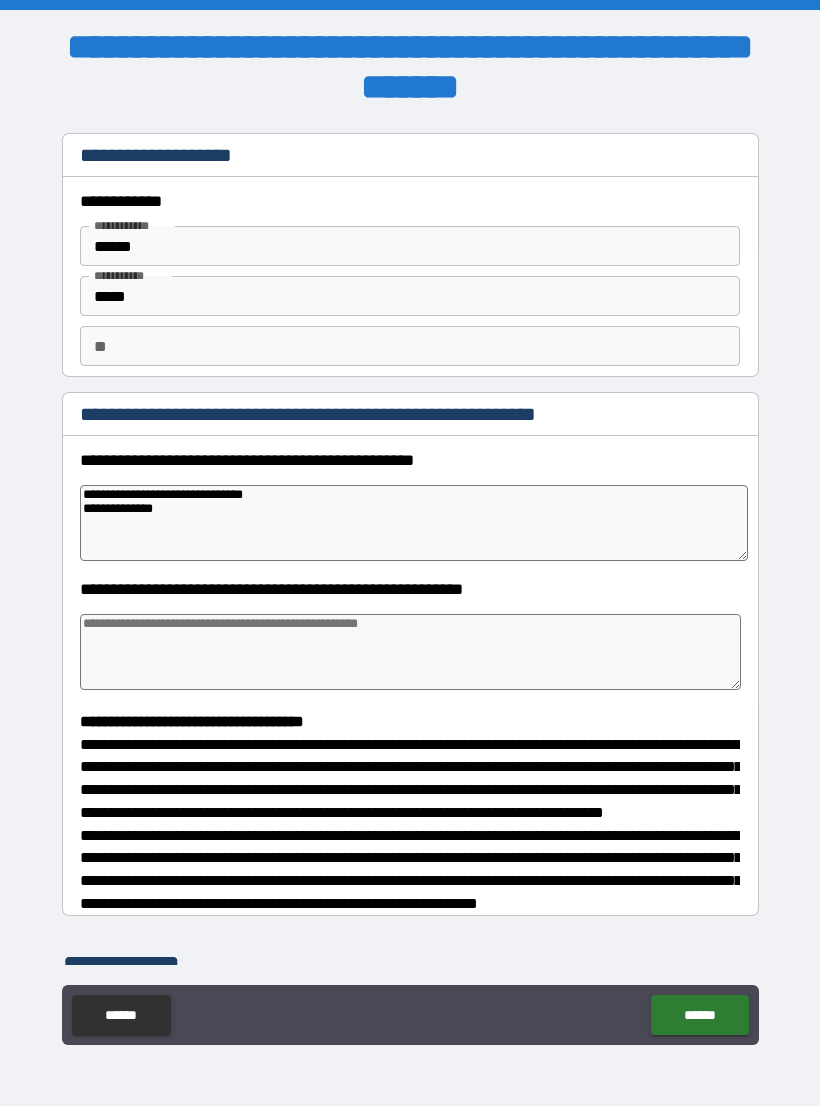 click on "**********" at bounding box center [414, 523] 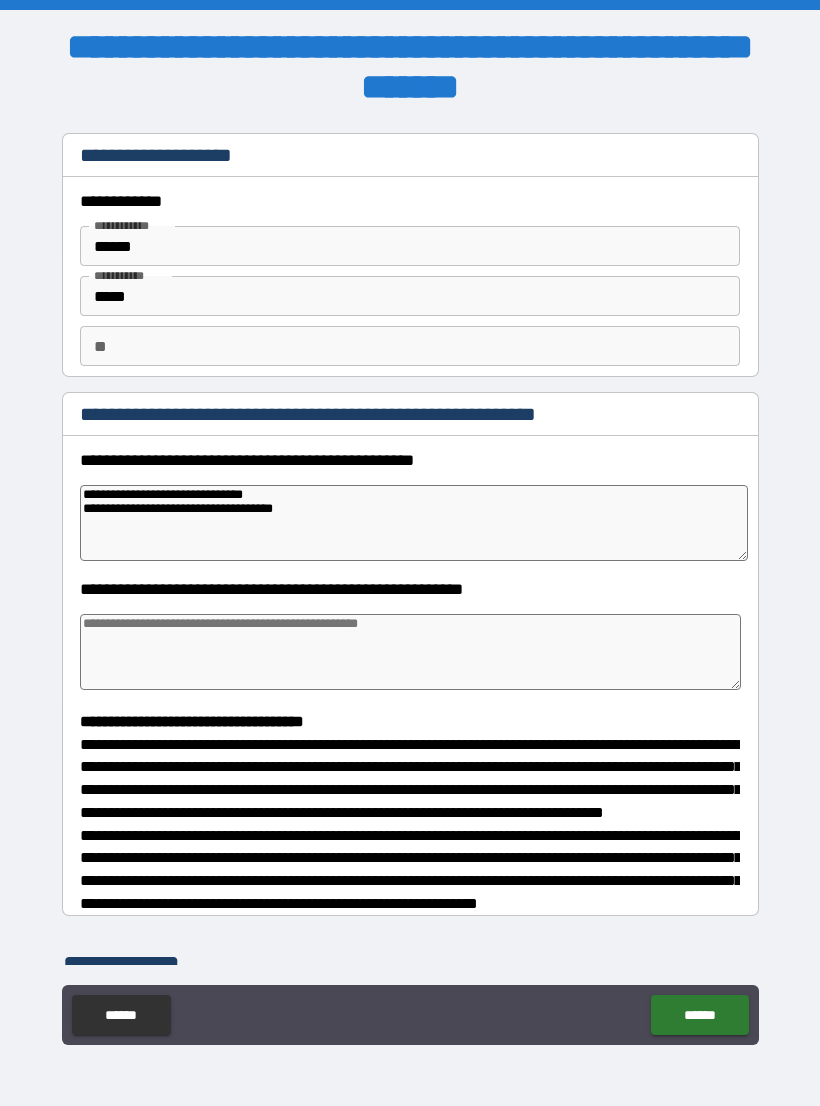 click at bounding box center (410, 652) 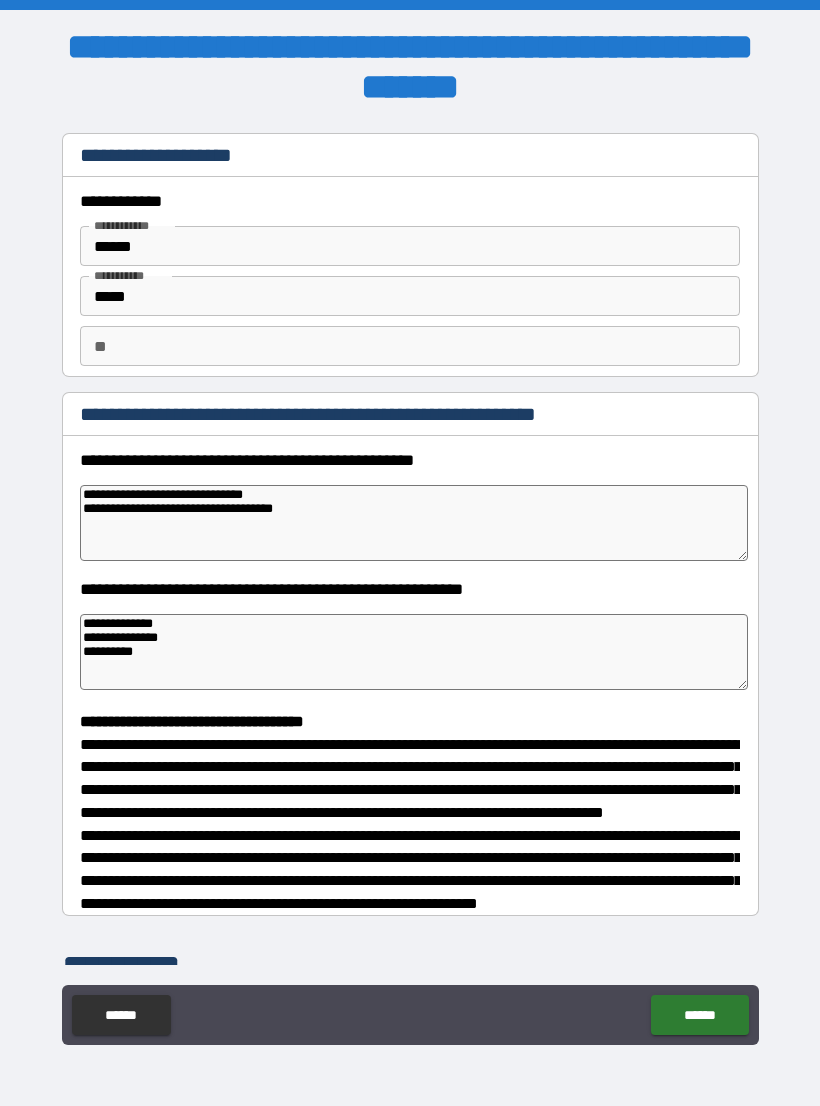 click on "**********" at bounding box center (414, 652) 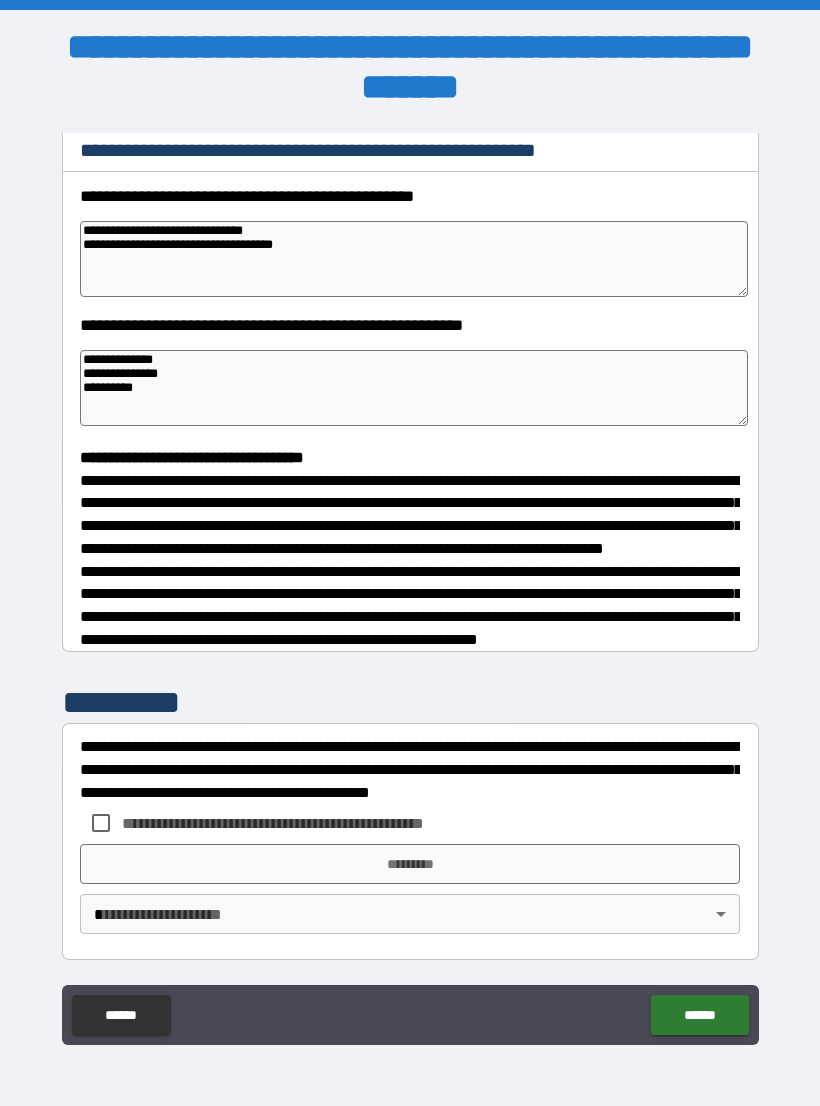 scroll, scrollTop: 302, scrollLeft: 0, axis: vertical 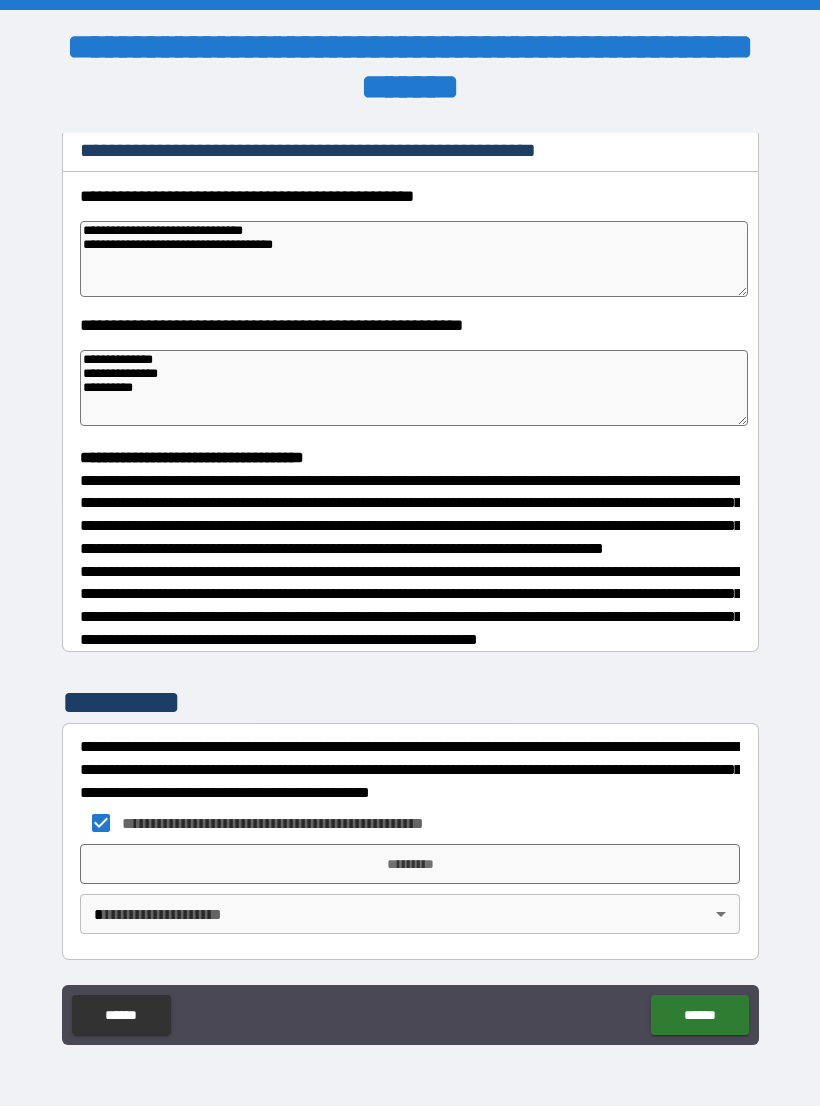 click on "*********" at bounding box center [410, 864] 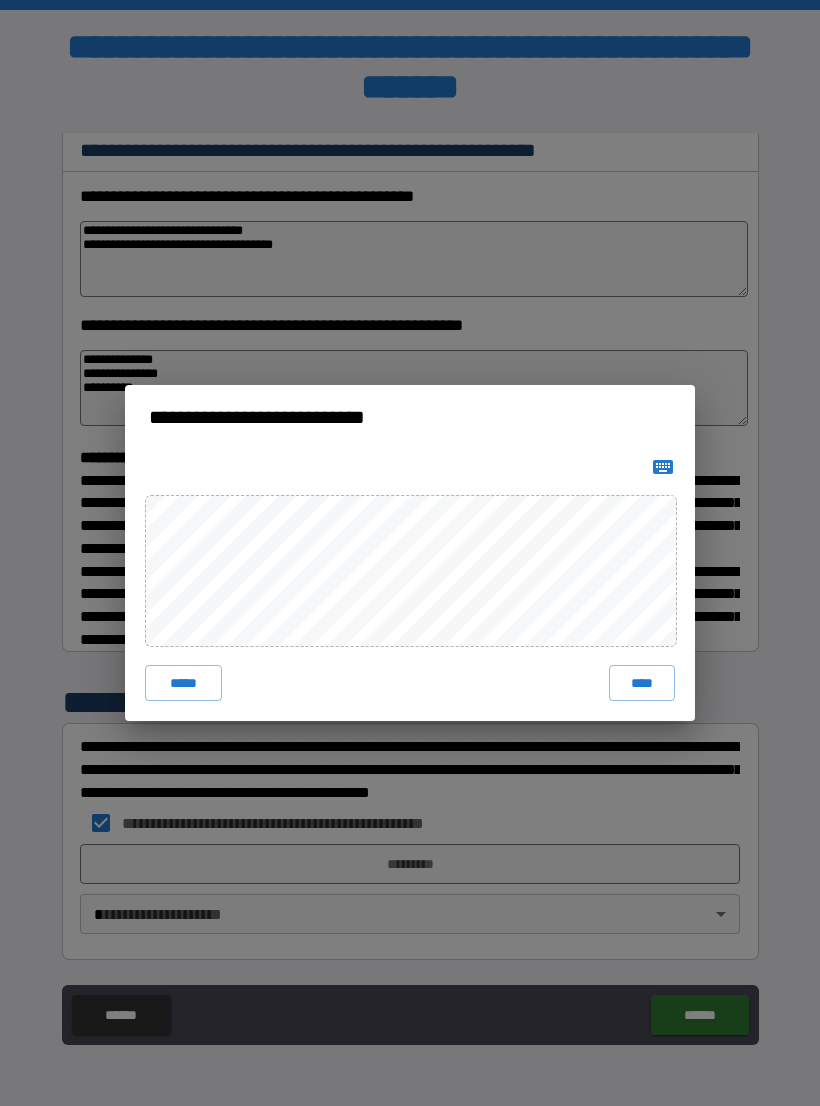 click 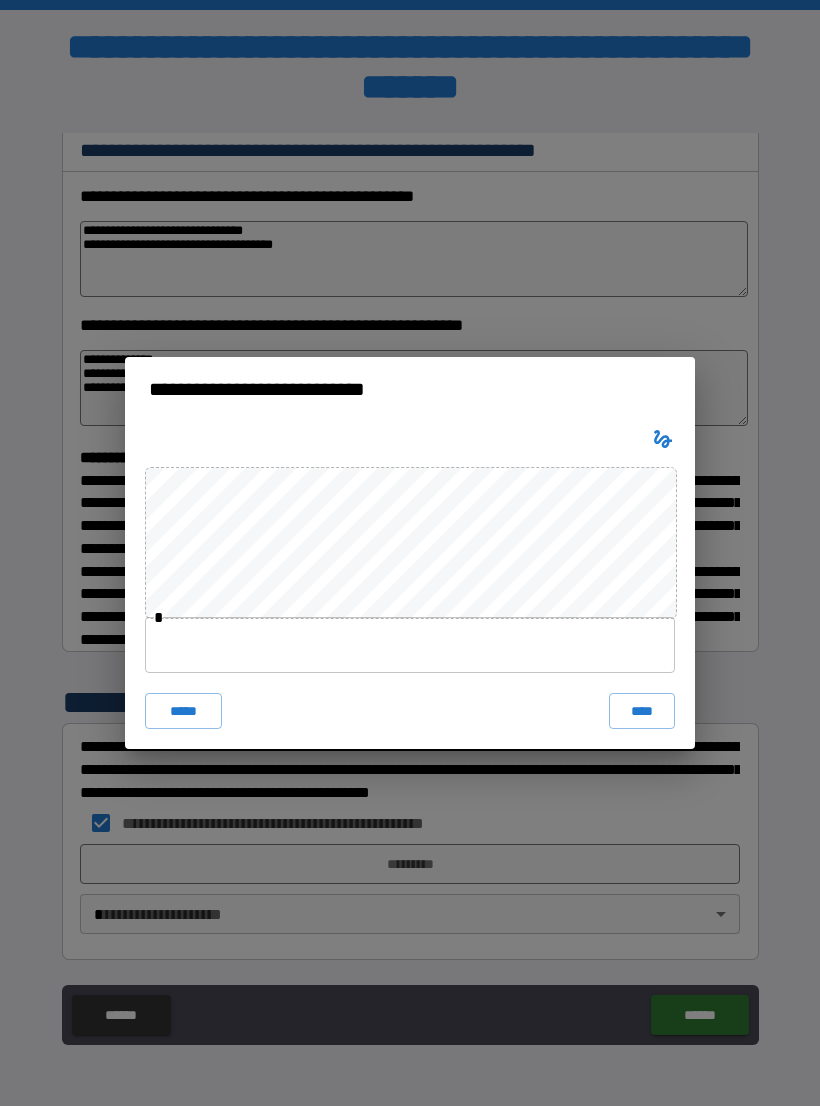 click at bounding box center (410, 645) 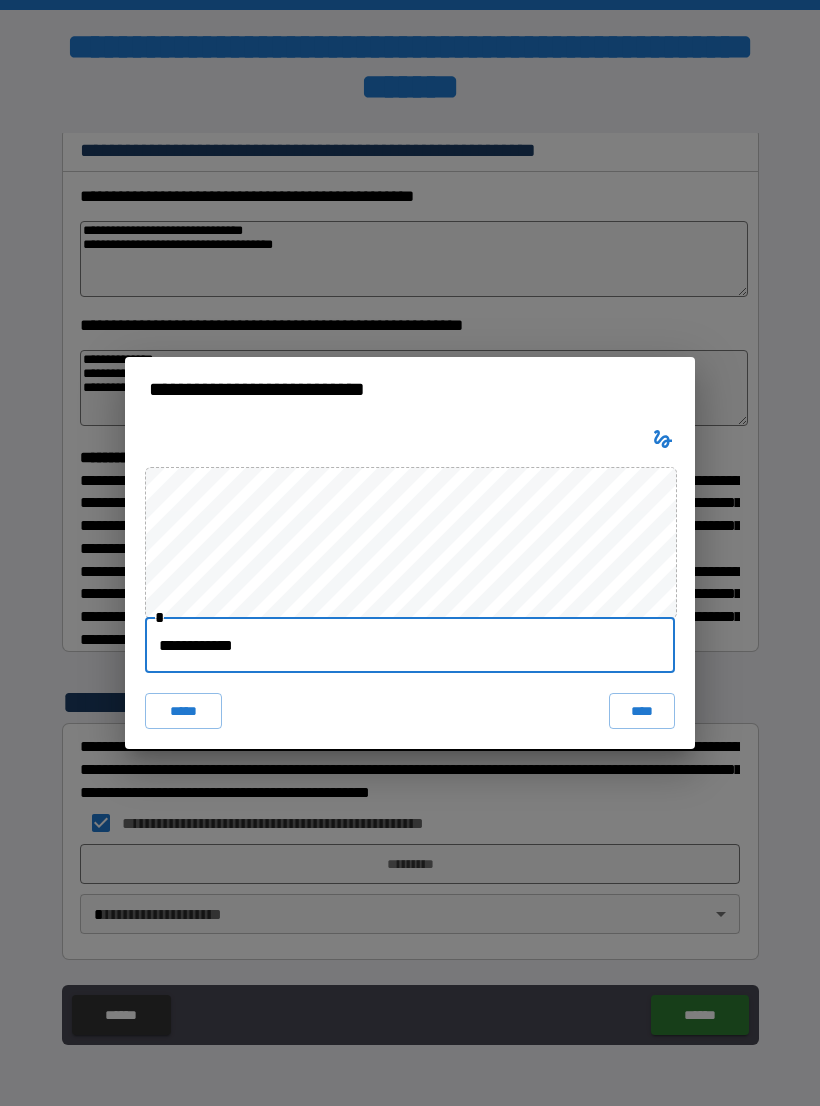 click on "****" at bounding box center [642, 711] 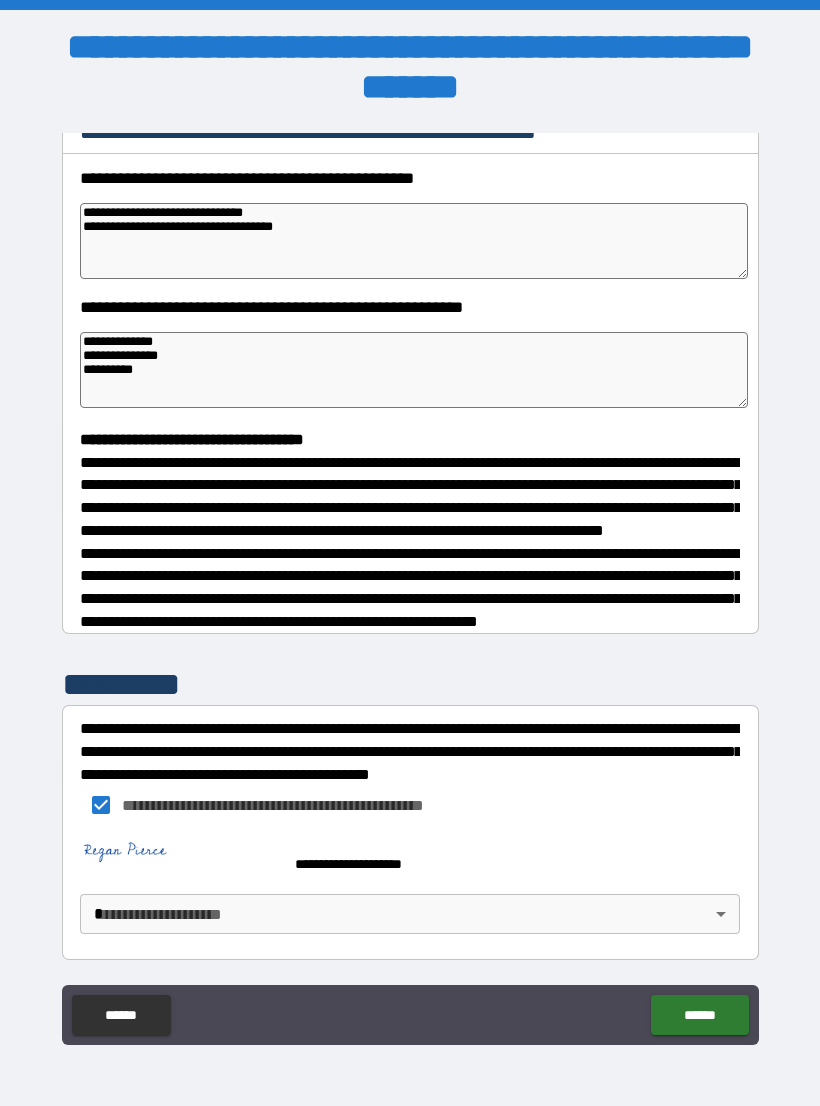 click on "**********" at bounding box center [410, 568] 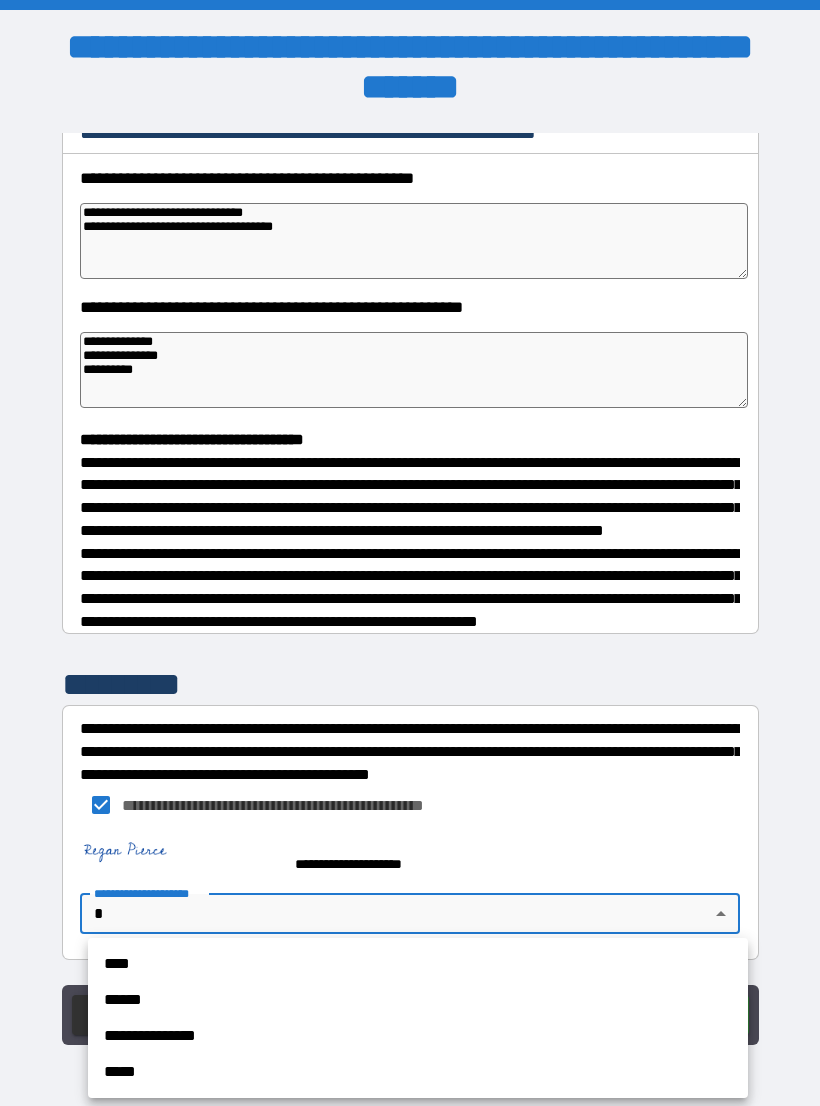 click on "**********" at bounding box center (418, 1036) 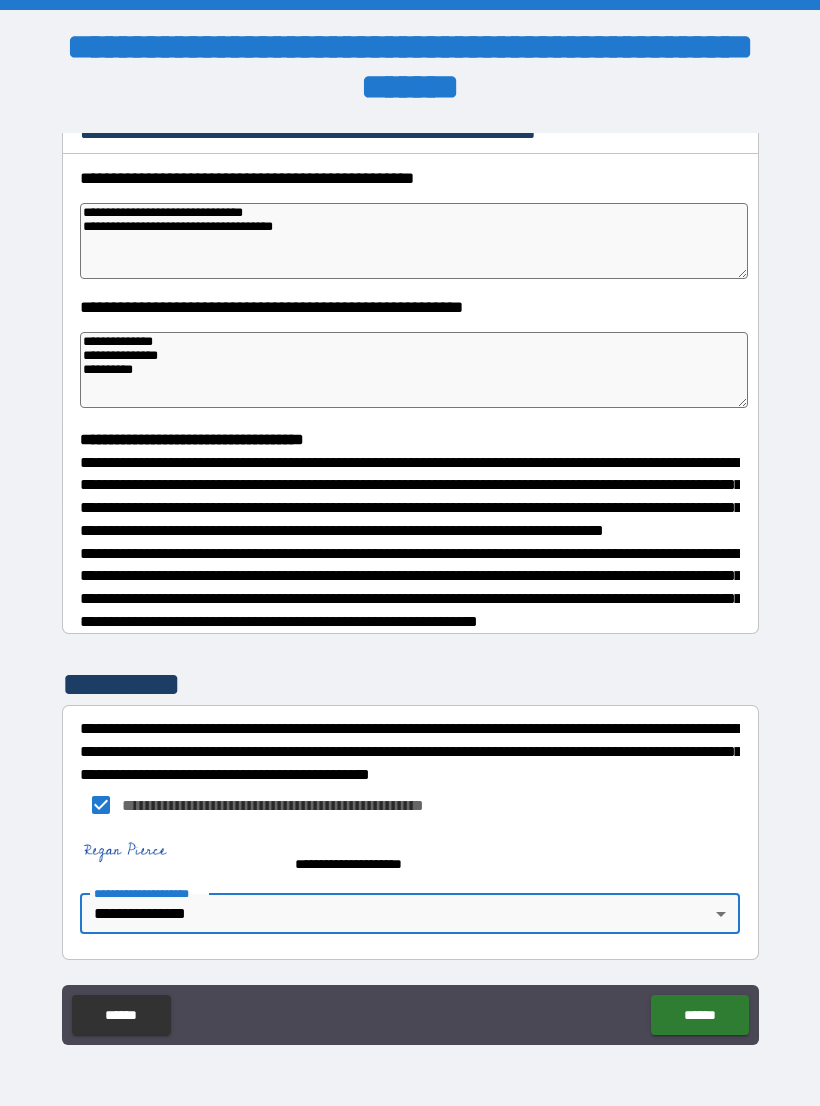 click on "******" at bounding box center [699, 1015] 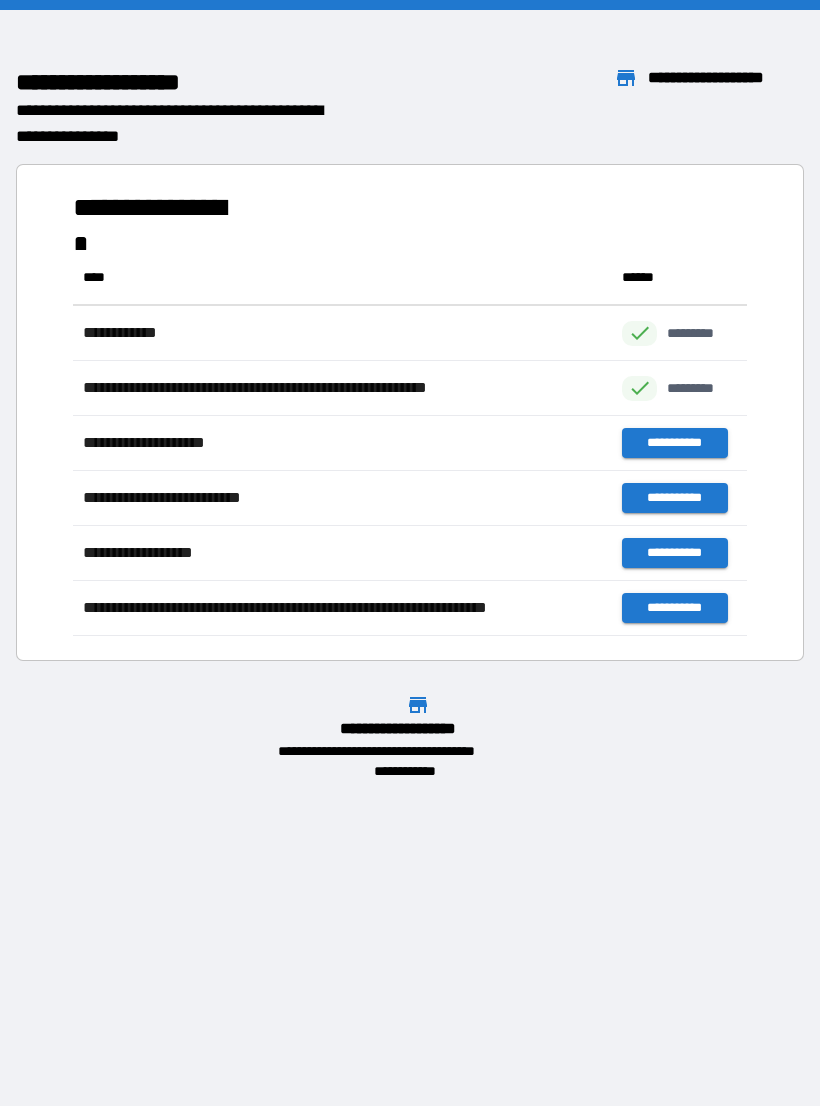 scroll, scrollTop: 1, scrollLeft: 1, axis: both 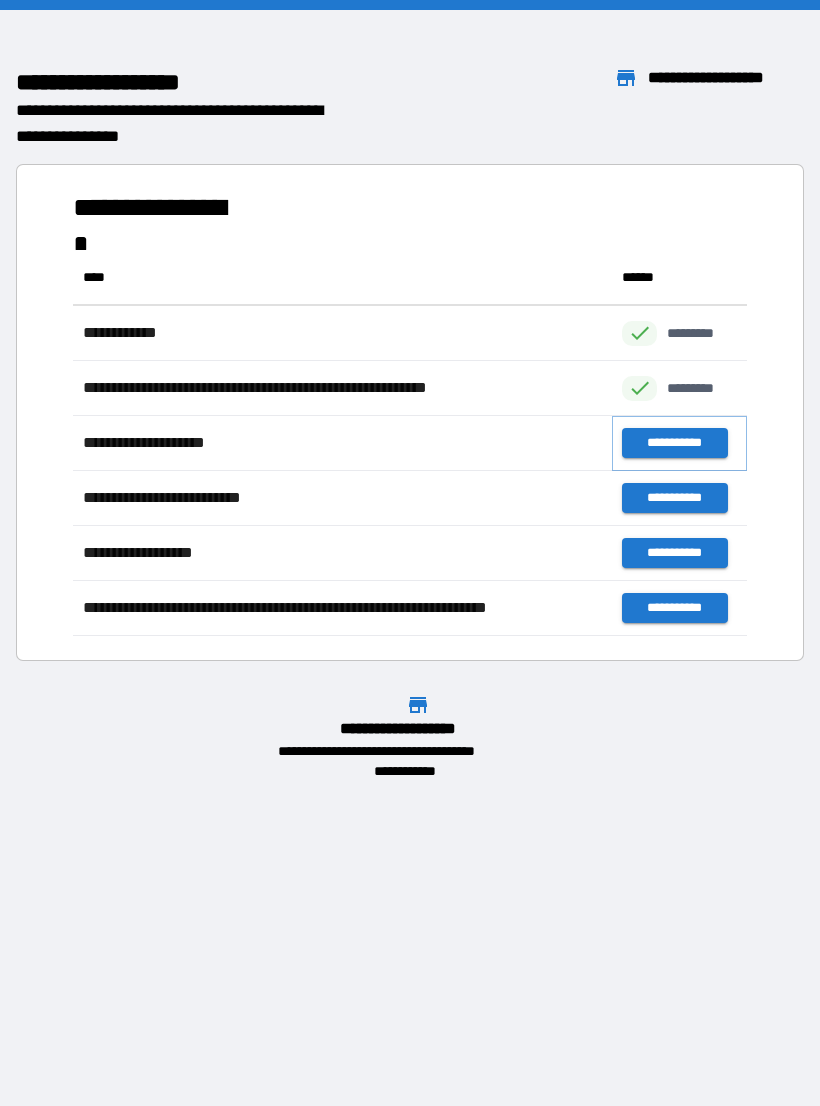click on "**********" at bounding box center [674, 443] 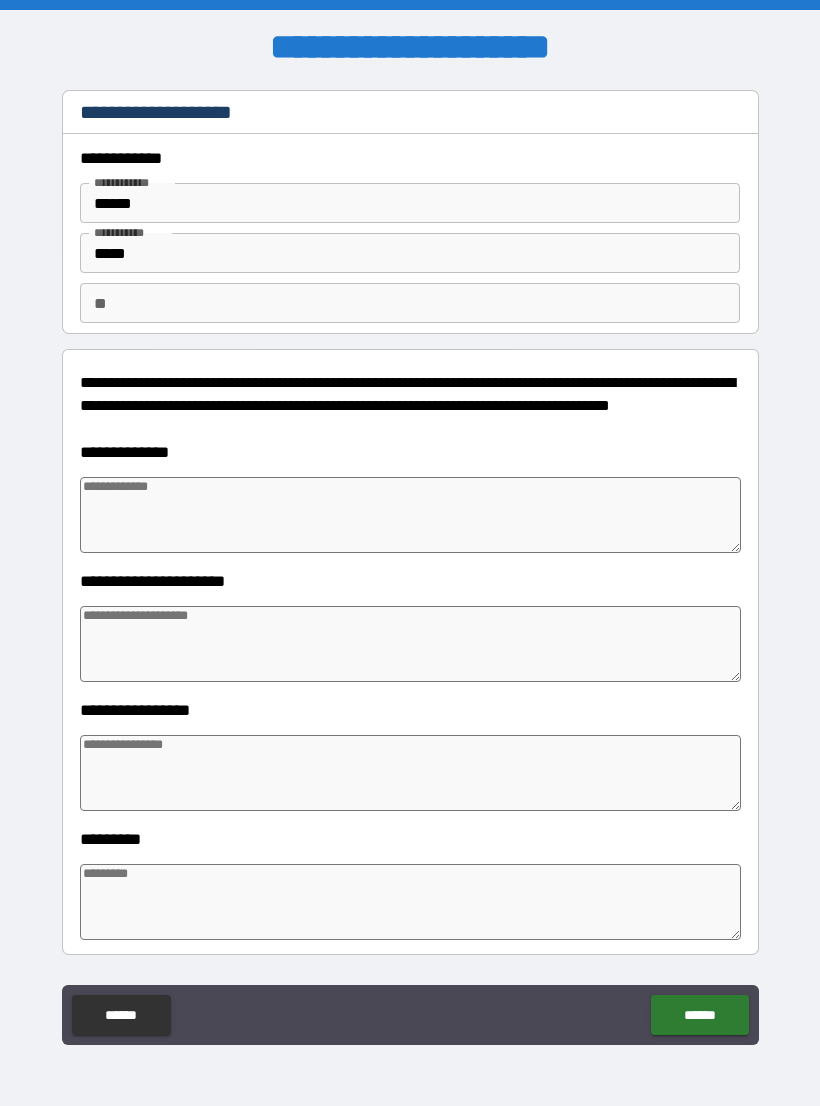 click at bounding box center [410, 515] 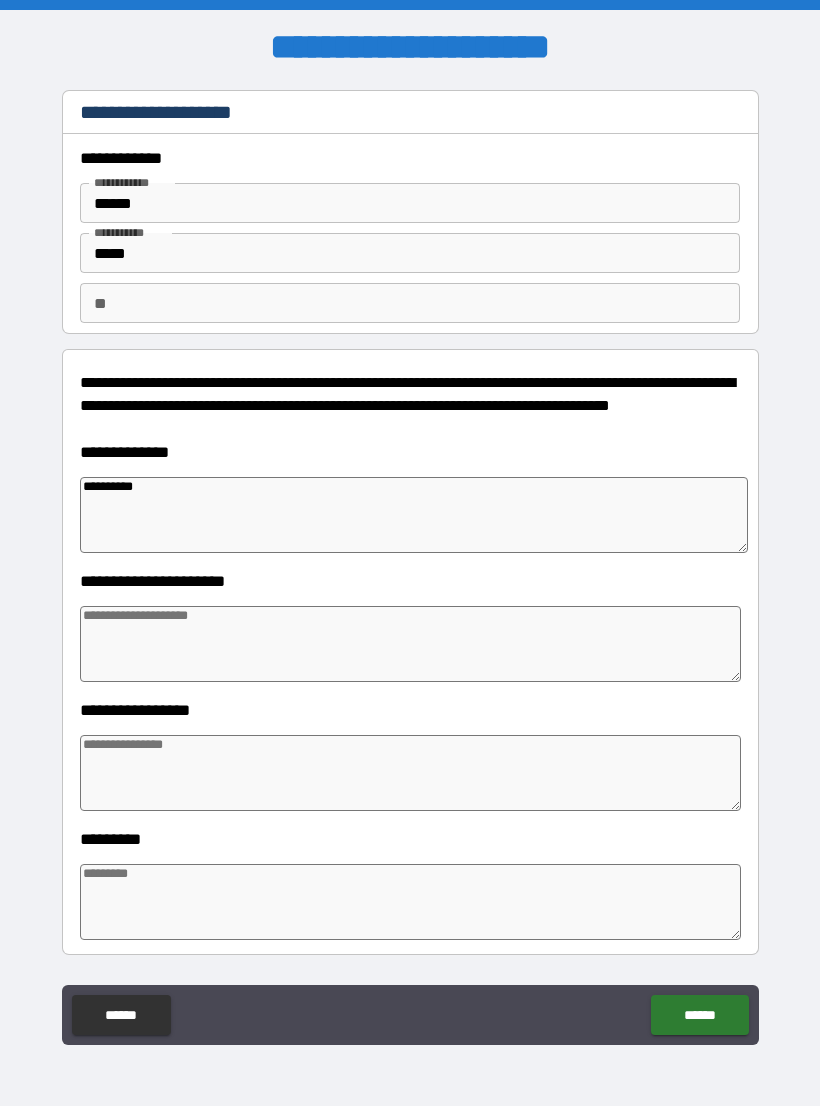 click at bounding box center [410, 644] 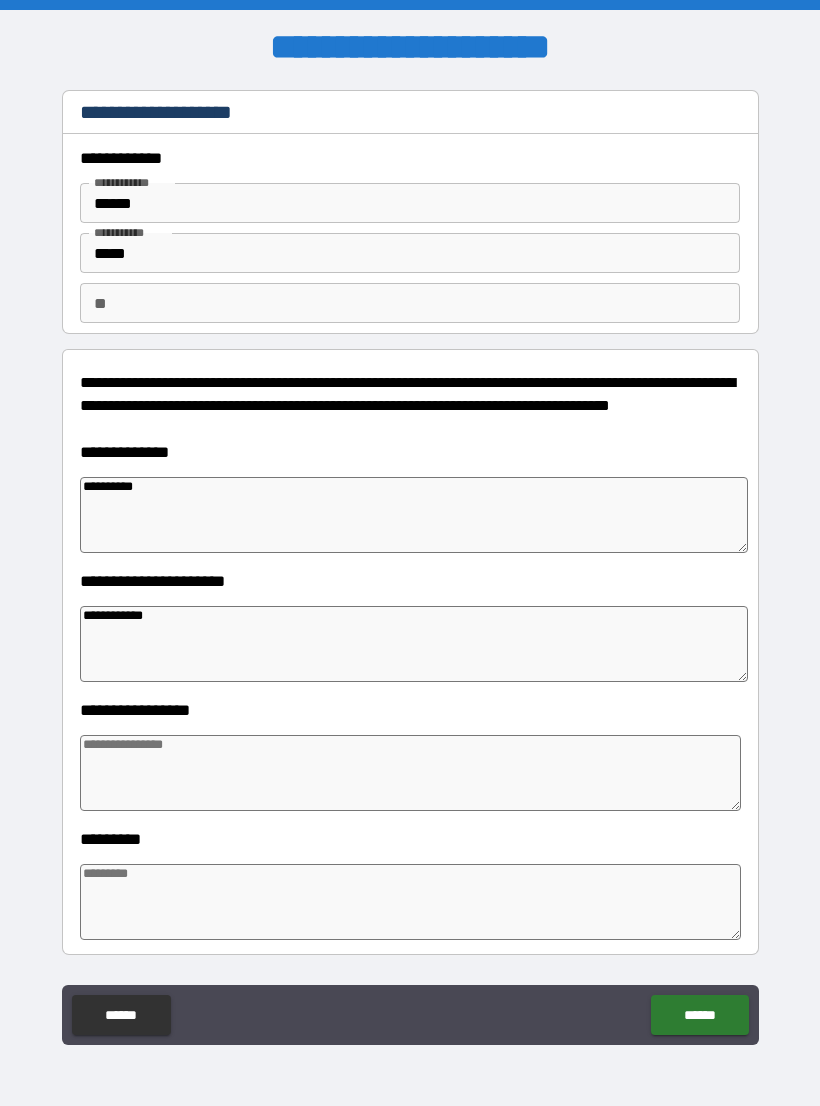 click at bounding box center [410, 773] 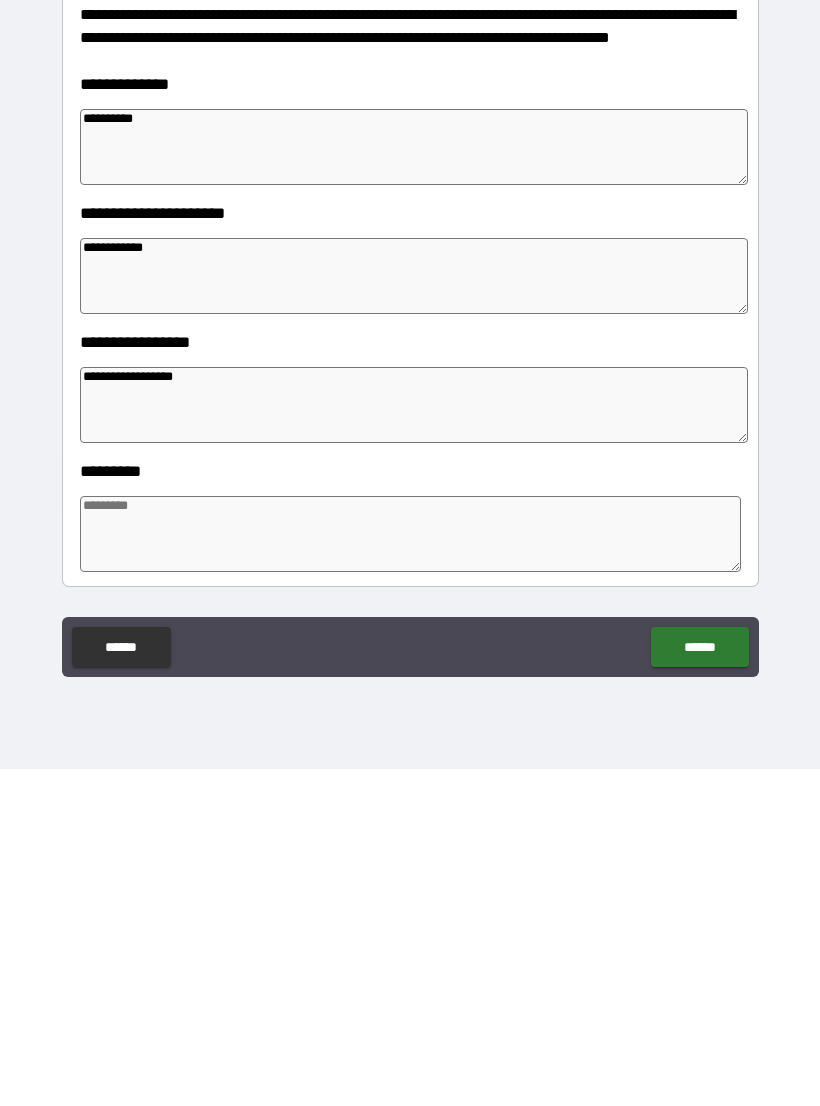 click on "**********" at bounding box center [414, 742] 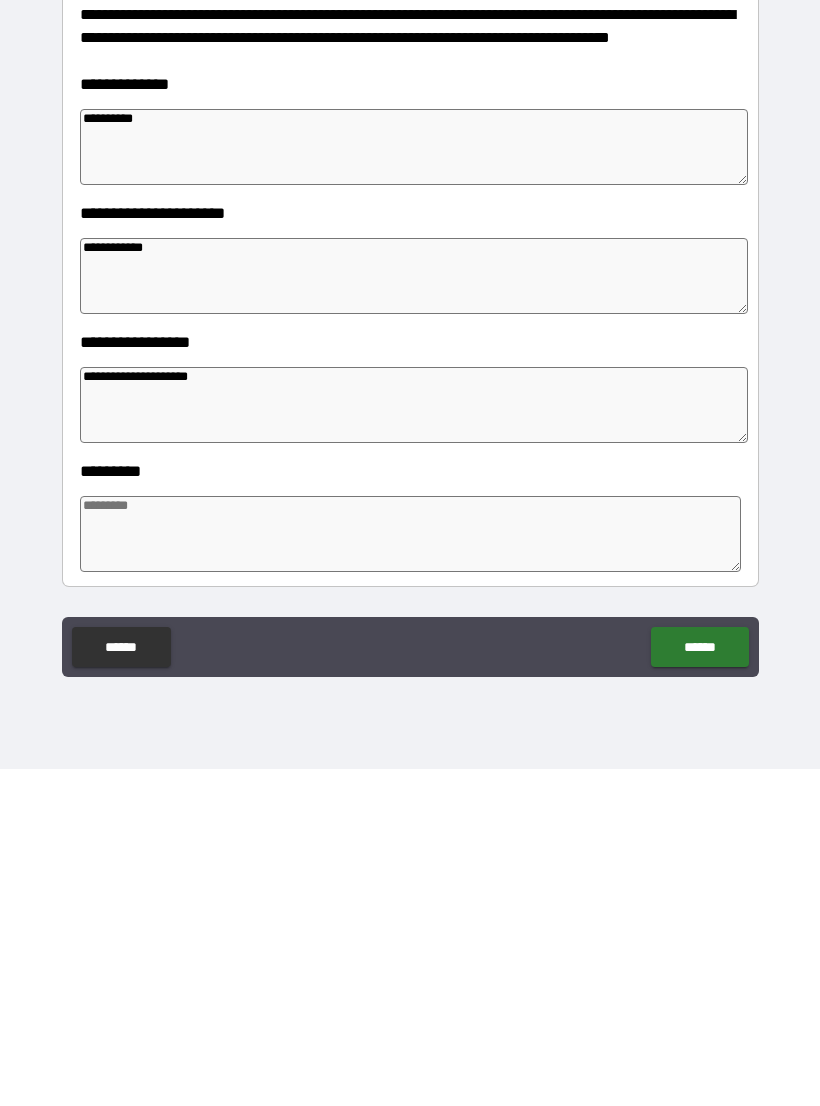 click on "**********" at bounding box center (414, 742) 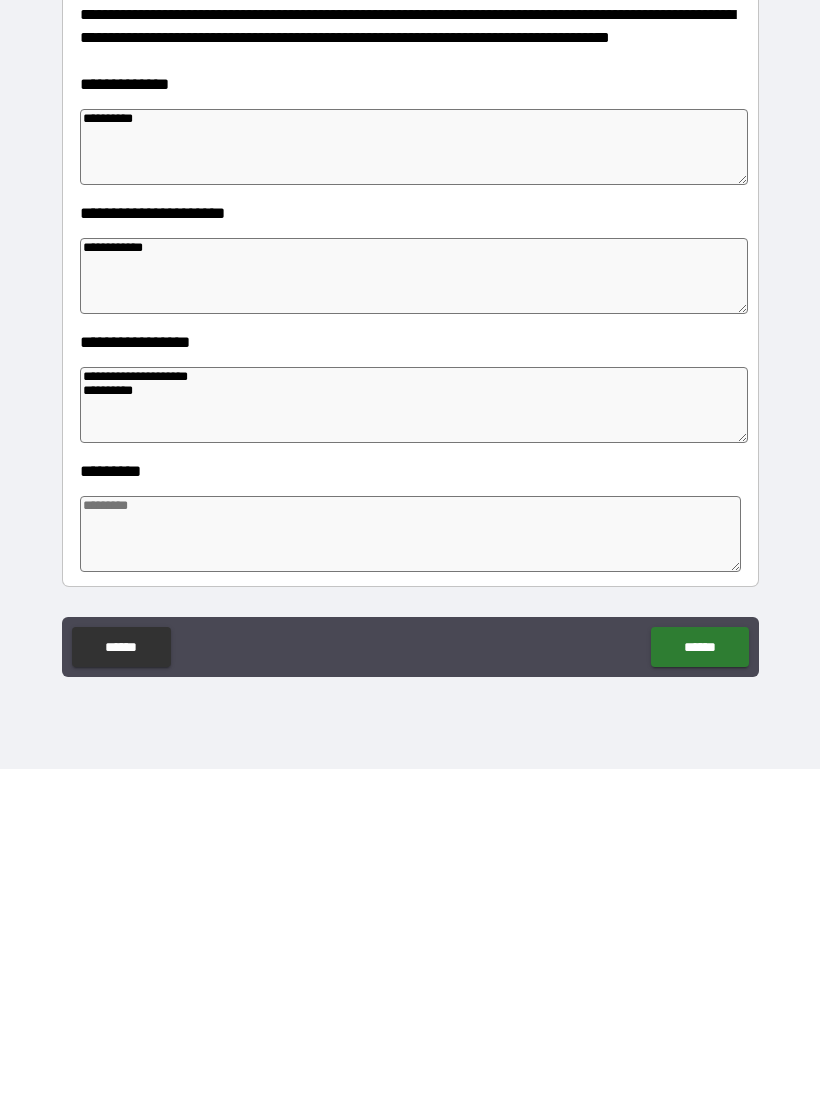 click at bounding box center (410, 871) 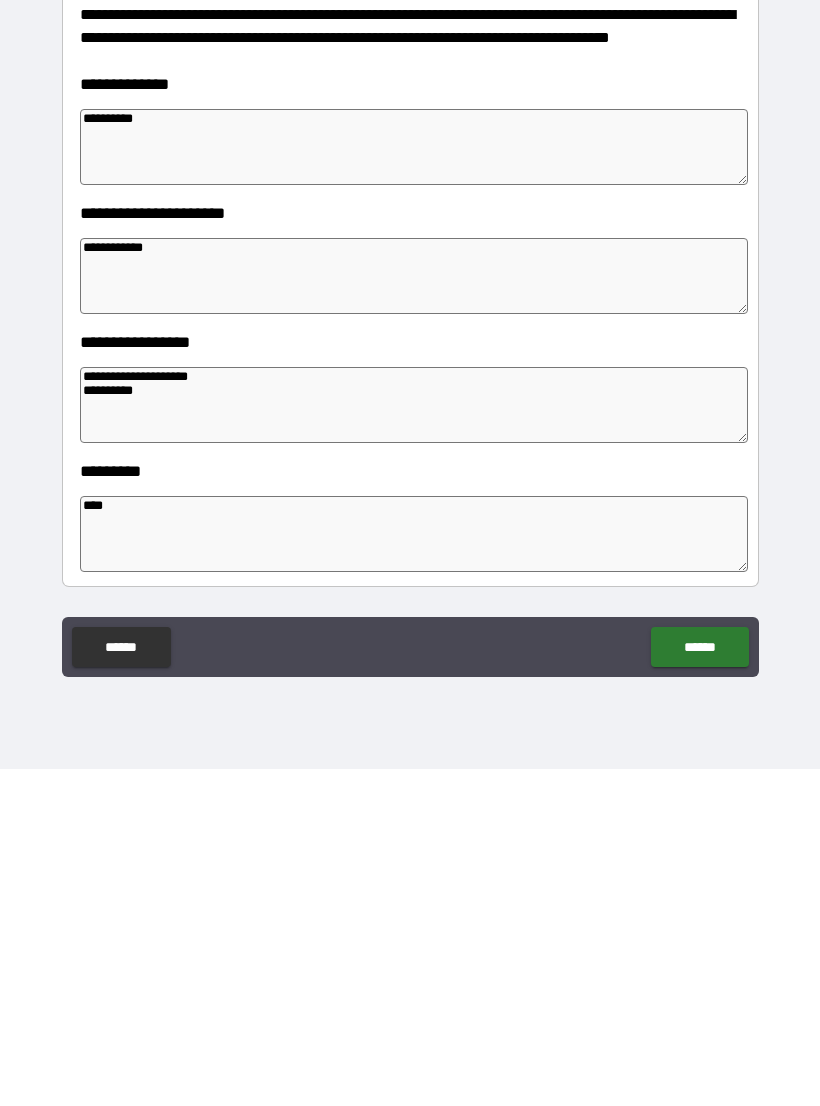 click on "******" at bounding box center [699, 984] 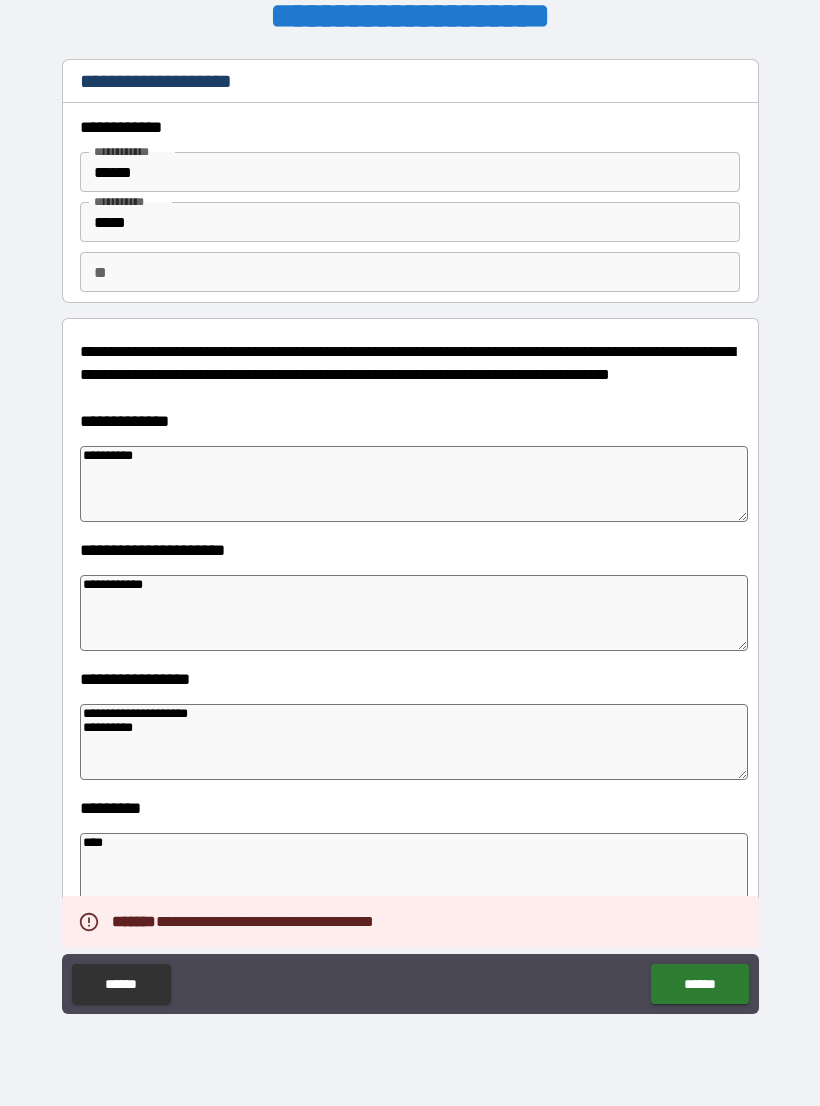 scroll, scrollTop: 0, scrollLeft: 0, axis: both 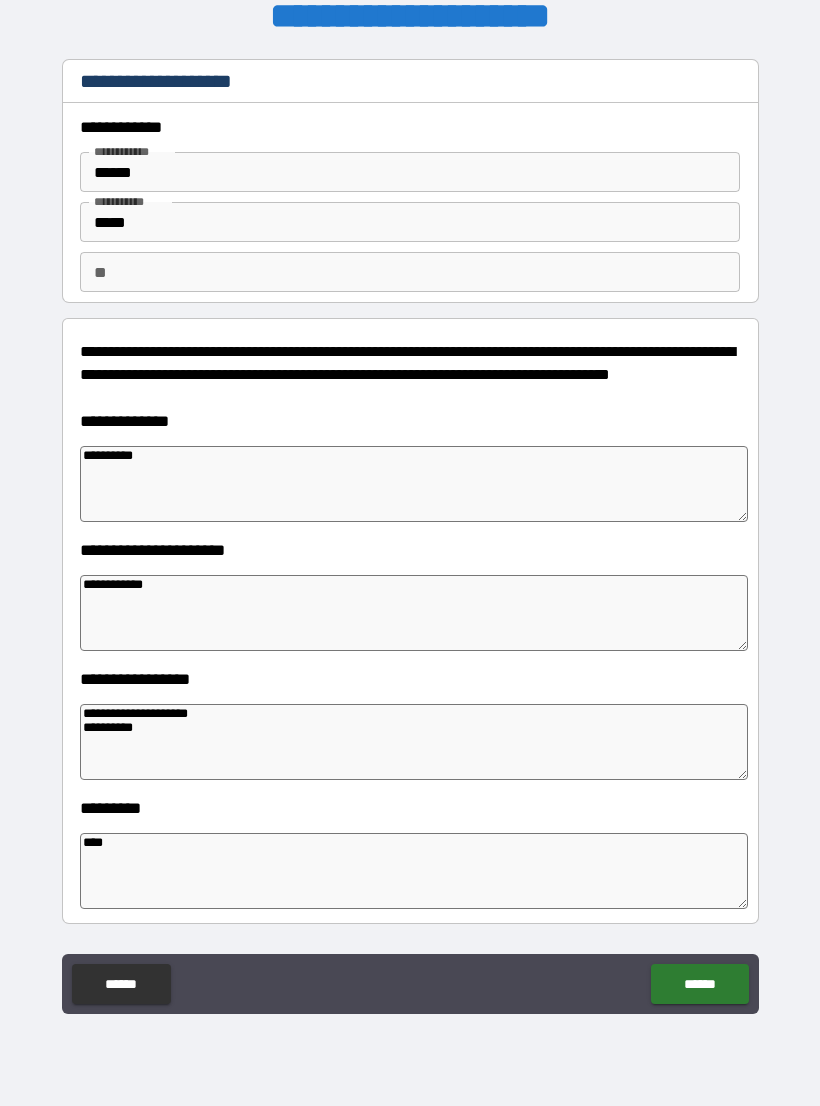 click on "**********" at bounding box center [410, 540] 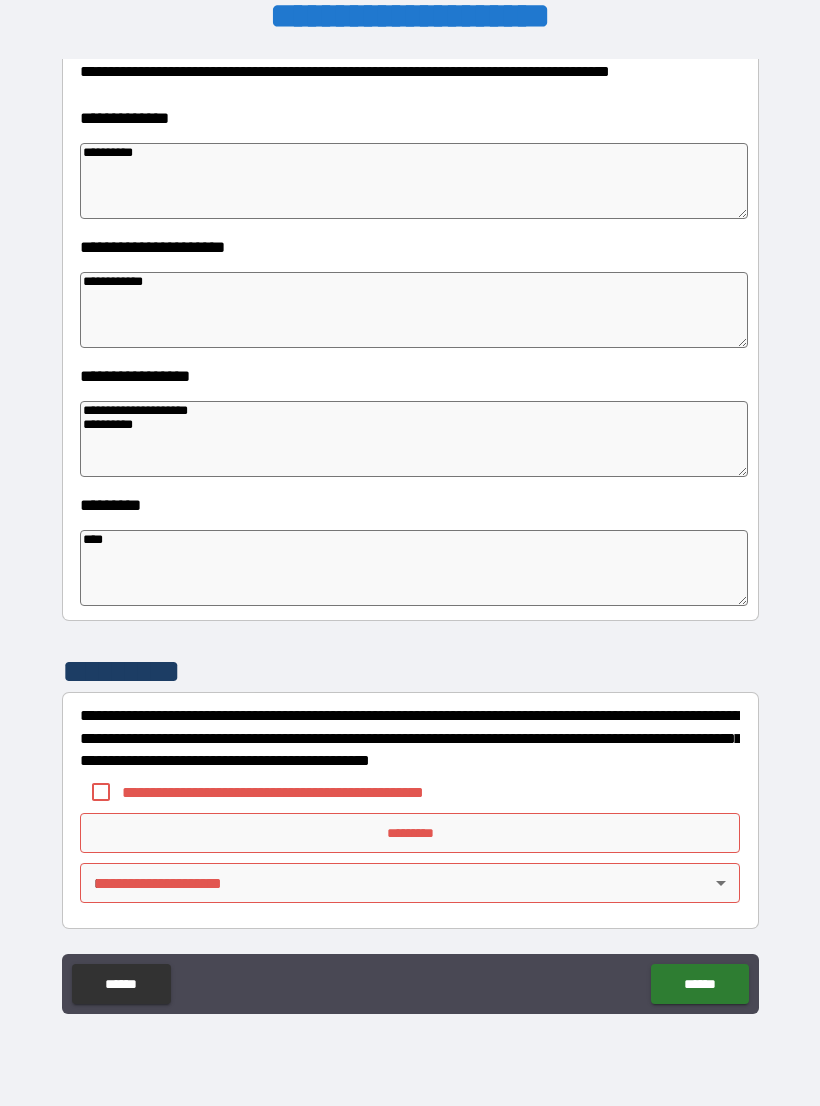 scroll, scrollTop: 303, scrollLeft: 0, axis: vertical 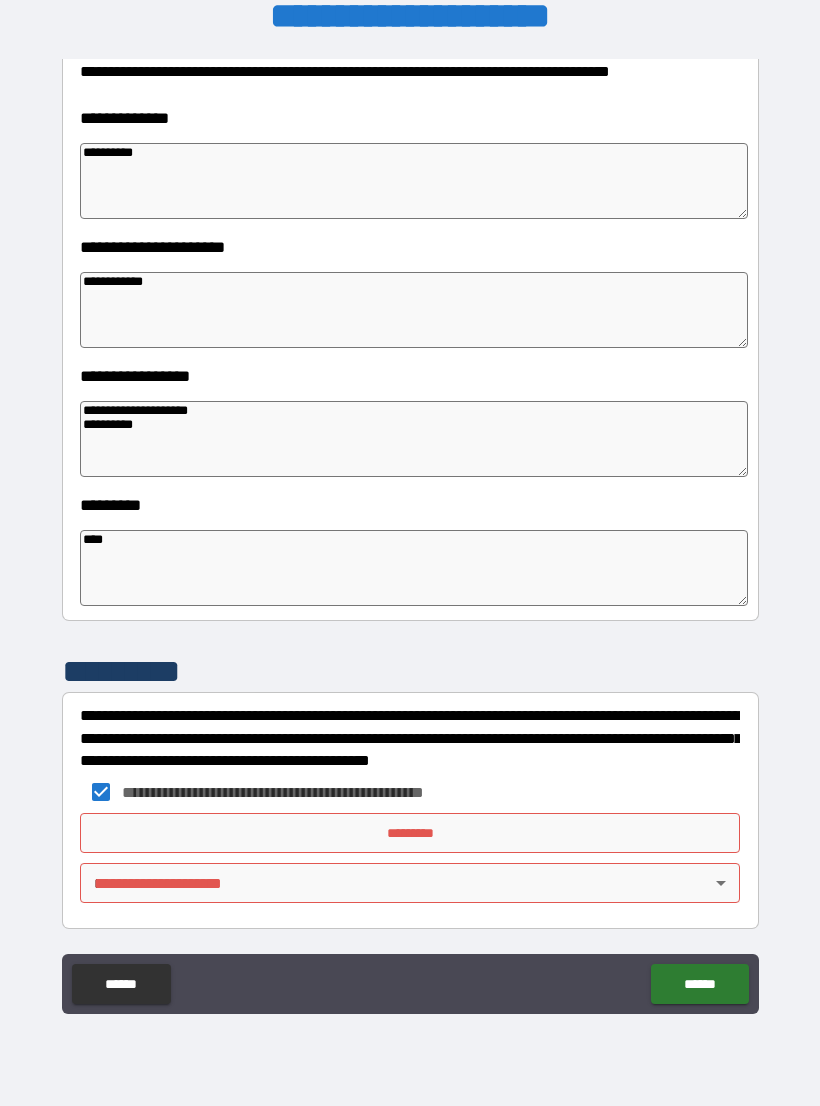 click on "**********" at bounding box center [410, 537] 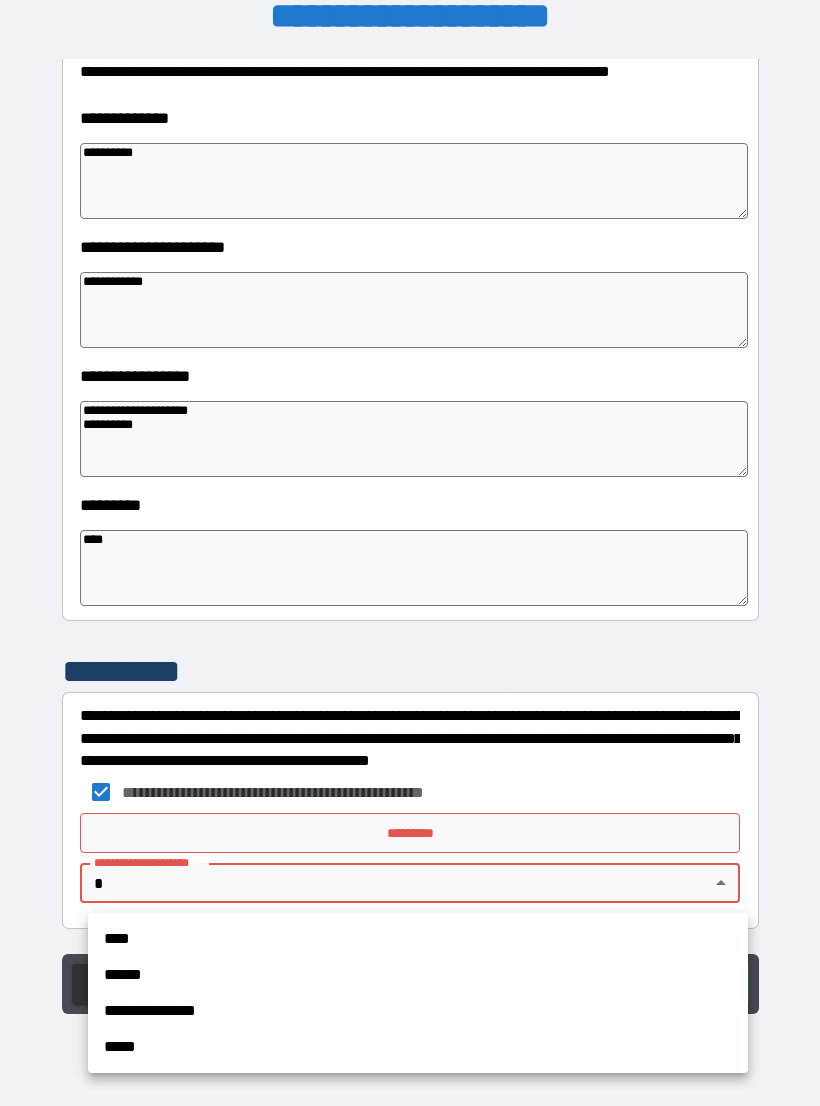 click on "**********" at bounding box center [418, 1011] 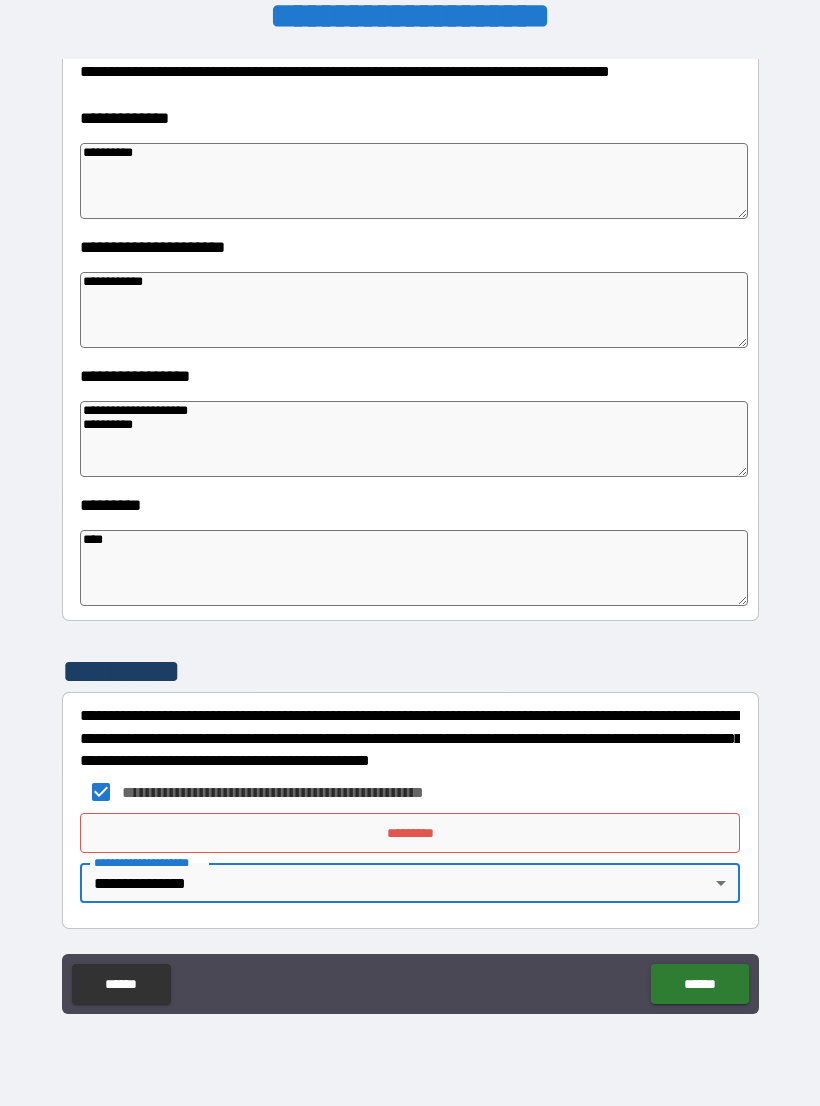 click on "*********" at bounding box center [410, 833] 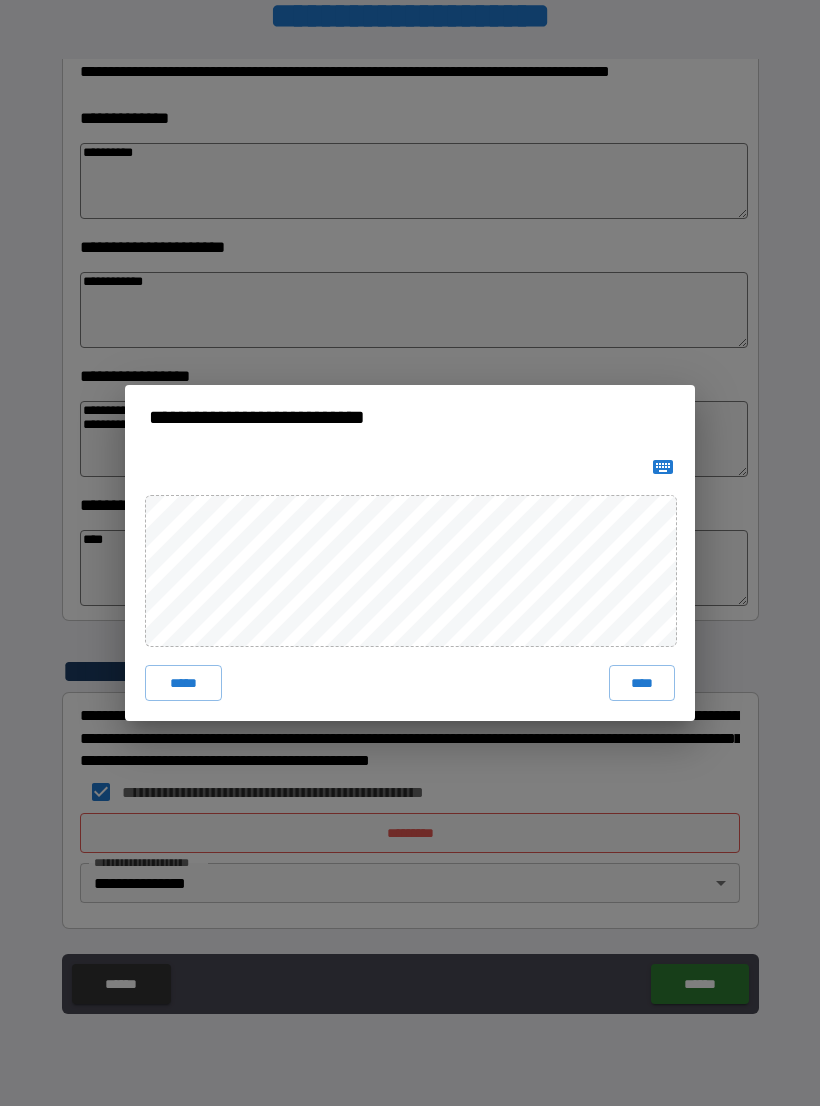click at bounding box center (663, 467) 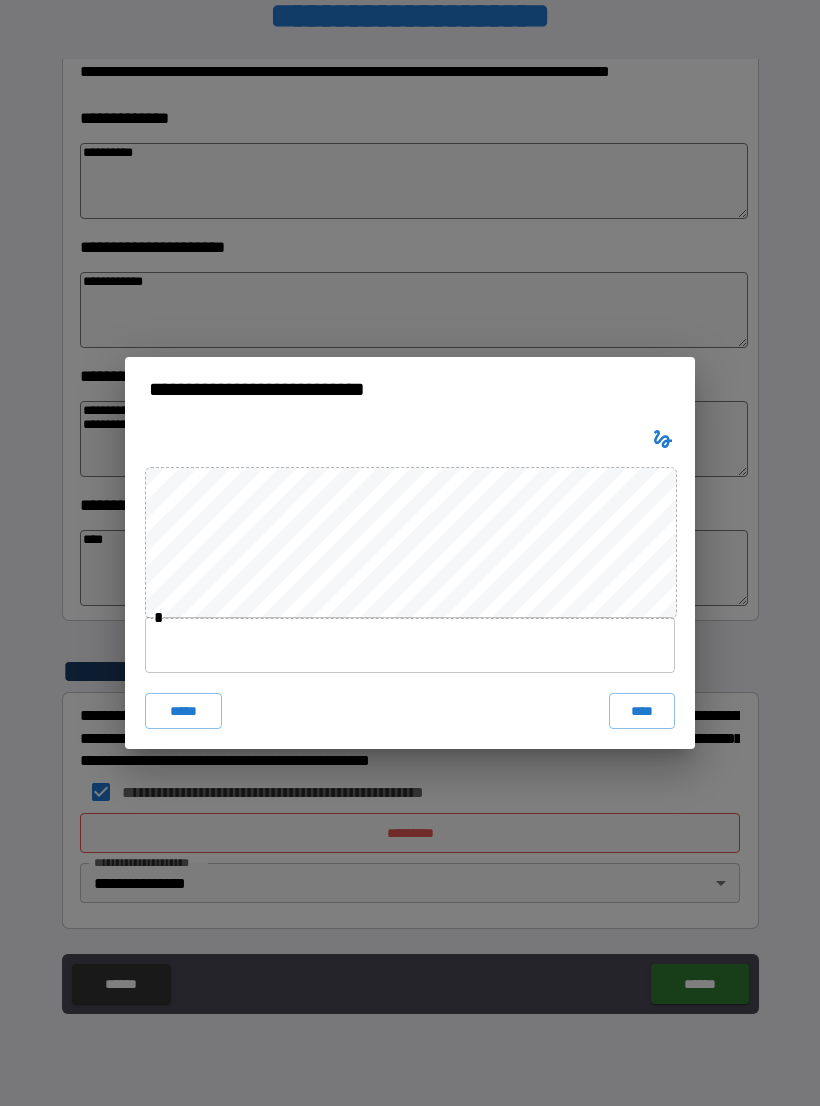 click at bounding box center [410, 645] 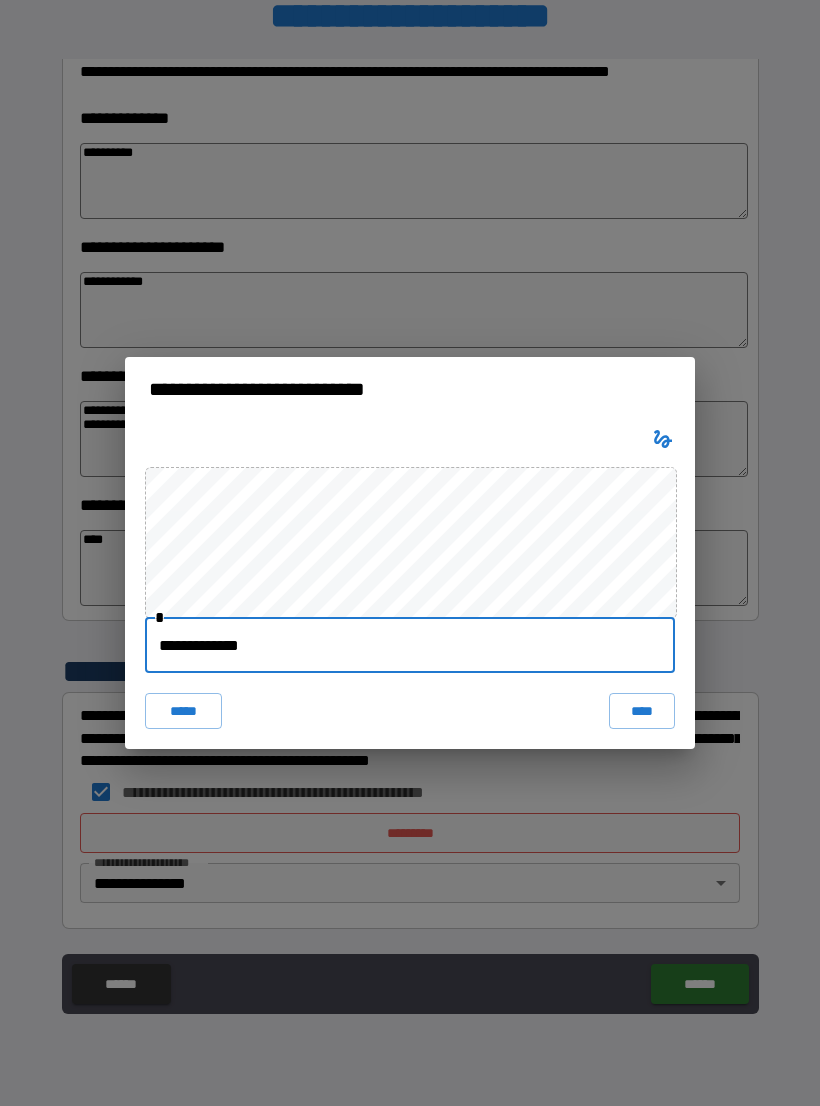 click on "****" at bounding box center (642, 711) 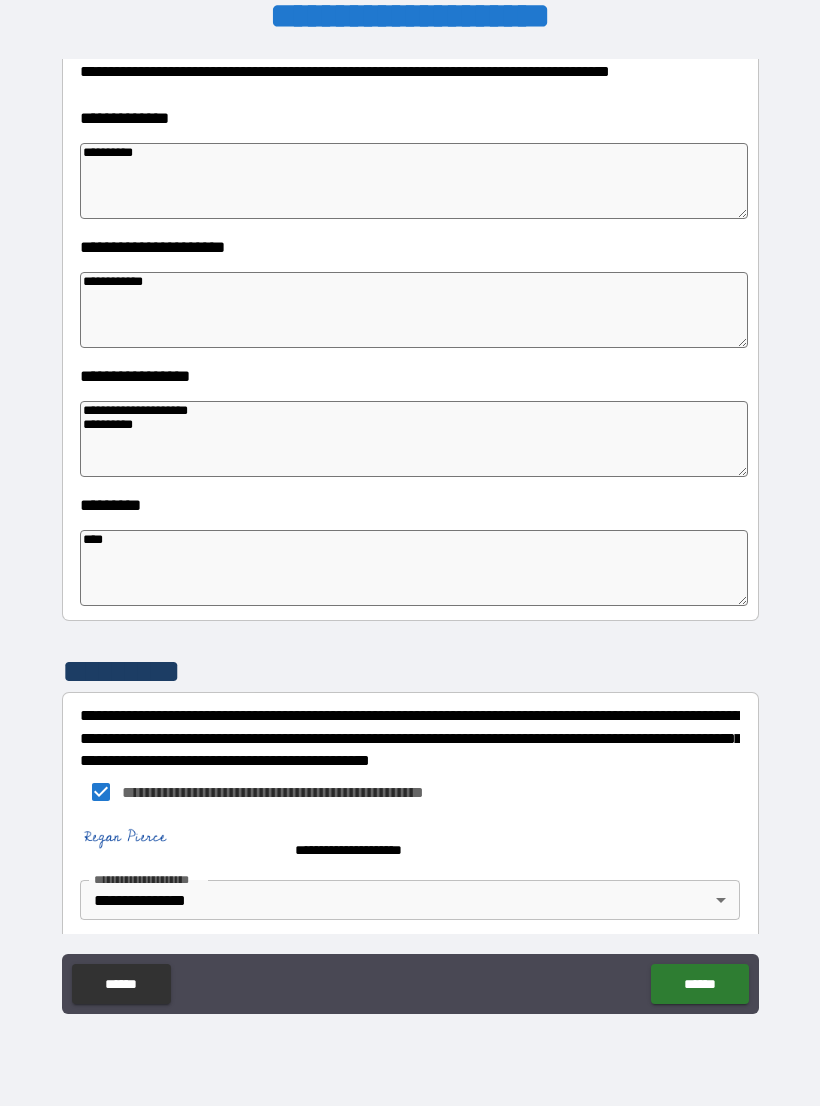 click on "******" at bounding box center [699, 984] 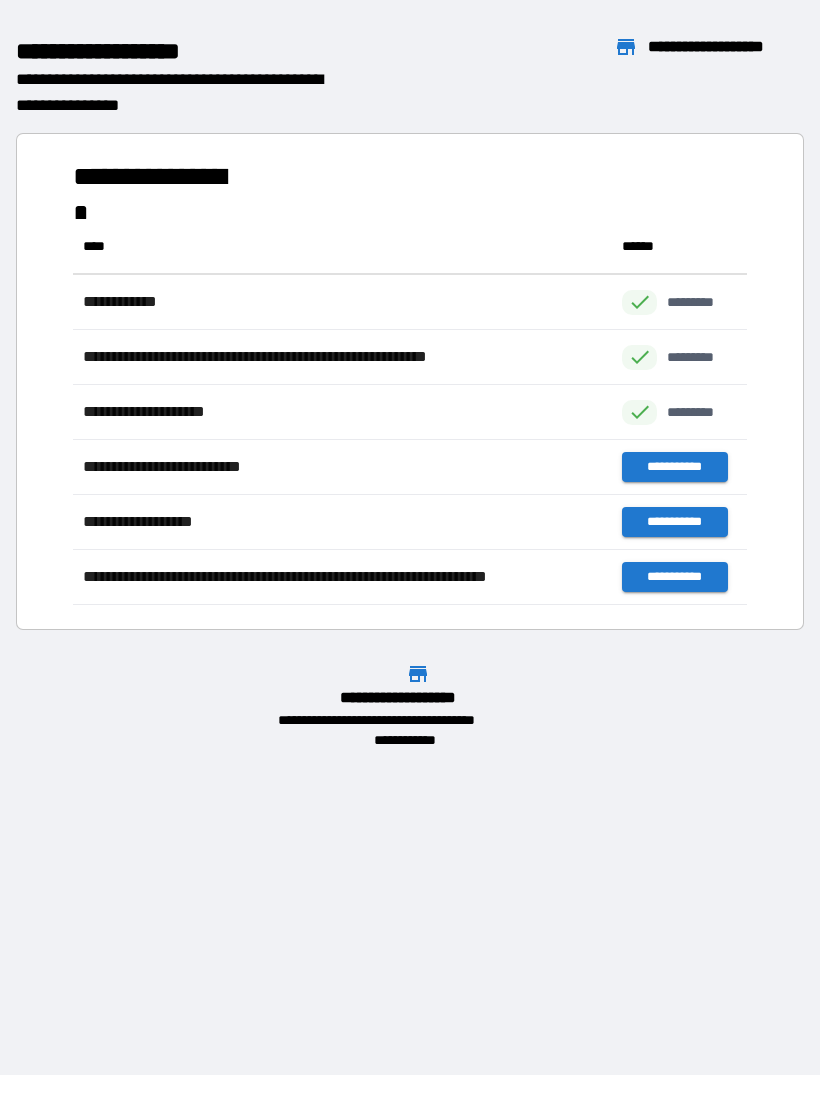 scroll, scrollTop: 386, scrollLeft: 674, axis: both 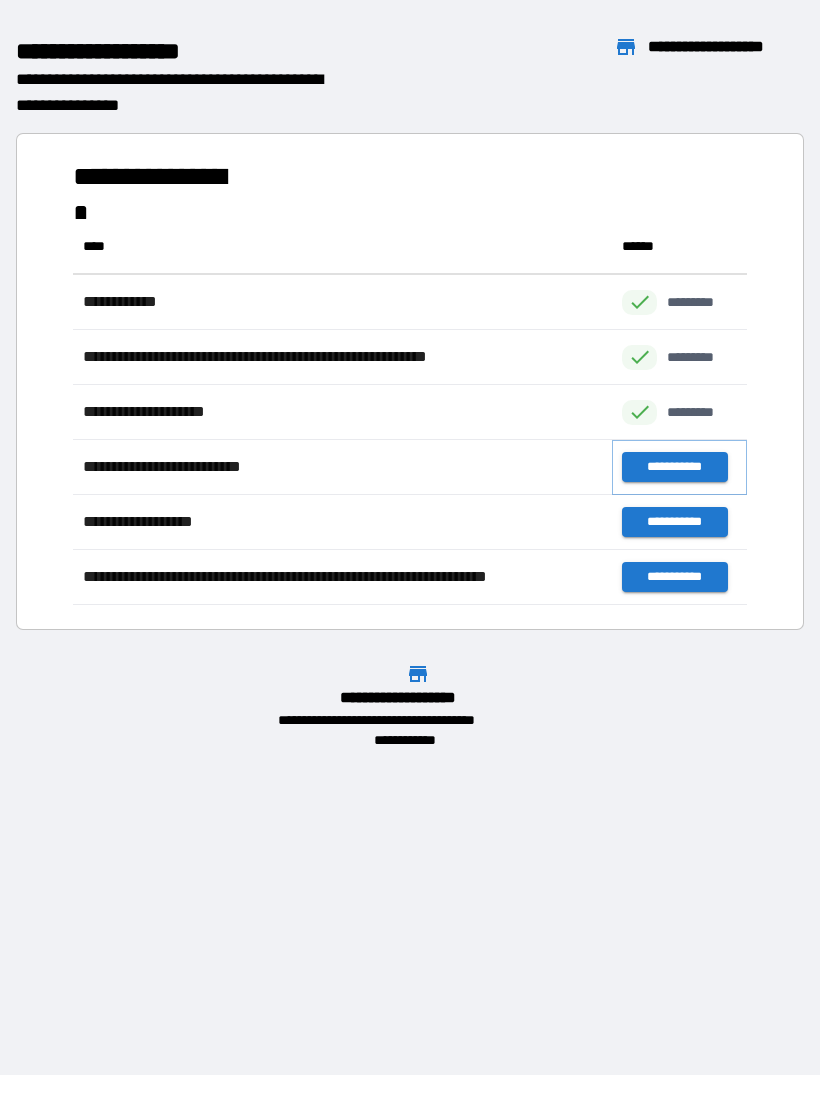 click on "**********" at bounding box center (674, 467) 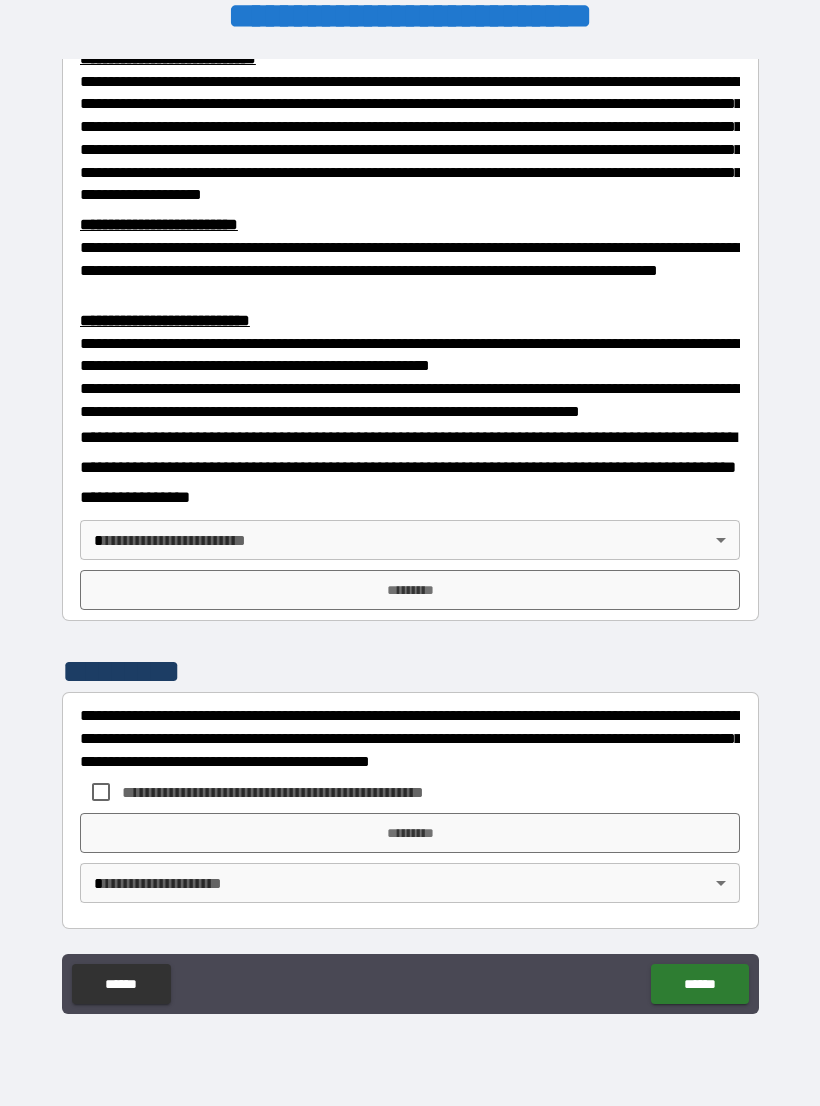 scroll, scrollTop: 549, scrollLeft: 0, axis: vertical 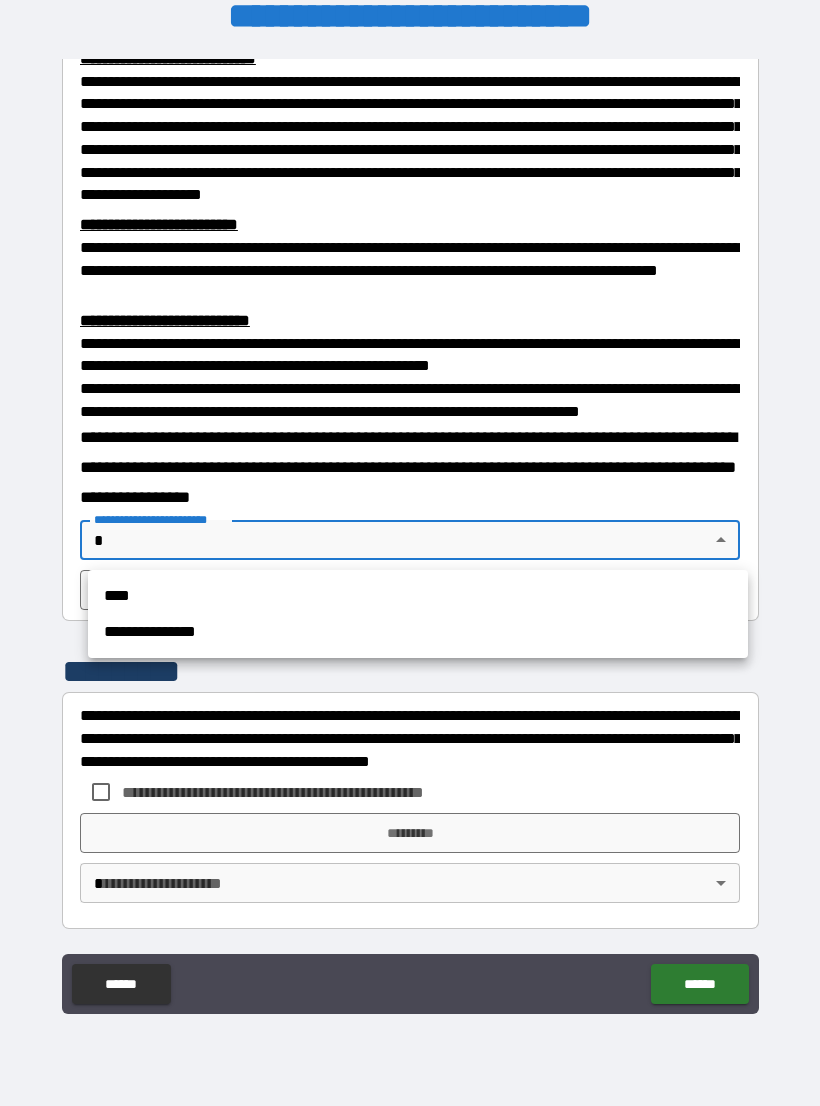 click on "**********" at bounding box center [418, 632] 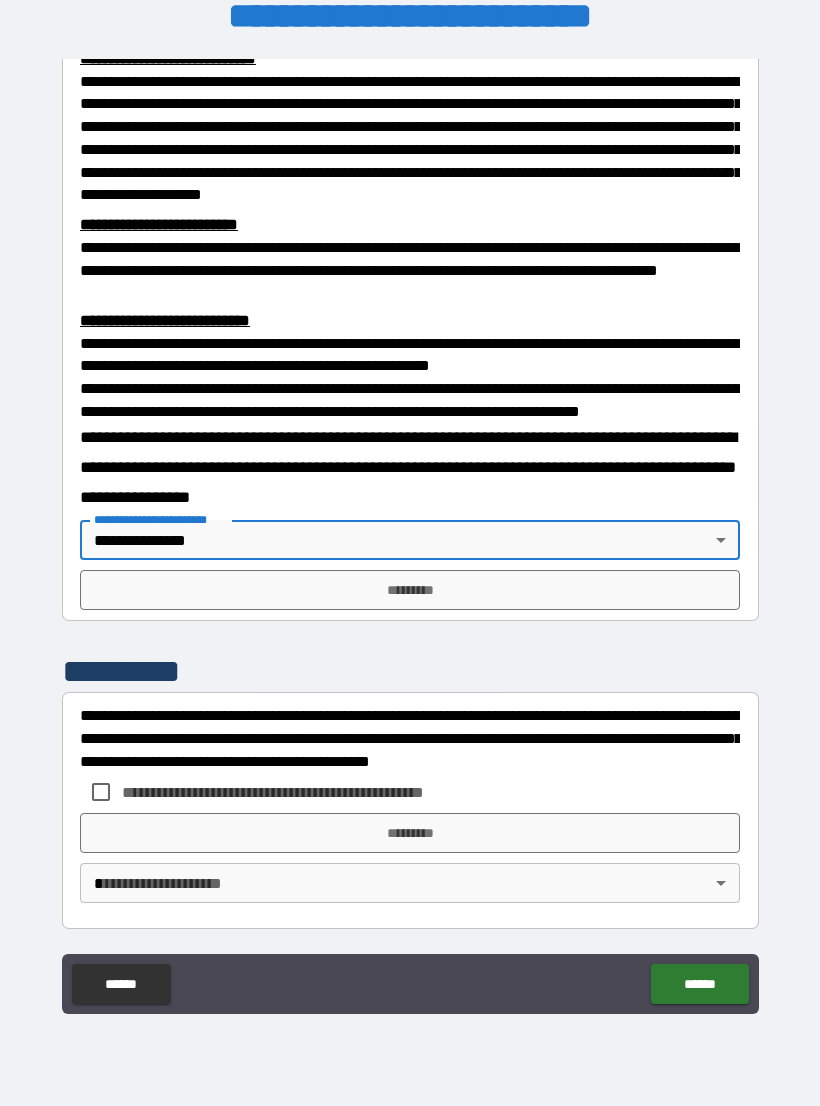 click on "*********" at bounding box center [410, 590] 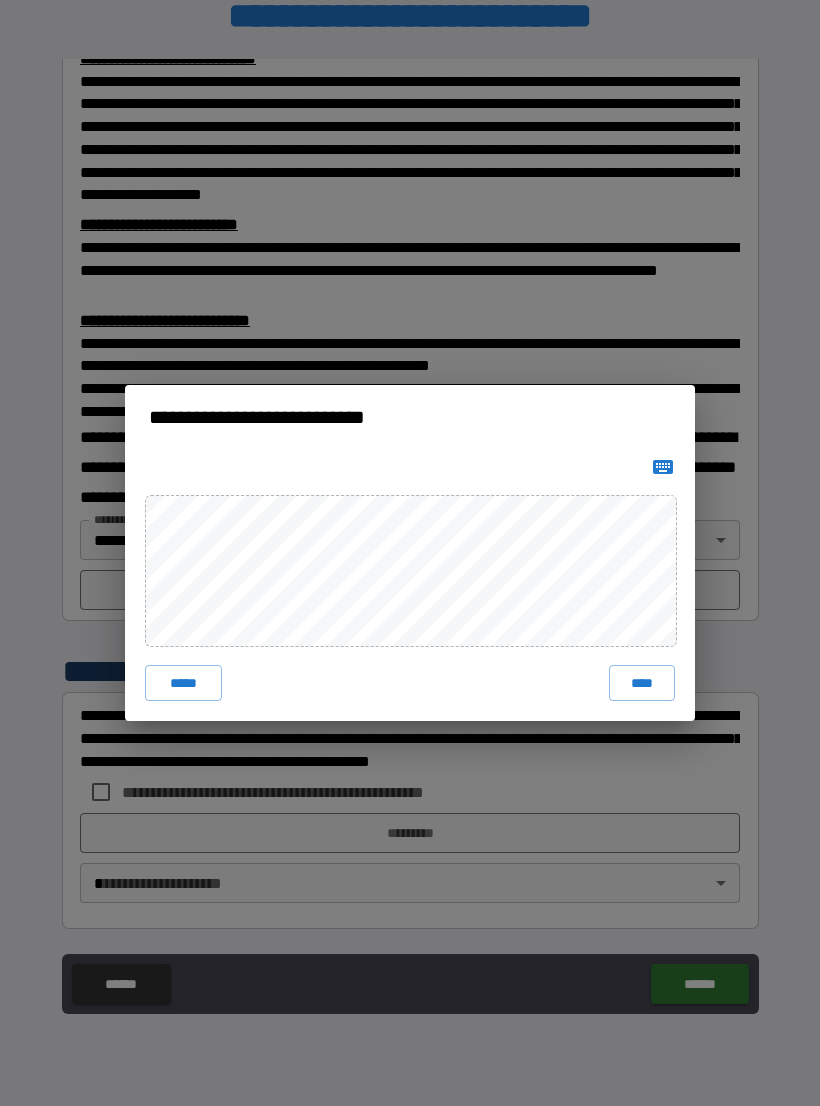 click at bounding box center [663, 467] 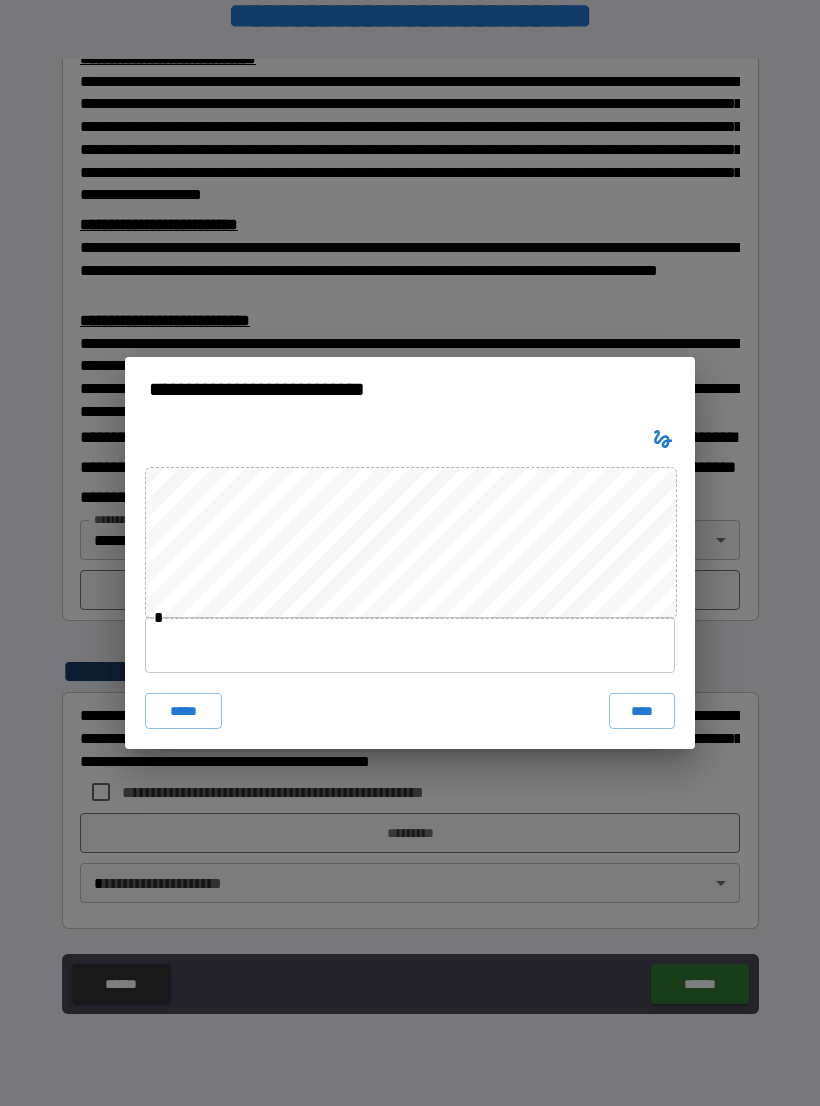 click at bounding box center (410, 645) 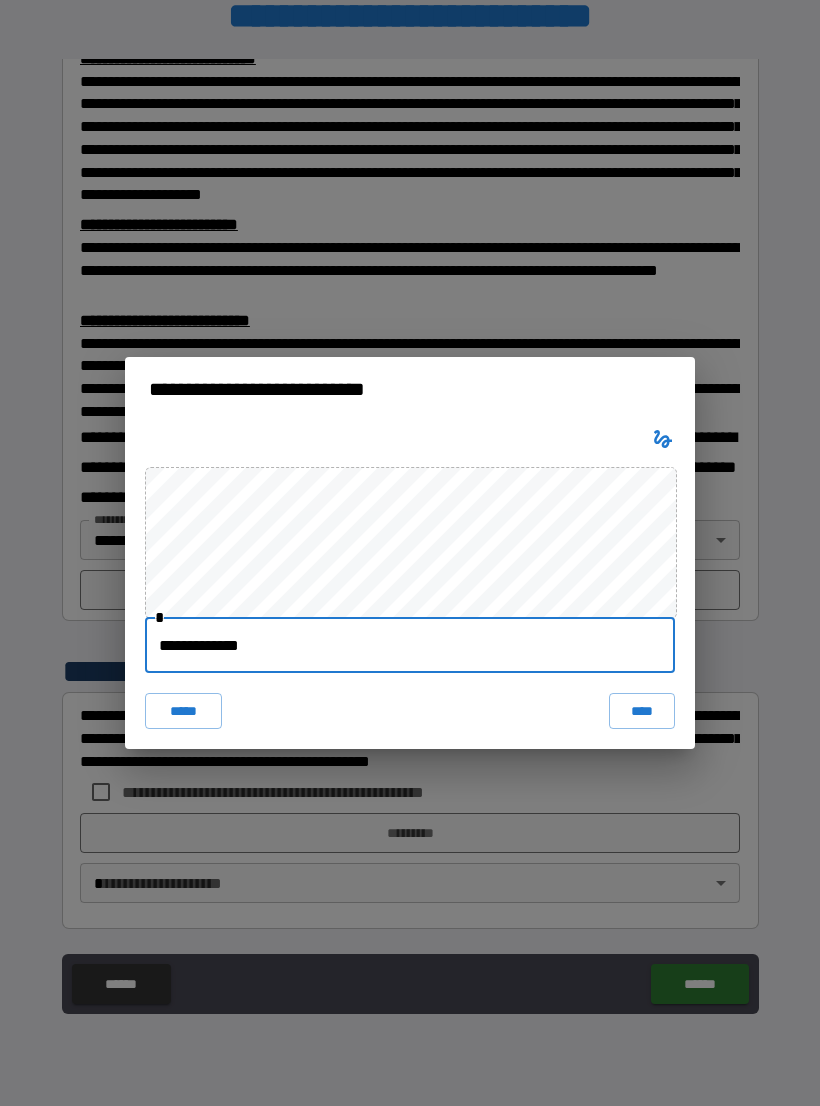 click on "****" at bounding box center (642, 711) 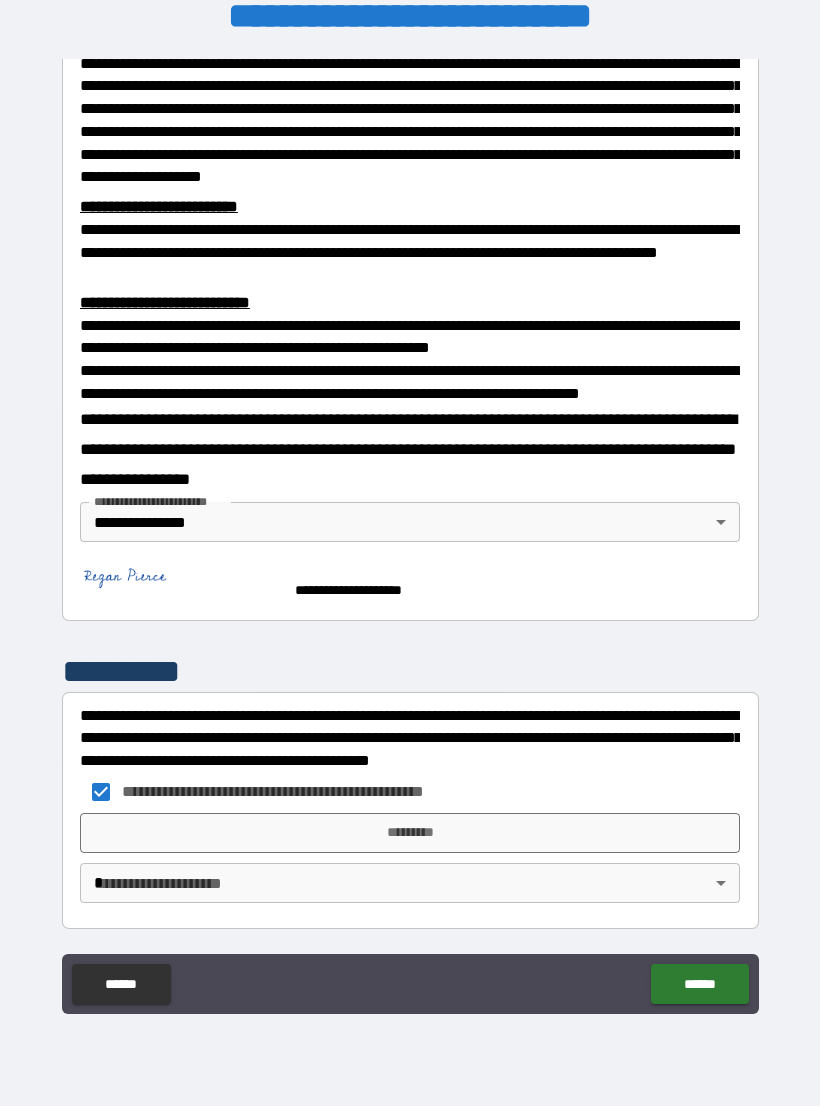 click on "**********" at bounding box center [410, 537] 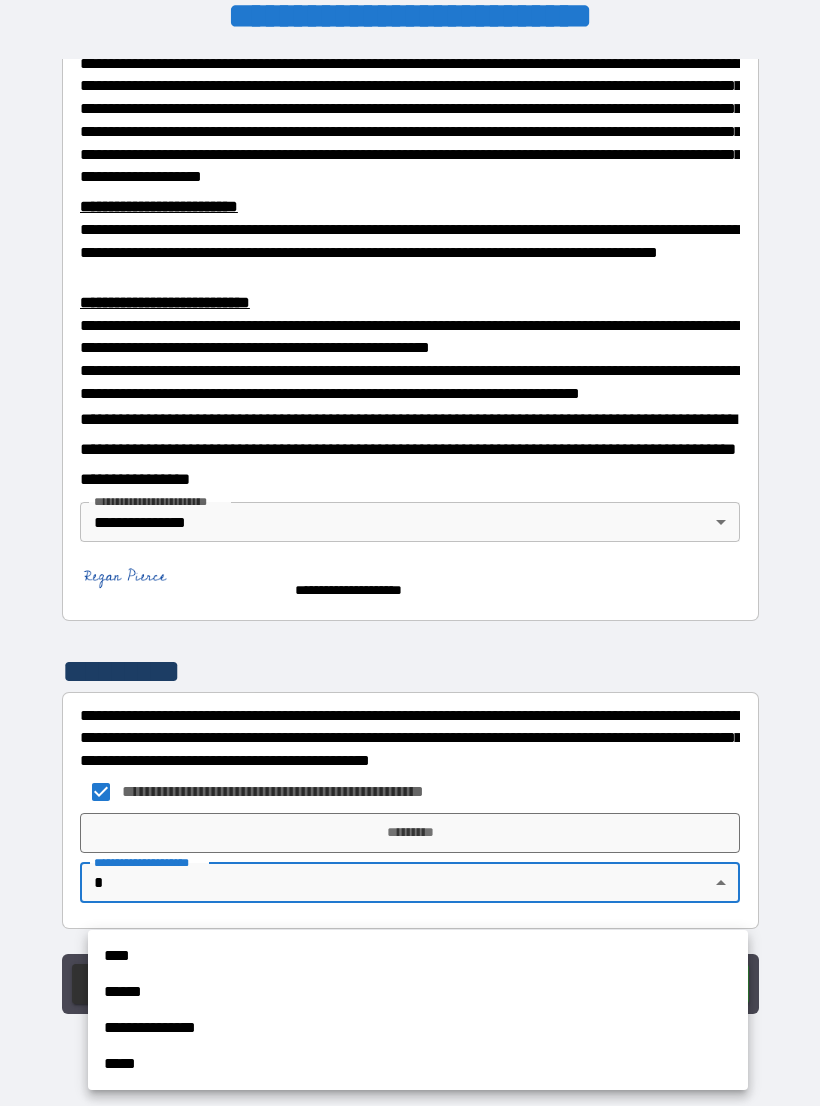 click on "**********" at bounding box center (418, 1028) 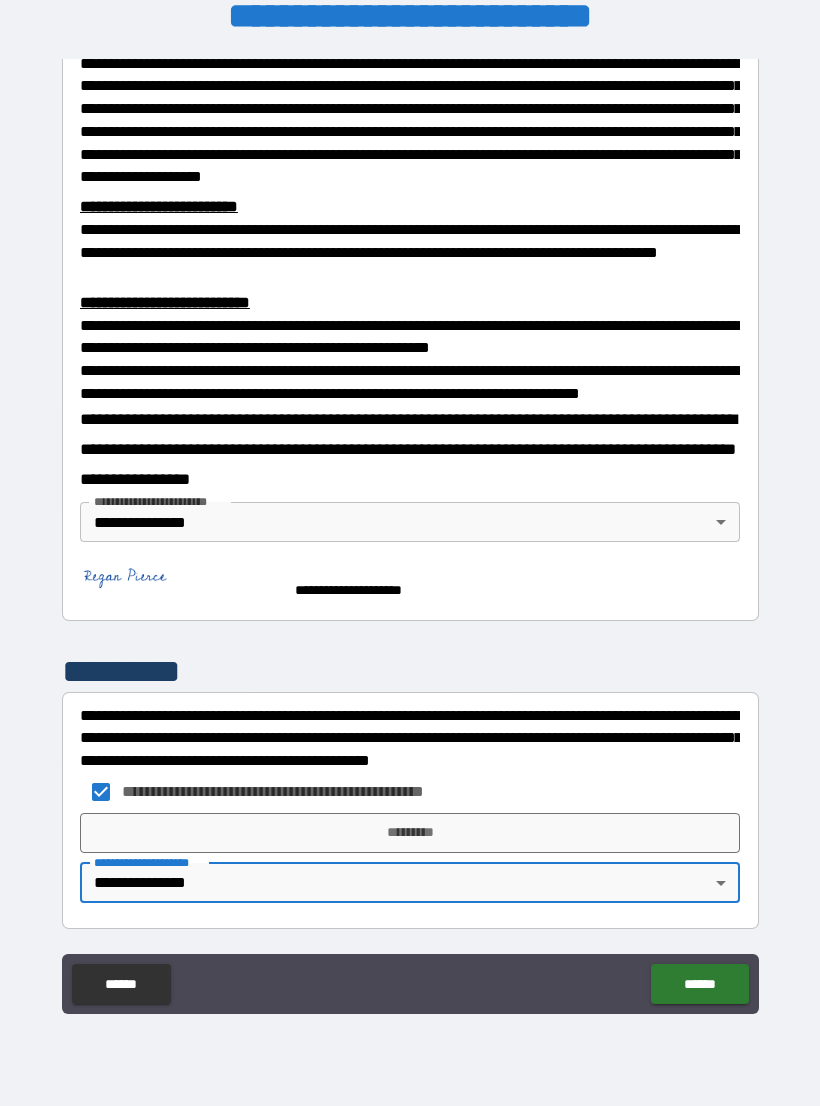 click on "*********" at bounding box center [410, 833] 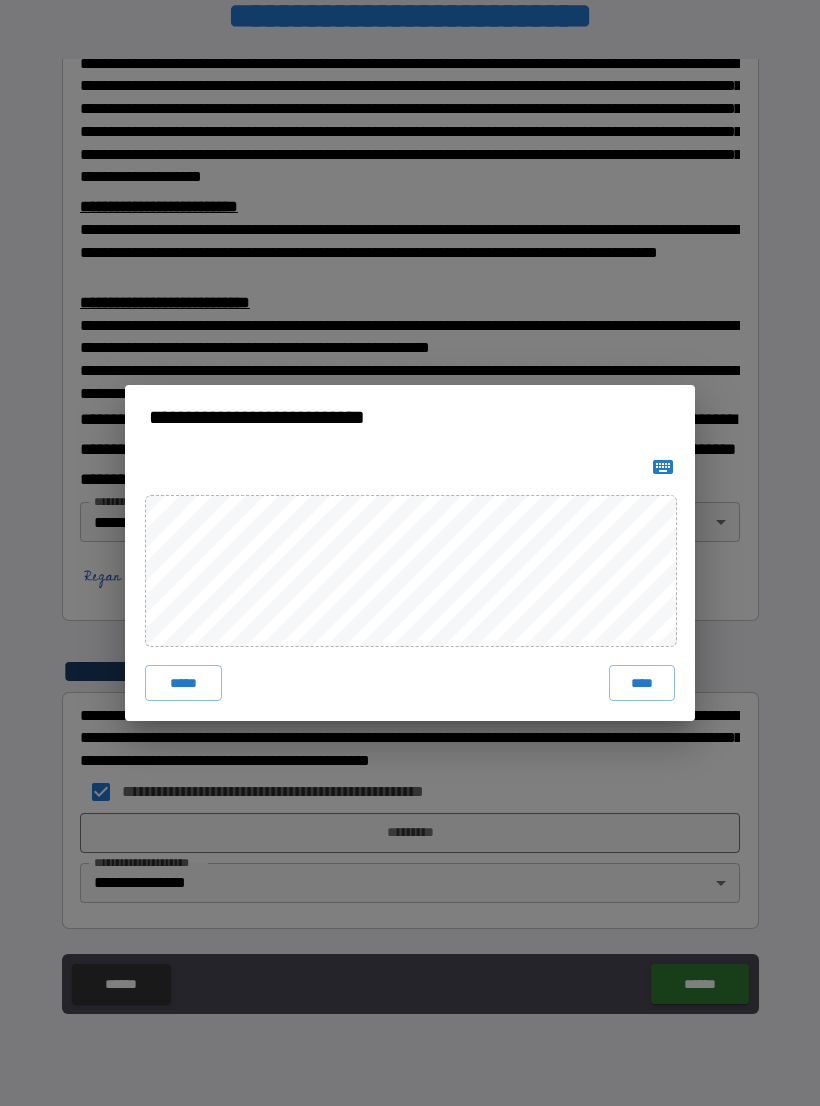 click at bounding box center (663, 467) 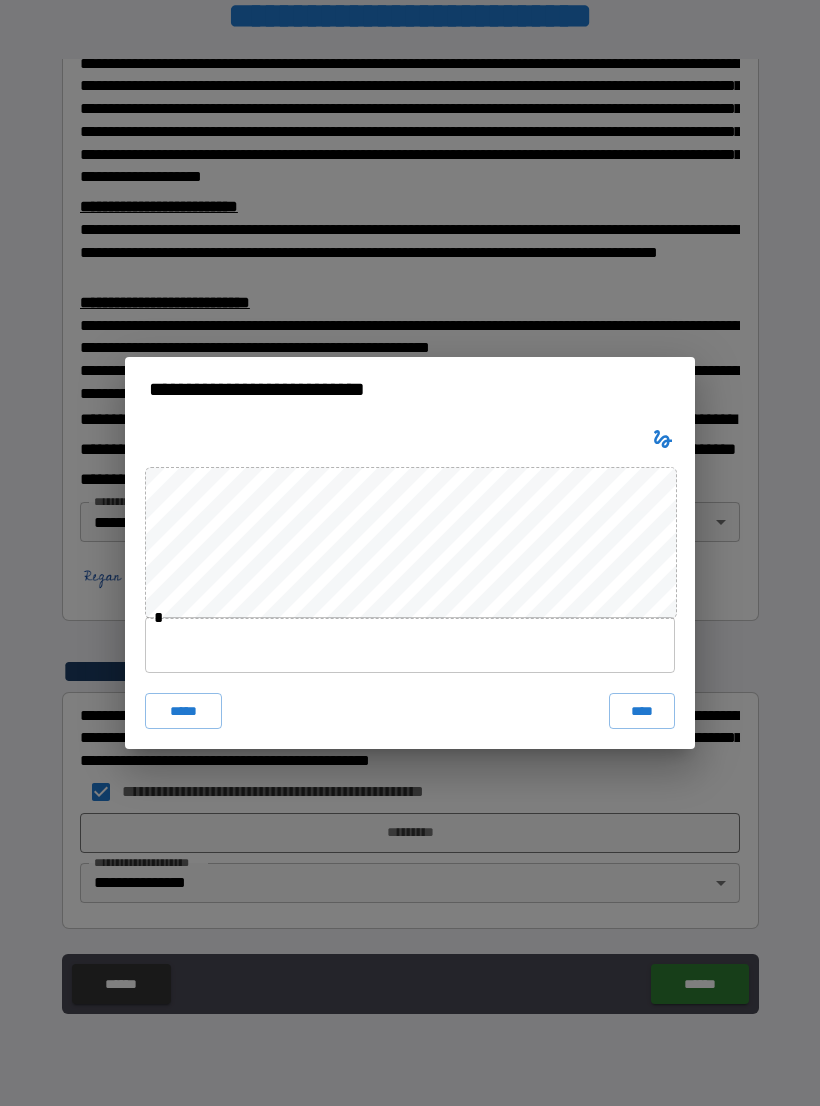 click at bounding box center [410, 645] 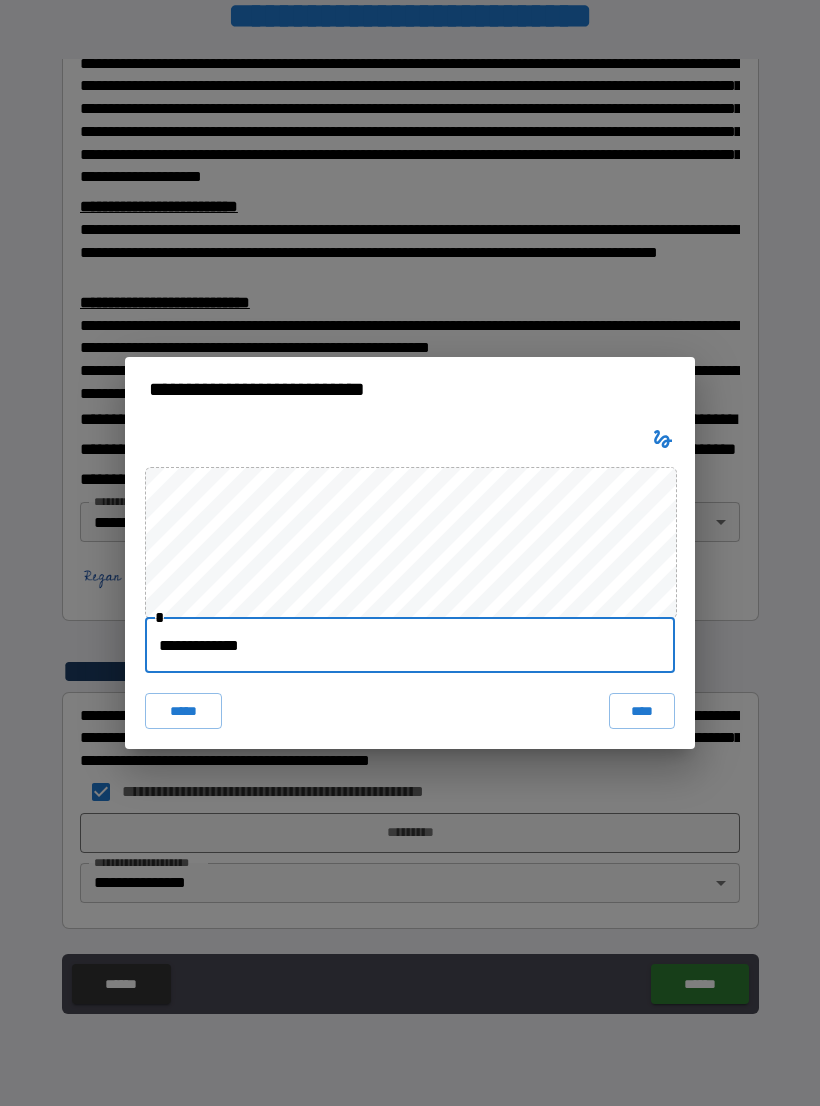 click on "****" at bounding box center (642, 711) 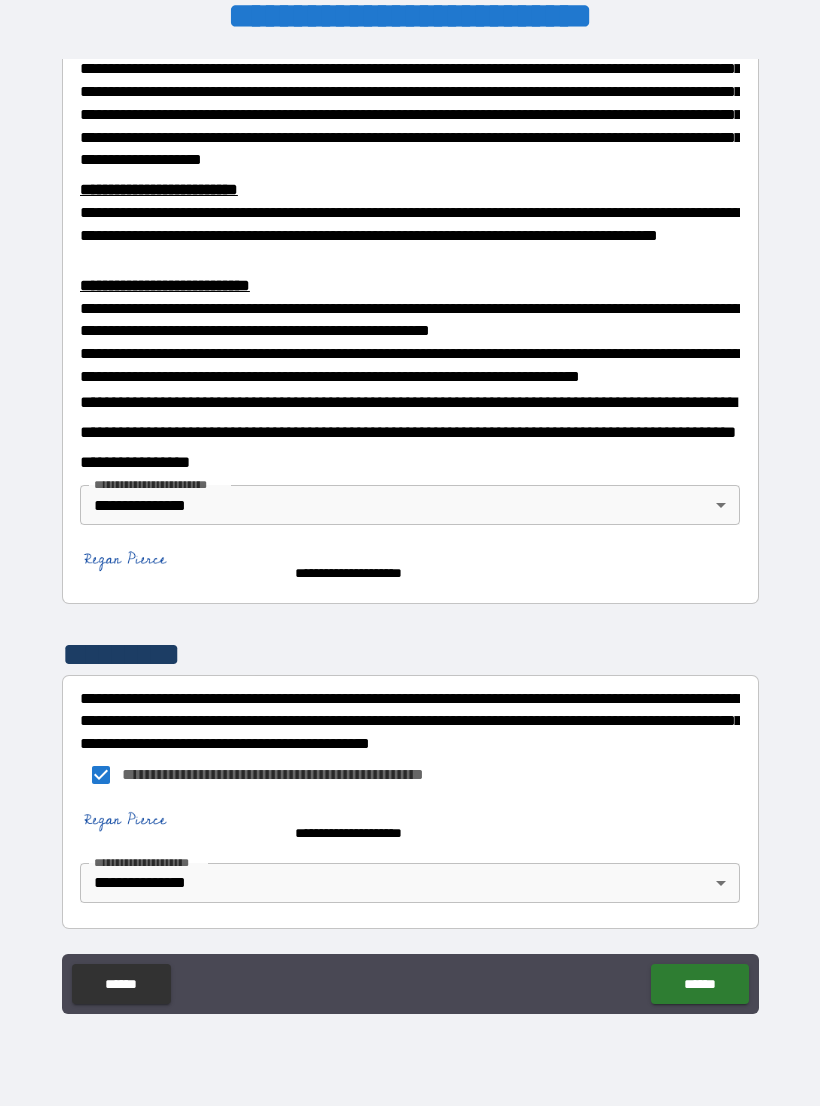 click on "******" at bounding box center [699, 984] 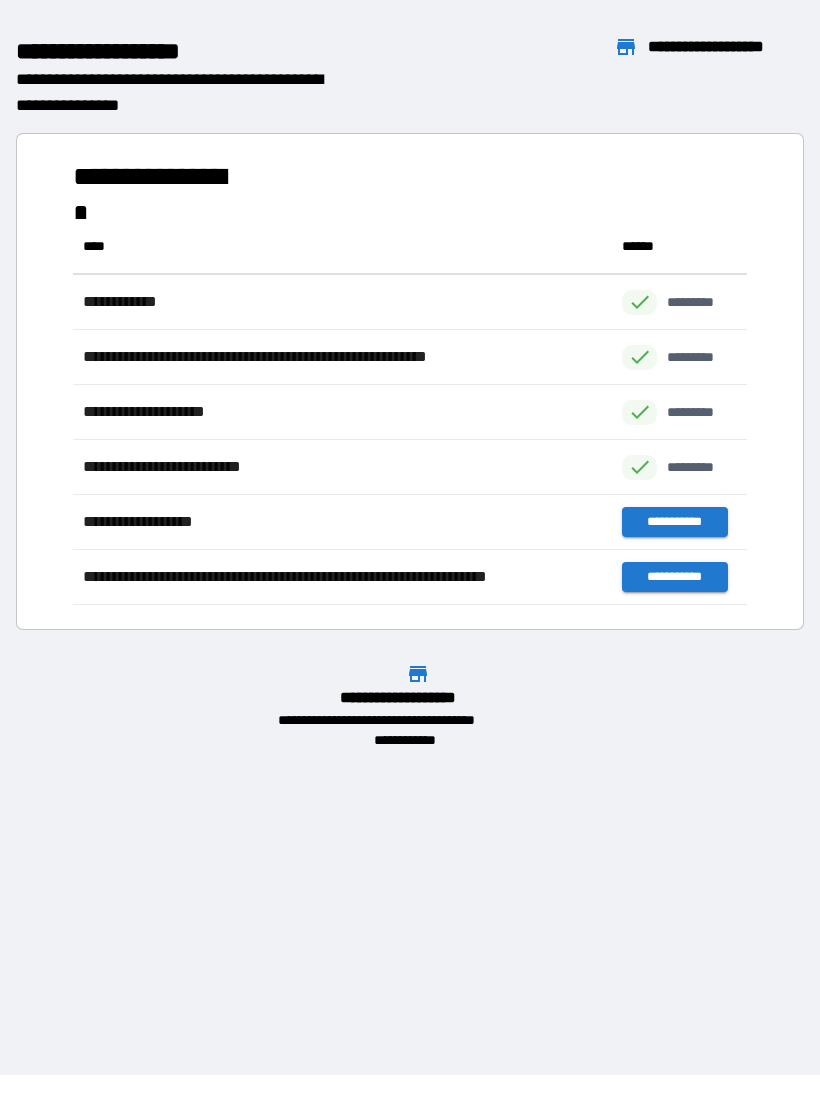 scroll, scrollTop: 1, scrollLeft: 1, axis: both 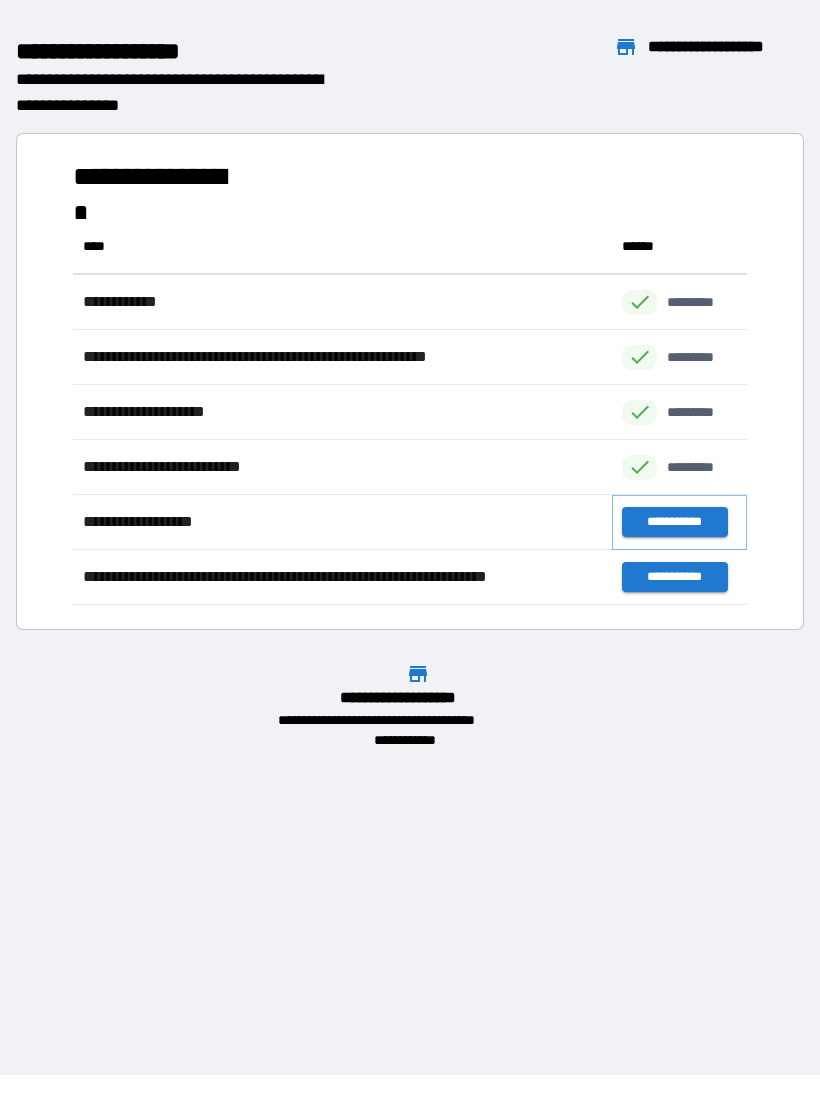 click on "**********" at bounding box center (674, 522) 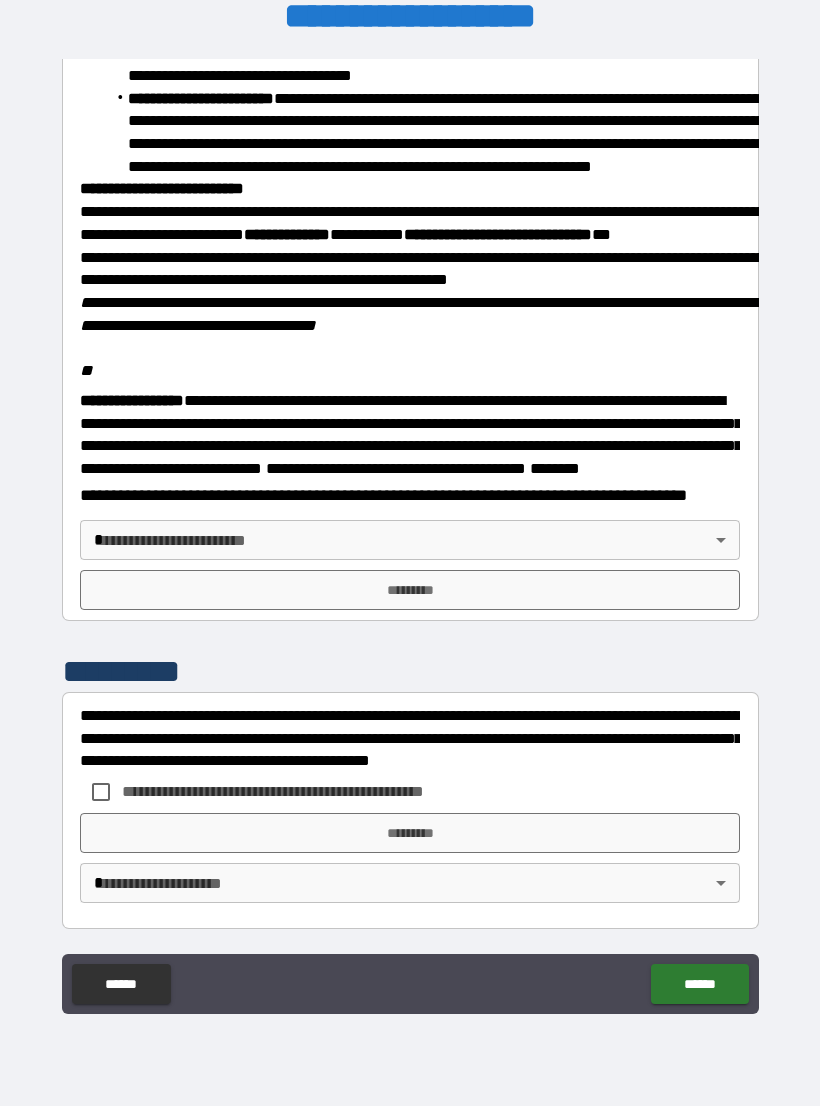 scroll, scrollTop: 2234, scrollLeft: 0, axis: vertical 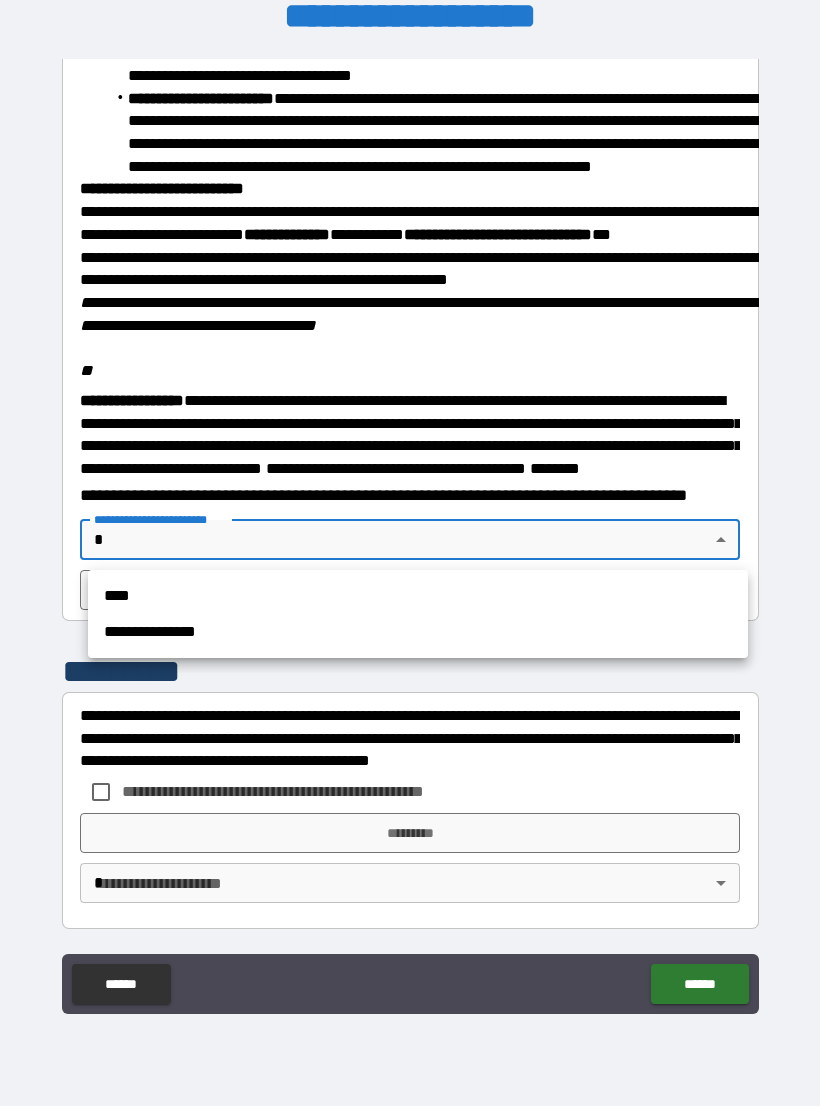 click on "**********" at bounding box center [418, 632] 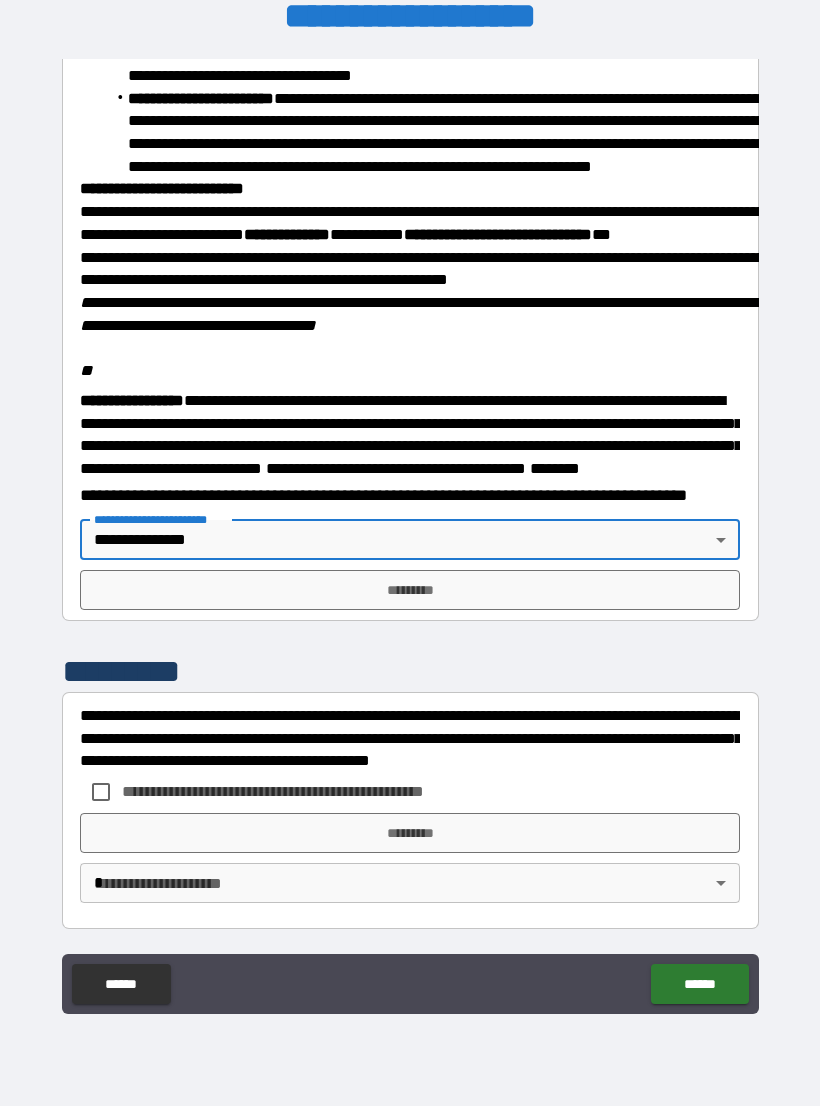 click on "*********" at bounding box center [410, 590] 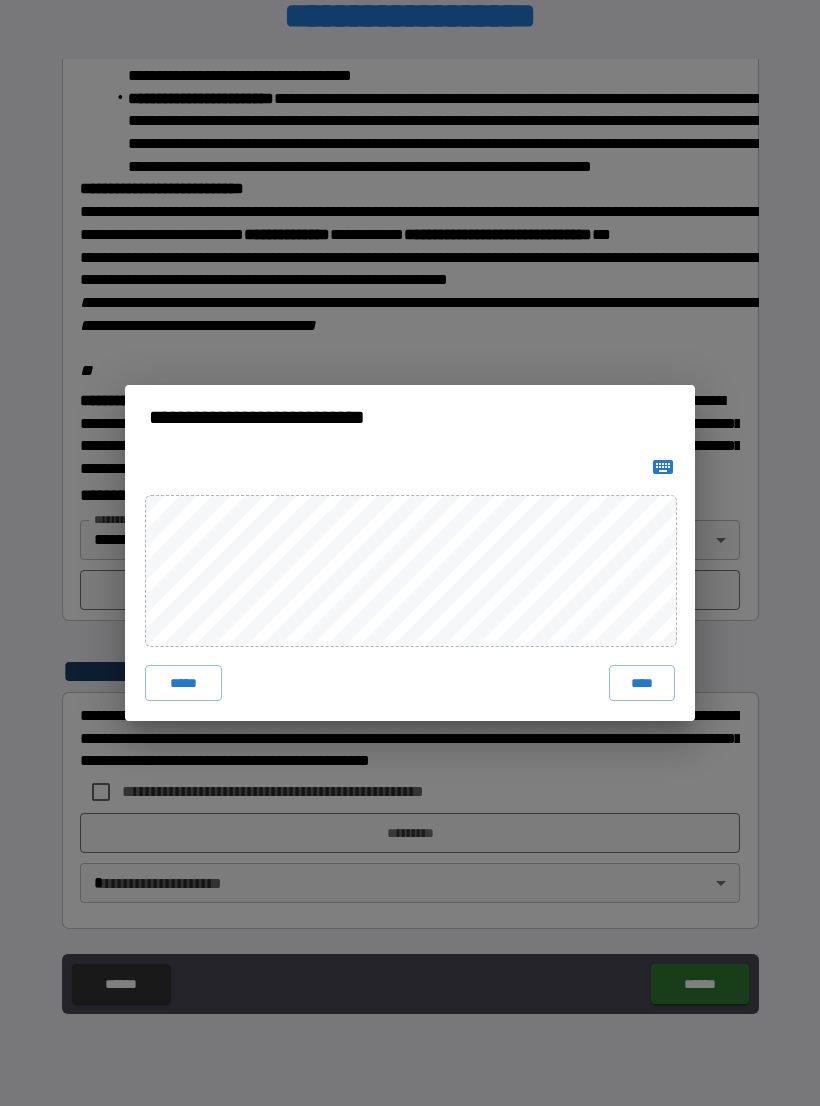 click 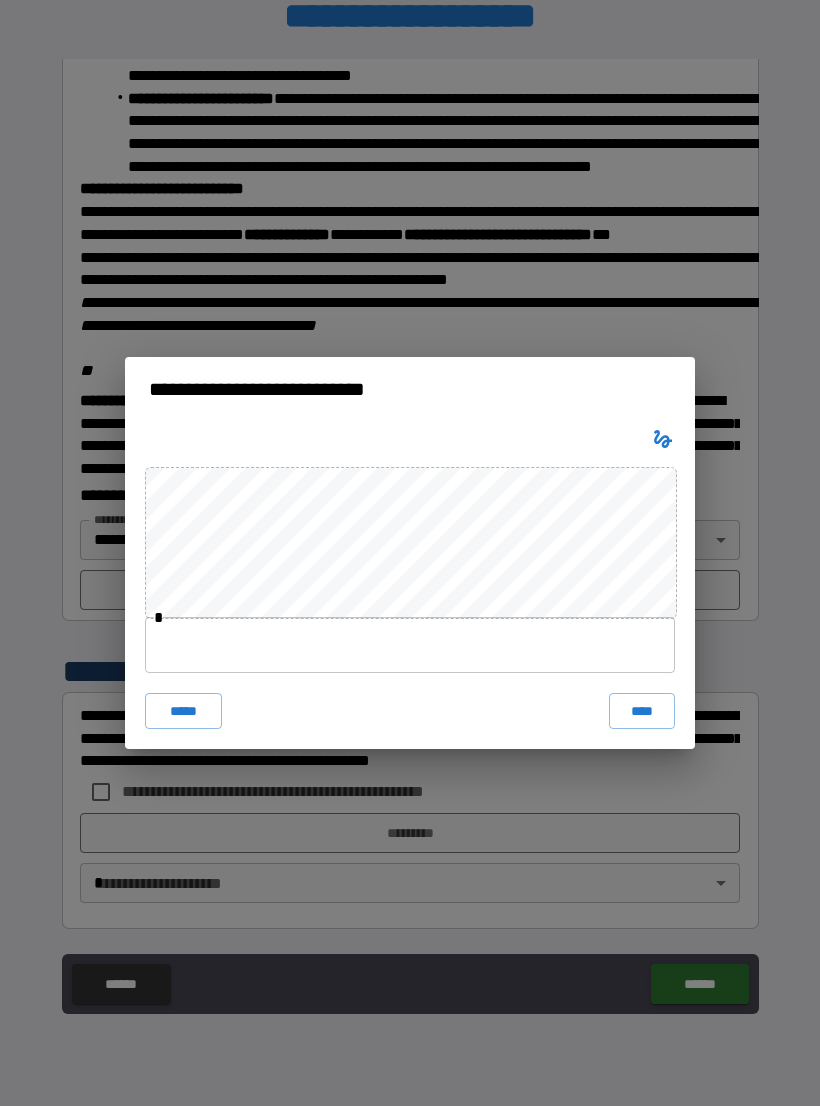 click at bounding box center [410, 645] 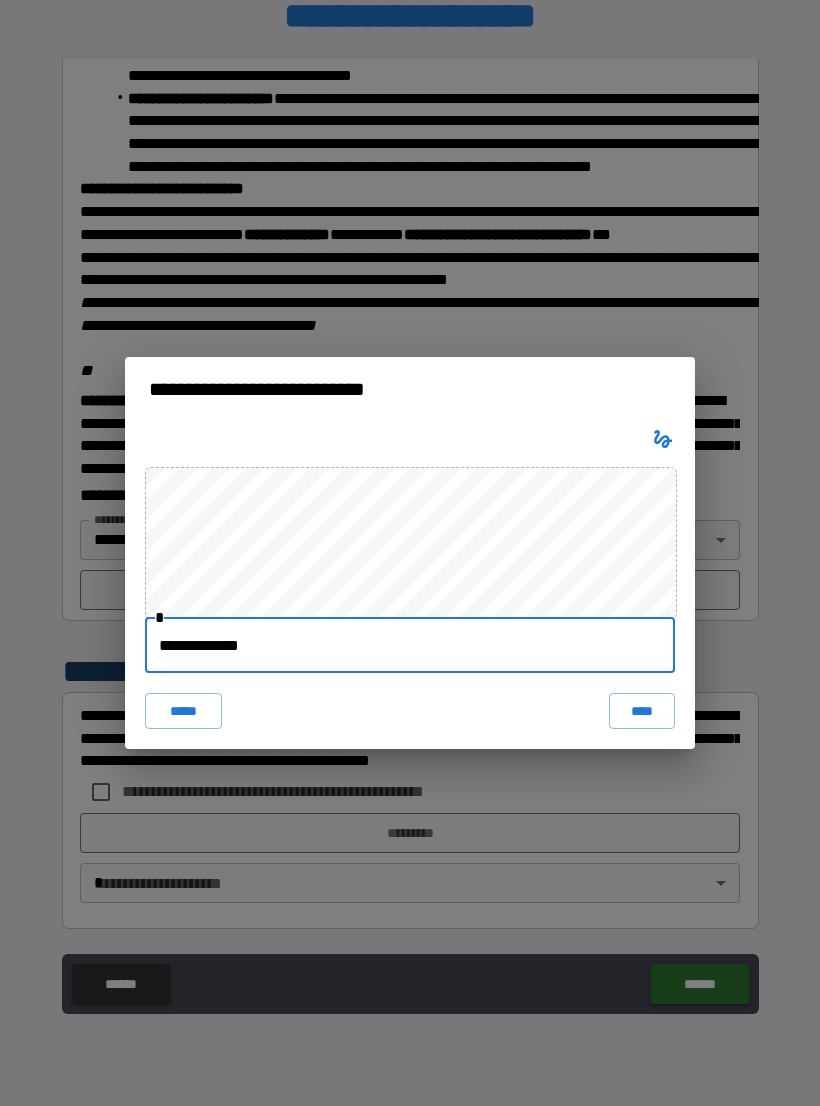 click on "****" at bounding box center (642, 711) 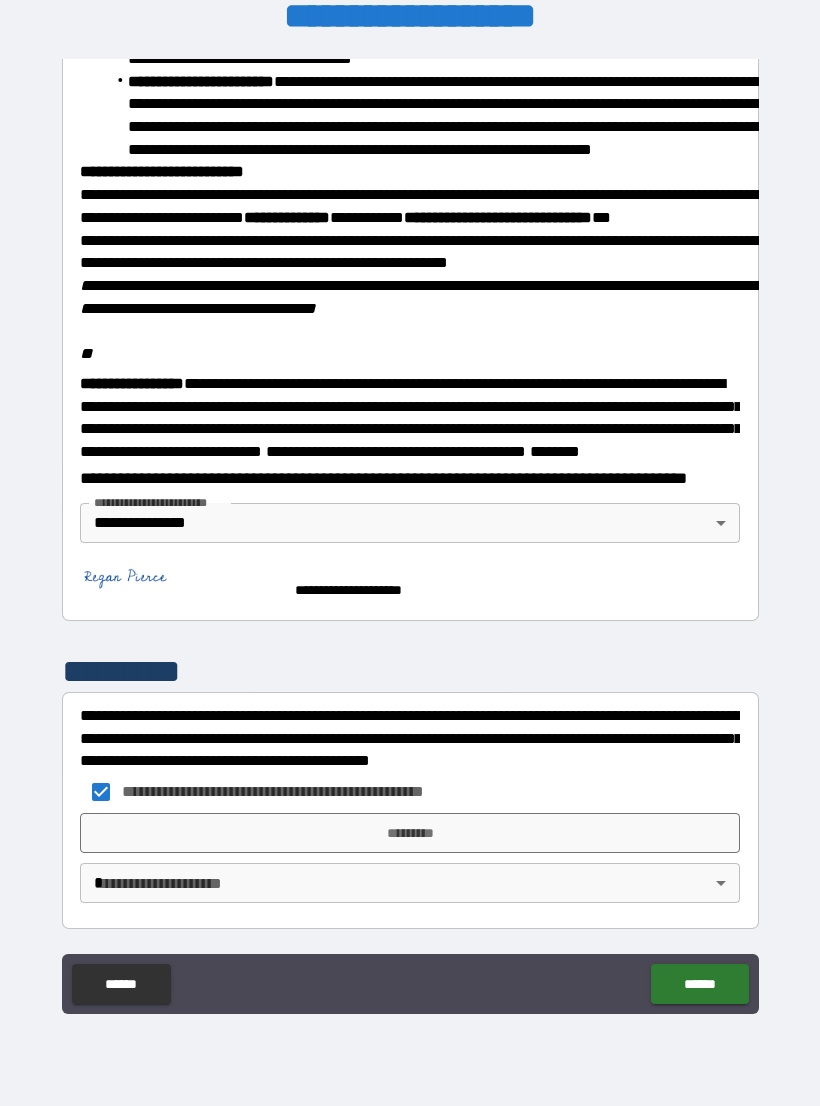 click on "**********" at bounding box center (410, 537) 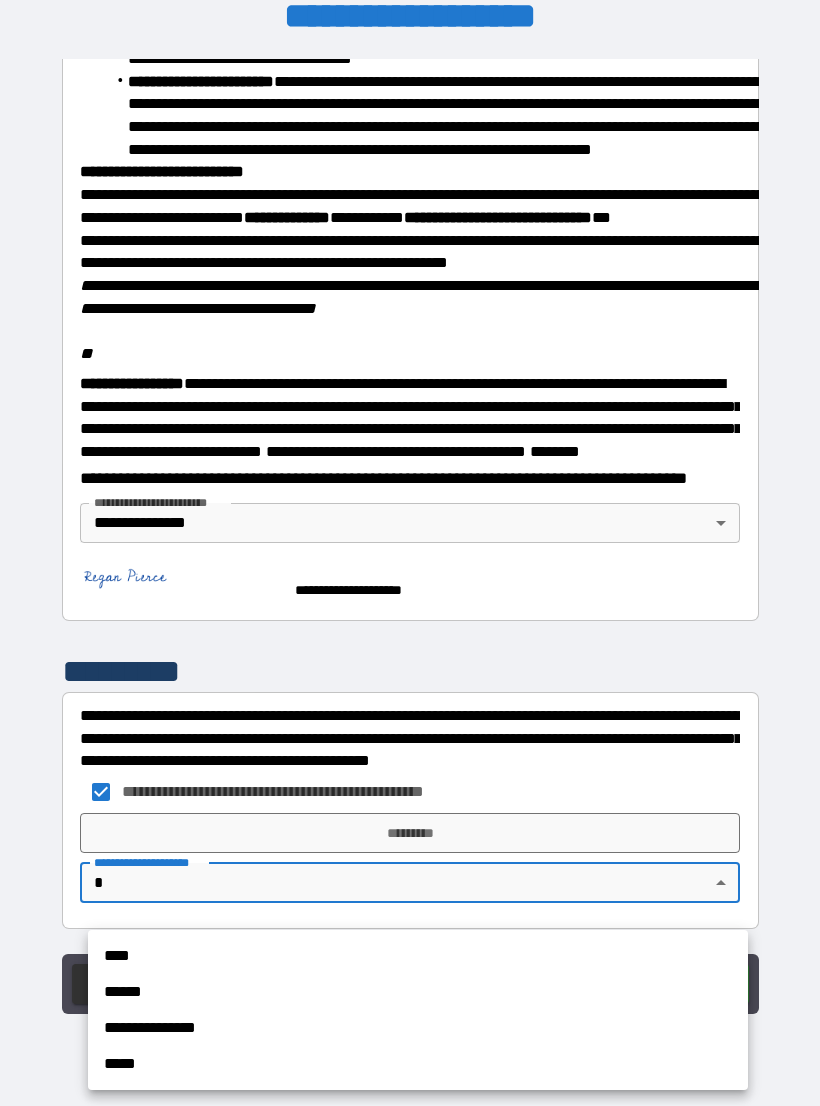 click on "**********" at bounding box center [418, 1028] 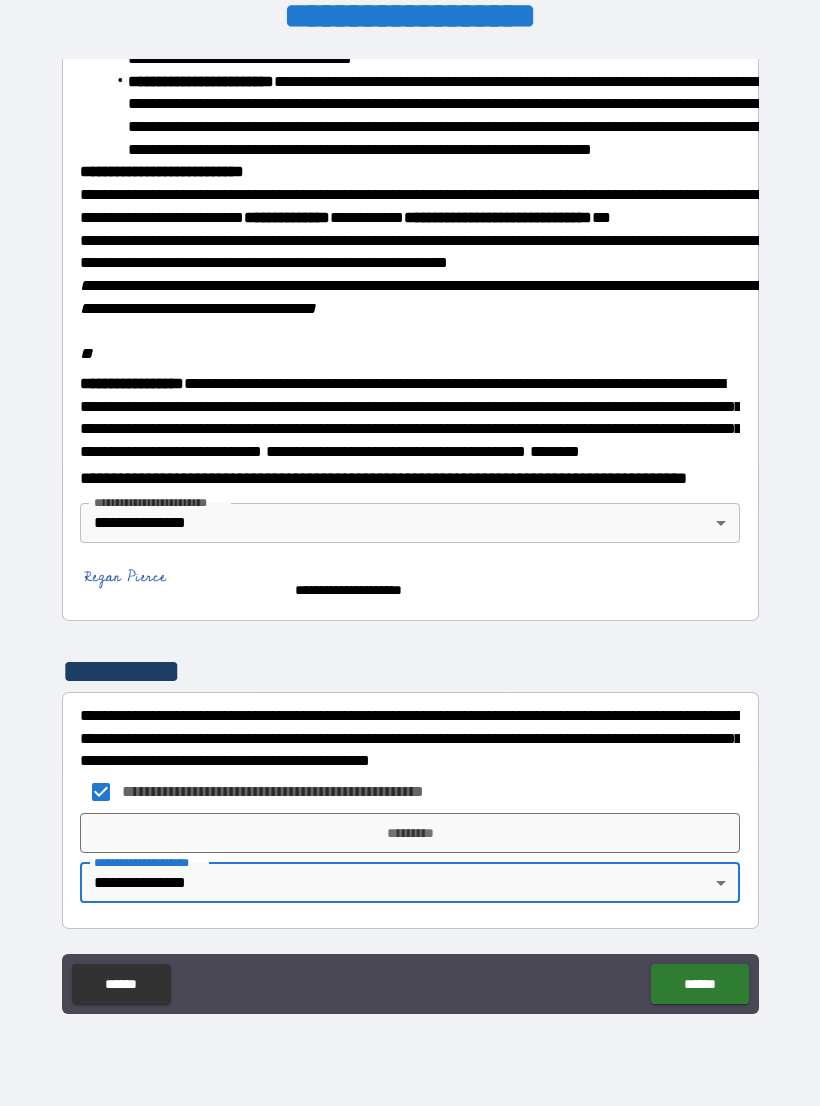 click on "*********" at bounding box center [410, 833] 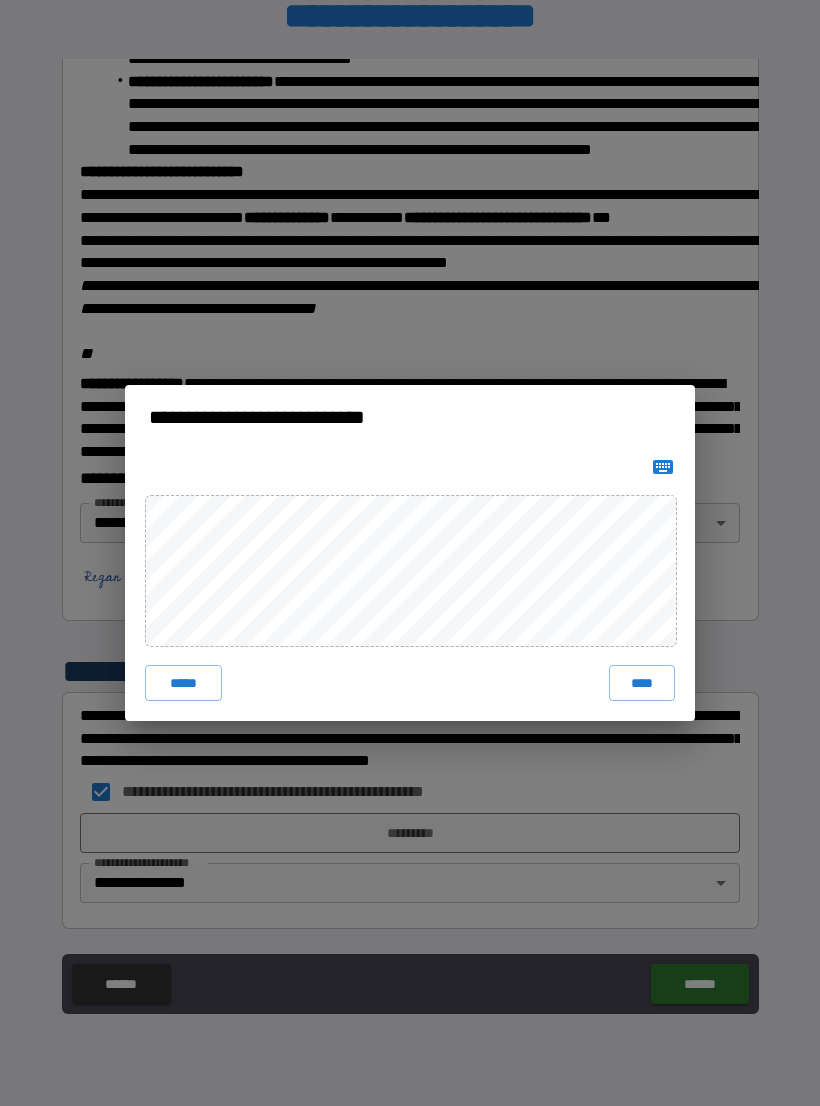 click 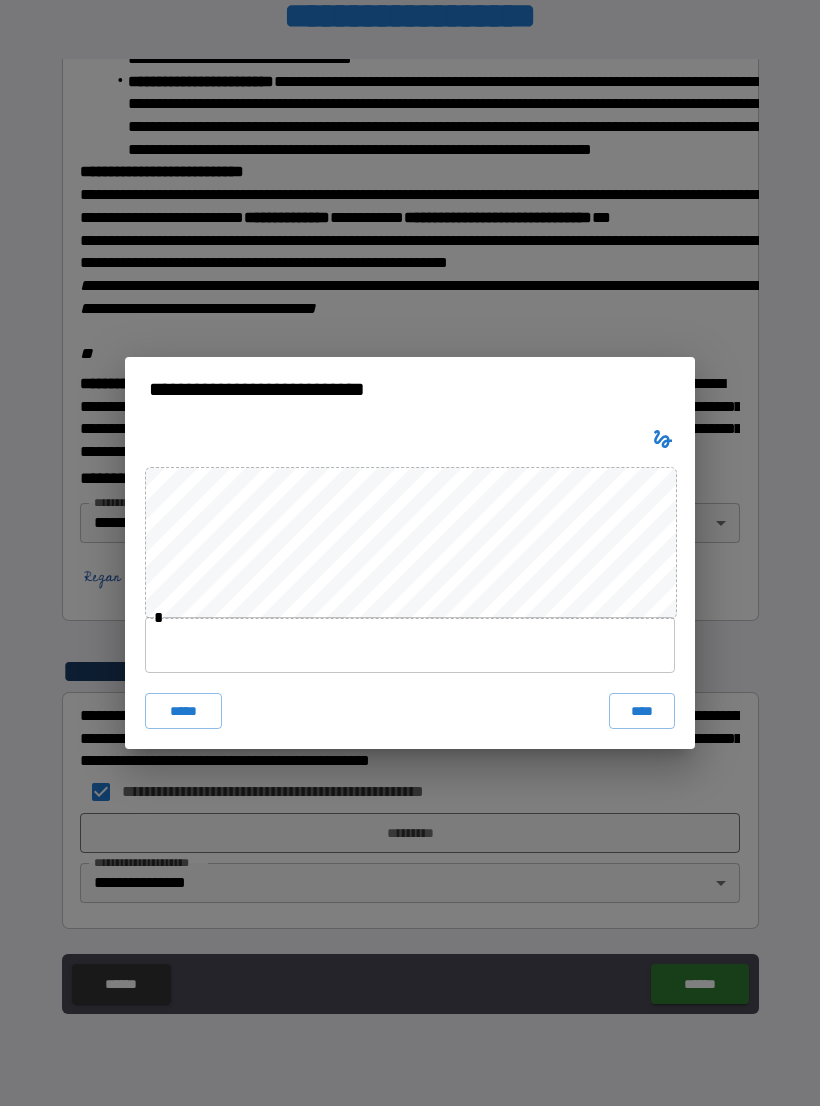 click at bounding box center [410, 645] 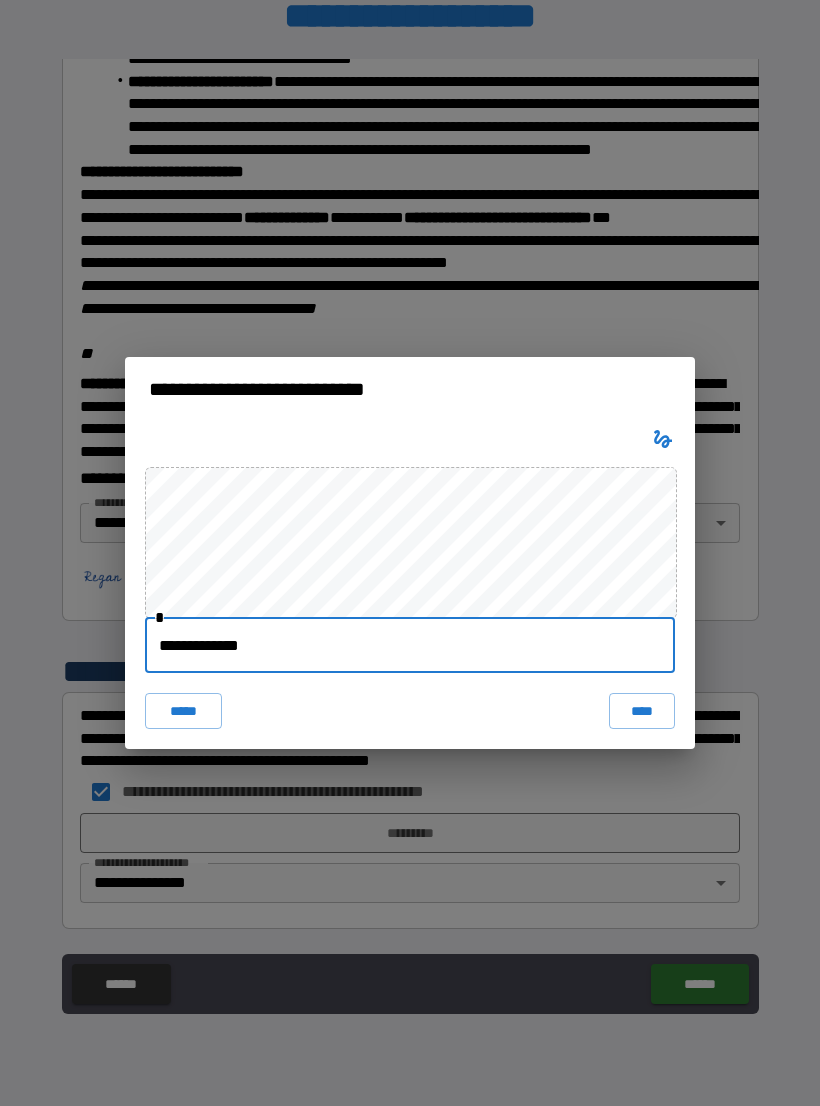 click on "****" at bounding box center [642, 711] 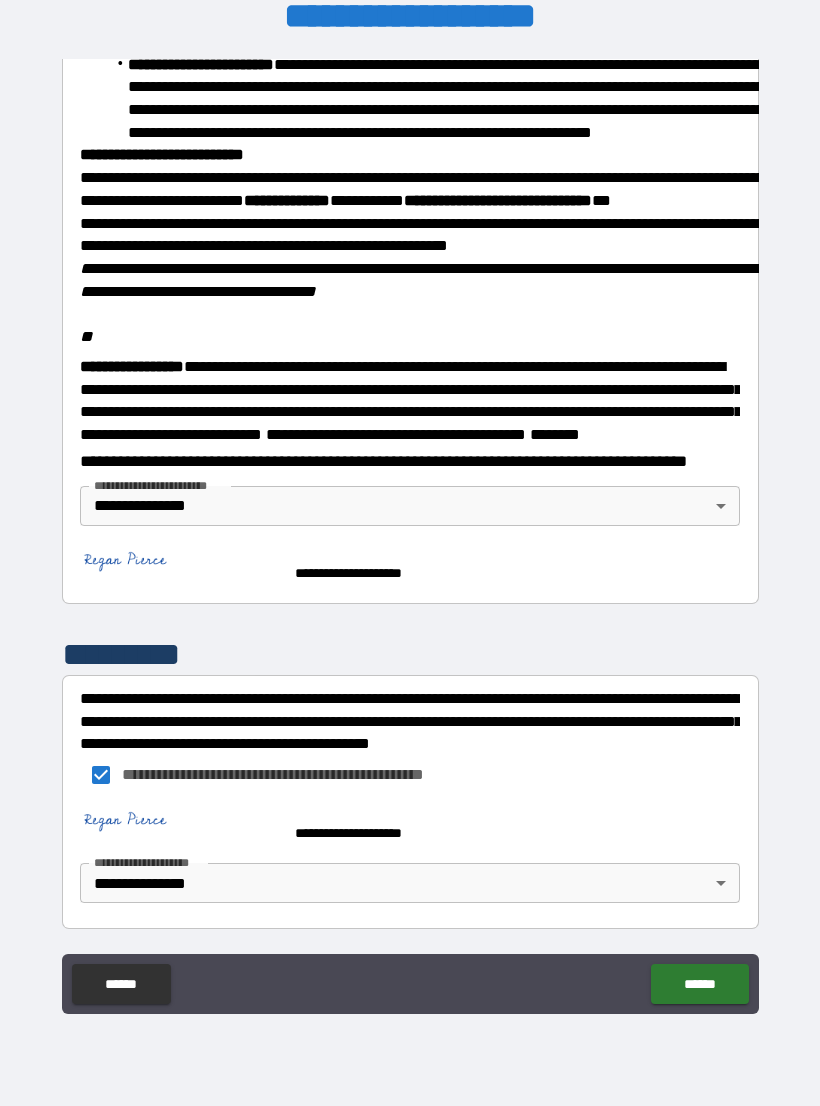 scroll, scrollTop: 2268, scrollLeft: 0, axis: vertical 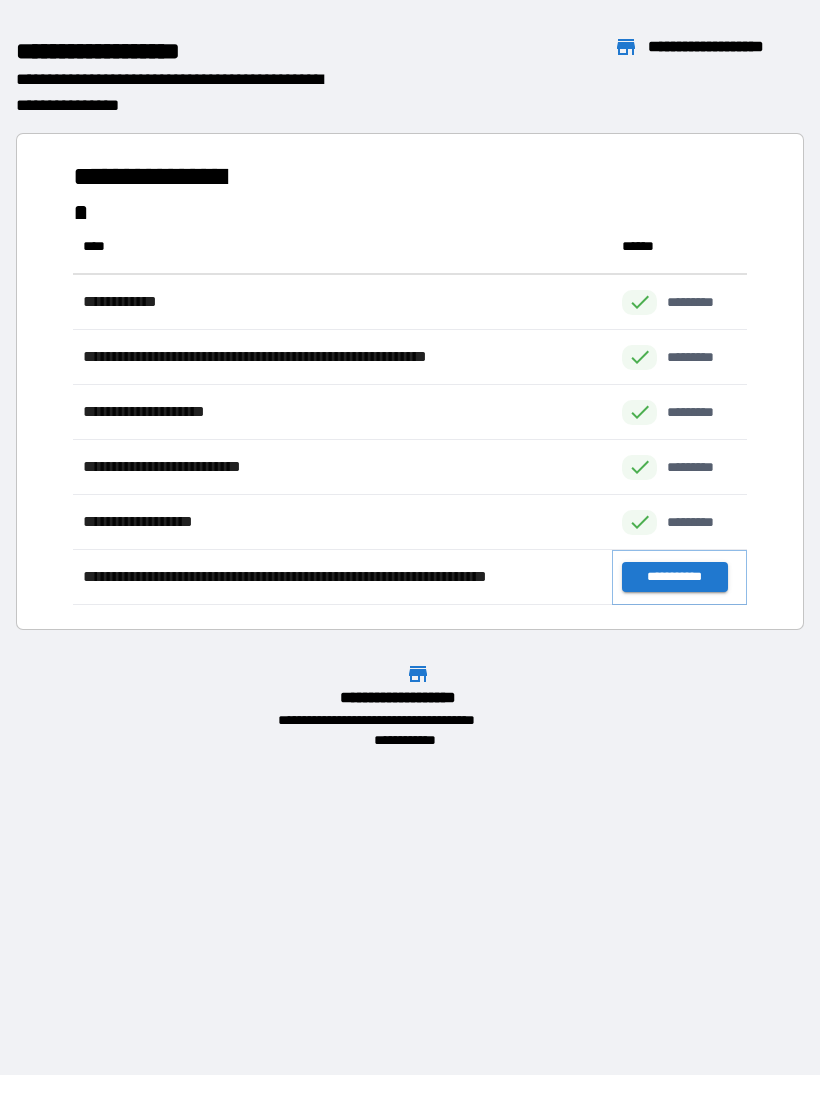 click on "**********" at bounding box center (674, 577) 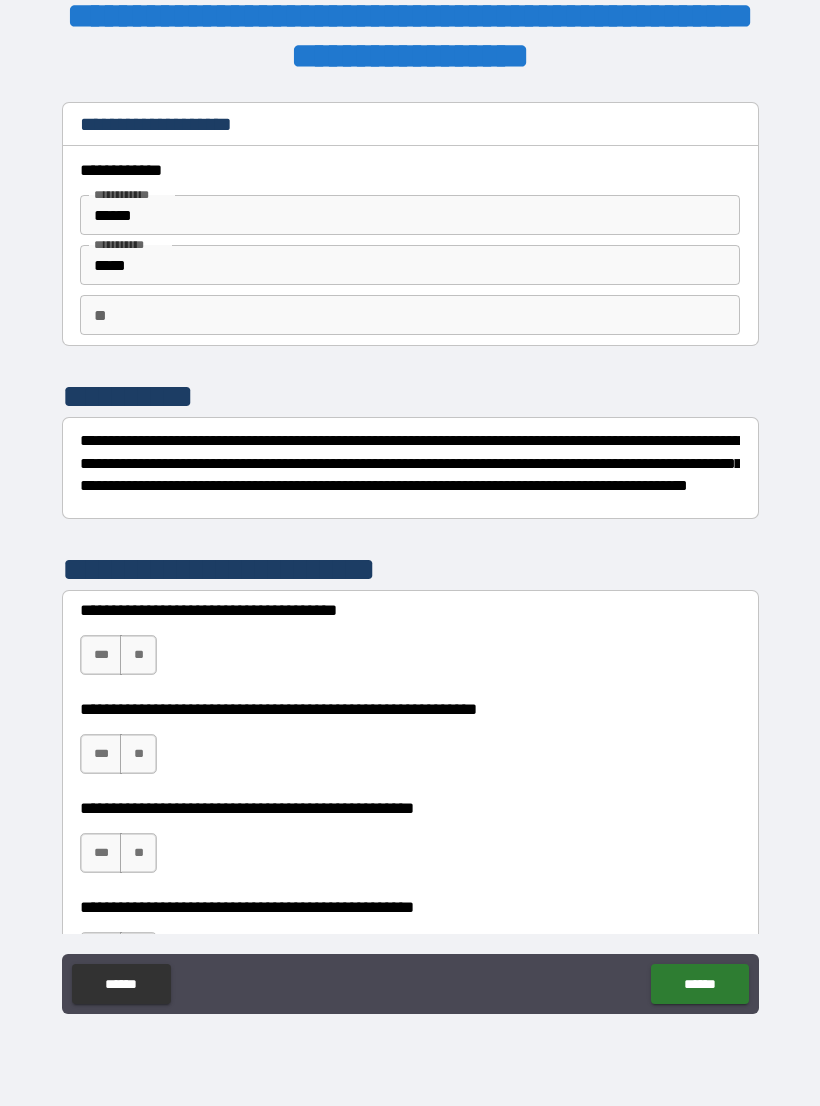 click on "***" at bounding box center [101, 655] 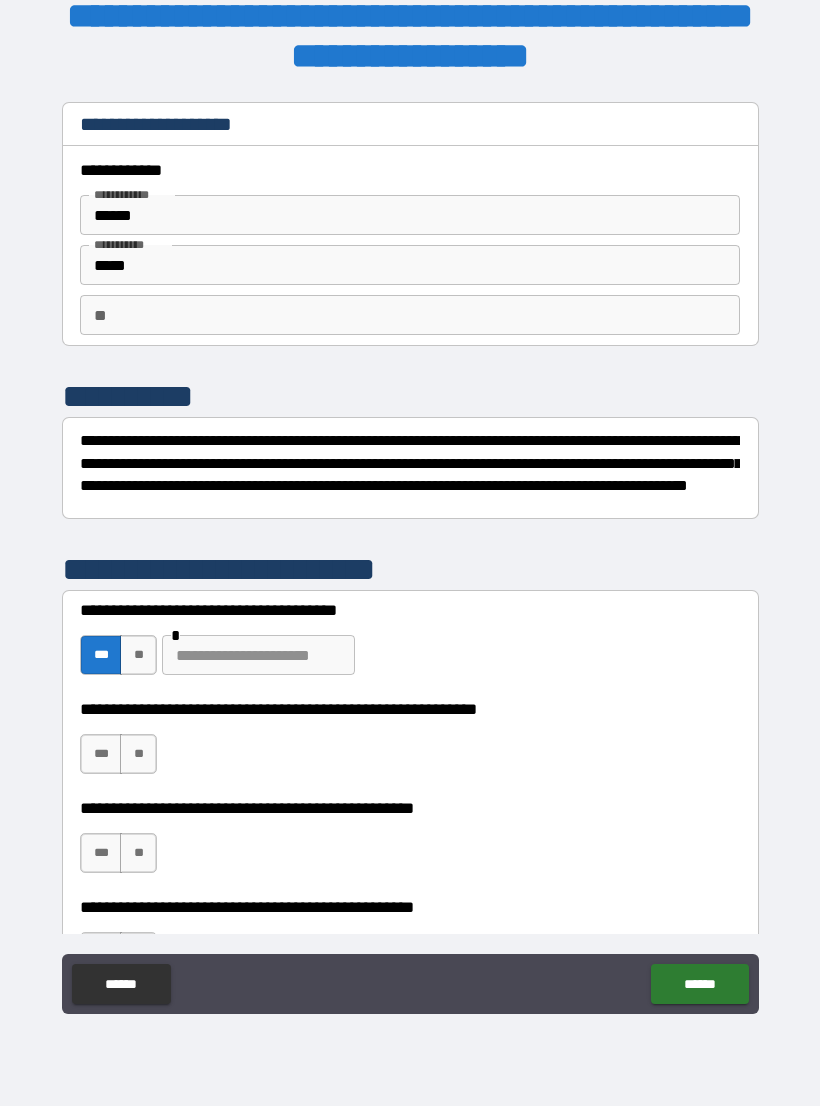 click at bounding box center (258, 655) 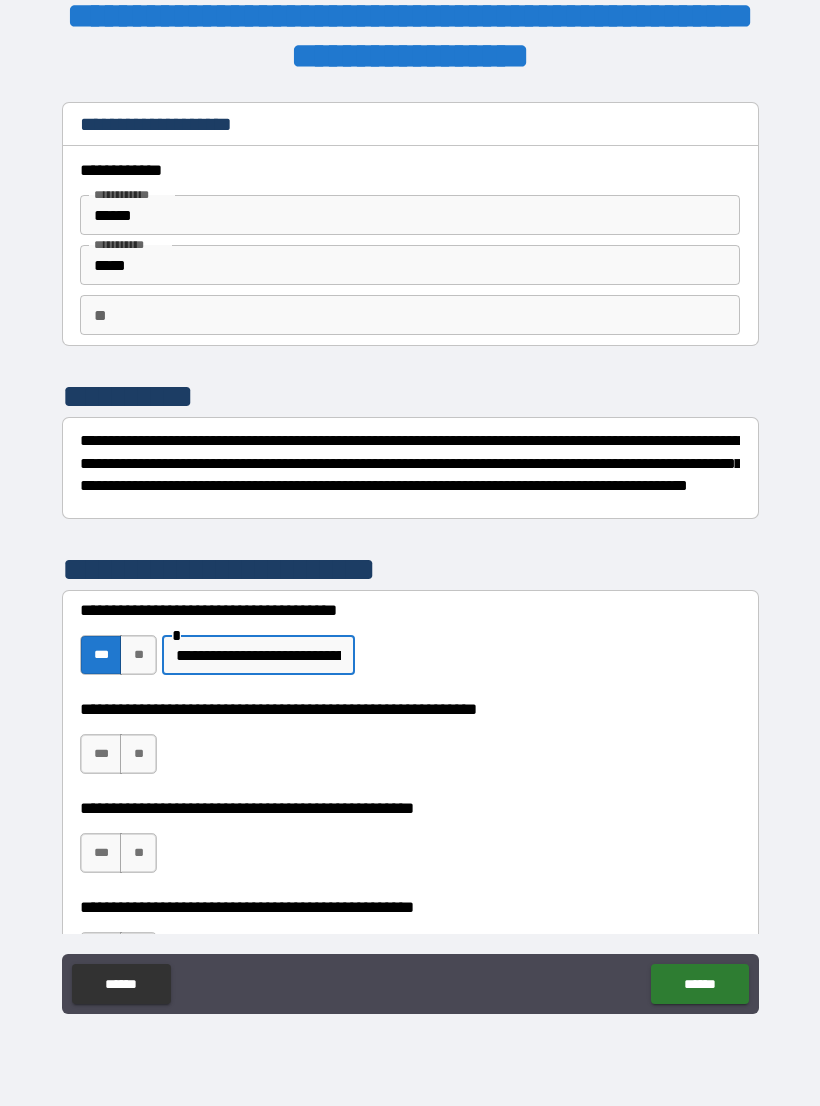 click on "**" at bounding box center (138, 754) 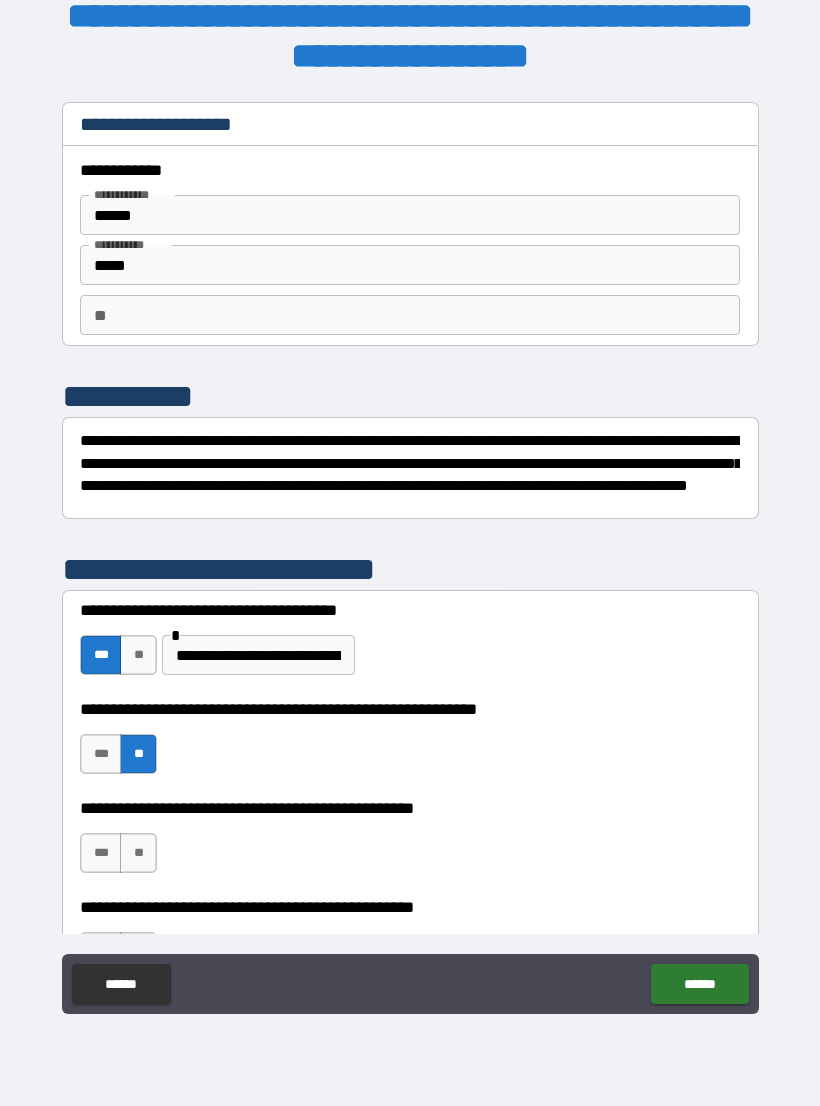 click on "**********" at bounding box center (410, 843) 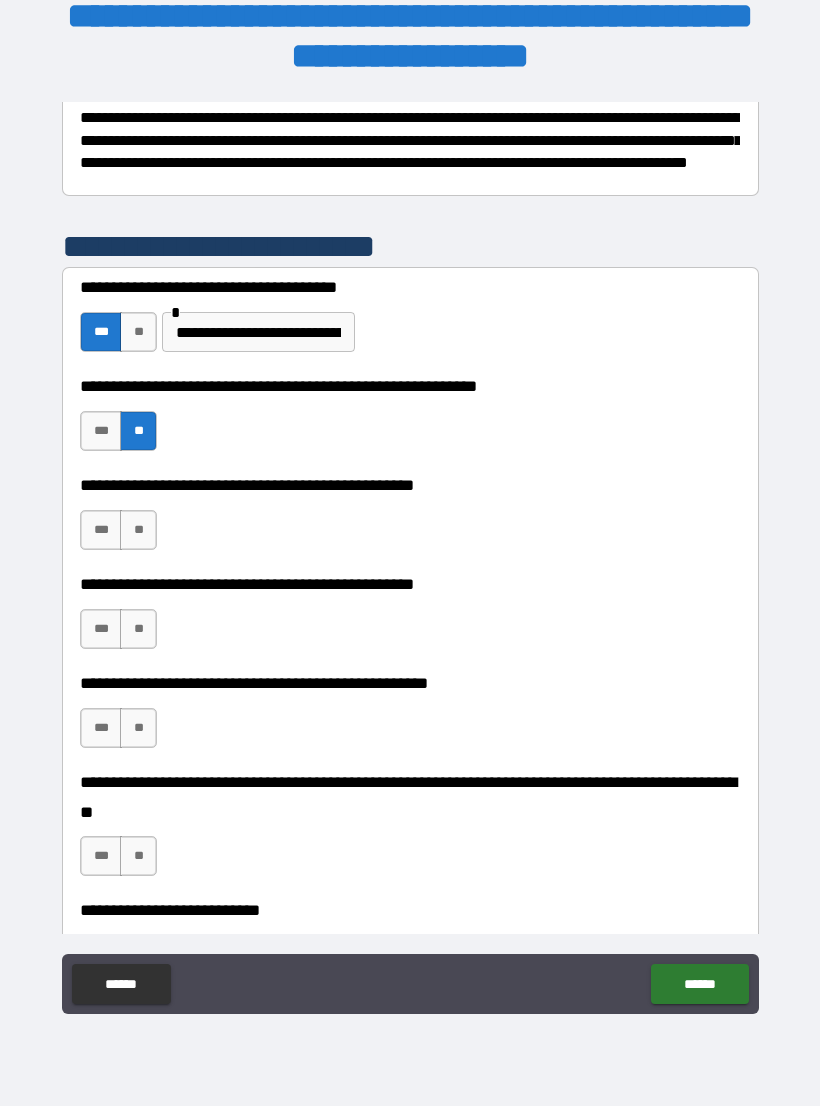scroll, scrollTop: 327, scrollLeft: 0, axis: vertical 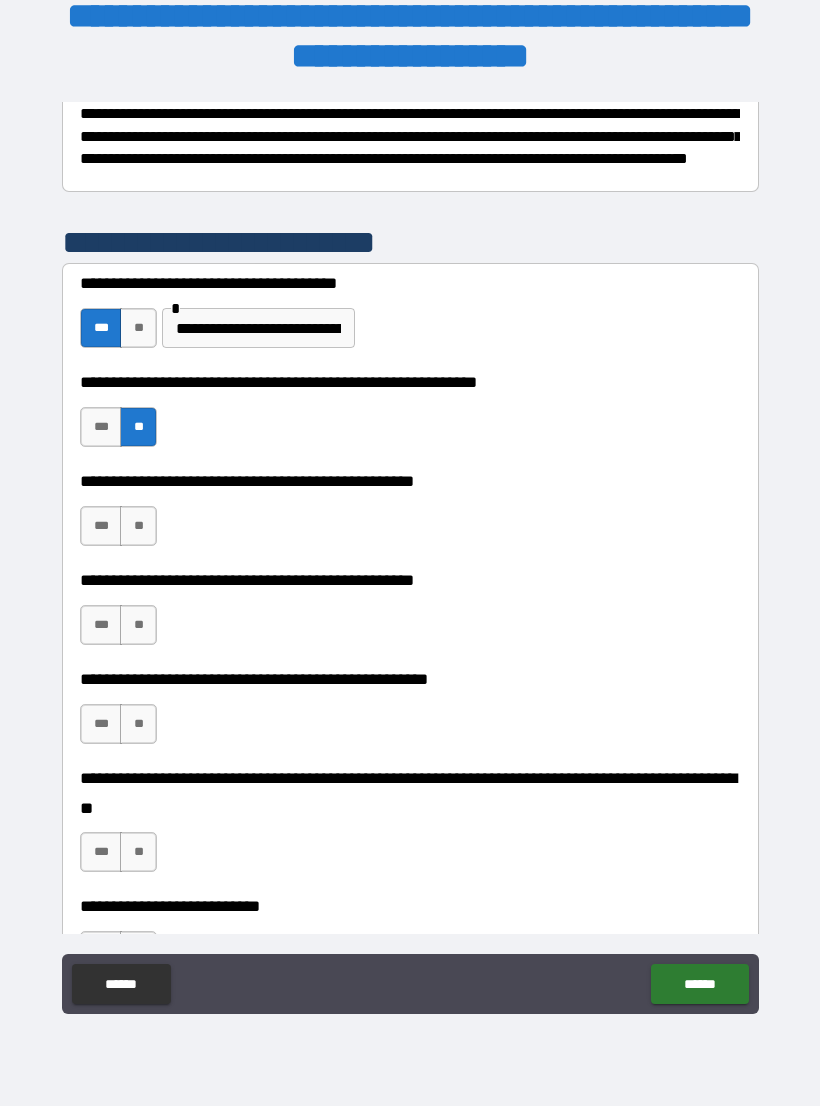 click on "**" at bounding box center (138, 526) 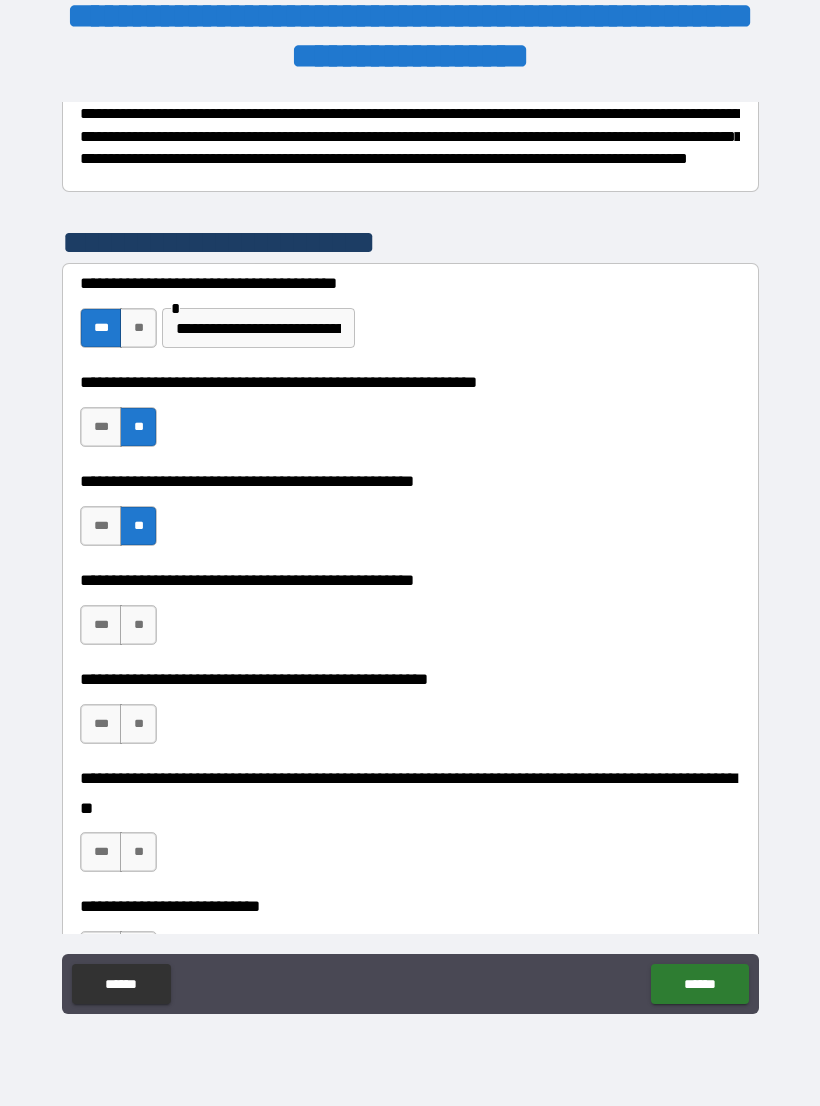 click on "***" at bounding box center [101, 625] 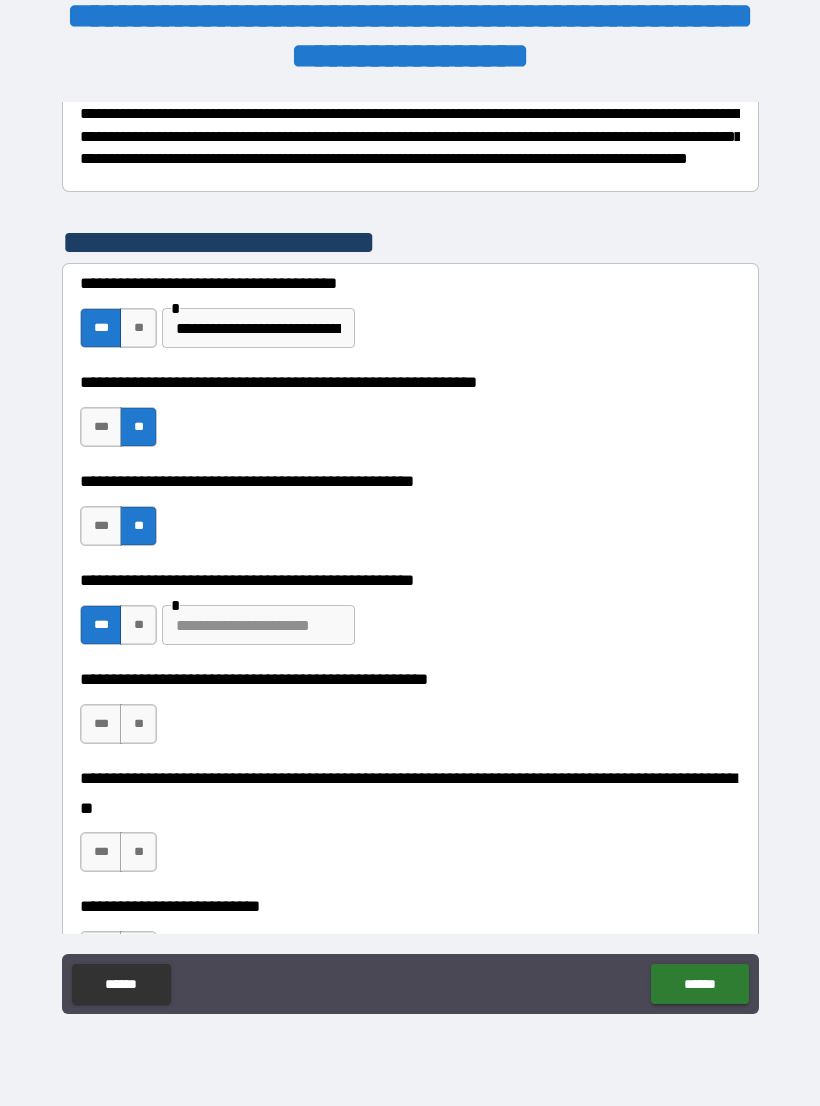 click at bounding box center [258, 625] 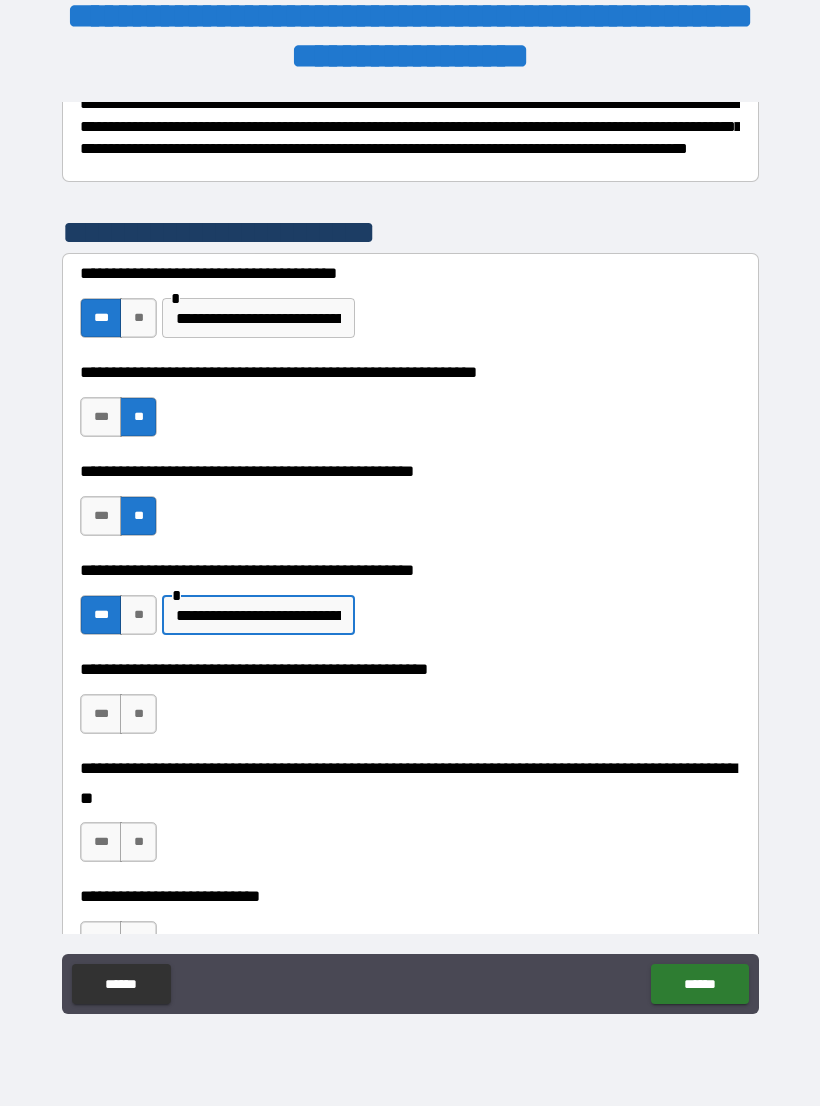 scroll, scrollTop: 338, scrollLeft: 0, axis: vertical 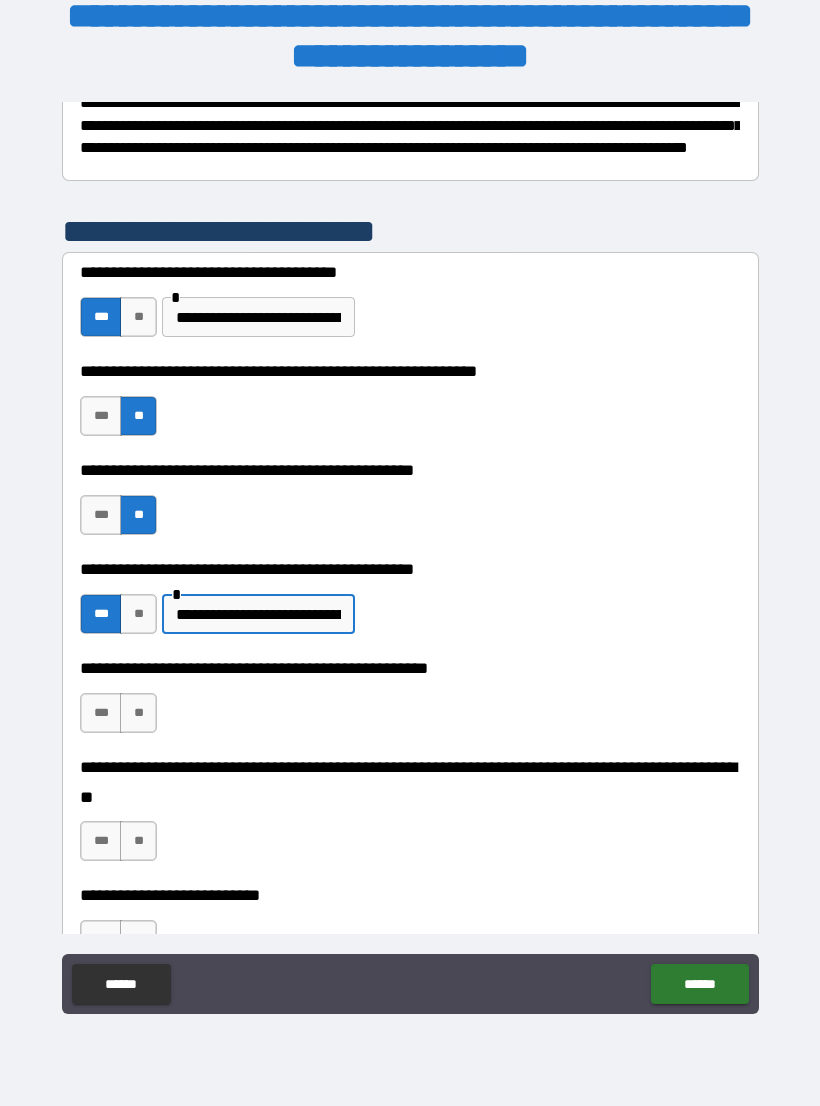 click on "**********" at bounding box center [258, 614] 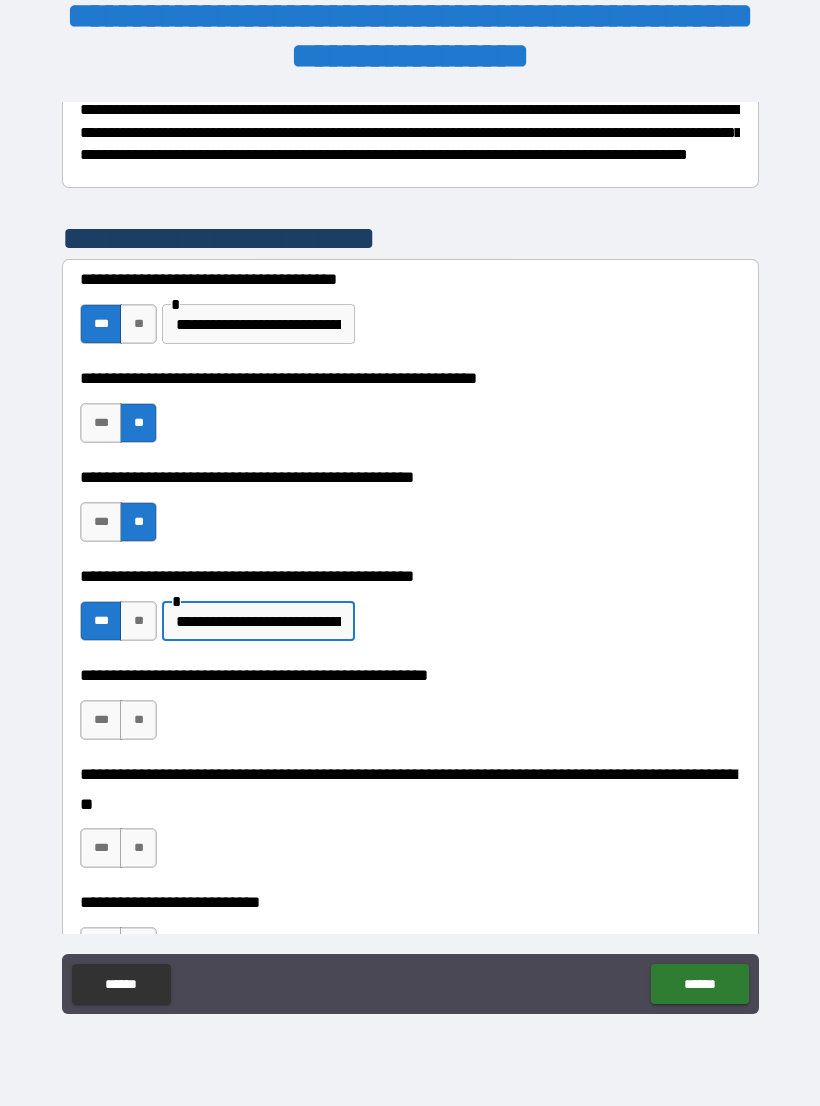 scroll, scrollTop: 332, scrollLeft: 0, axis: vertical 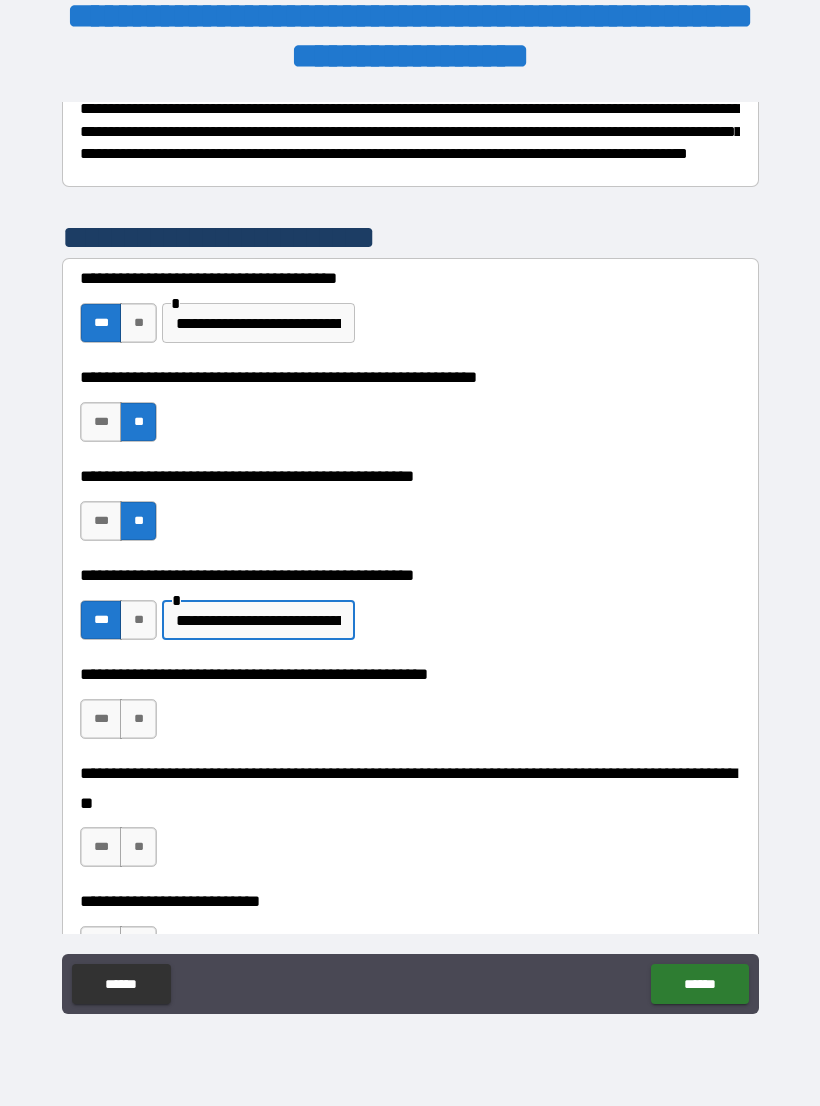 click on "**********" at bounding box center [258, 620] 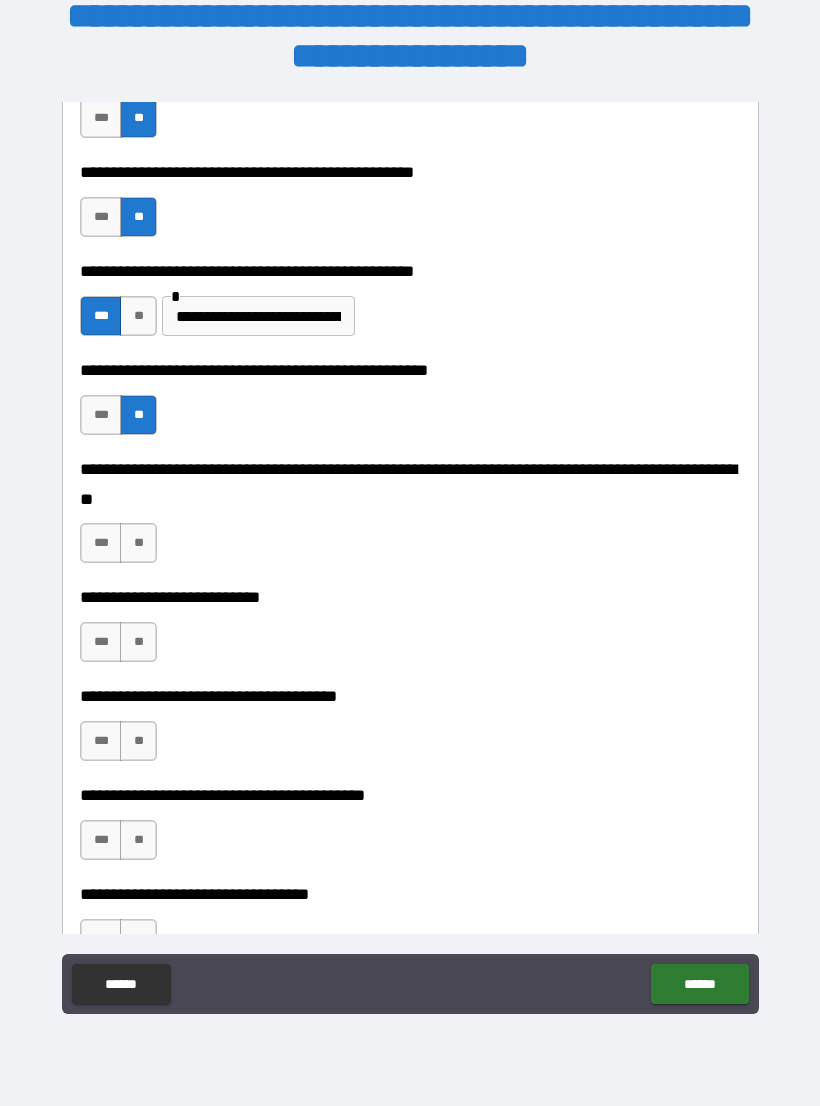 scroll, scrollTop: 679, scrollLeft: 0, axis: vertical 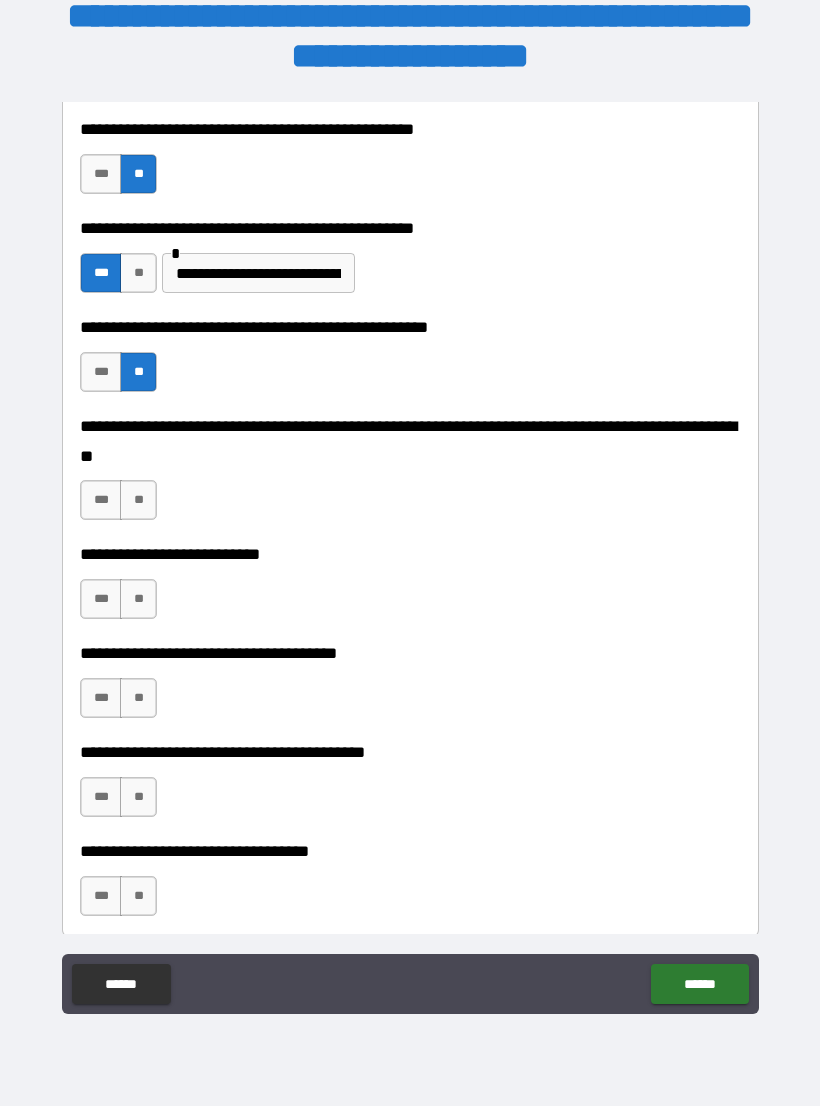 click on "**" at bounding box center (138, 500) 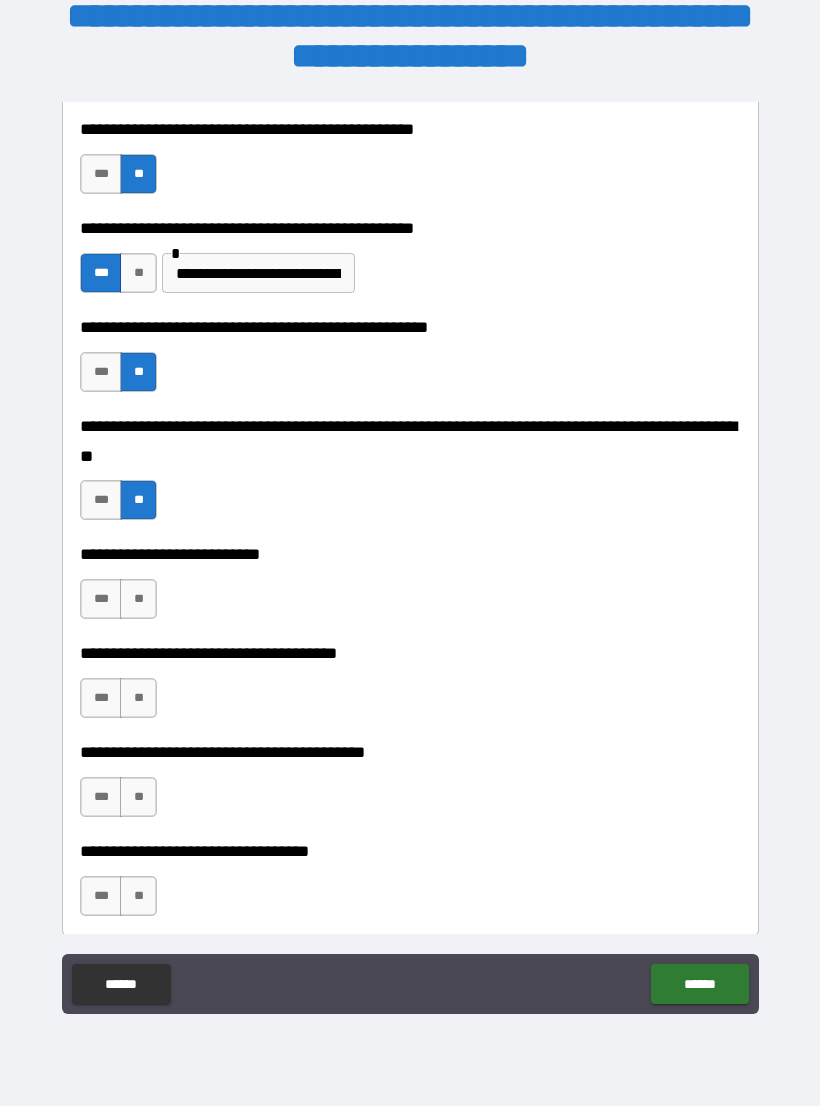 click on "**" at bounding box center [138, 599] 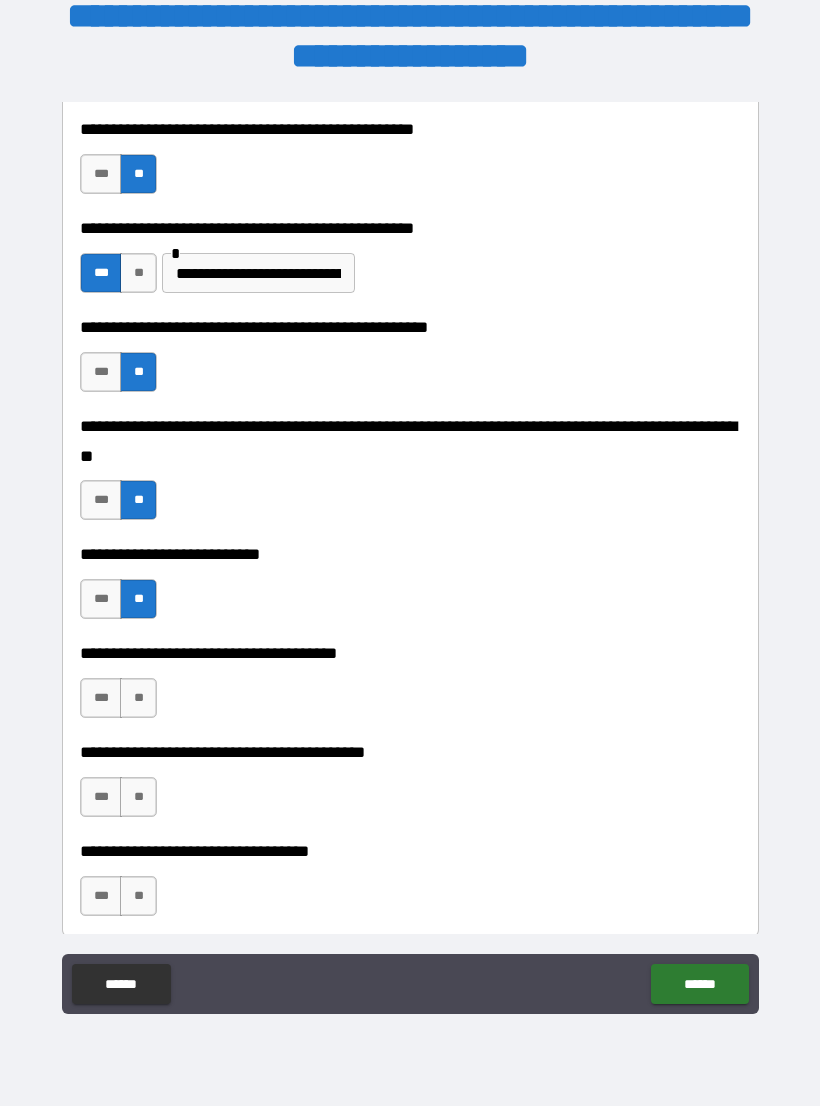 click on "**" at bounding box center (138, 698) 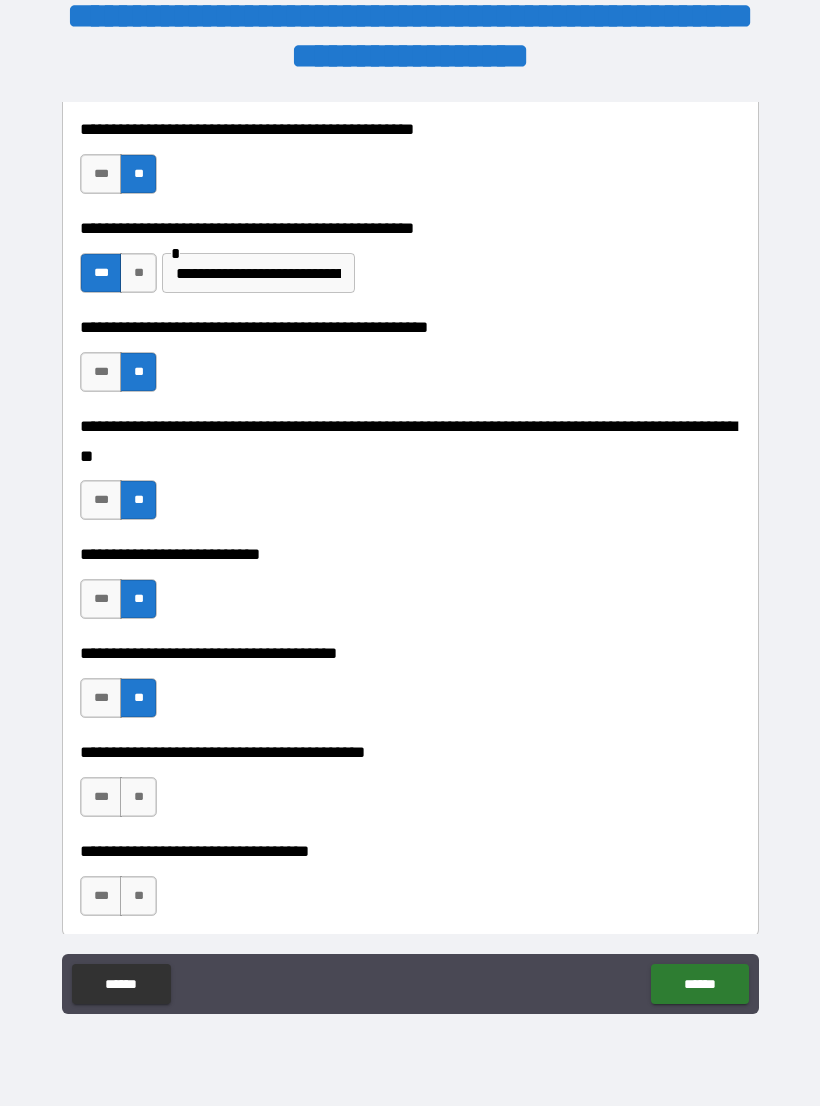 click on "**" at bounding box center [138, 797] 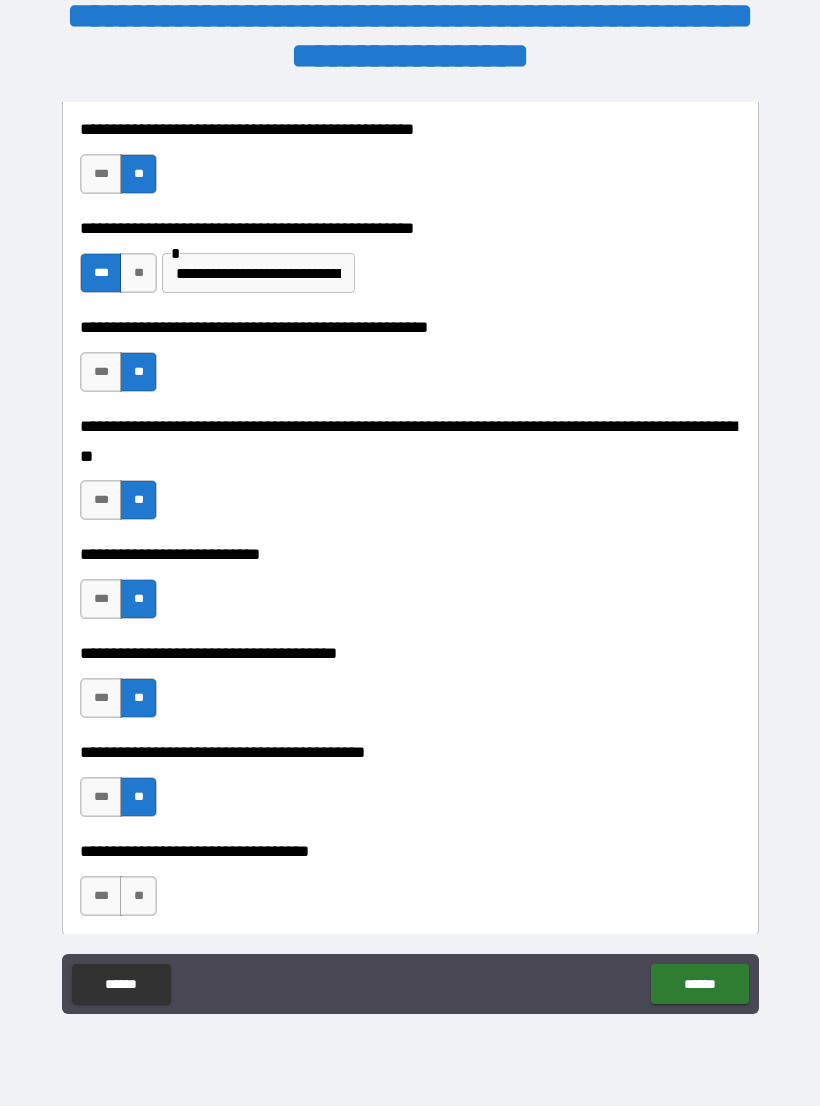 click on "**" at bounding box center [138, 896] 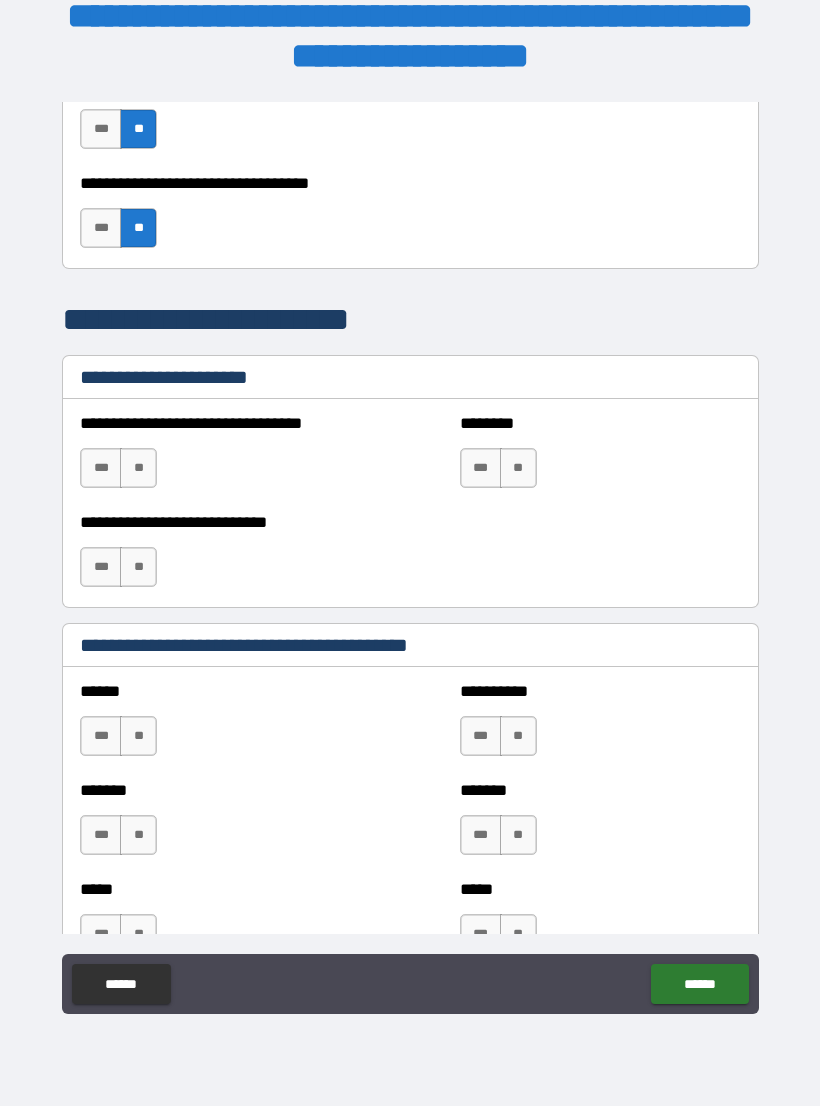 scroll, scrollTop: 1364, scrollLeft: 0, axis: vertical 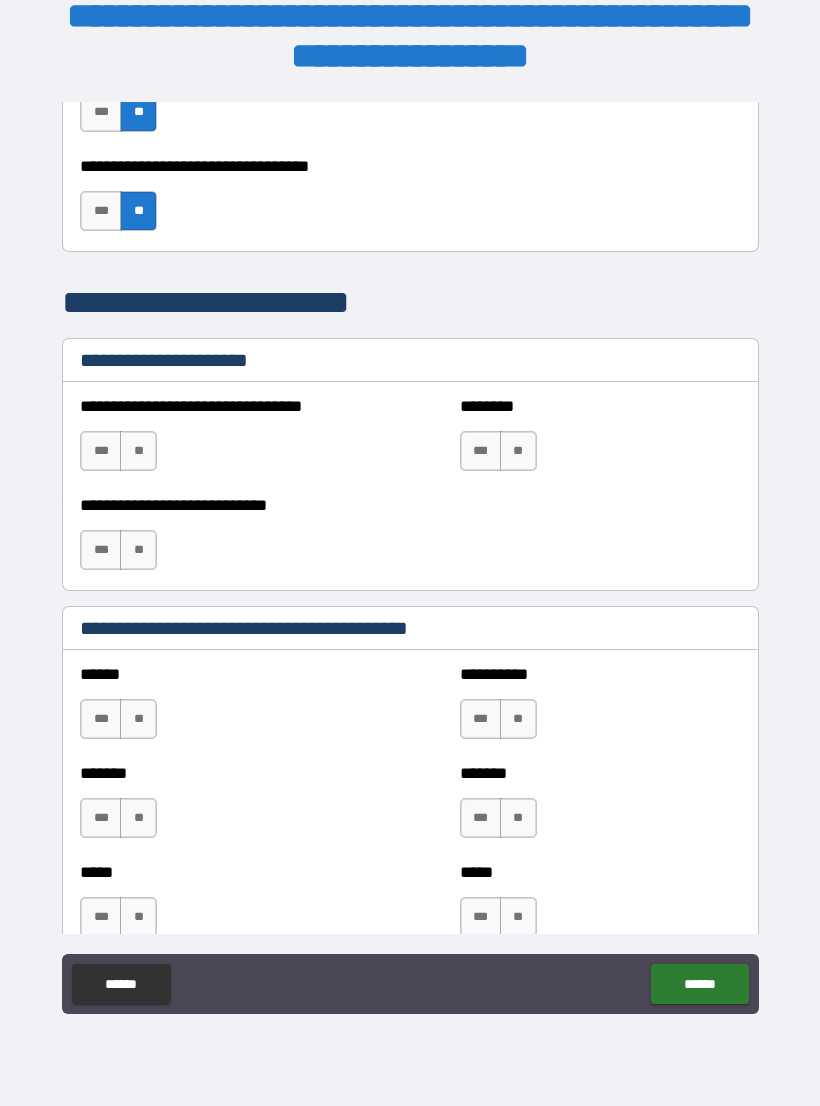 click on "**" at bounding box center (138, 451) 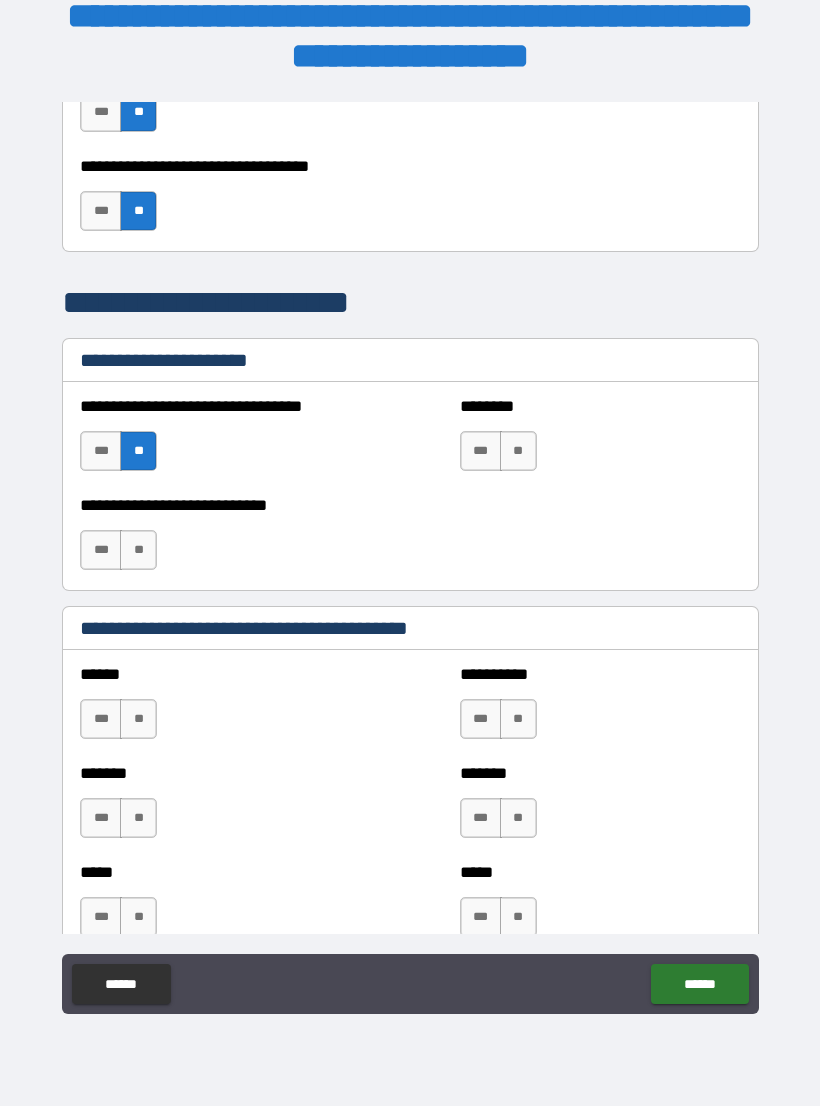 click on "**" at bounding box center [138, 550] 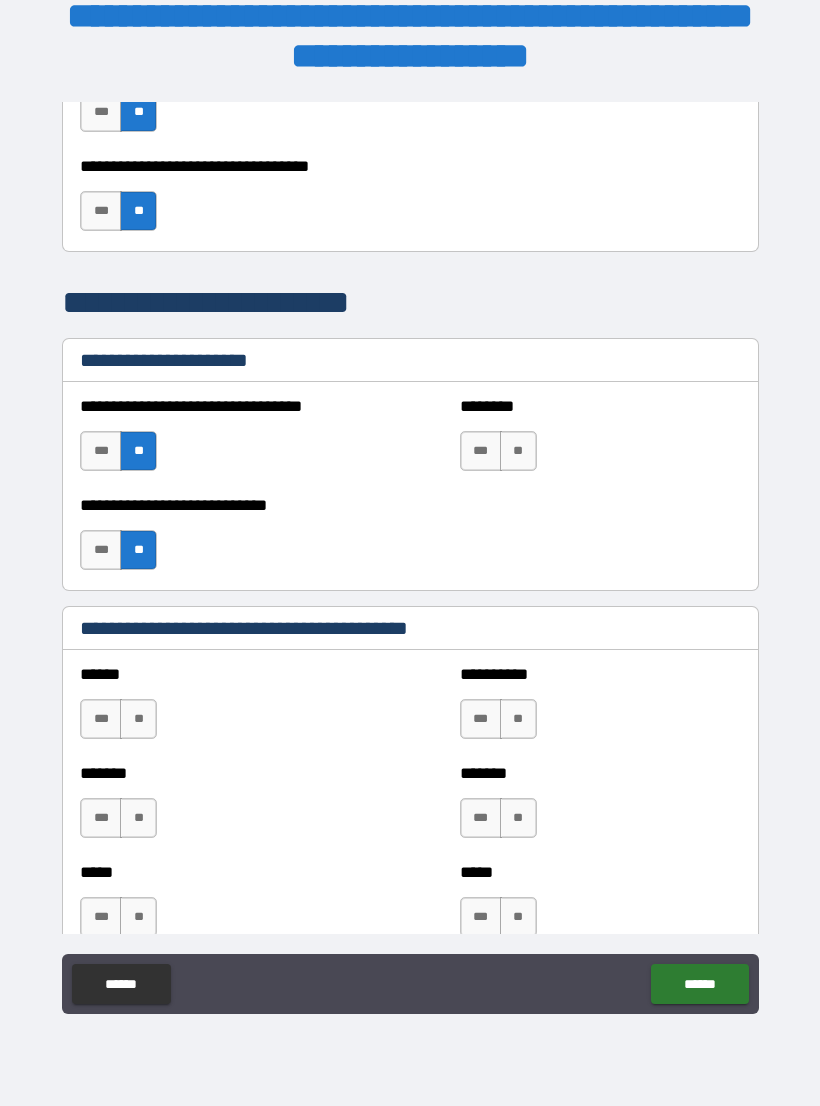 click on "**" at bounding box center (518, 451) 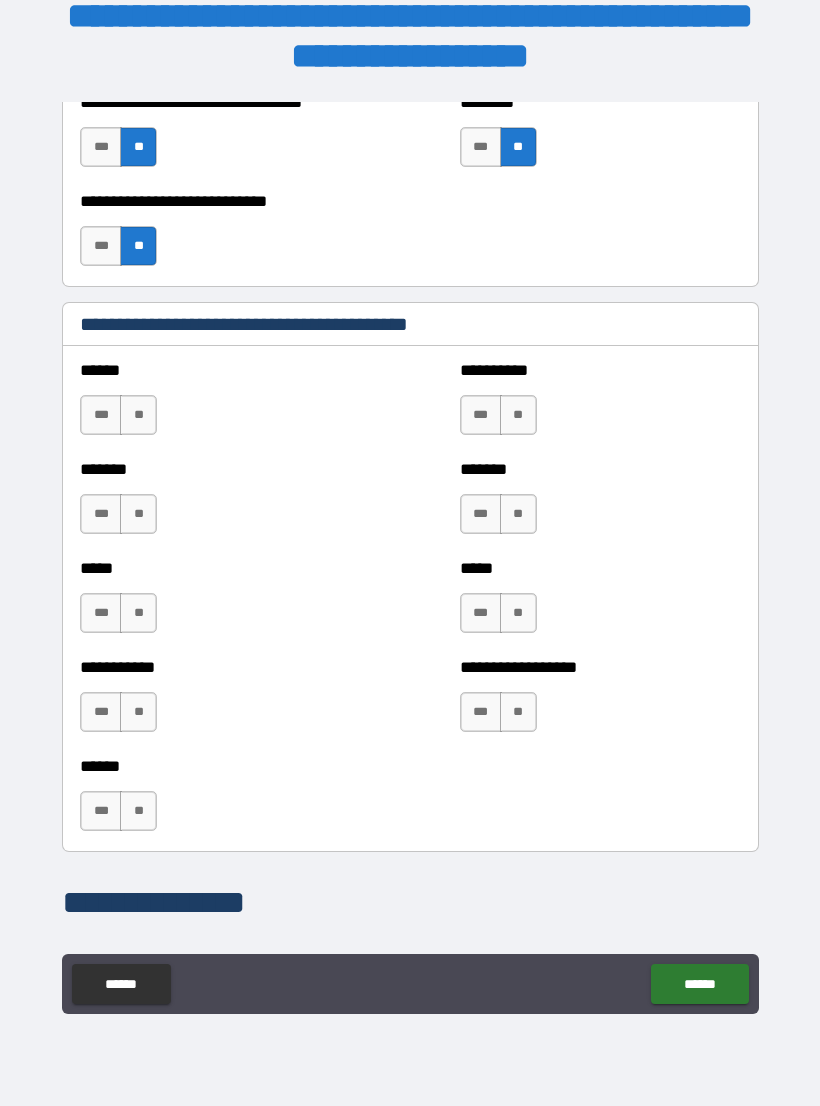 scroll, scrollTop: 1667, scrollLeft: 0, axis: vertical 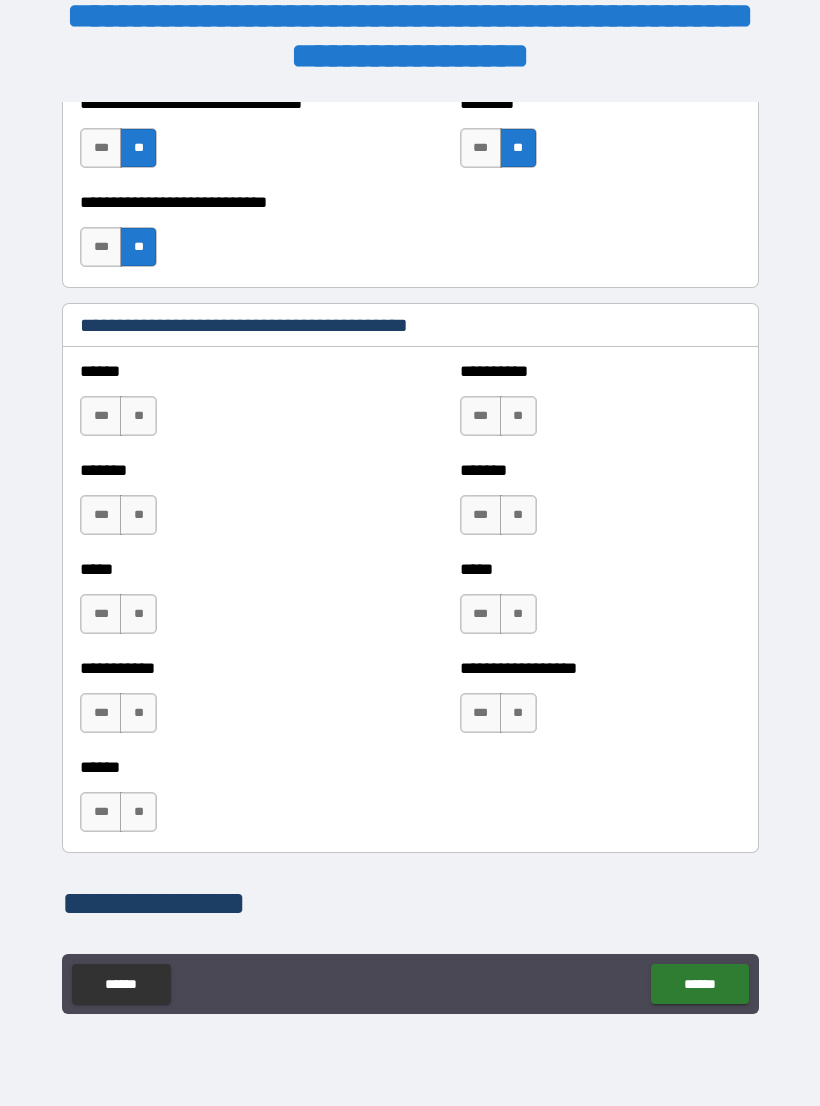 click on "**" at bounding box center [138, 416] 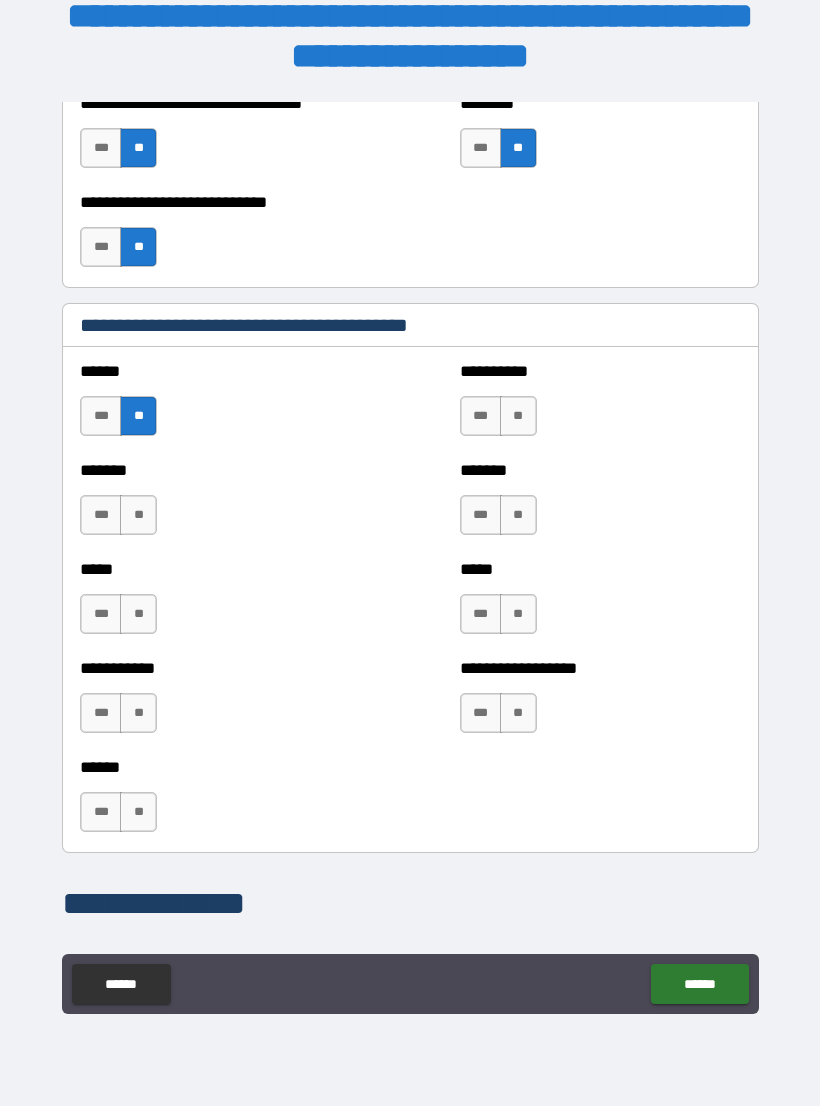 click on "**" at bounding box center [138, 515] 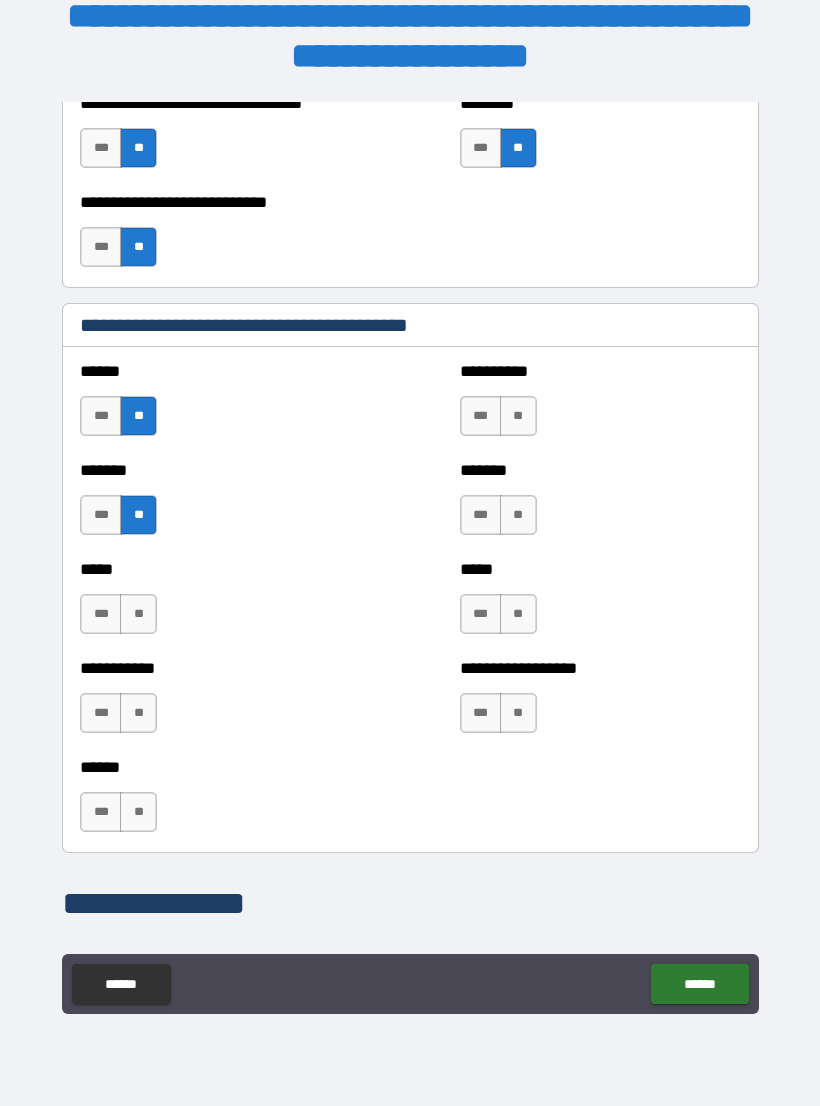 click on "**" at bounding box center (138, 614) 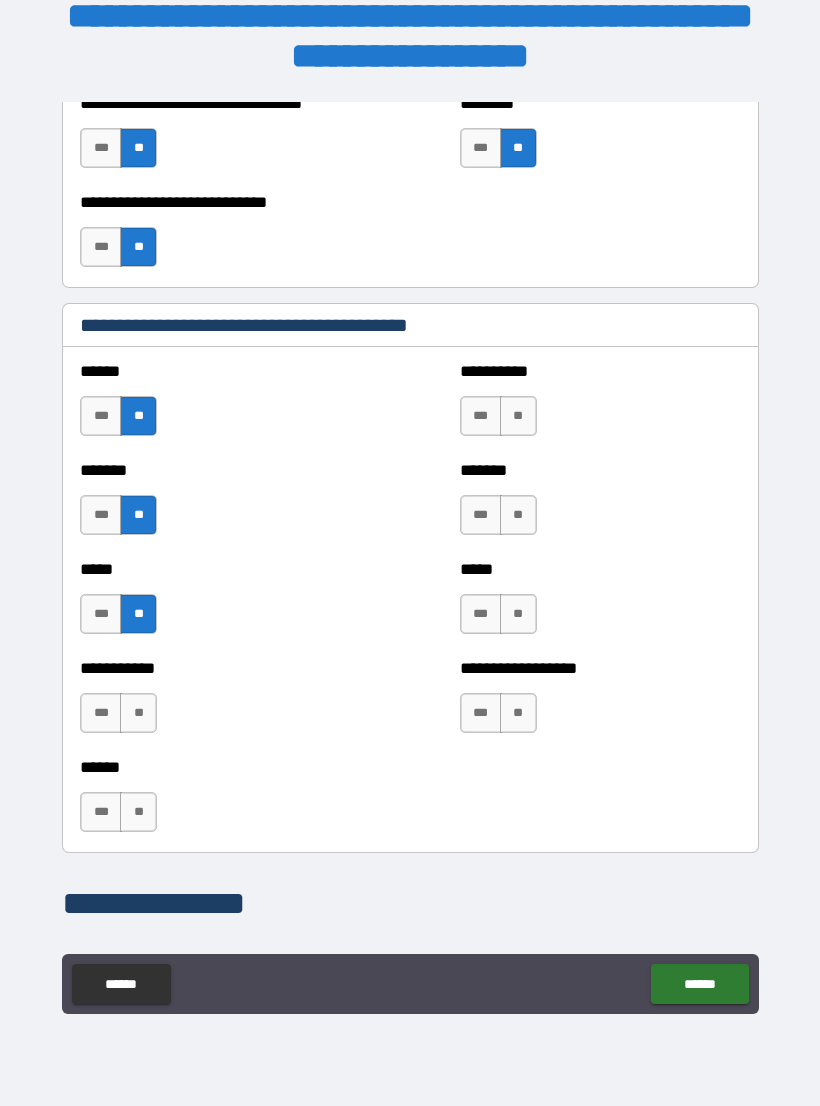 click on "**" at bounding box center (138, 713) 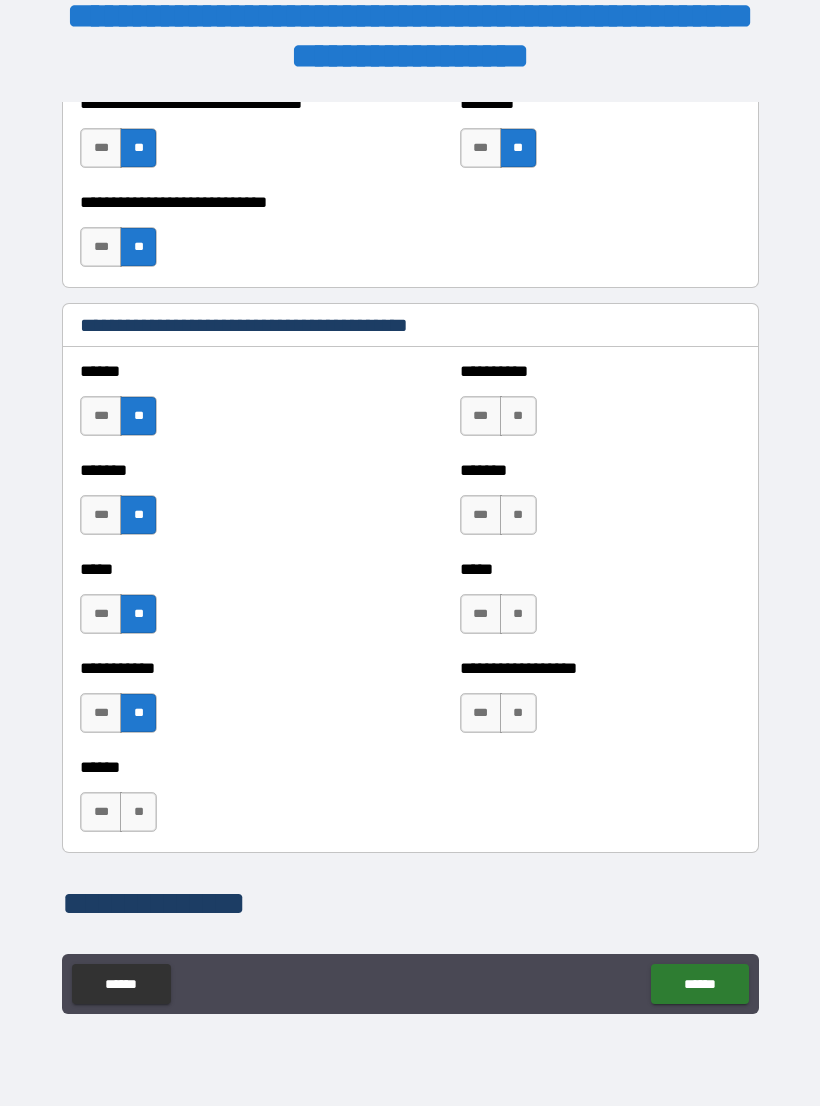 click on "**" at bounding box center (518, 713) 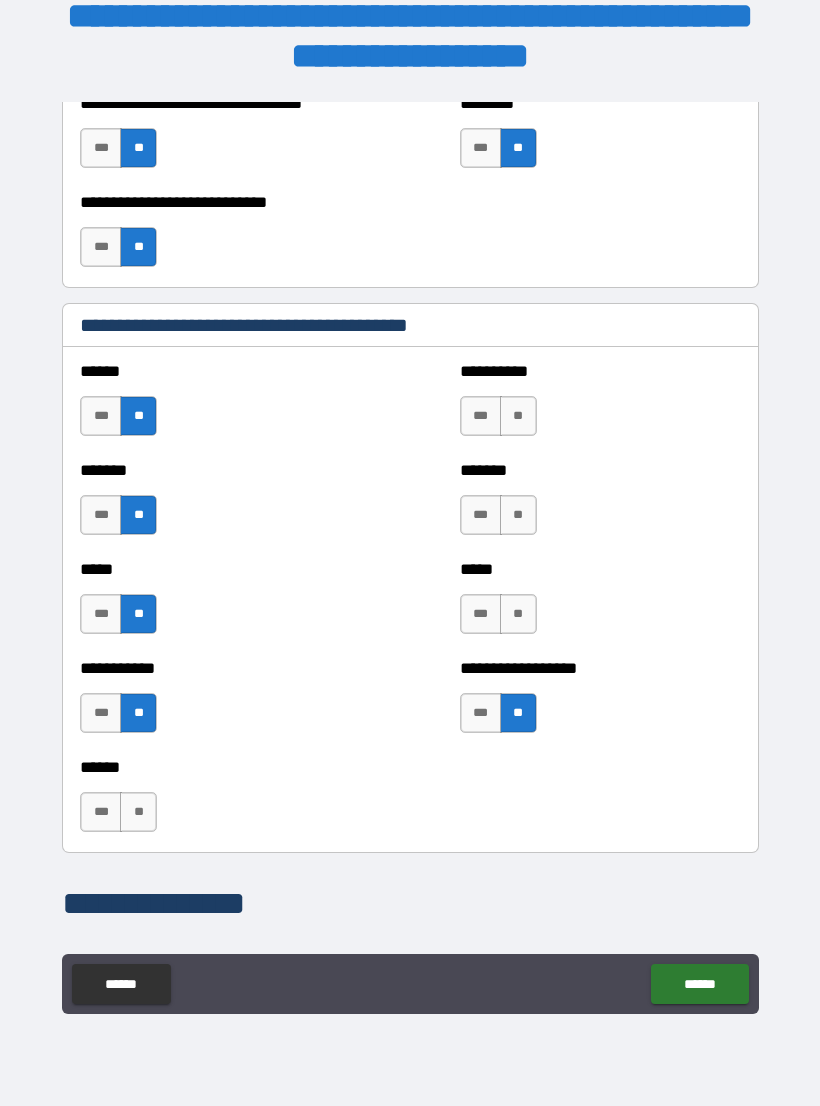 click on "**" at bounding box center [518, 614] 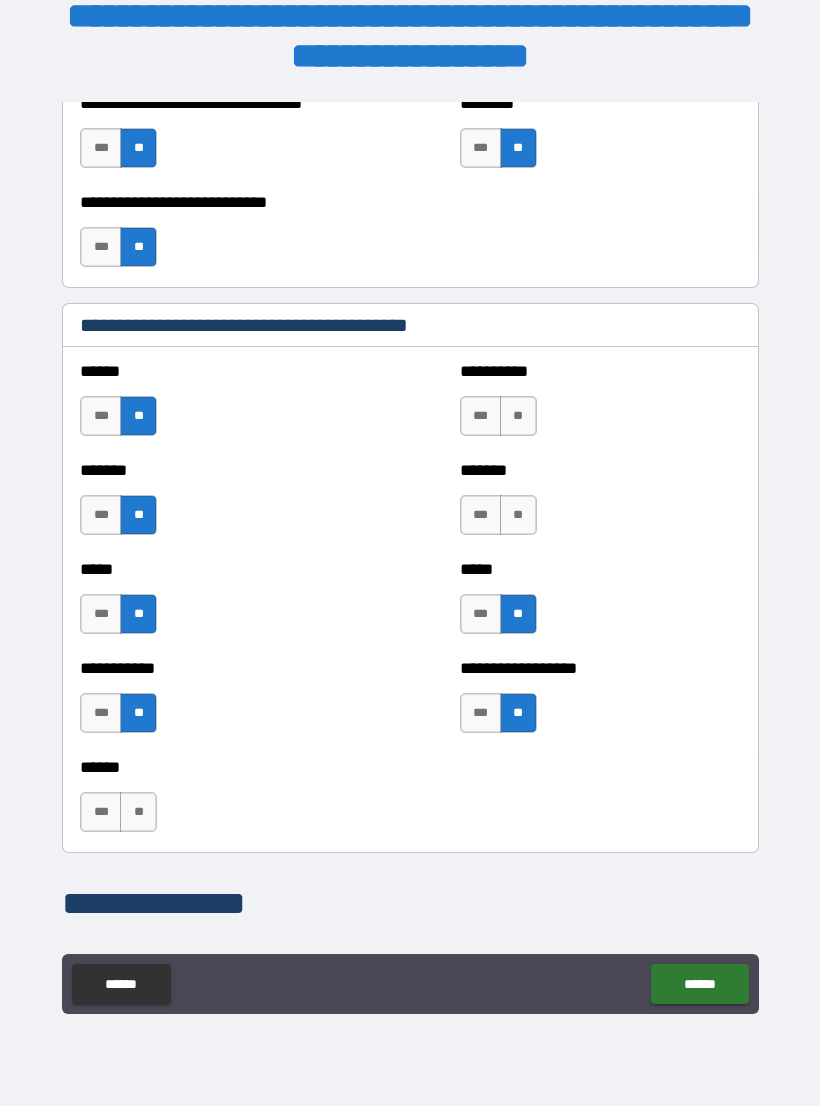 click on "**" at bounding box center [518, 515] 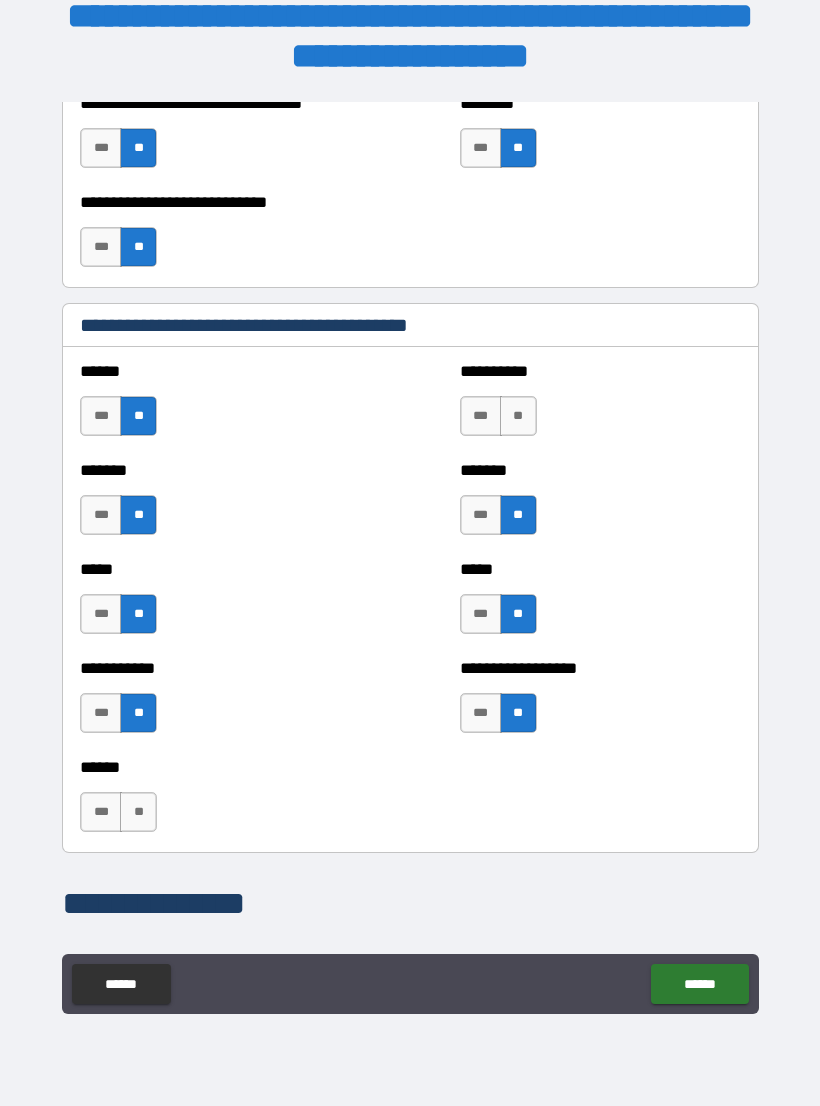 click on "**" at bounding box center (518, 416) 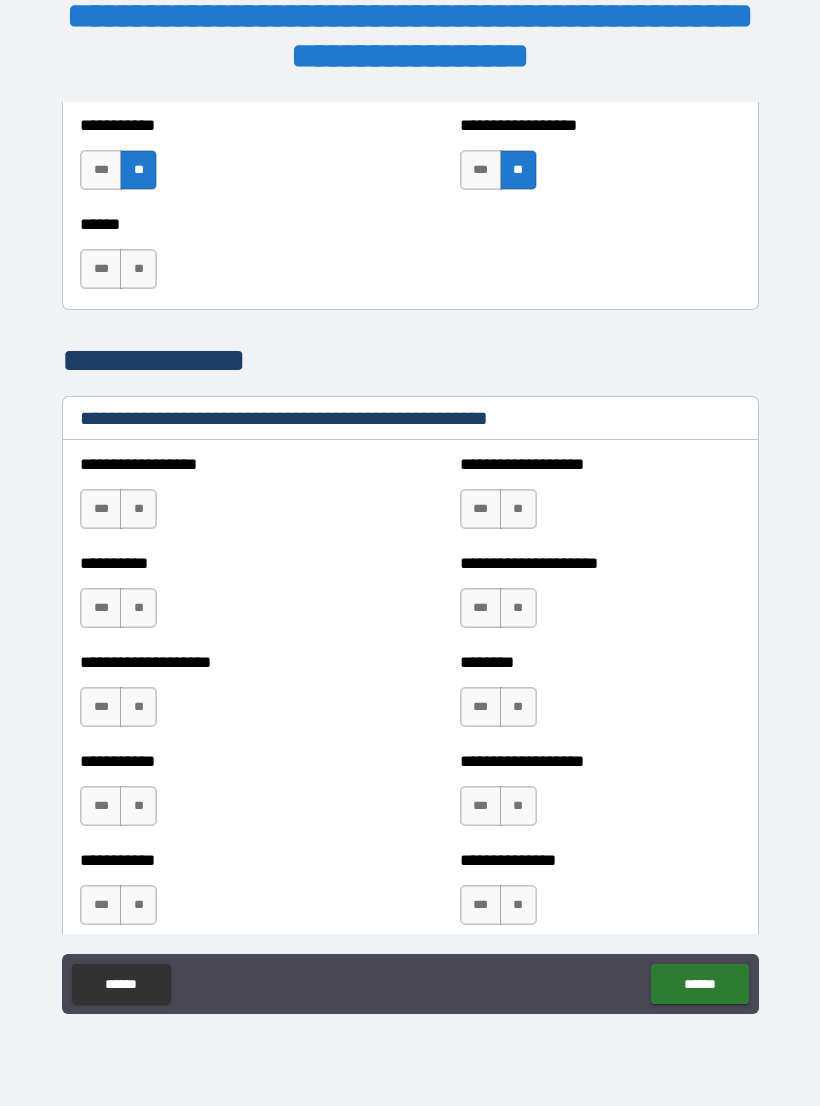 scroll, scrollTop: 2217, scrollLeft: 0, axis: vertical 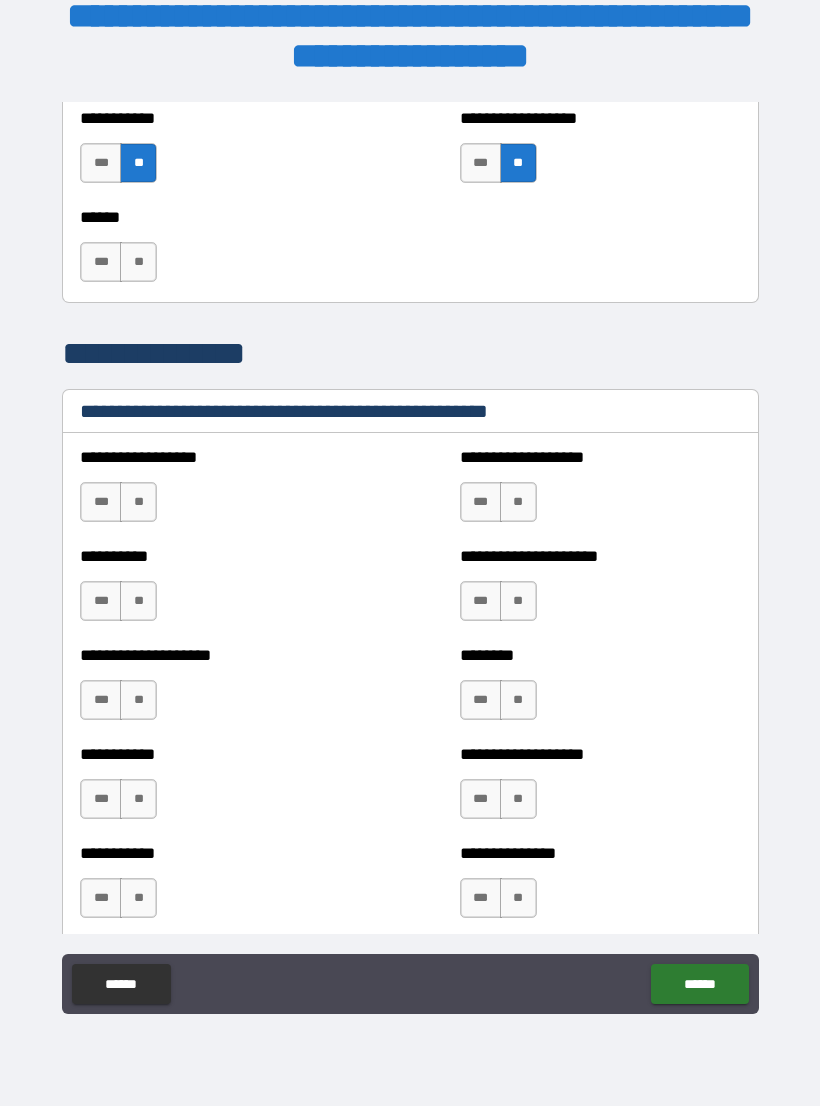 click on "**" at bounding box center (138, 502) 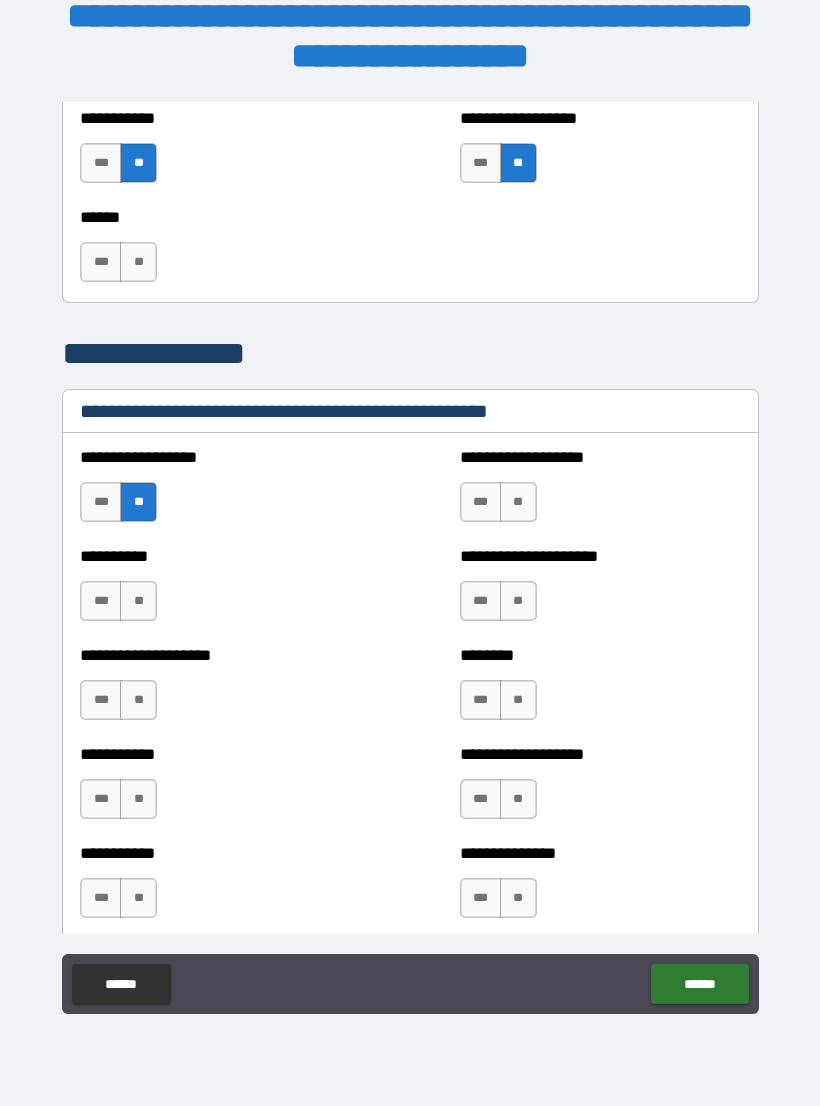 click on "**" at bounding box center (138, 601) 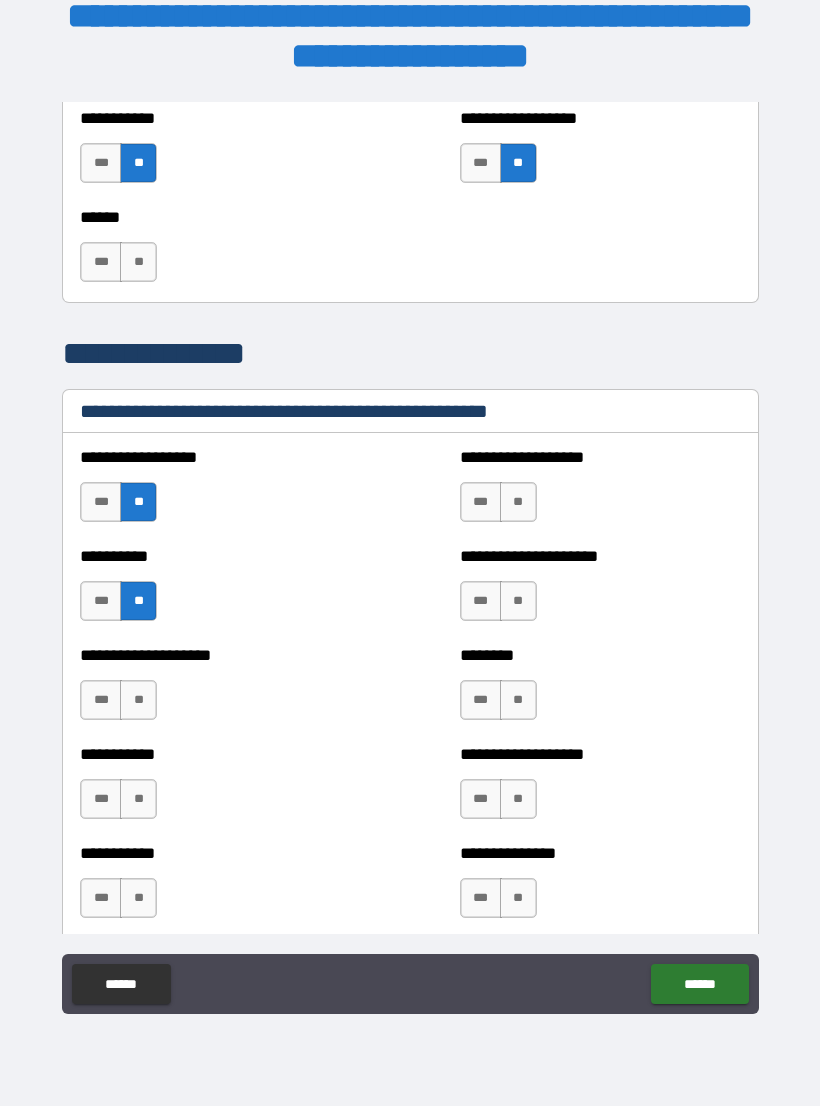 click on "**" at bounding box center (138, 700) 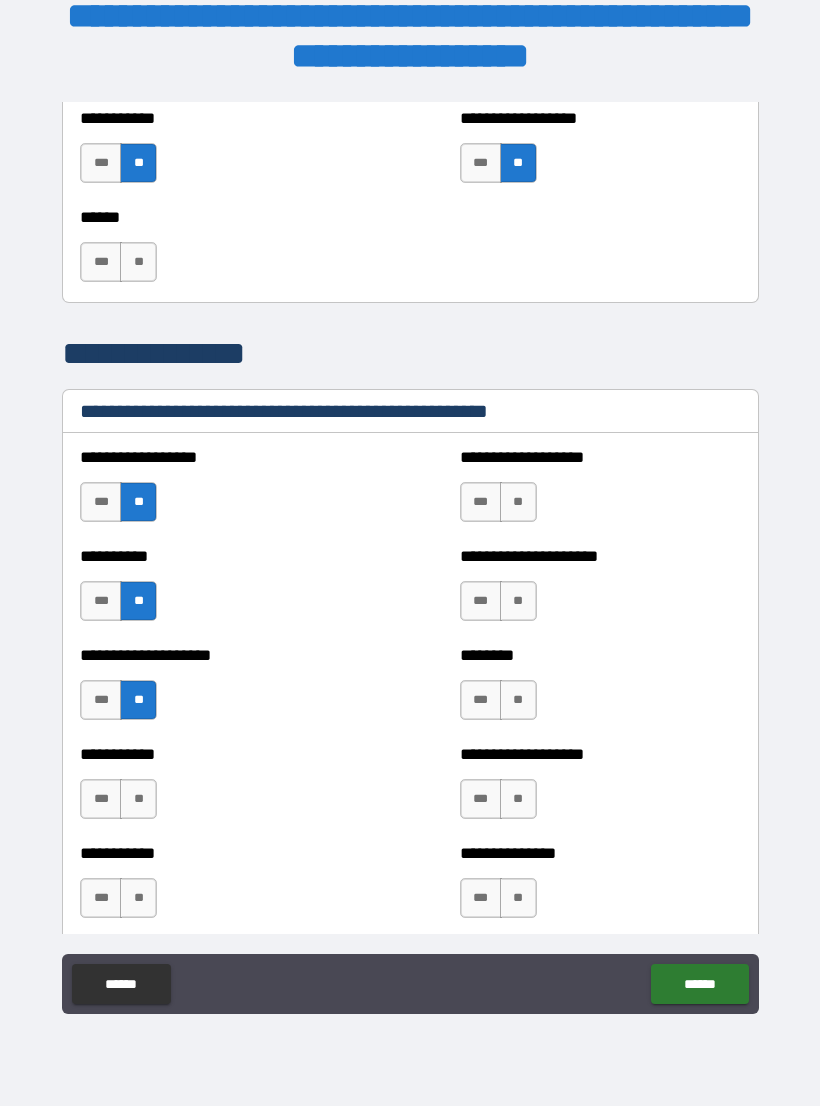 click on "**" at bounding box center [138, 799] 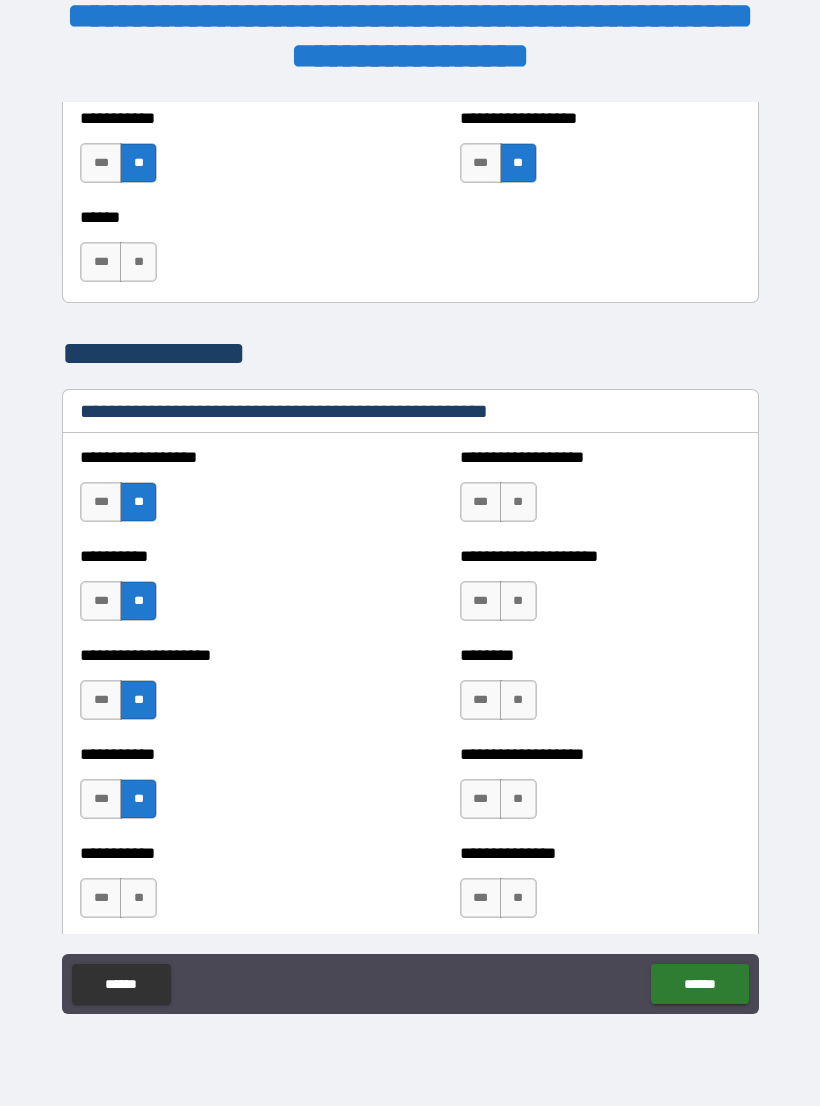 click on "**" at bounding box center [138, 898] 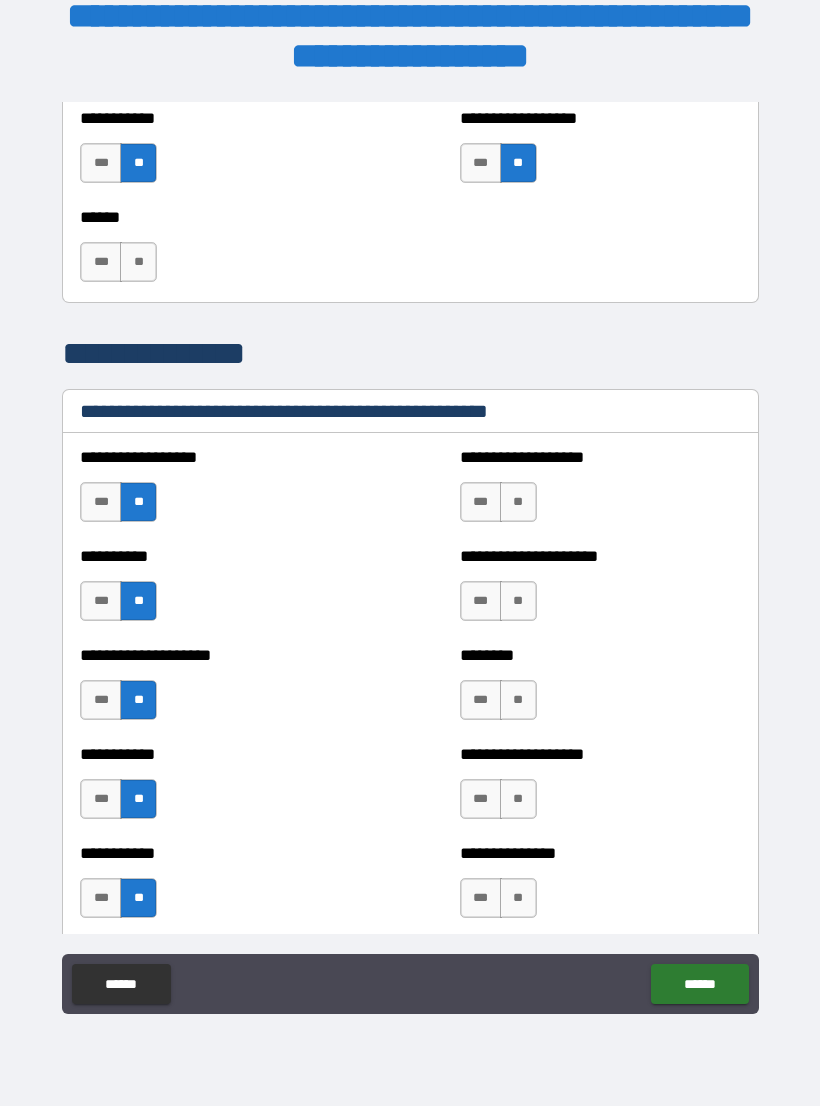 click on "**" at bounding box center (518, 898) 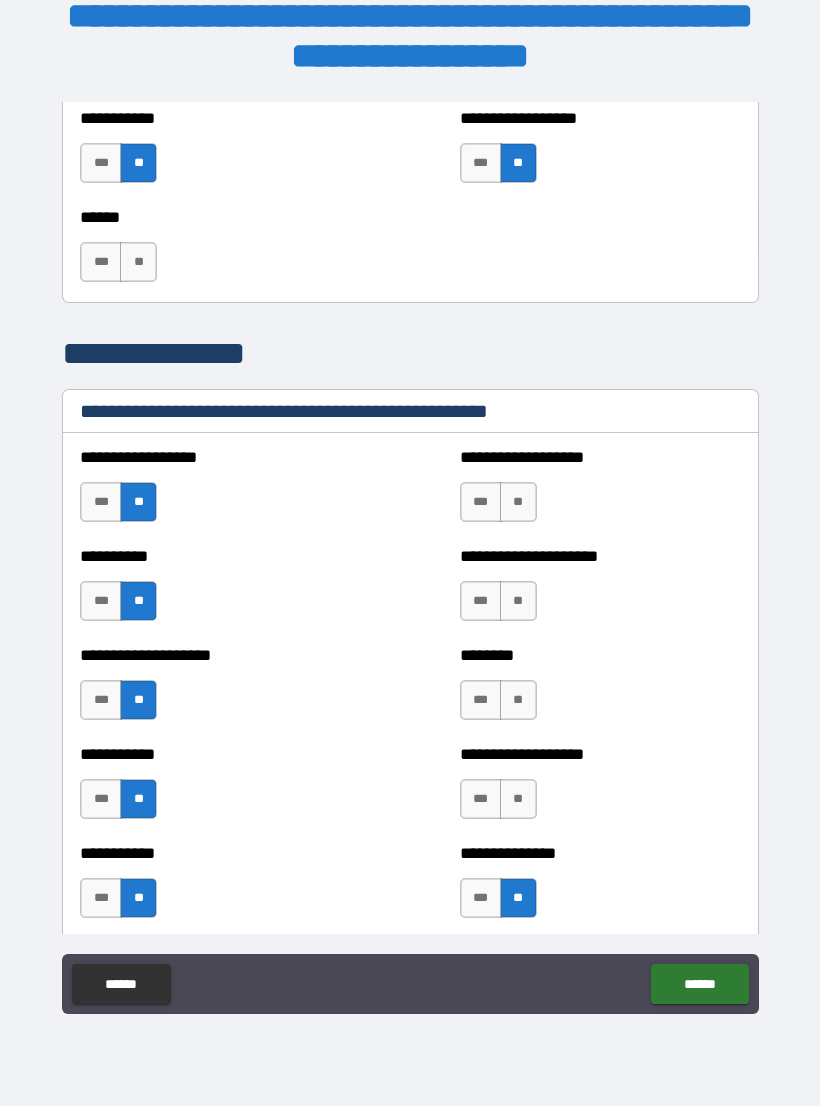 click on "**" at bounding box center (518, 799) 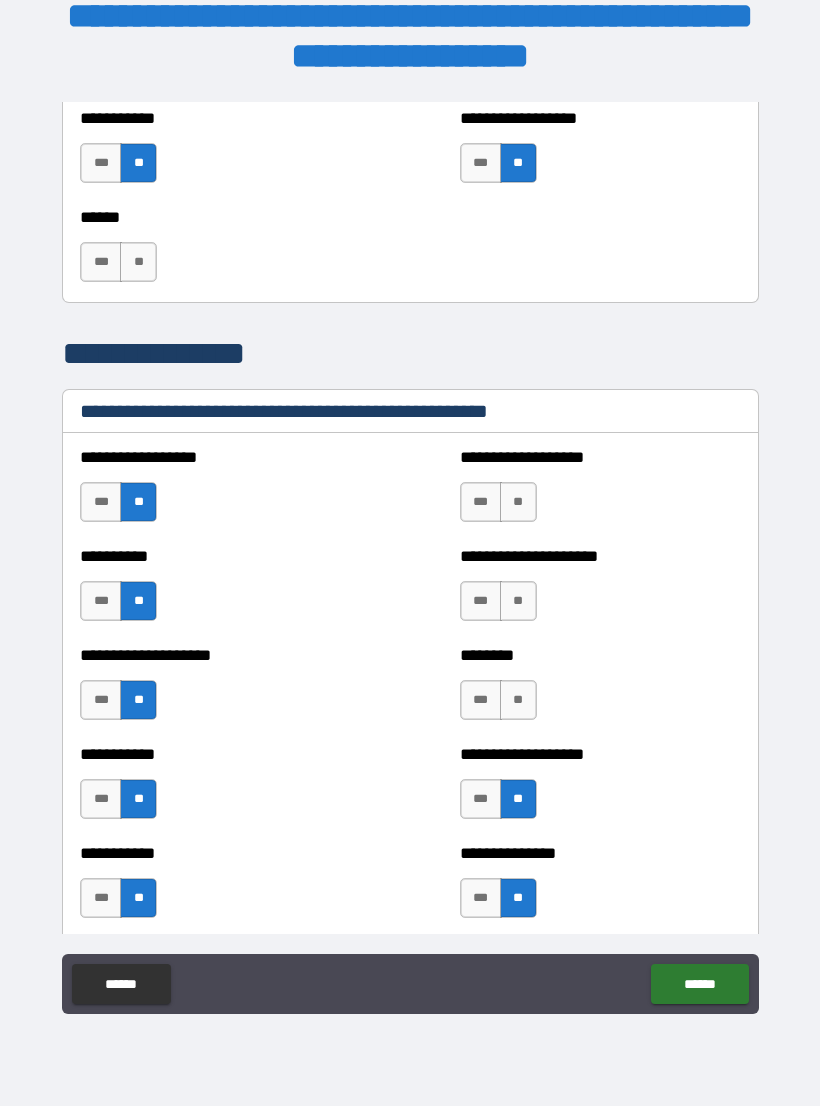 click on "**" at bounding box center [518, 700] 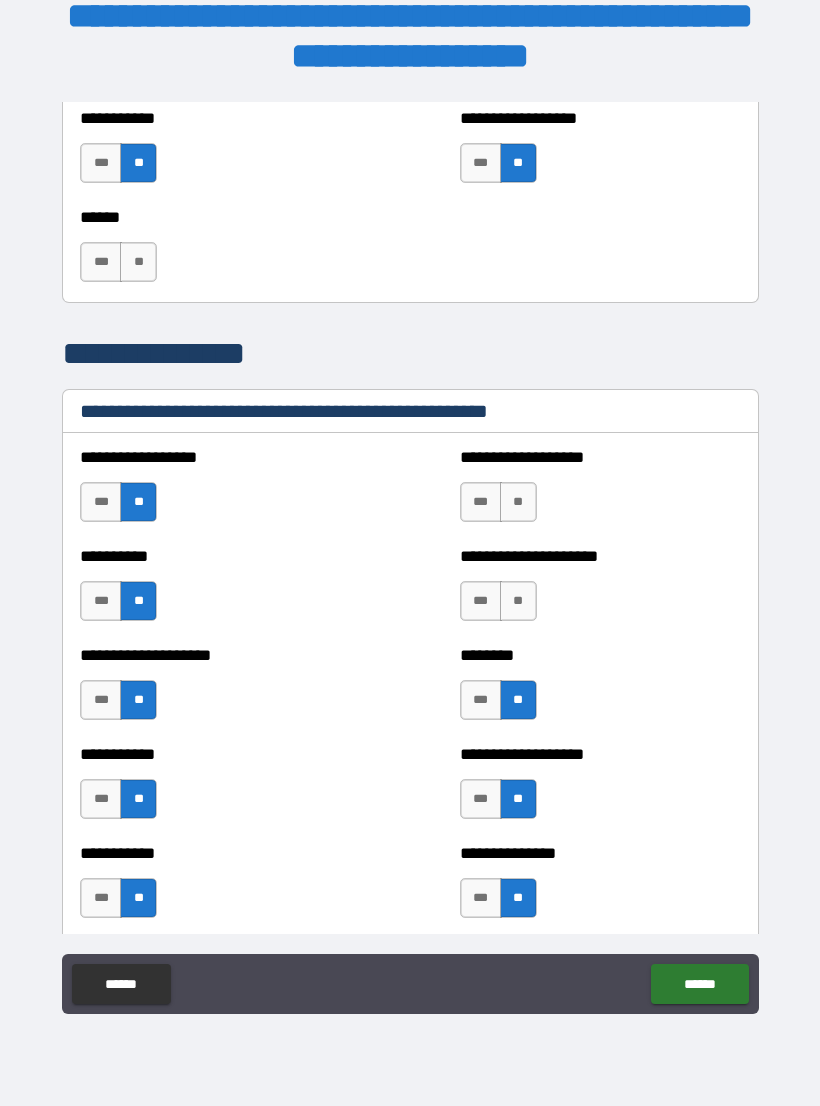 click on "**" at bounding box center (518, 601) 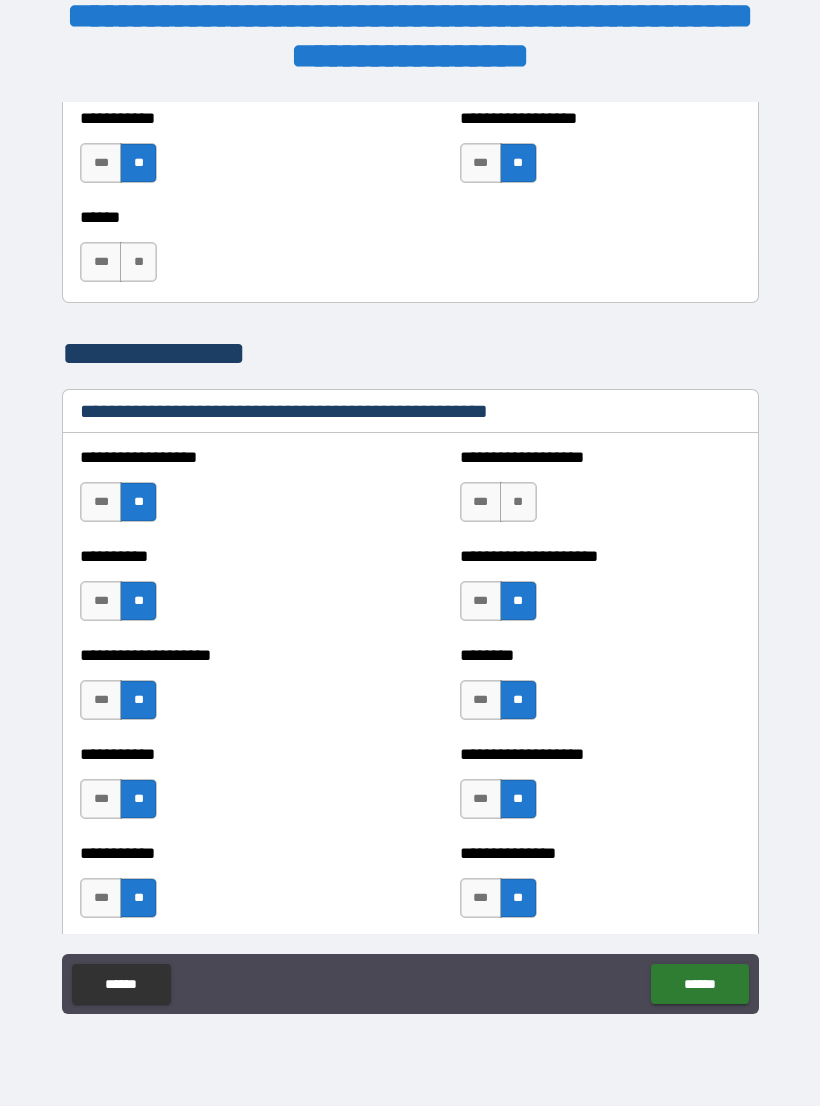 click on "**" at bounding box center (518, 502) 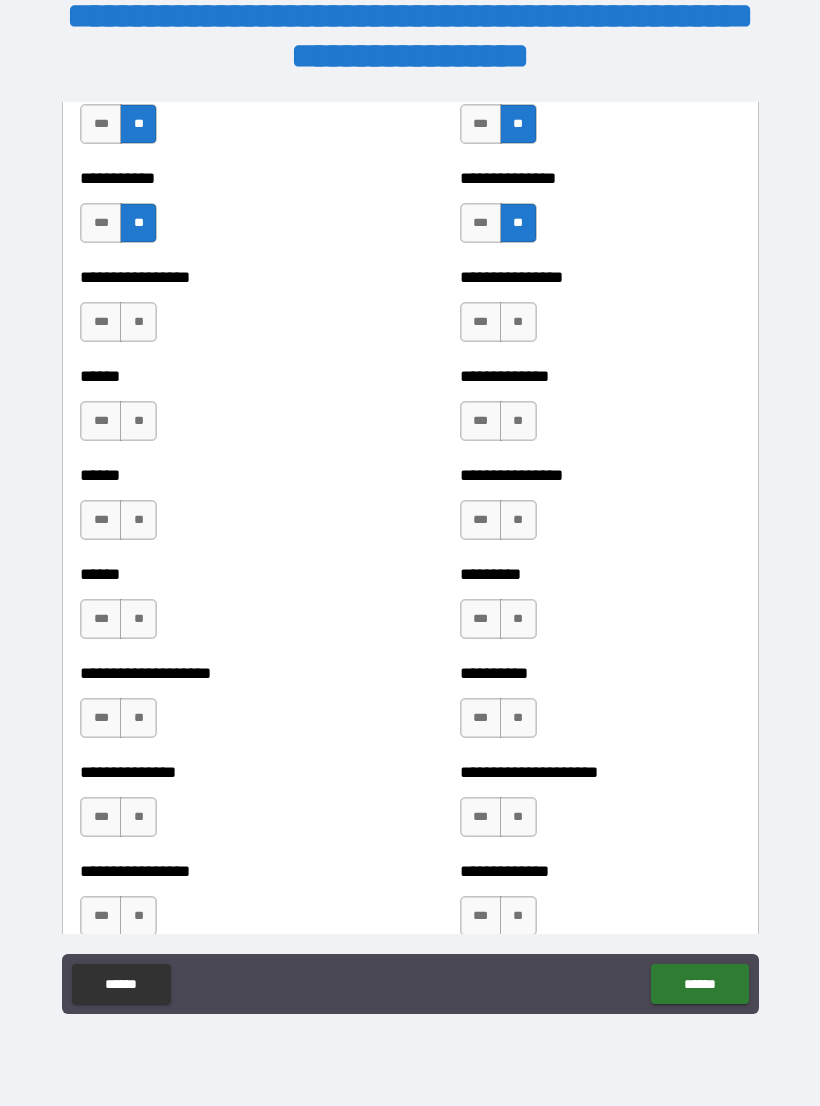 scroll, scrollTop: 2891, scrollLeft: 0, axis: vertical 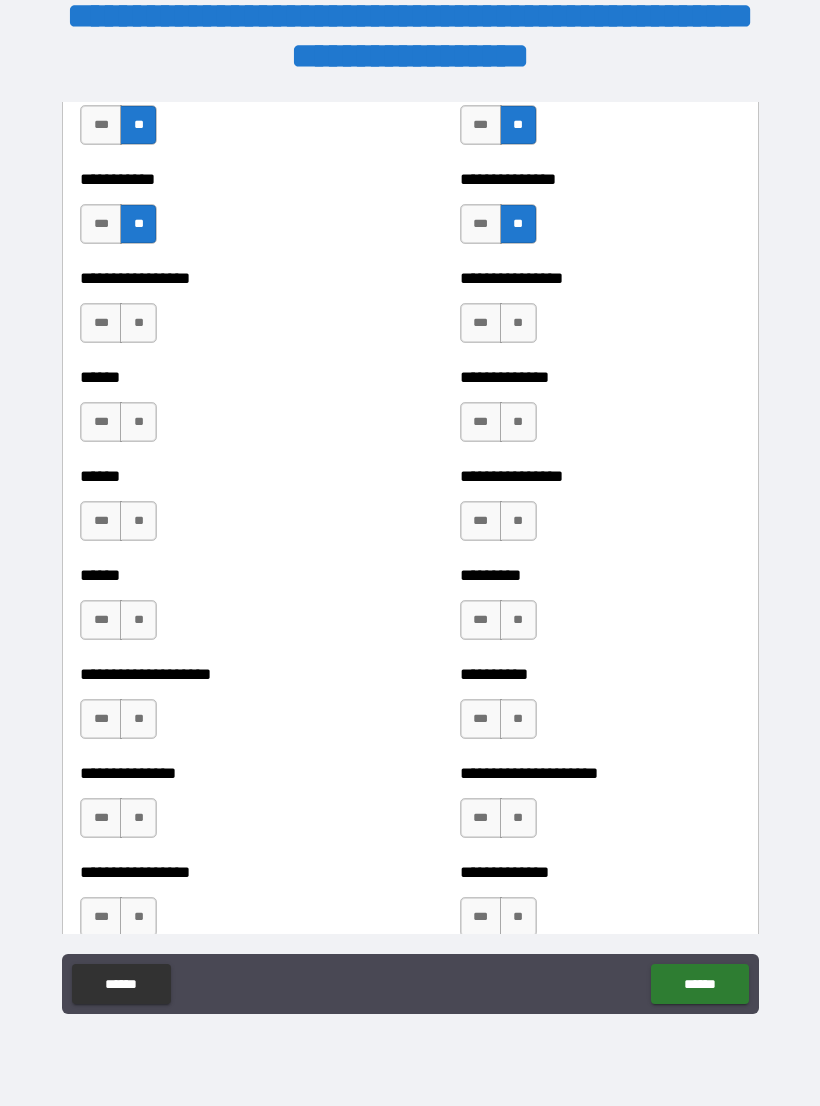 click on "**" at bounding box center (138, 323) 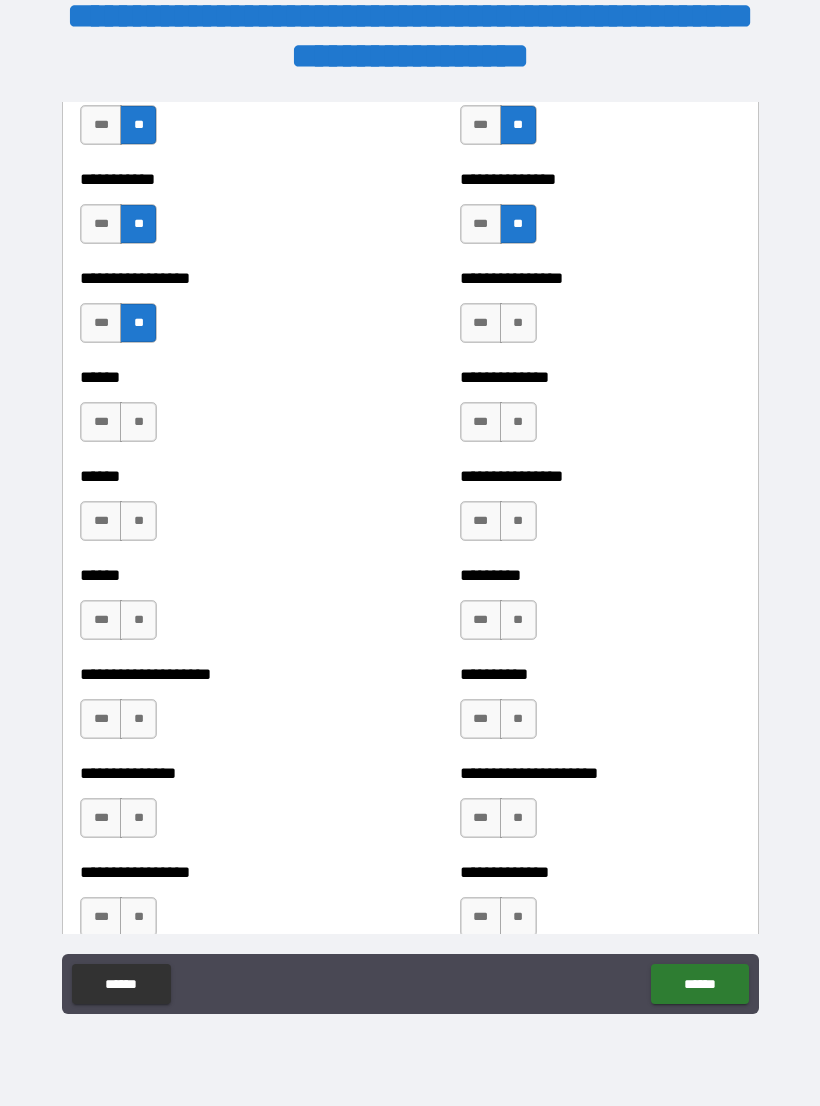 click on "**" at bounding box center [138, 422] 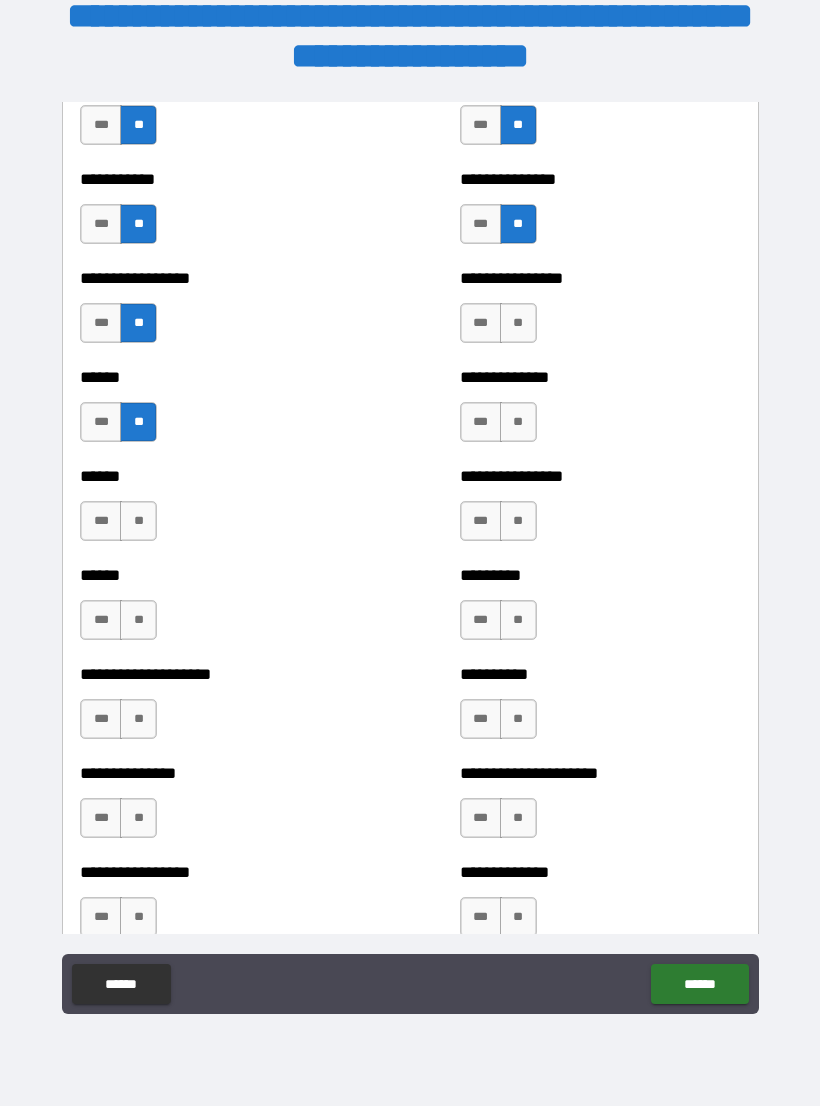 click on "**" at bounding box center [138, 521] 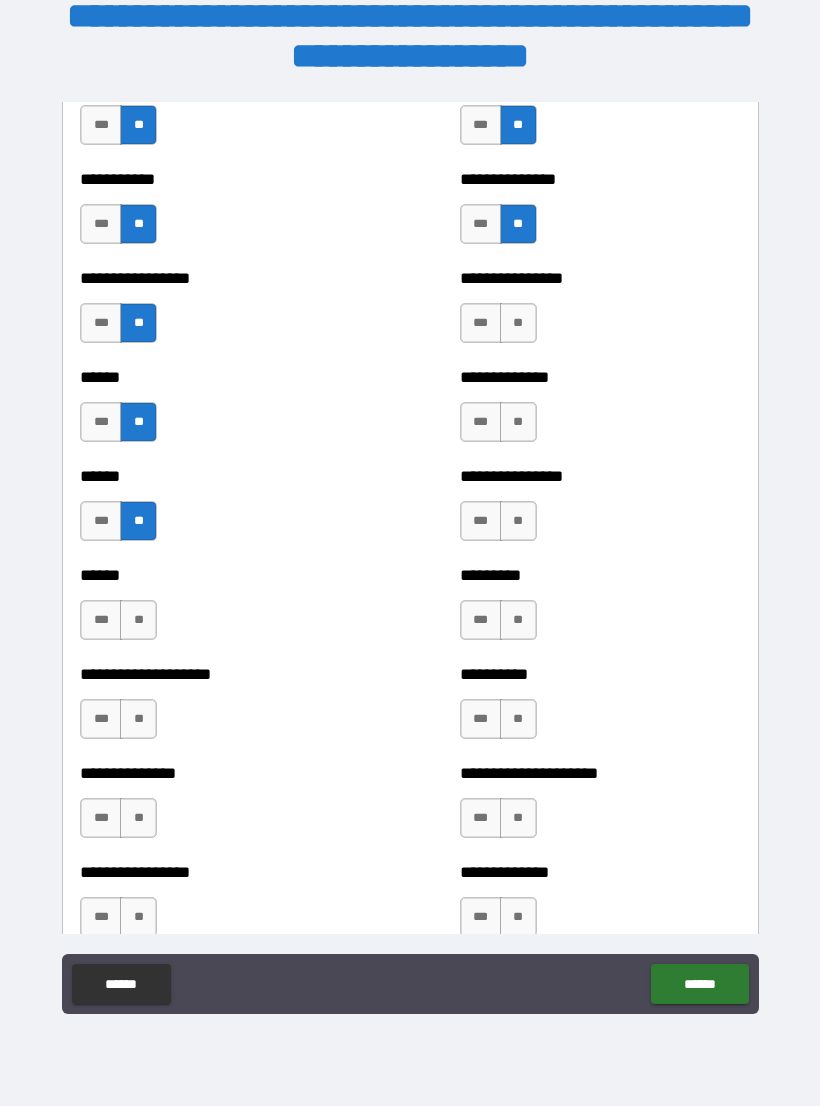 click on "**" at bounding box center [138, 620] 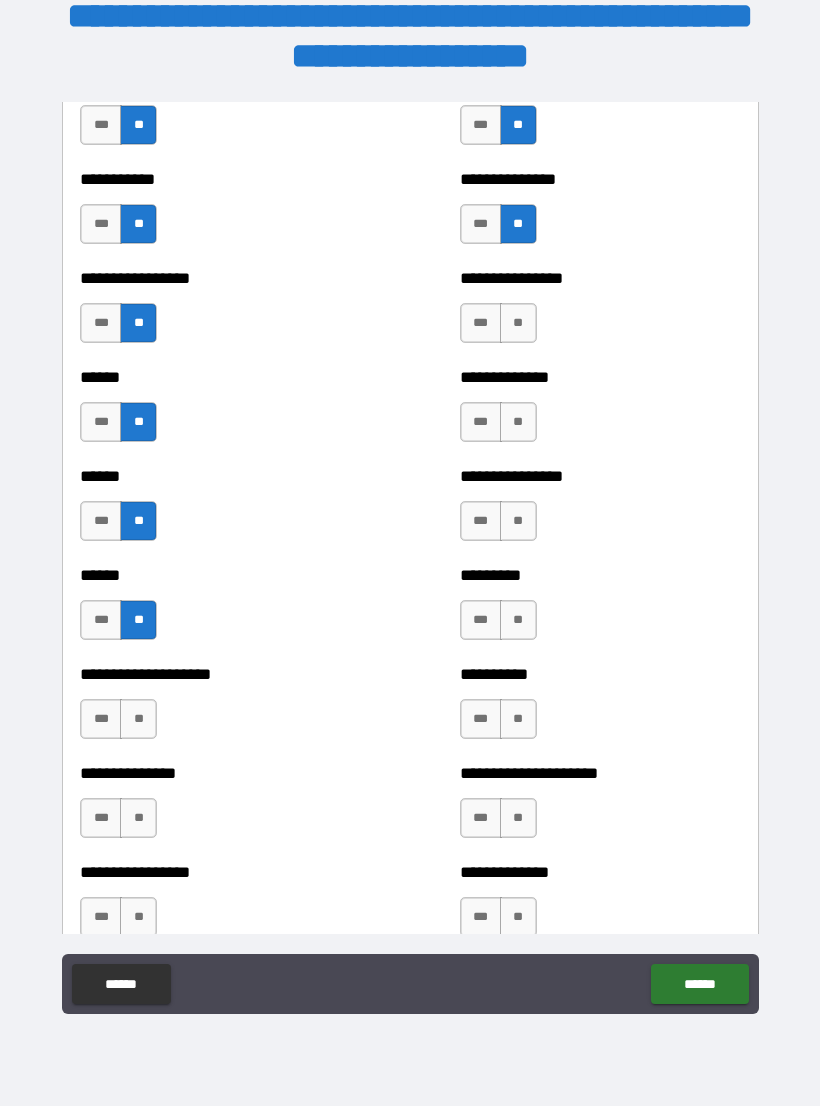 click on "**" at bounding box center (138, 719) 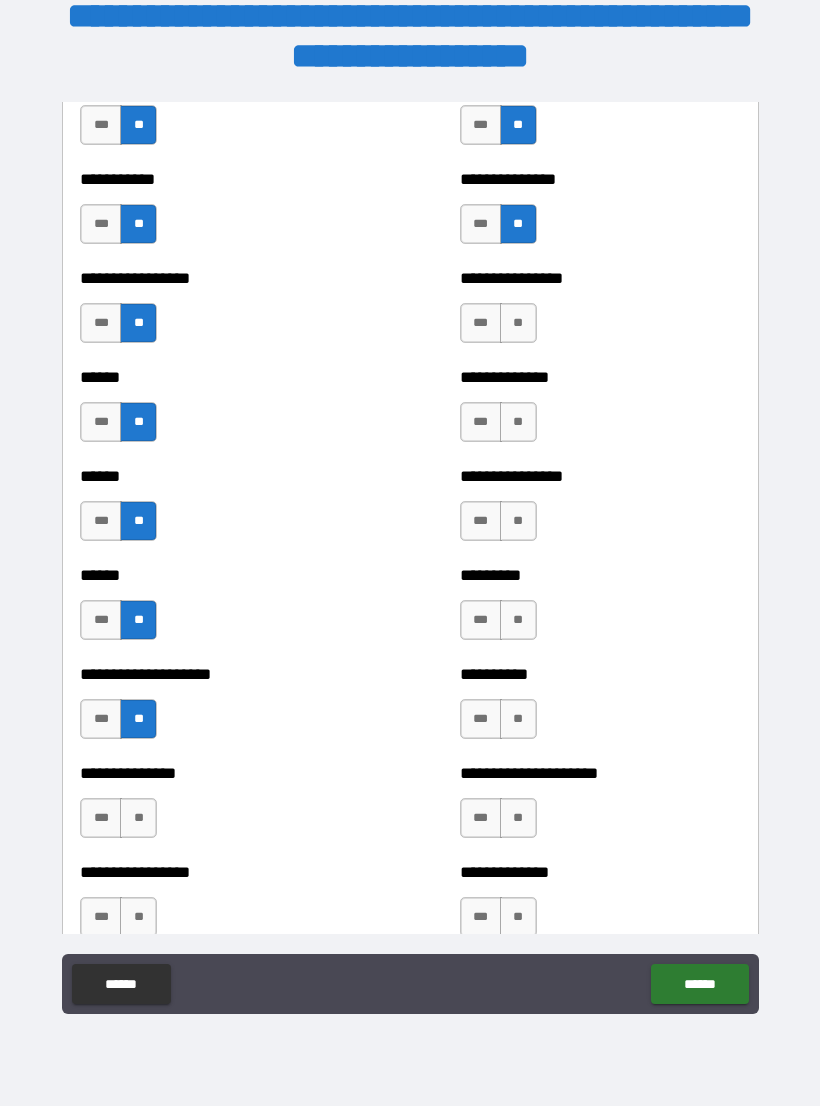 click on "***" at bounding box center (101, 818) 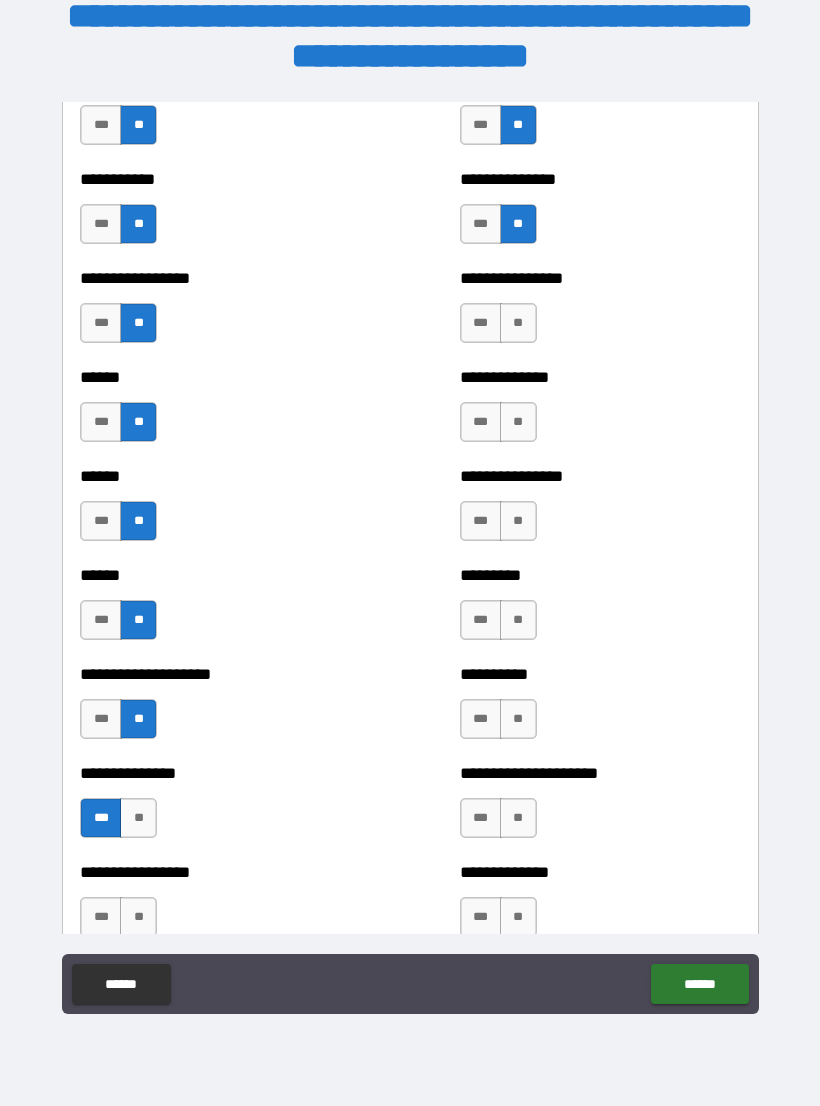 click on "**" at bounding box center [138, 917] 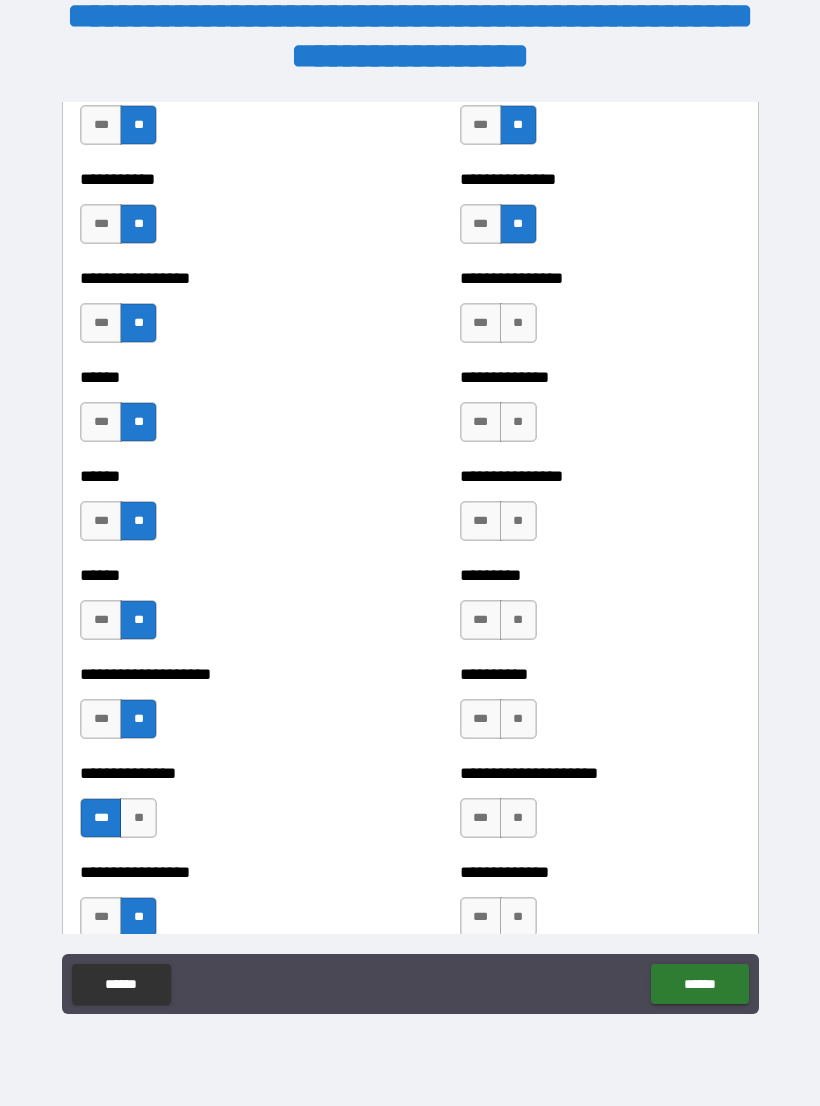 click on "**" at bounding box center [518, 917] 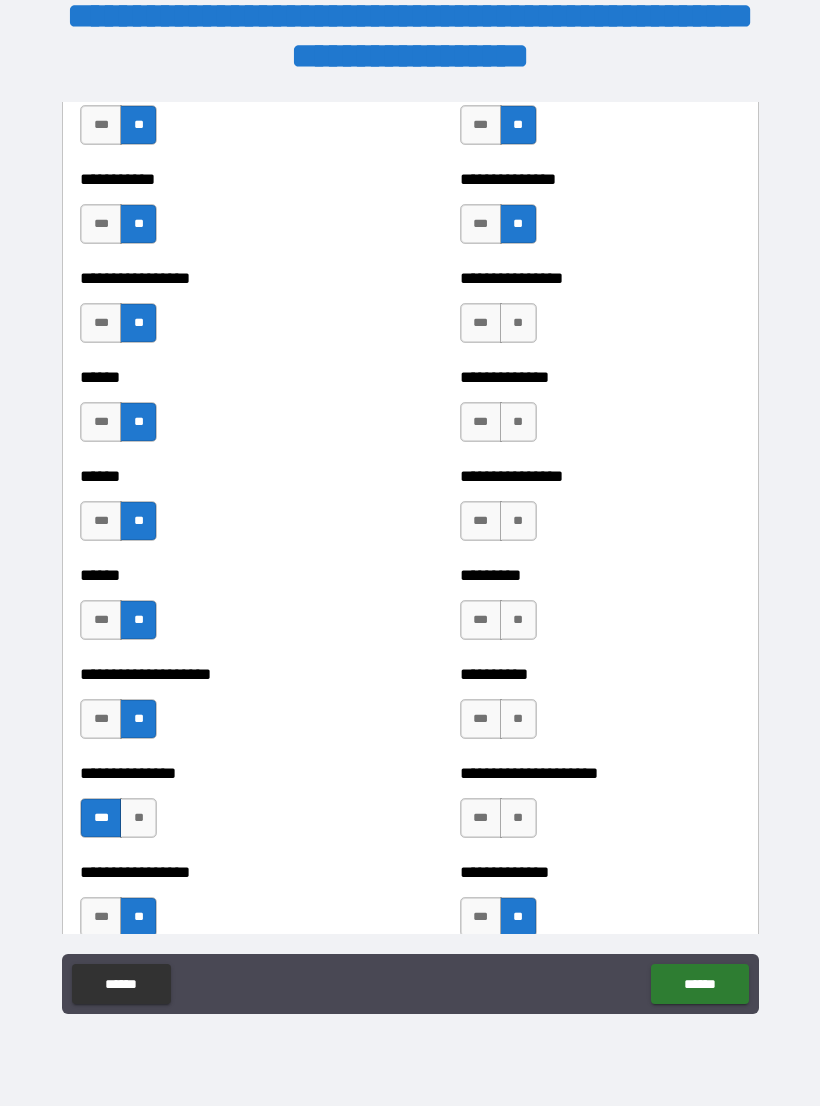 click on "**" at bounding box center [518, 818] 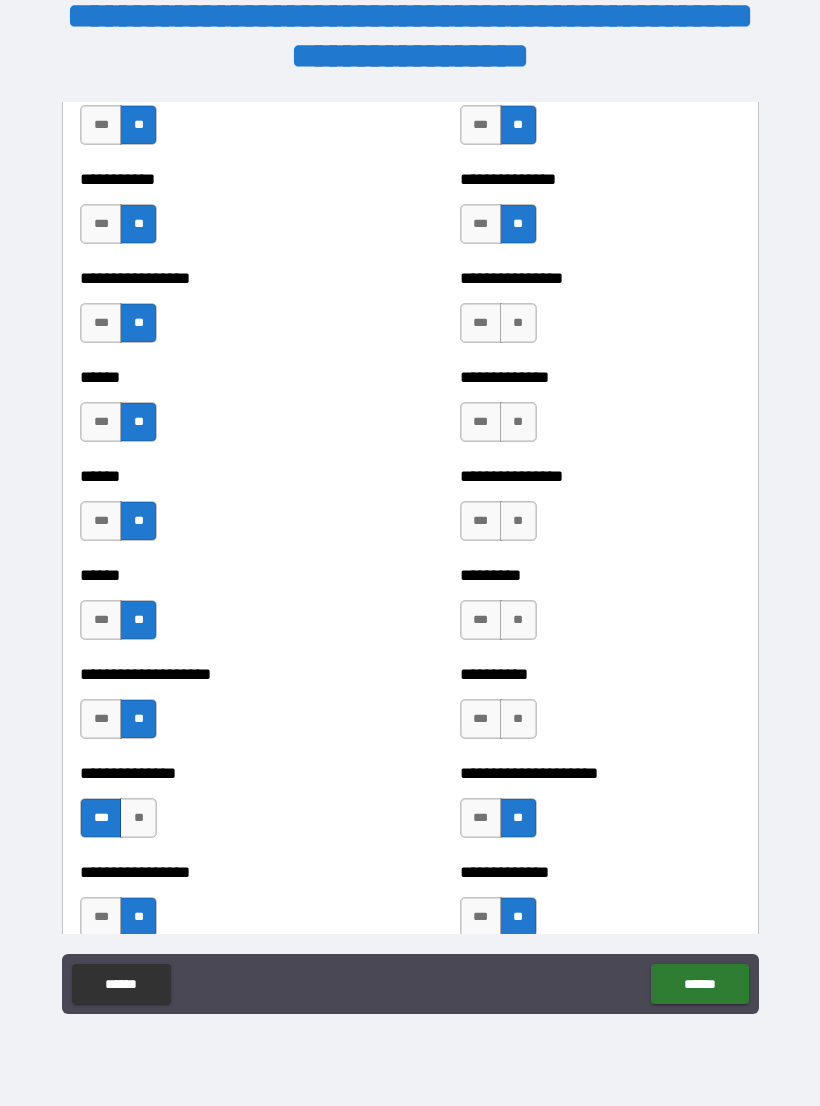 click on "**" at bounding box center (518, 719) 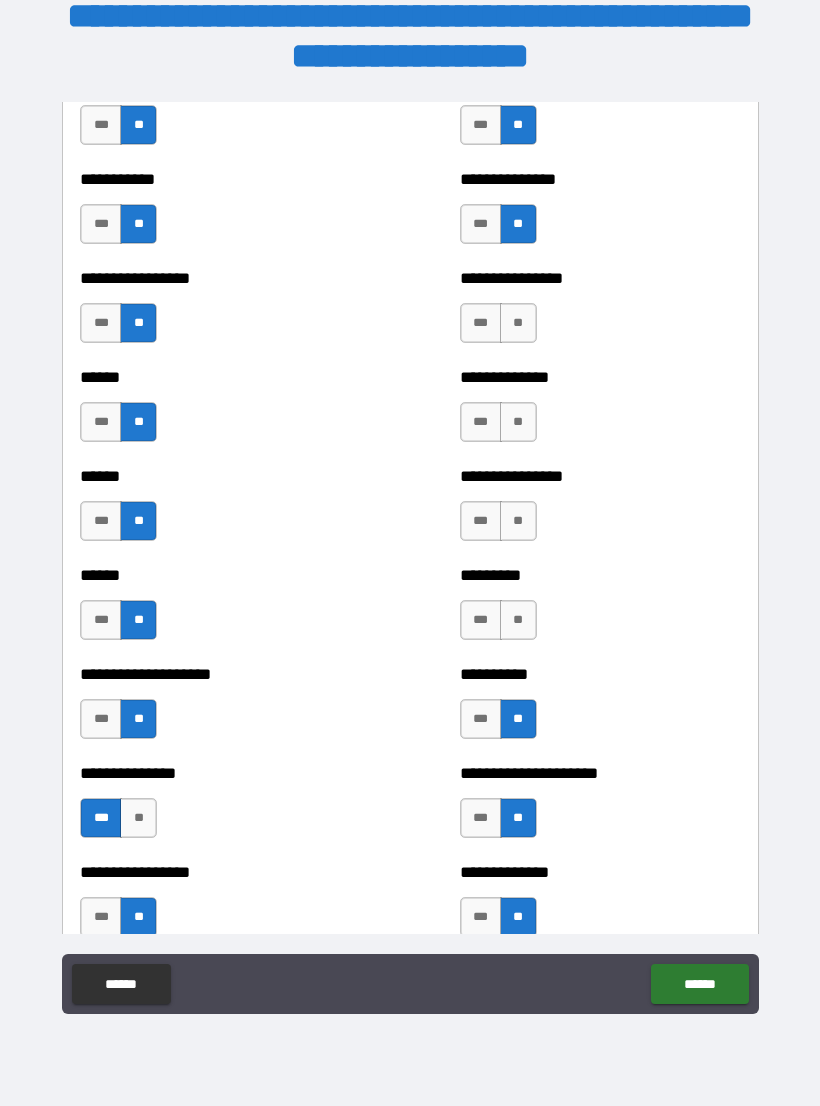 click on "**" at bounding box center [518, 620] 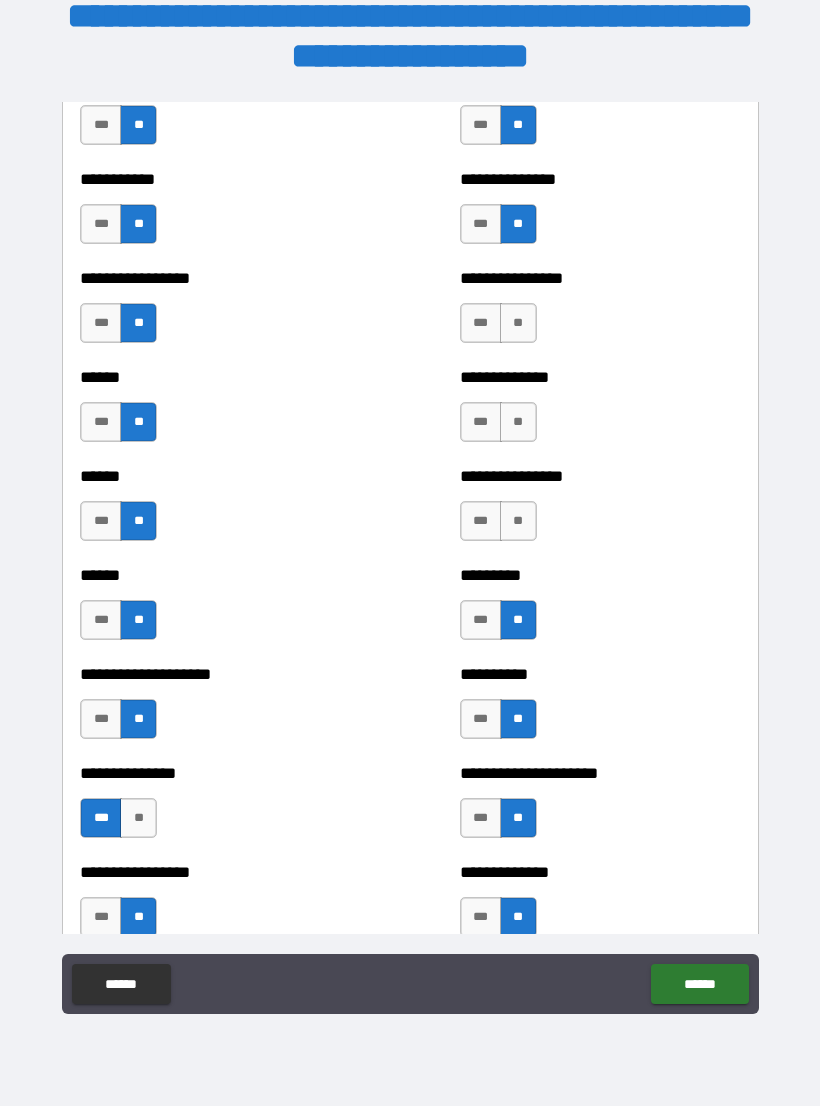 click on "**" at bounding box center [518, 521] 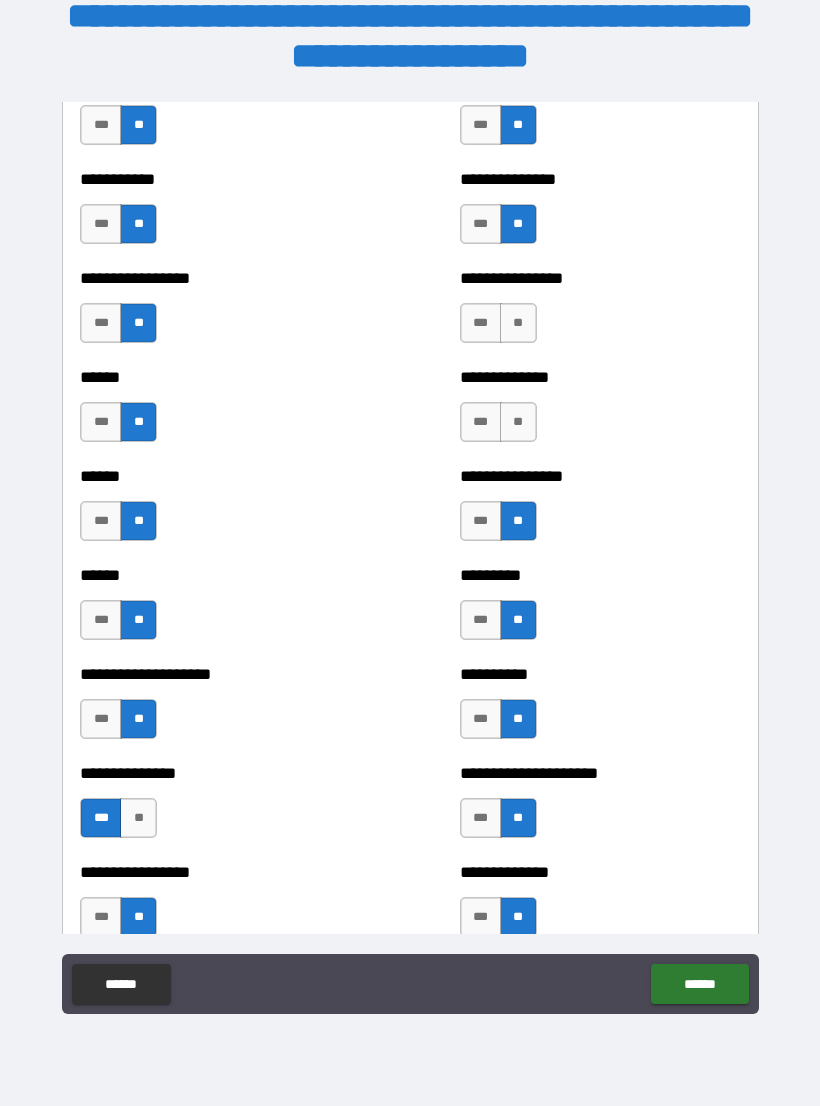 click on "***" at bounding box center [481, 422] 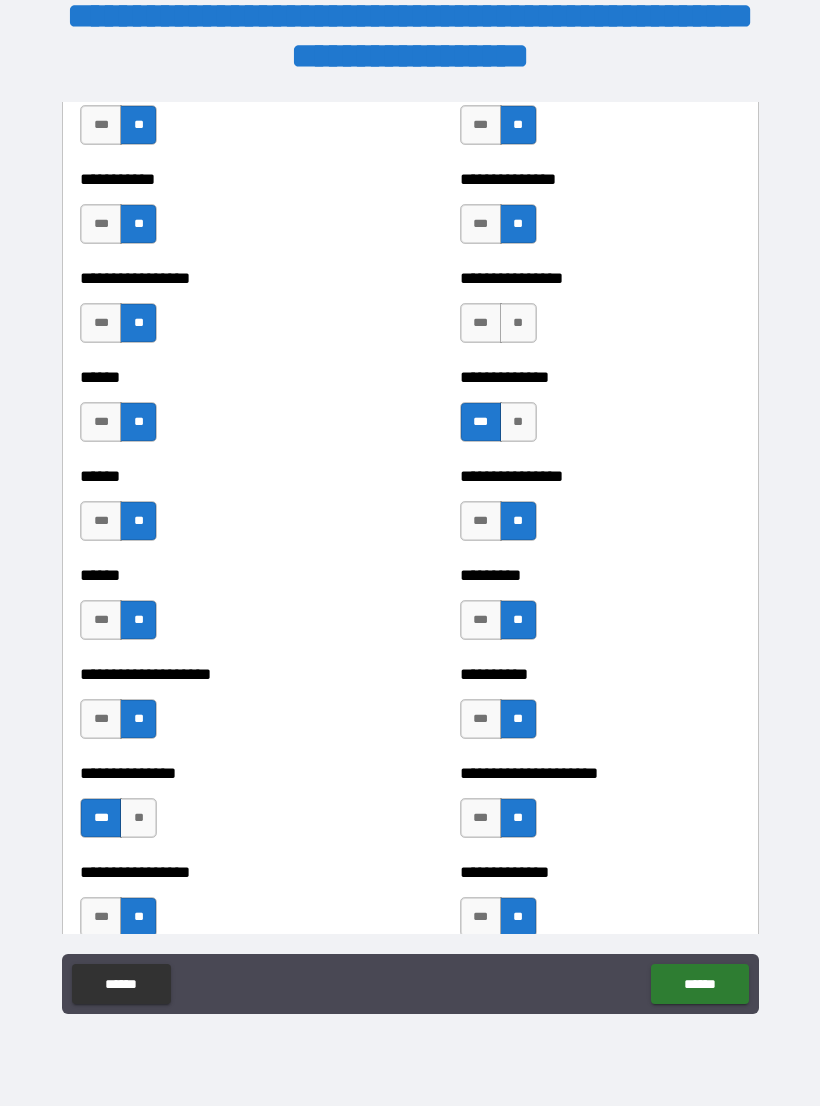 click on "**" at bounding box center (518, 323) 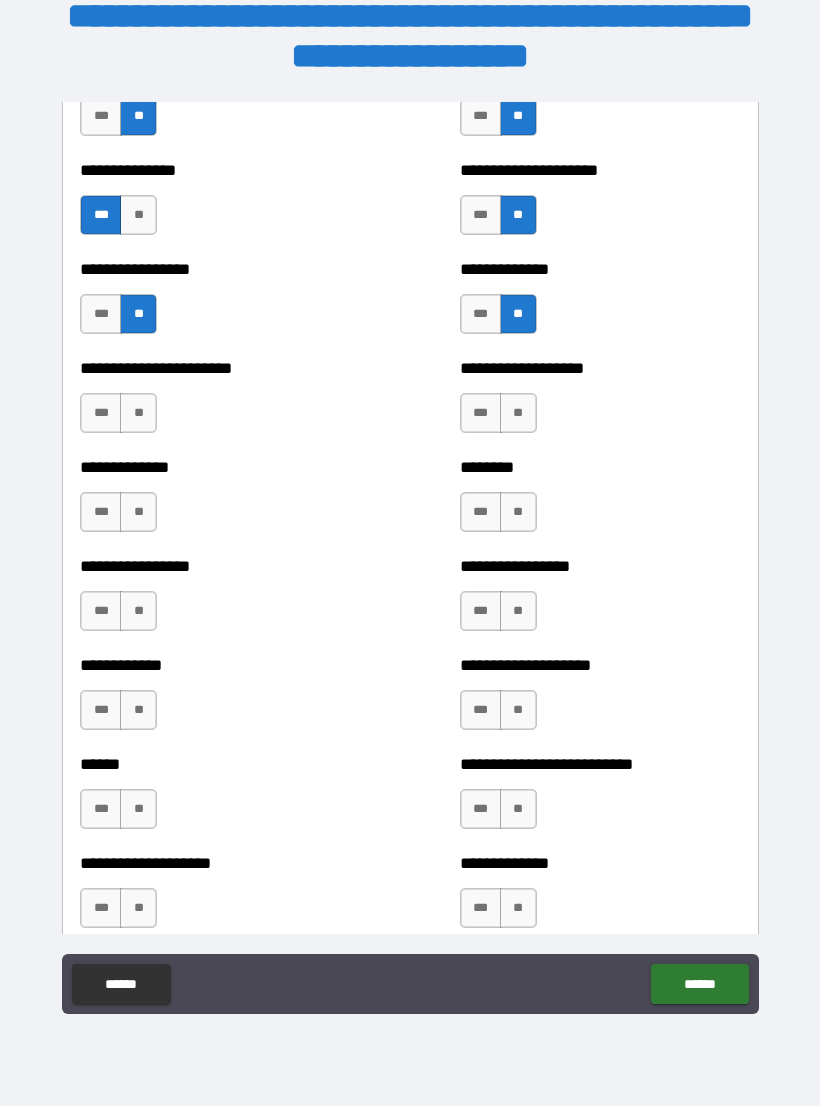 scroll, scrollTop: 3499, scrollLeft: 0, axis: vertical 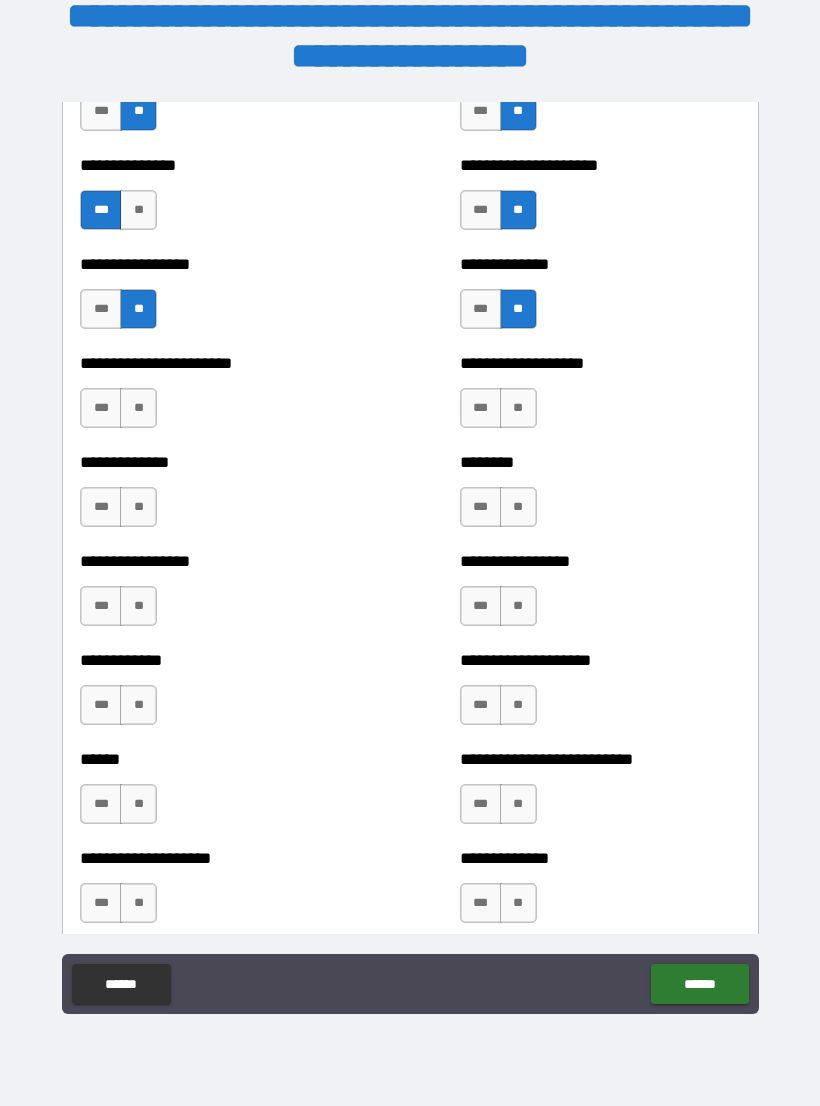 click on "**" at bounding box center (138, 408) 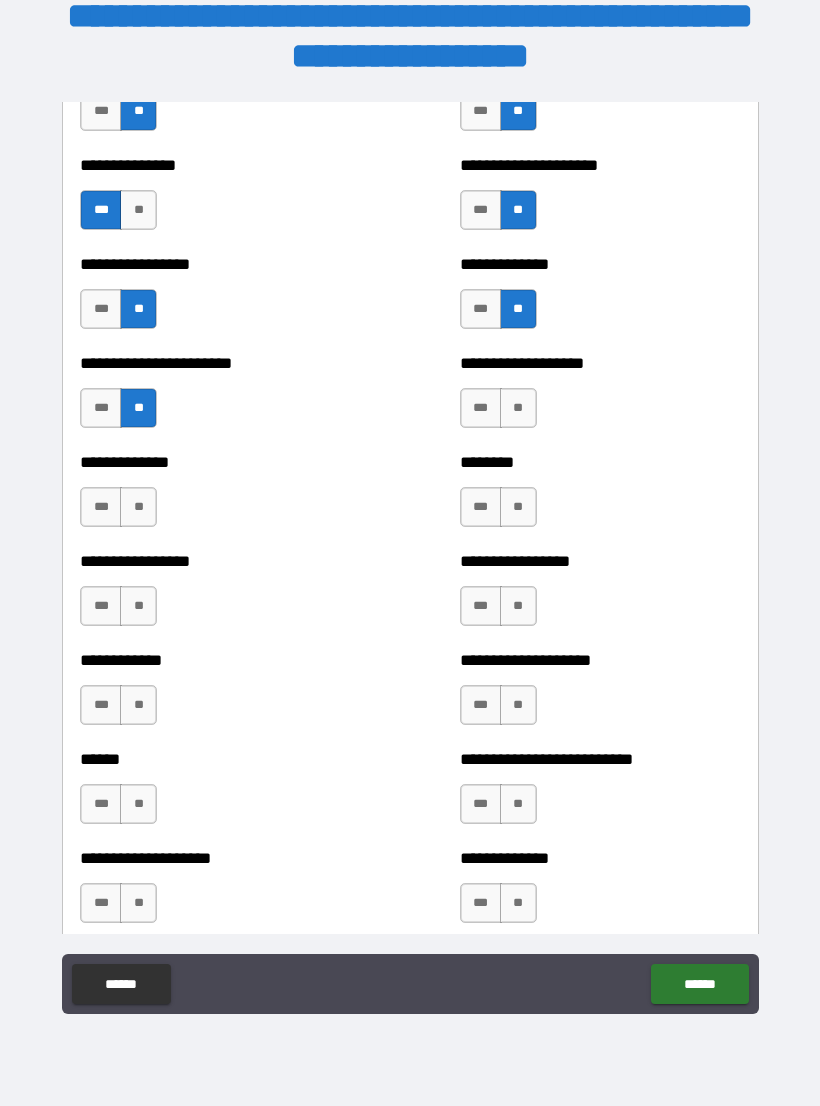 click on "**" at bounding box center [138, 507] 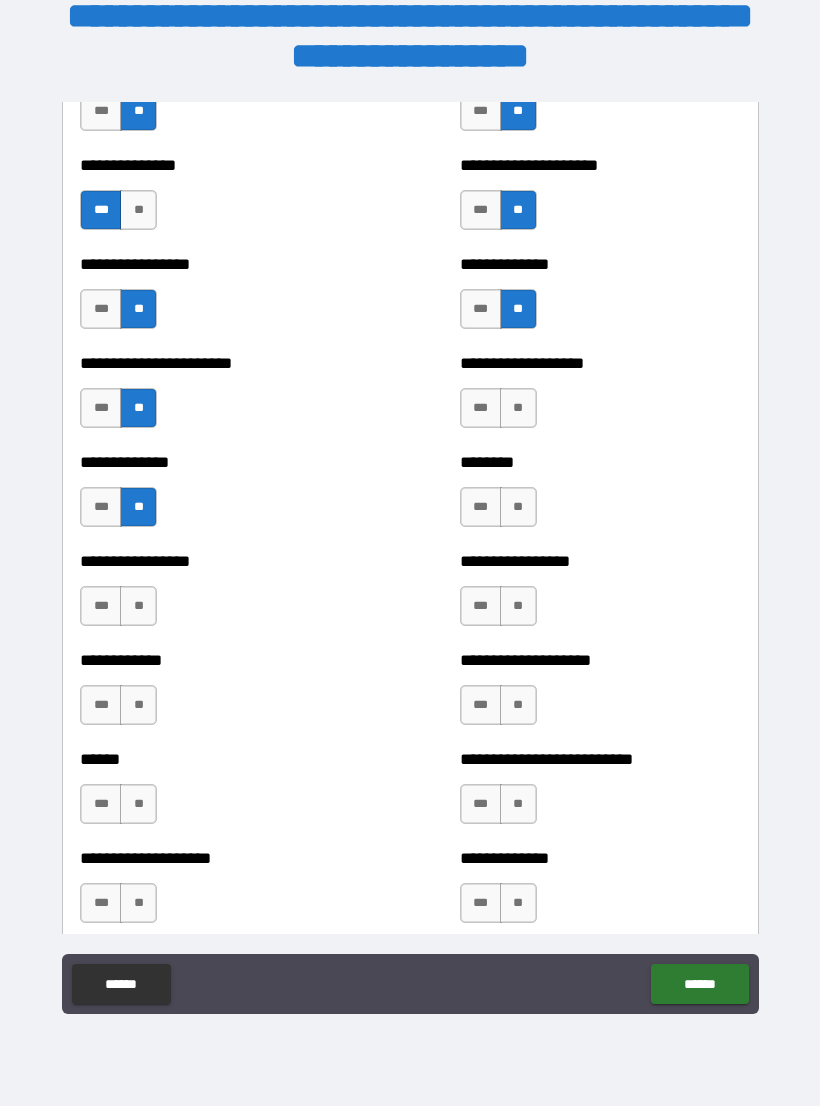 click on "**" at bounding box center [138, 606] 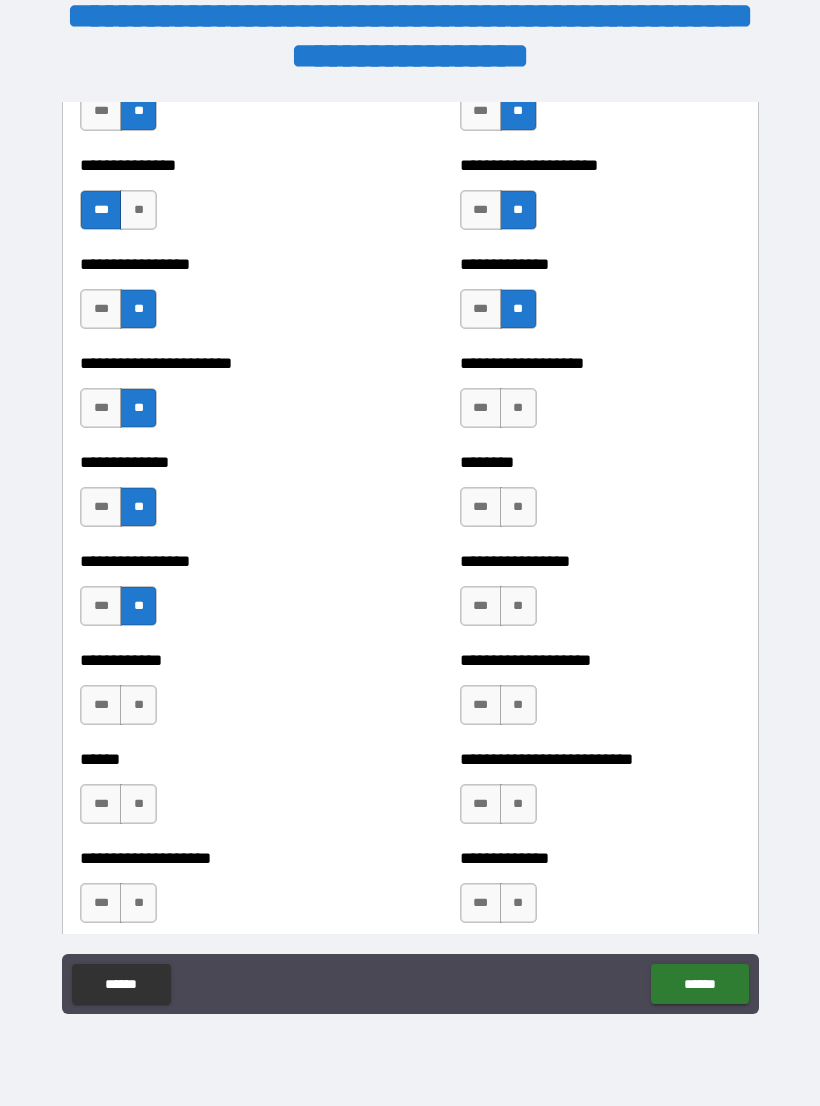 click on "**" at bounding box center [138, 705] 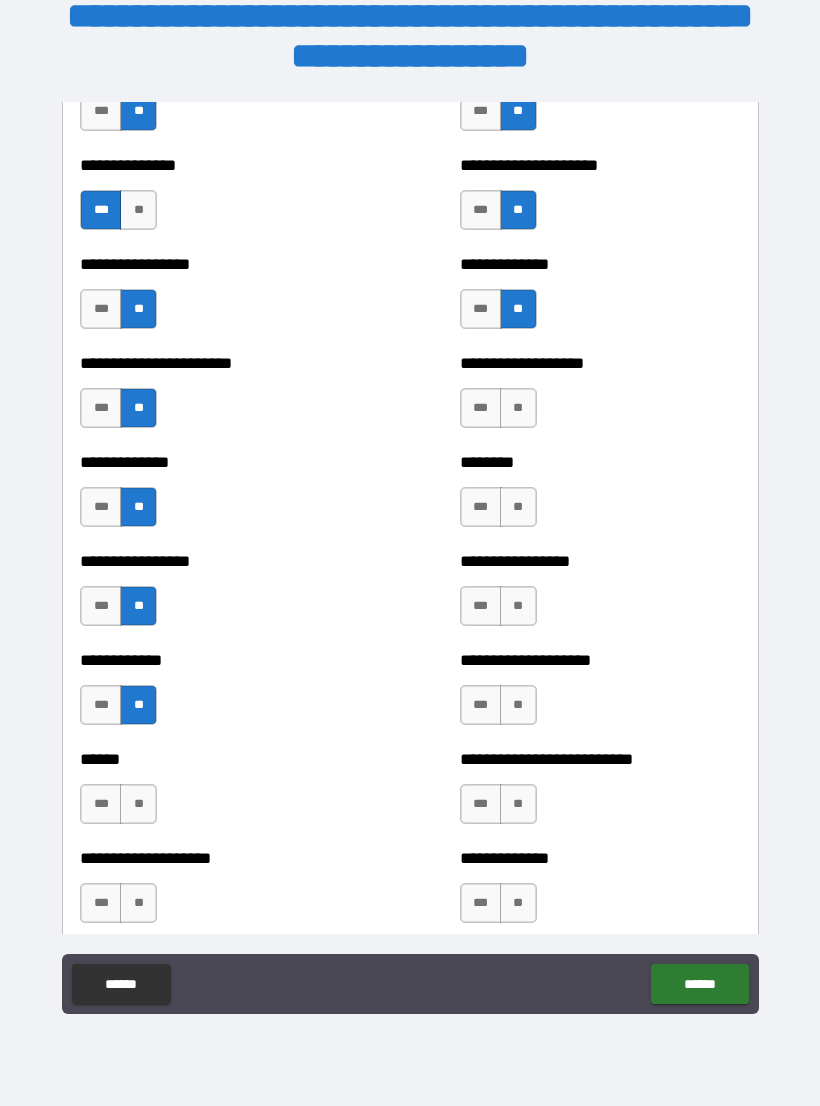 click on "**" at bounding box center (138, 804) 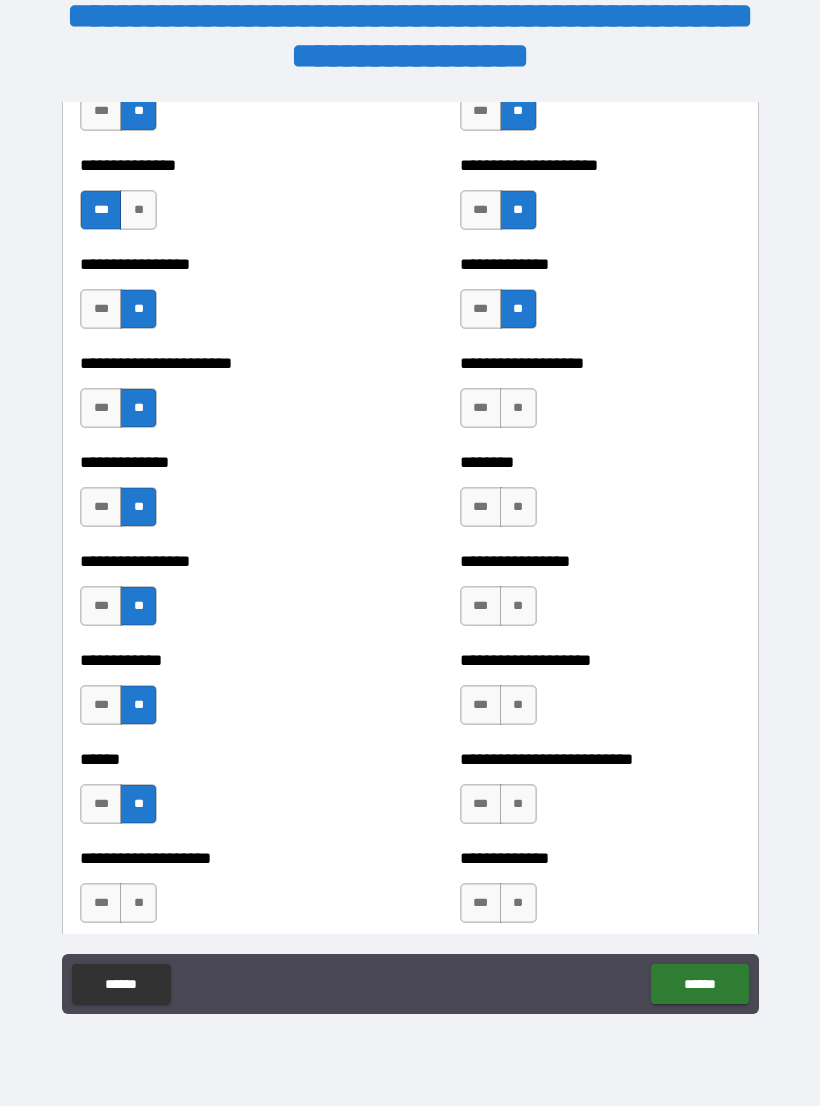 click on "**" at bounding box center [138, 903] 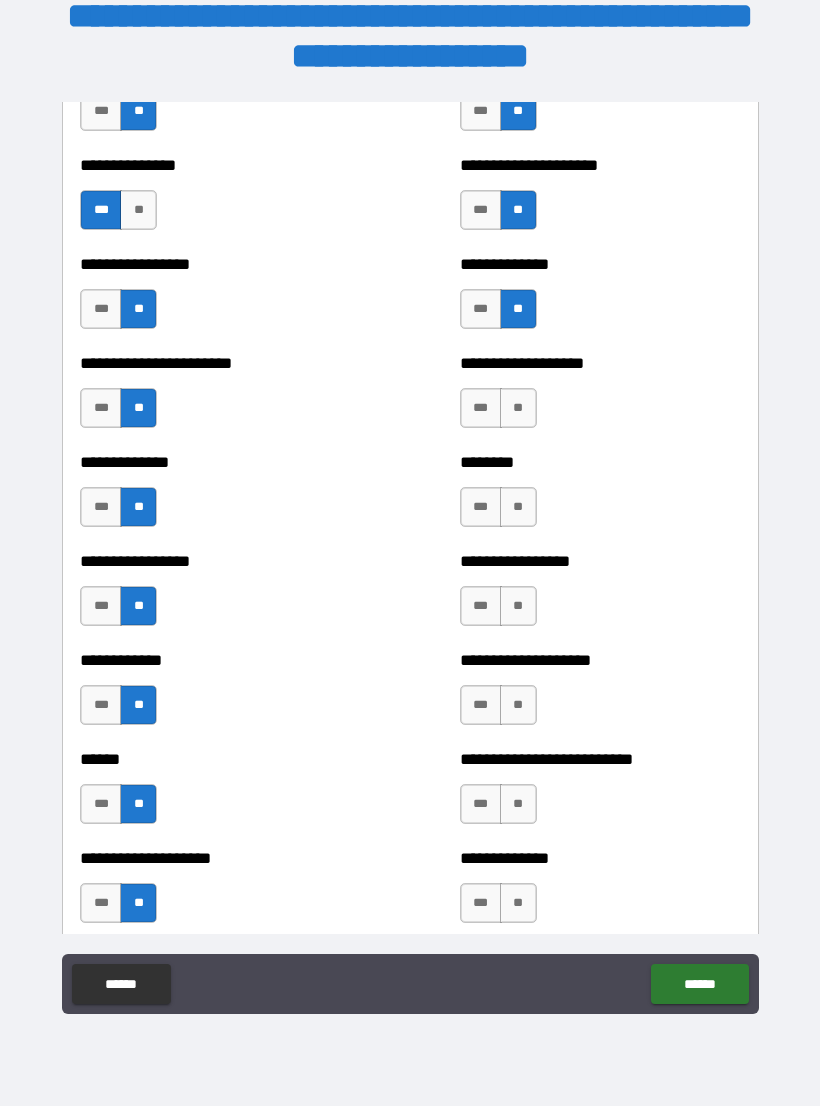 click on "**" at bounding box center (518, 903) 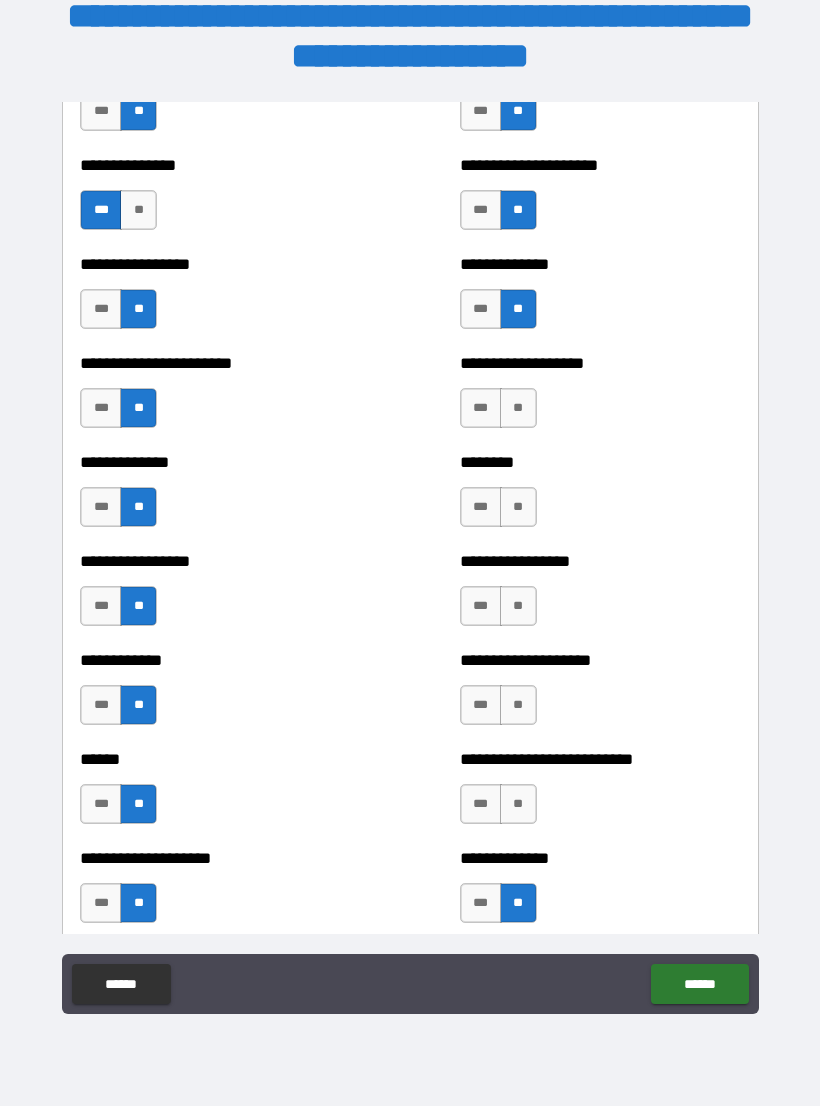 click on "**" at bounding box center (518, 804) 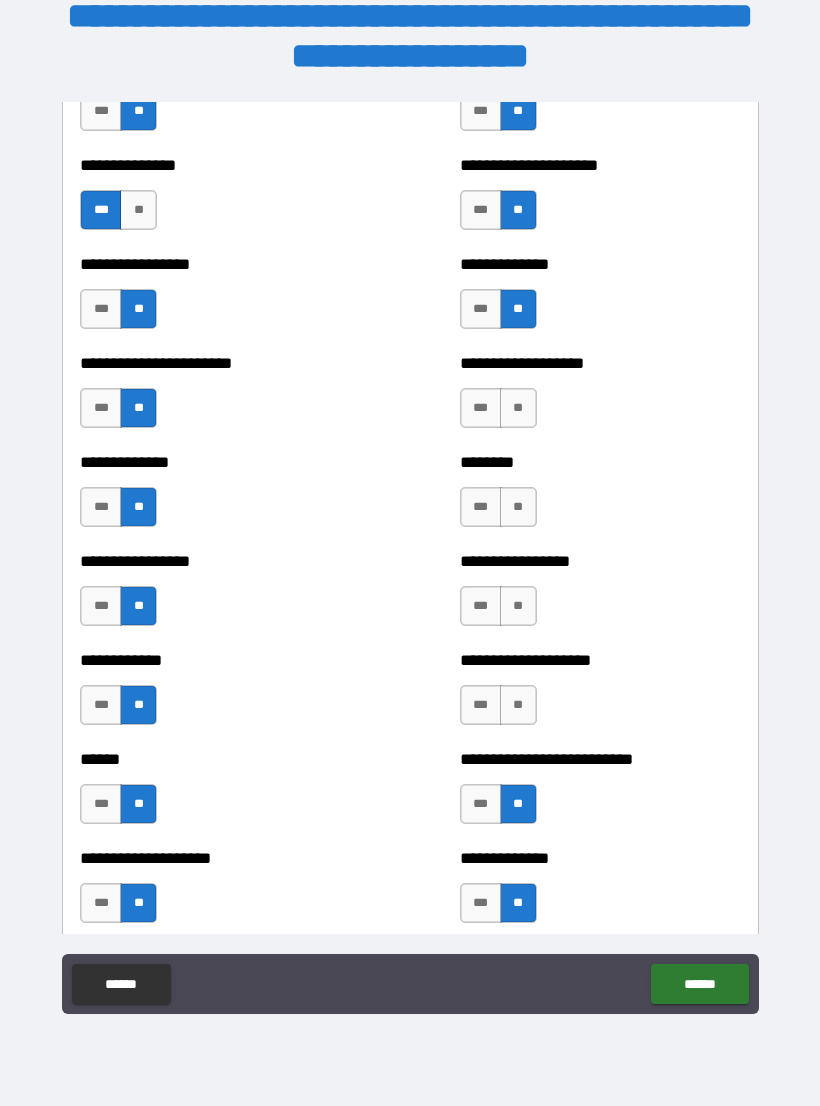 click on "**" at bounding box center [518, 705] 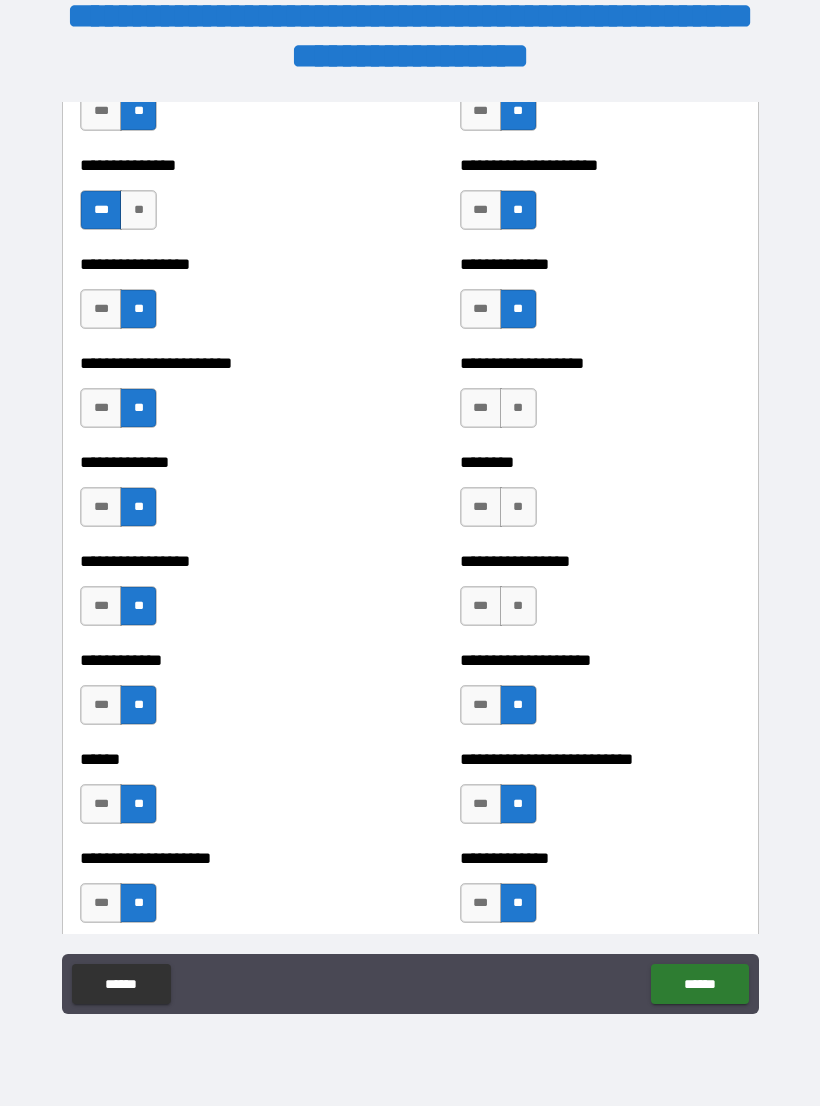 click on "**" at bounding box center [518, 606] 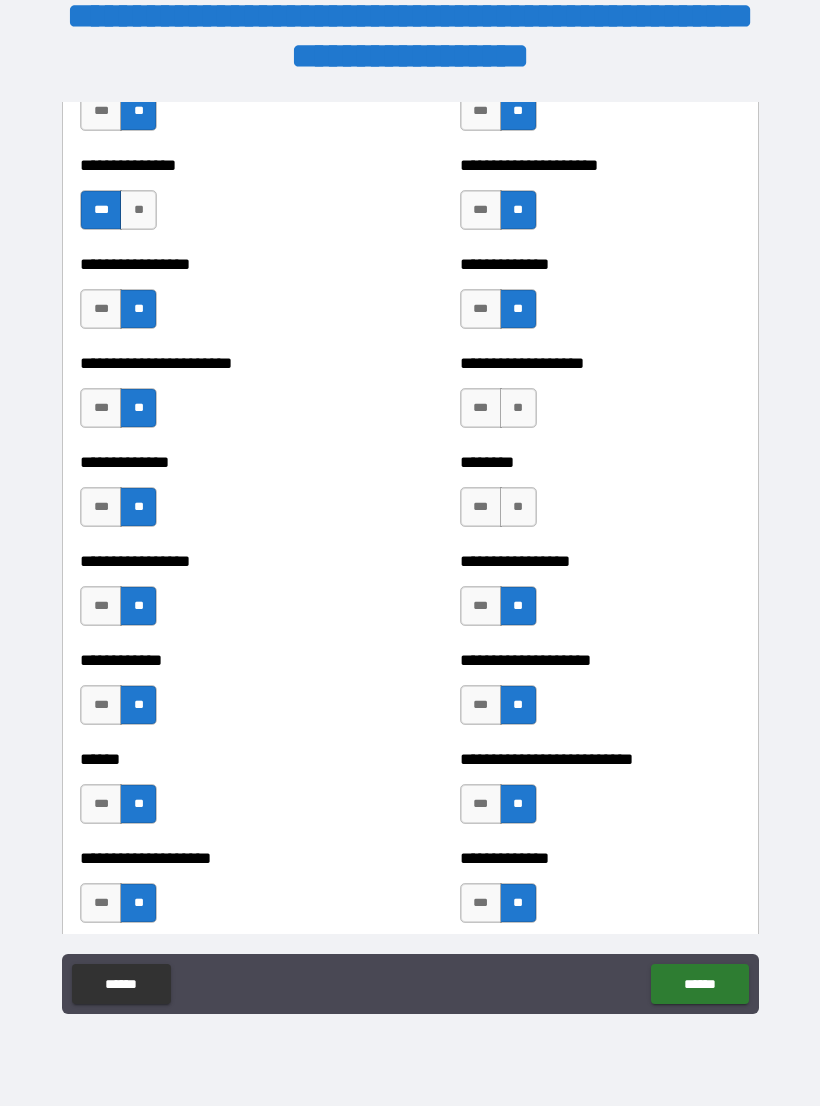 click on "**" at bounding box center [518, 507] 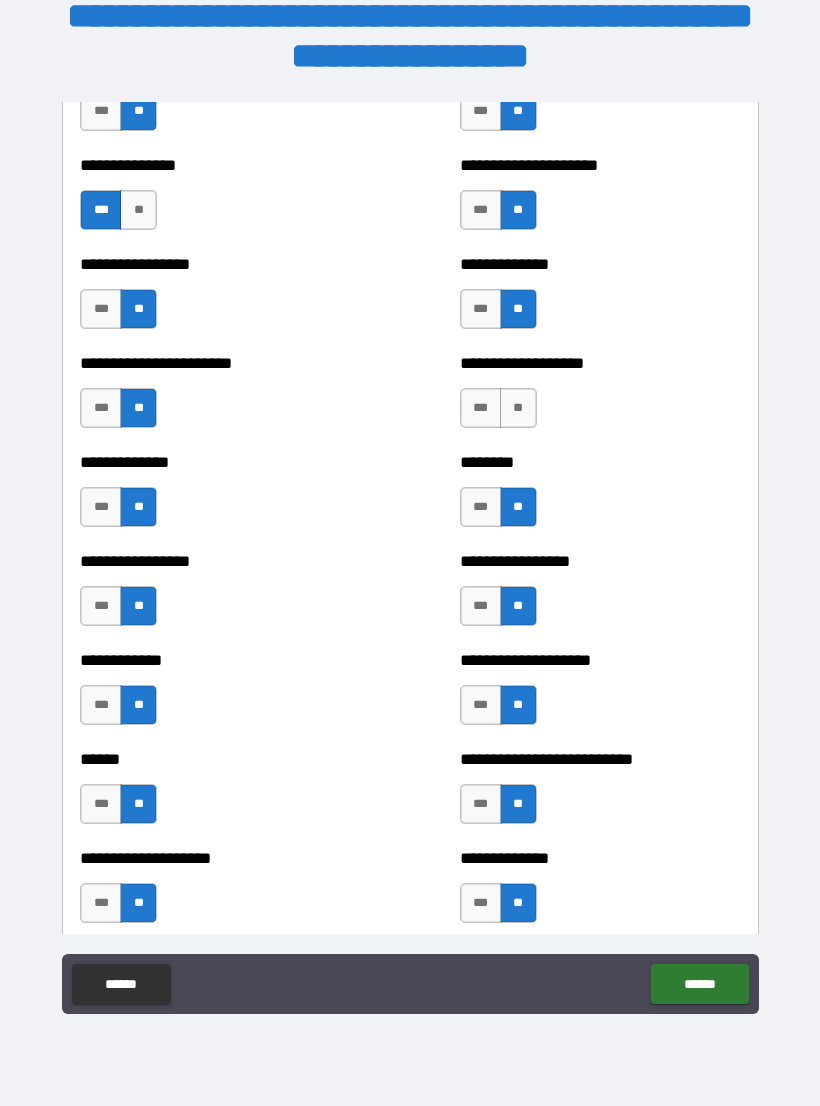 click on "**" at bounding box center [518, 408] 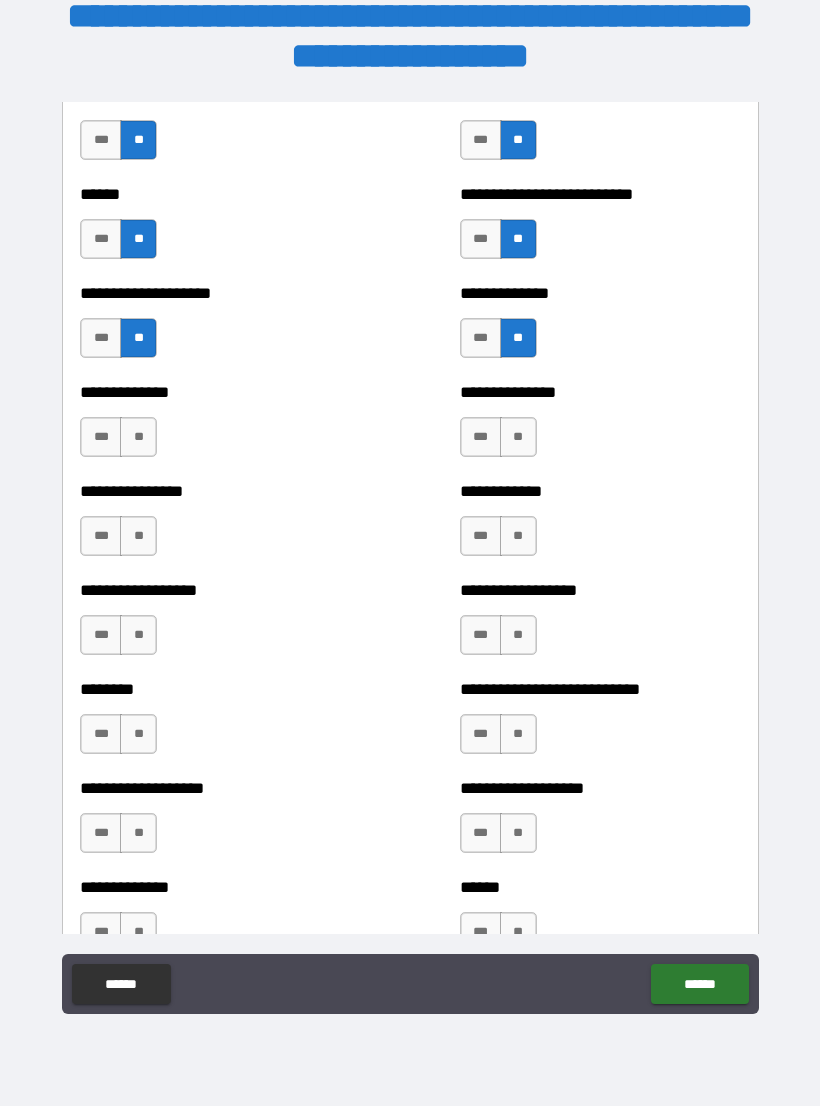 scroll, scrollTop: 4121, scrollLeft: 0, axis: vertical 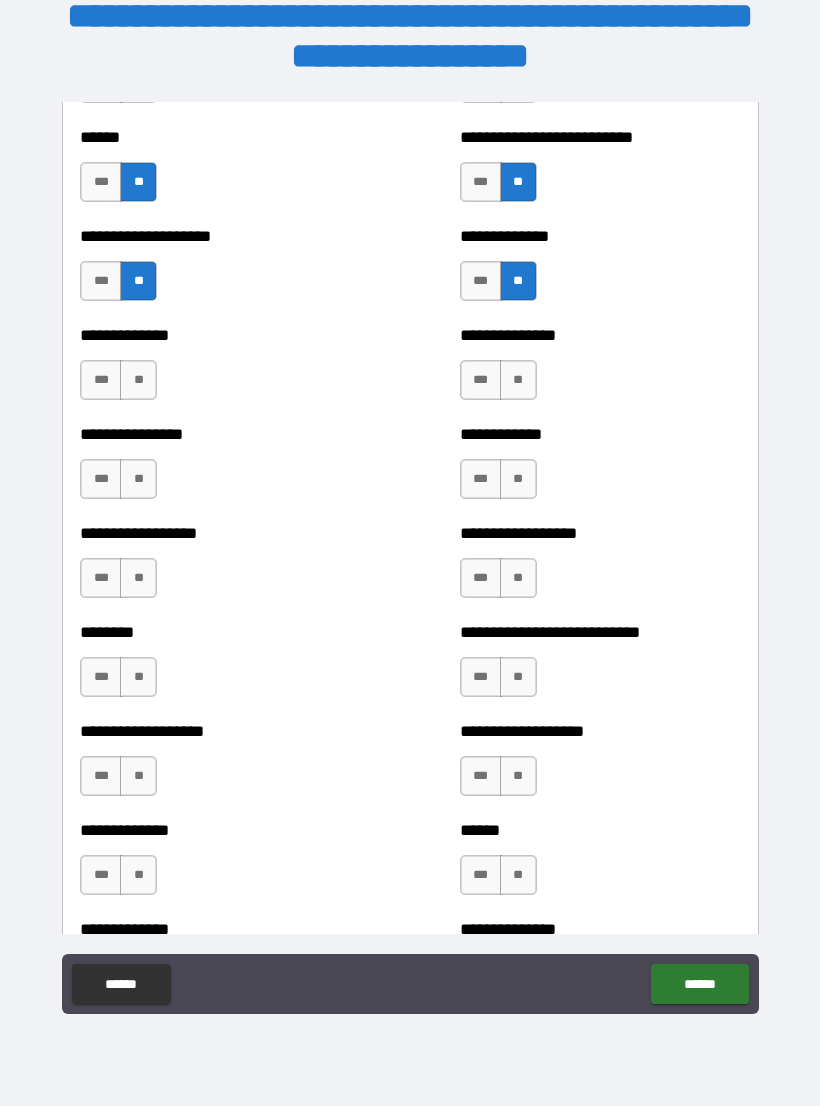 click on "**" at bounding box center (138, 380) 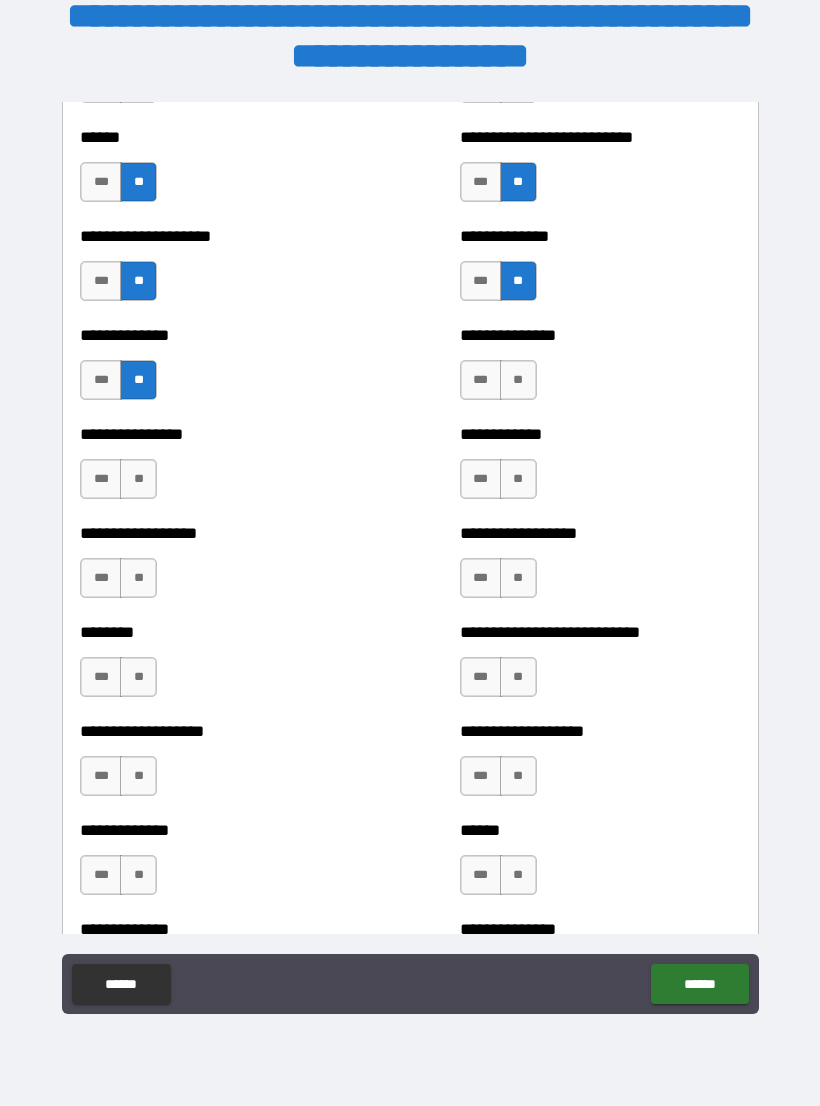 click on "**" at bounding box center [138, 479] 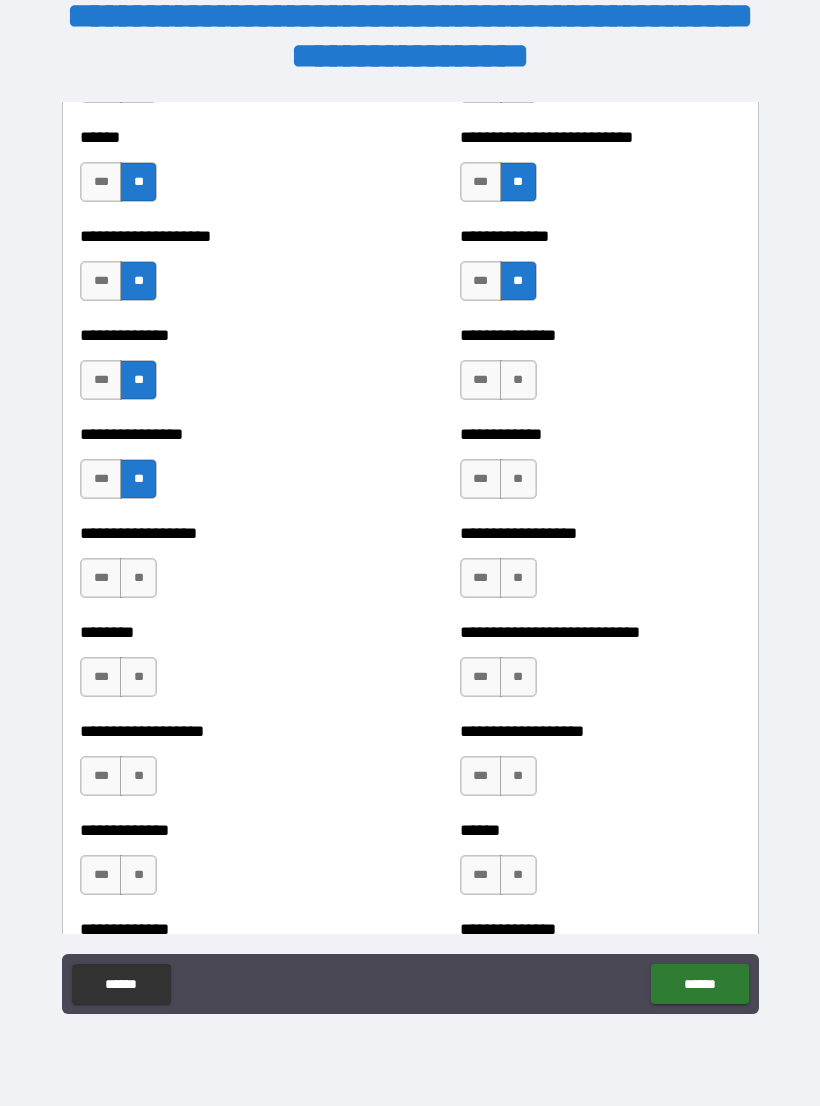 click on "**" at bounding box center [138, 578] 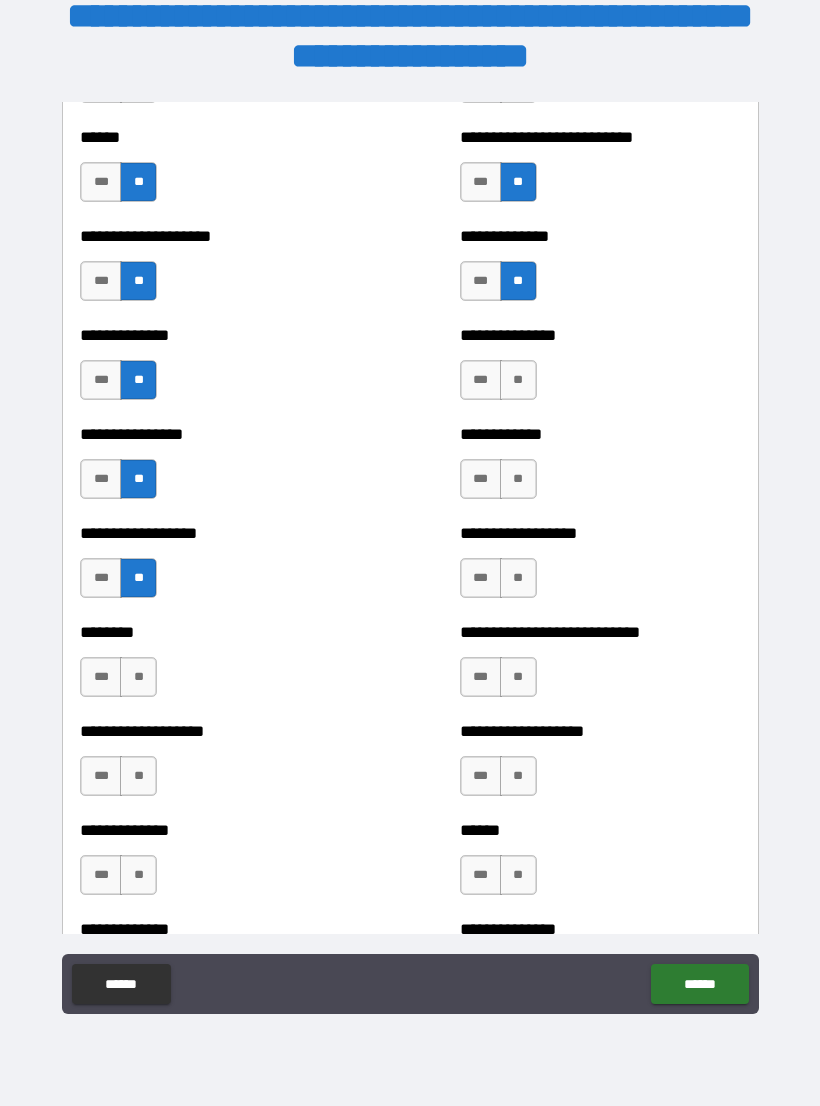 click on "**" at bounding box center (138, 677) 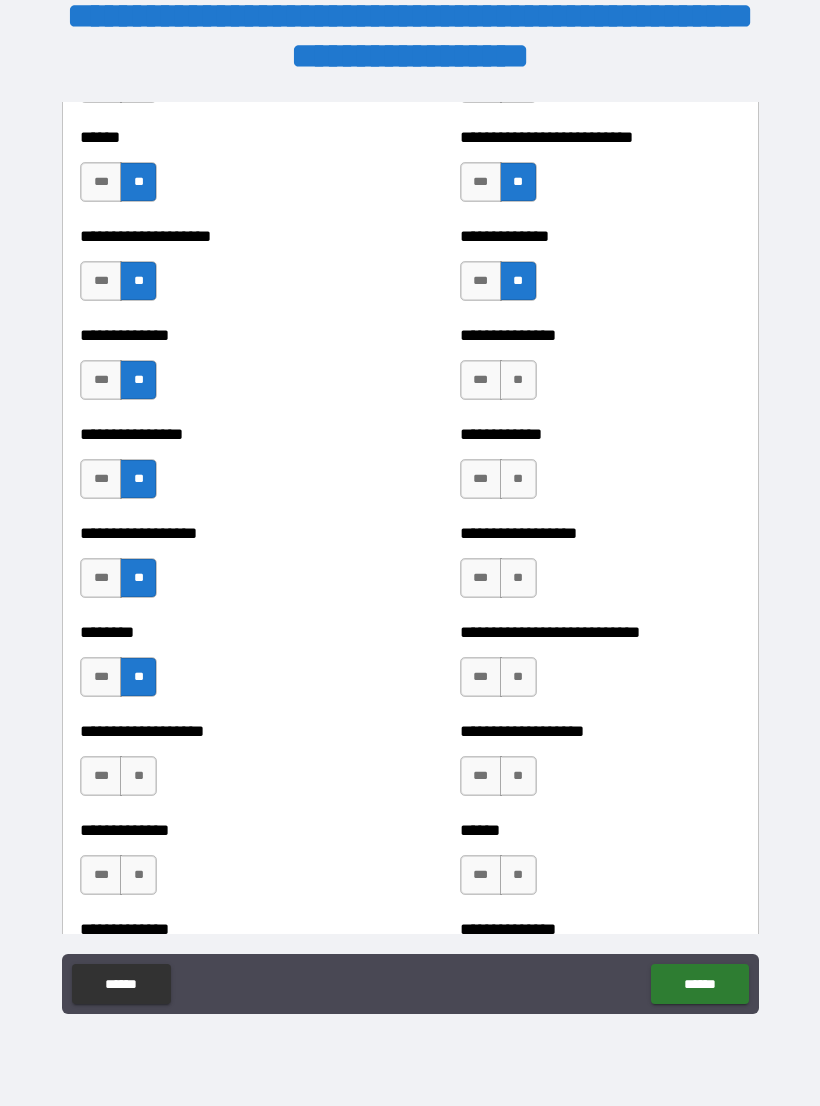 click on "**" at bounding box center (138, 776) 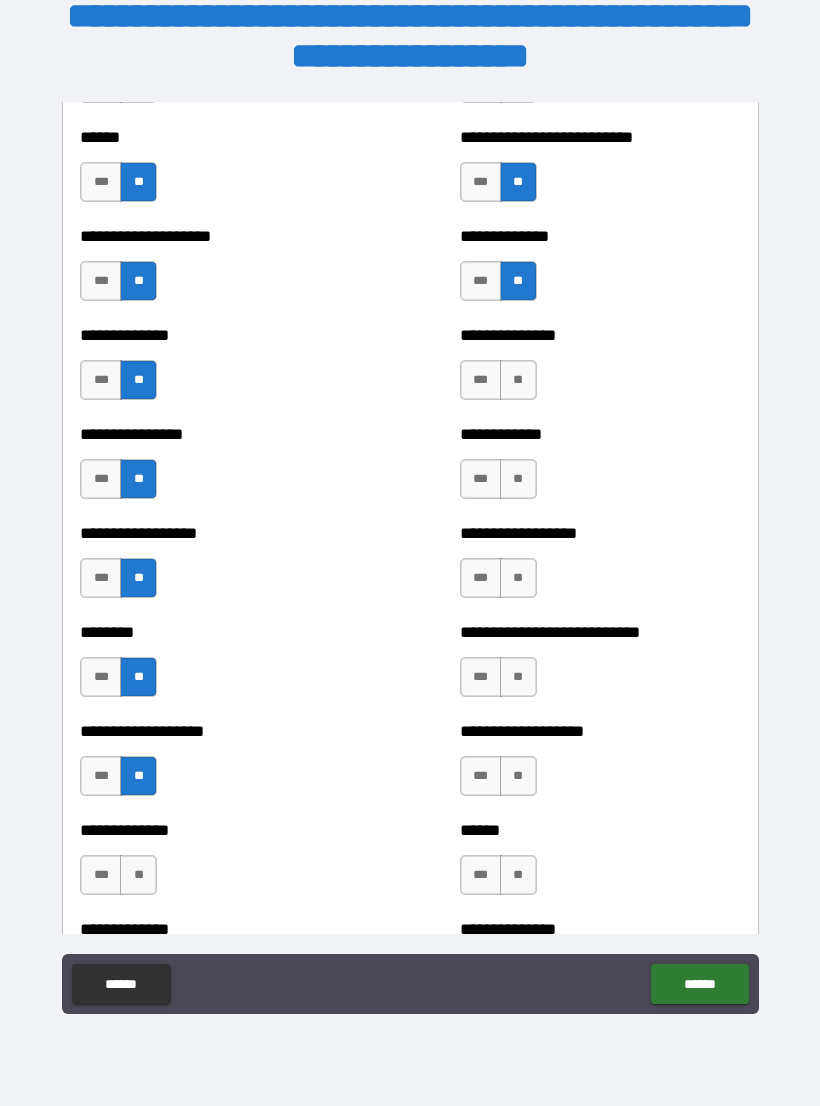 click on "**" at bounding box center (138, 875) 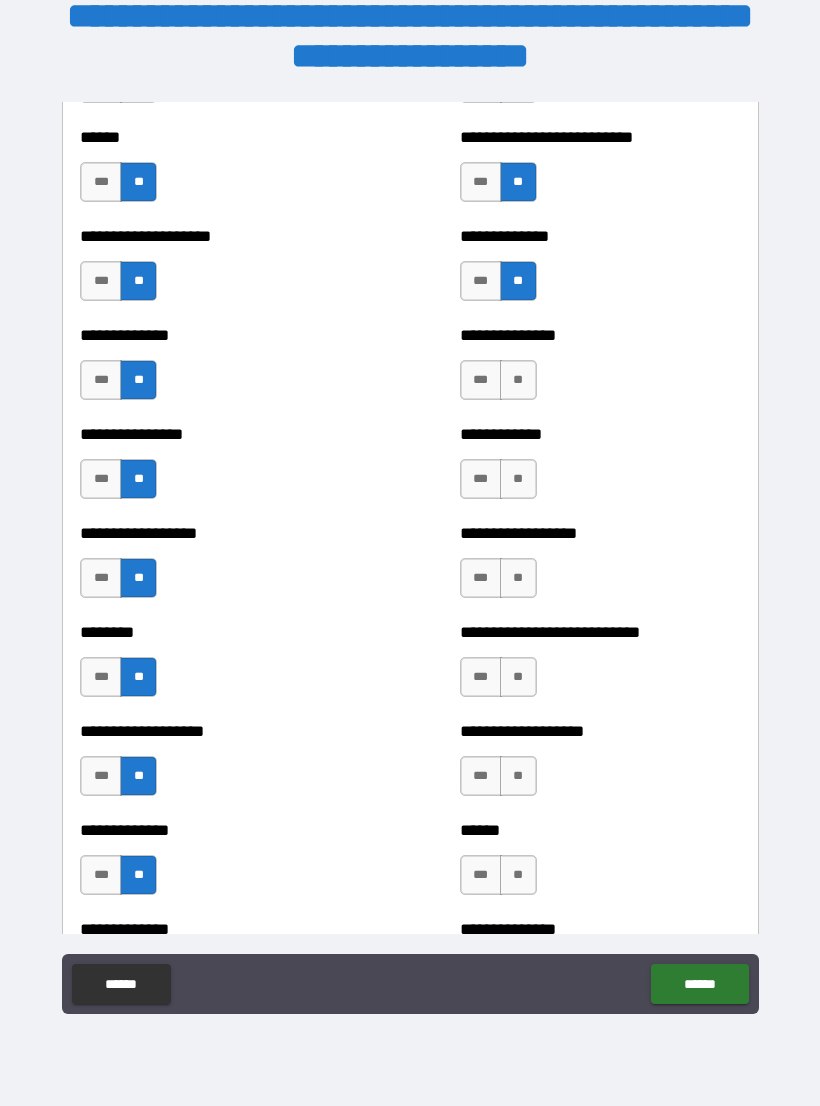 click on "**" at bounding box center (518, 875) 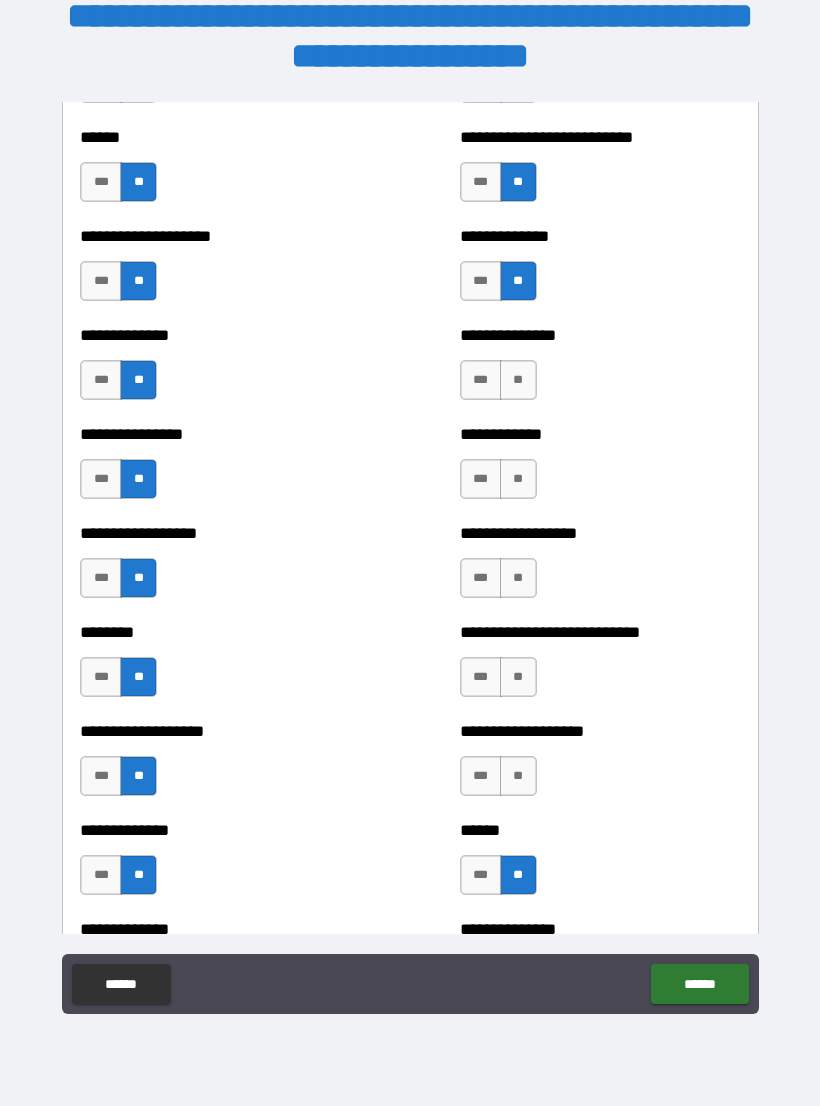 click on "**" at bounding box center (518, 776) 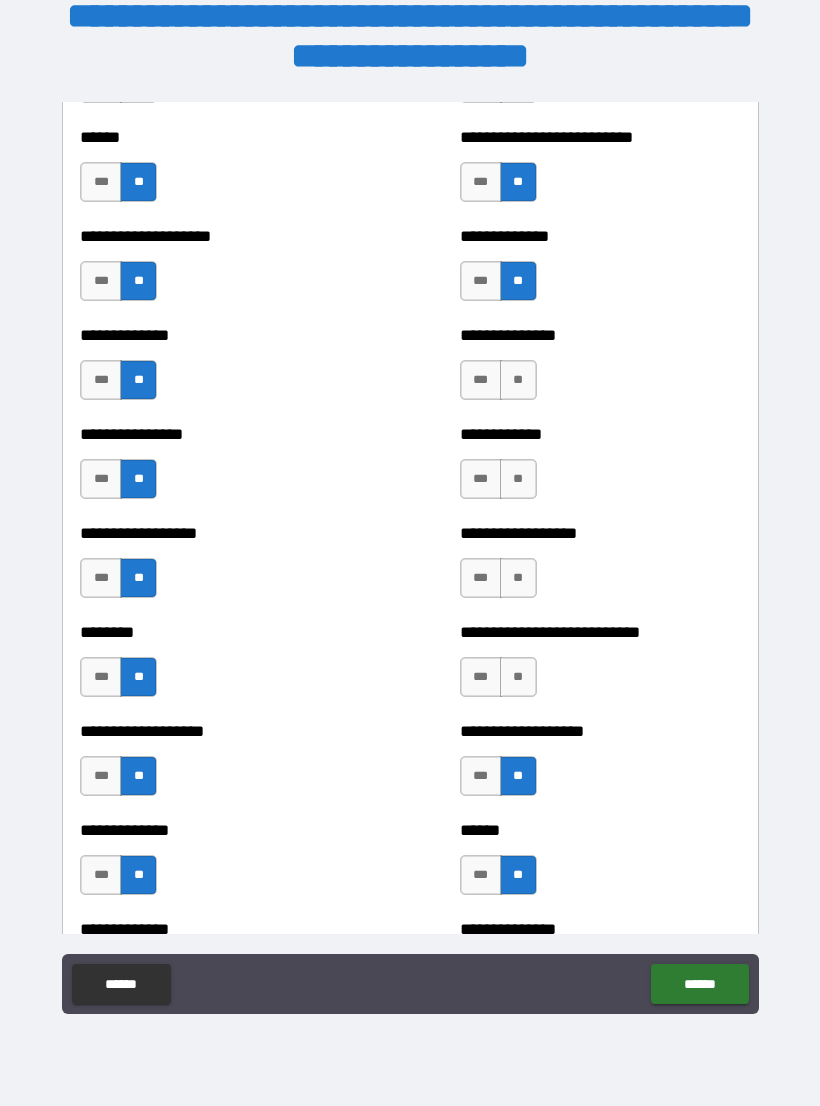 click on "**" at bounding box center (518, 677) 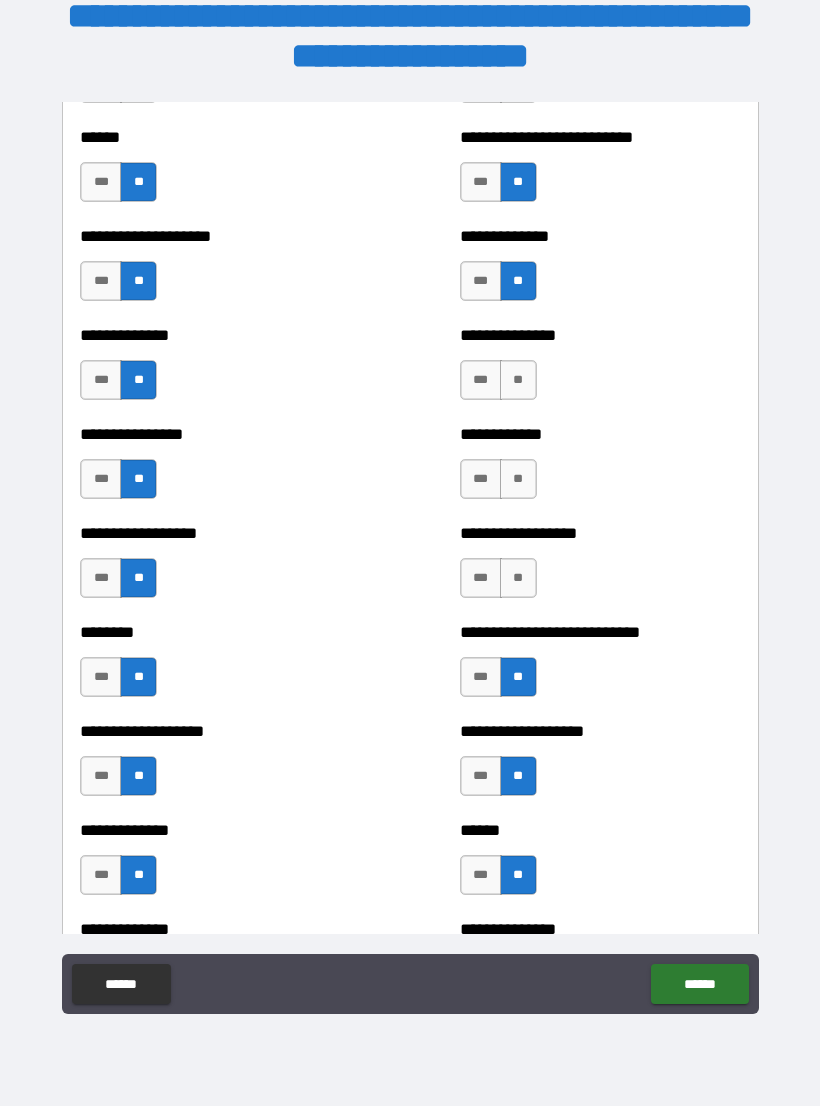 click on "**" at bounding box center [518, 578] 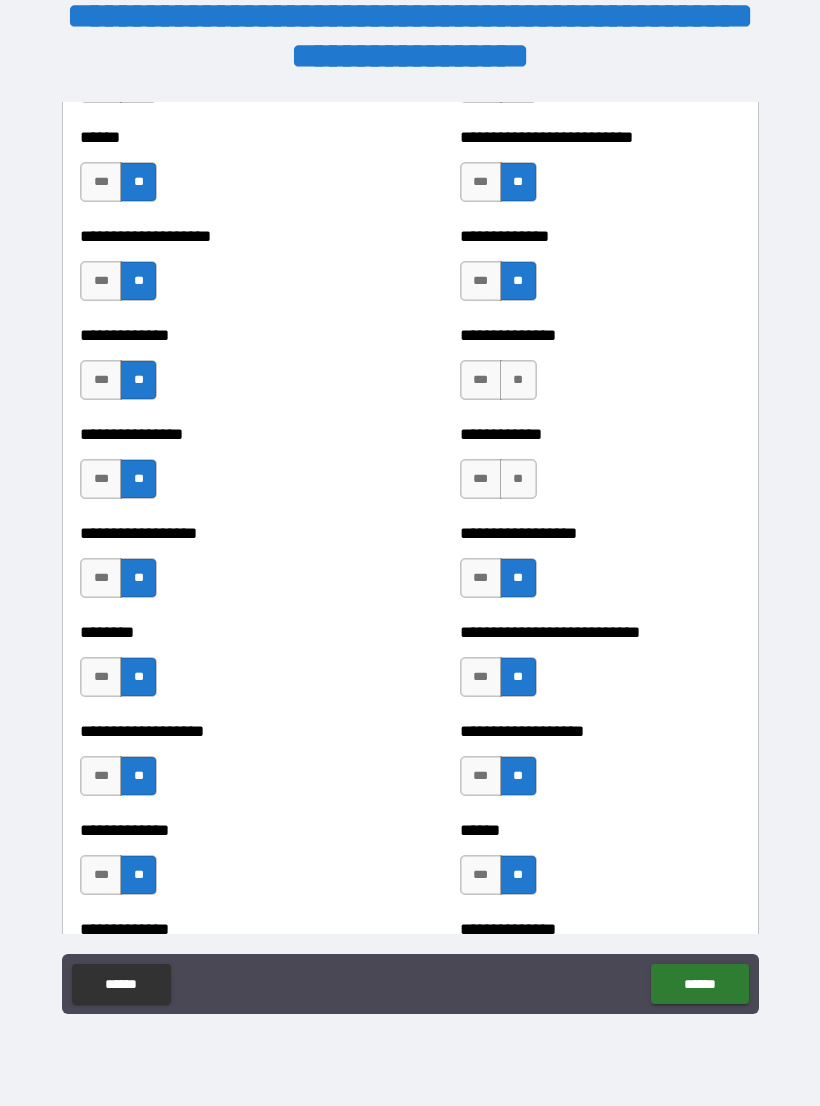 click on "**" at bounding box center [518, 479] 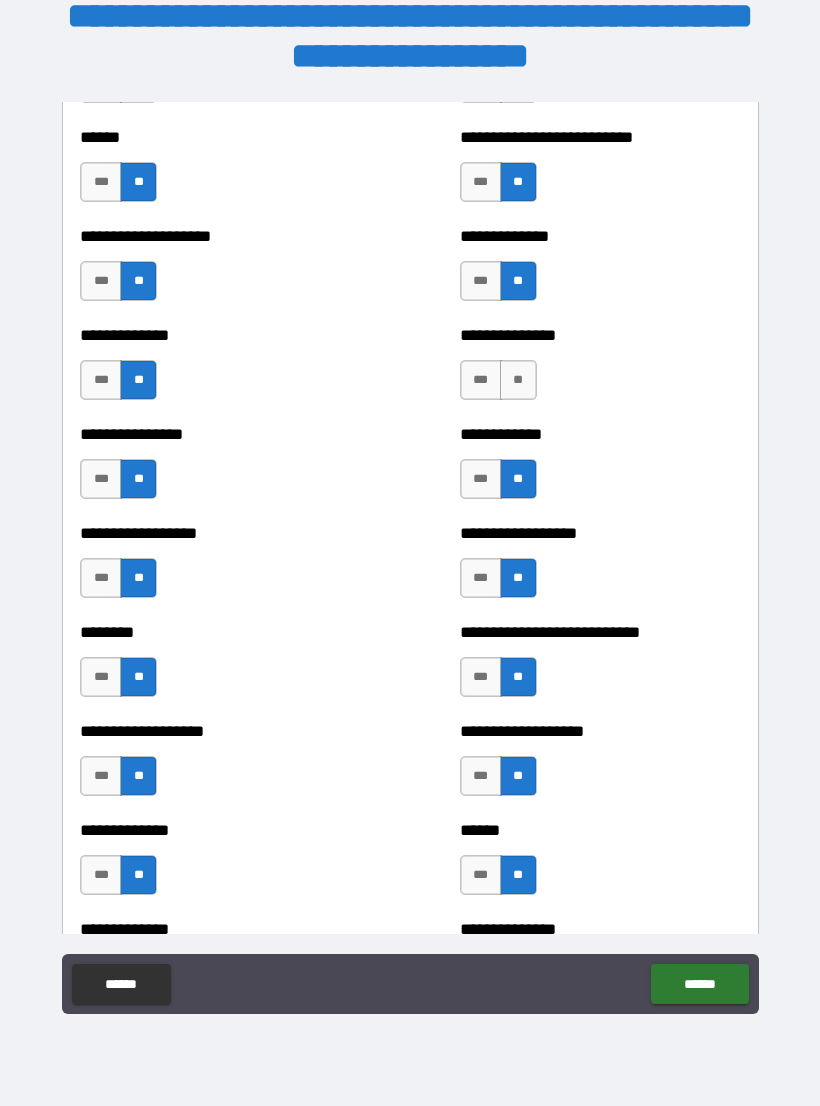 click on "**" at bounding box center (518, 380) 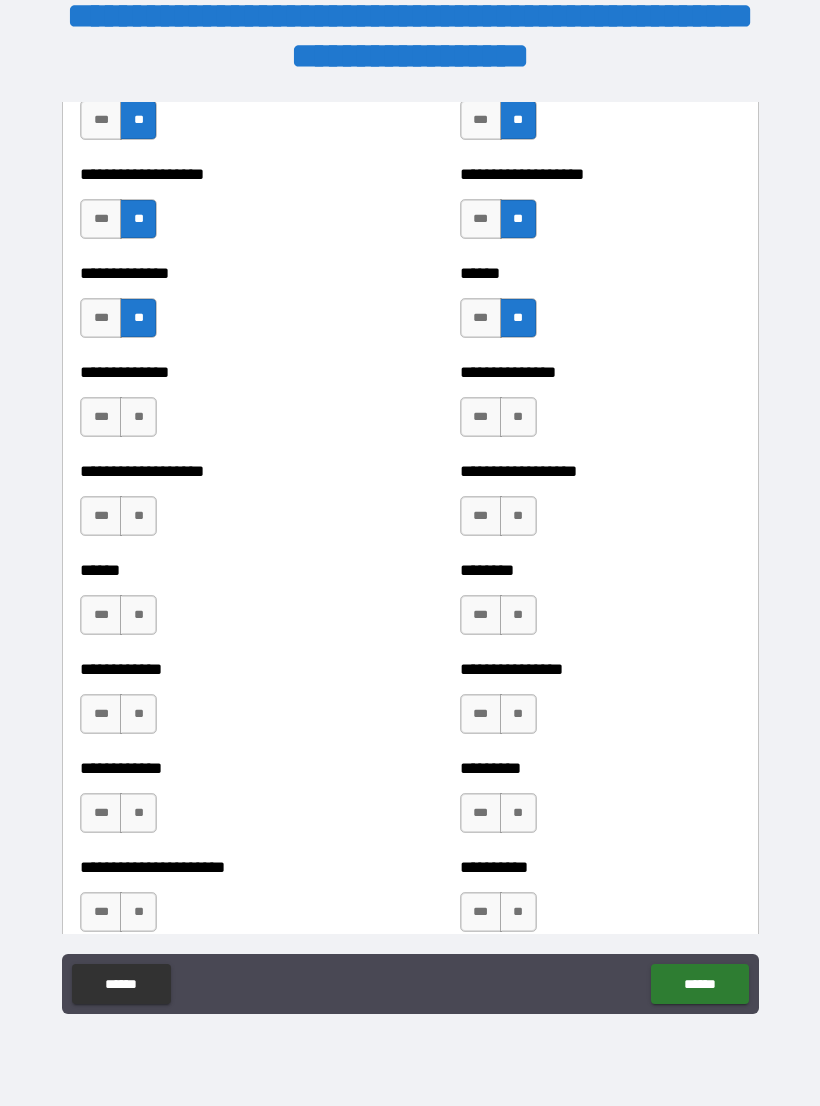 scroll, scrollTop: 4680, scrollLeft: 0, axis: vertical 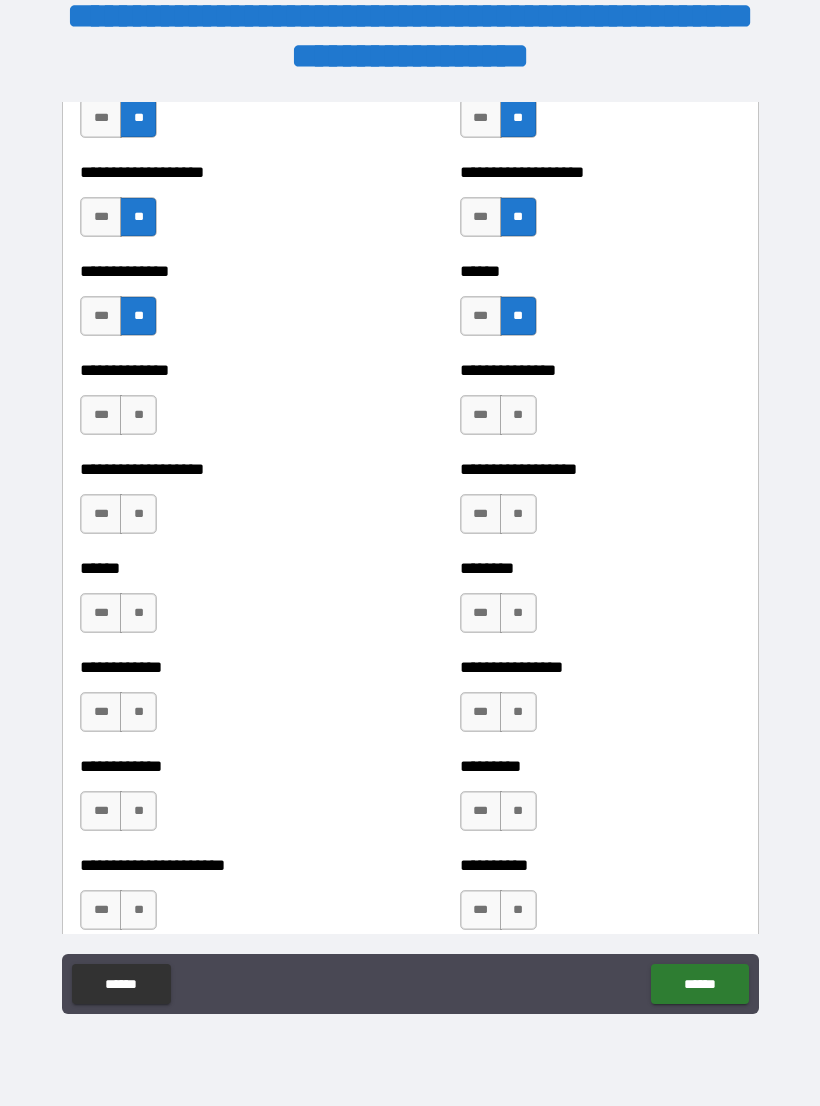 click on "**" at bounding box center (138, 415) 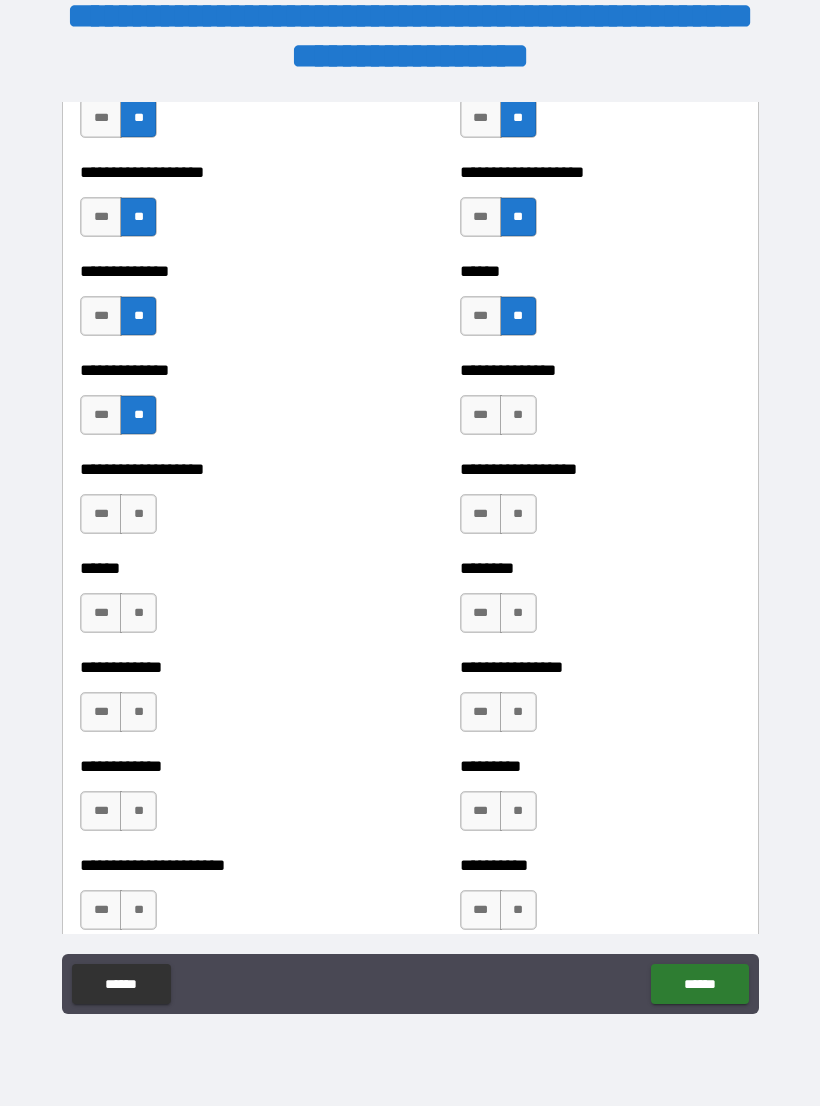 click on "**" at bounding box center (138, 514) 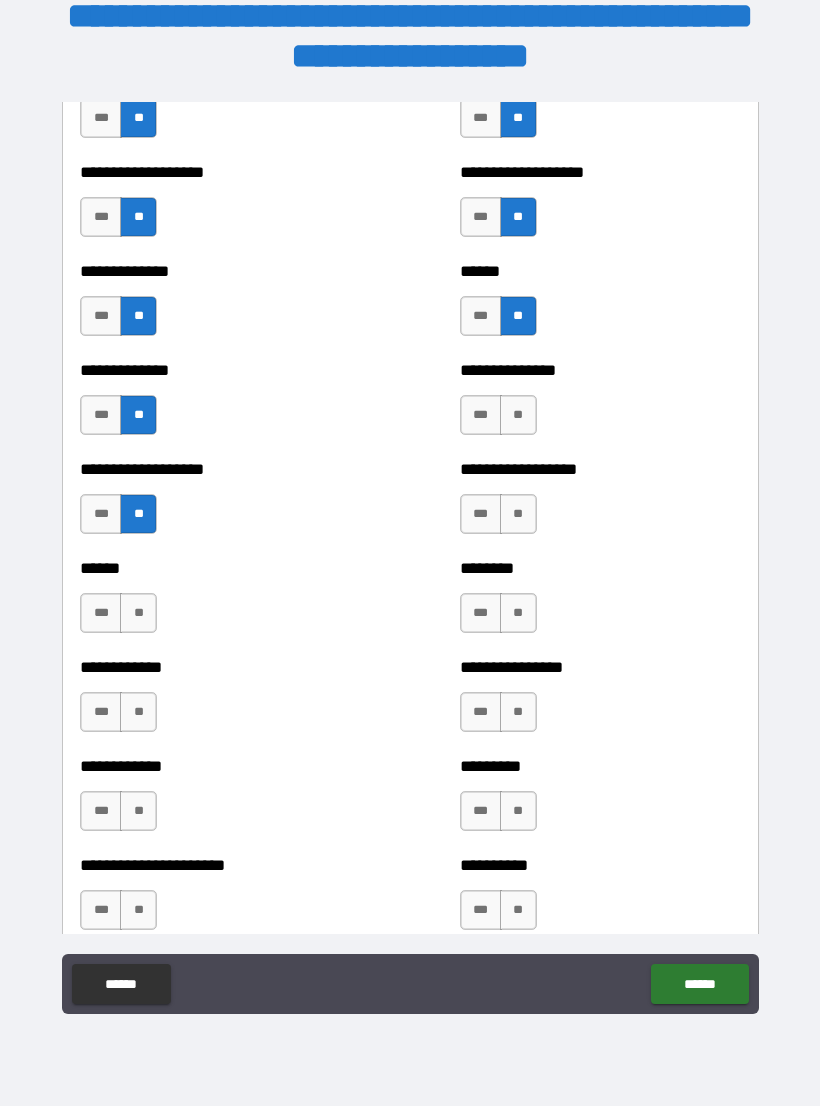 click on "**" at bounding box center [138, 613] 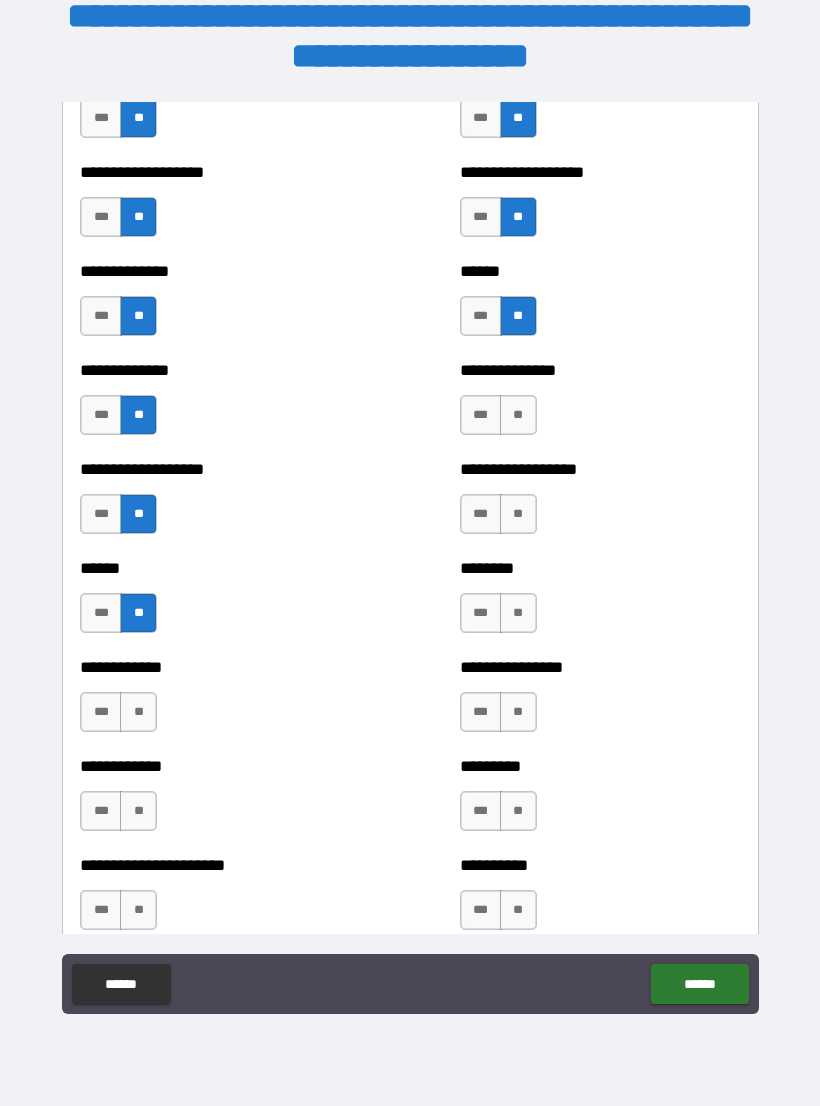 click on "**" at bounding box center [138, 712] 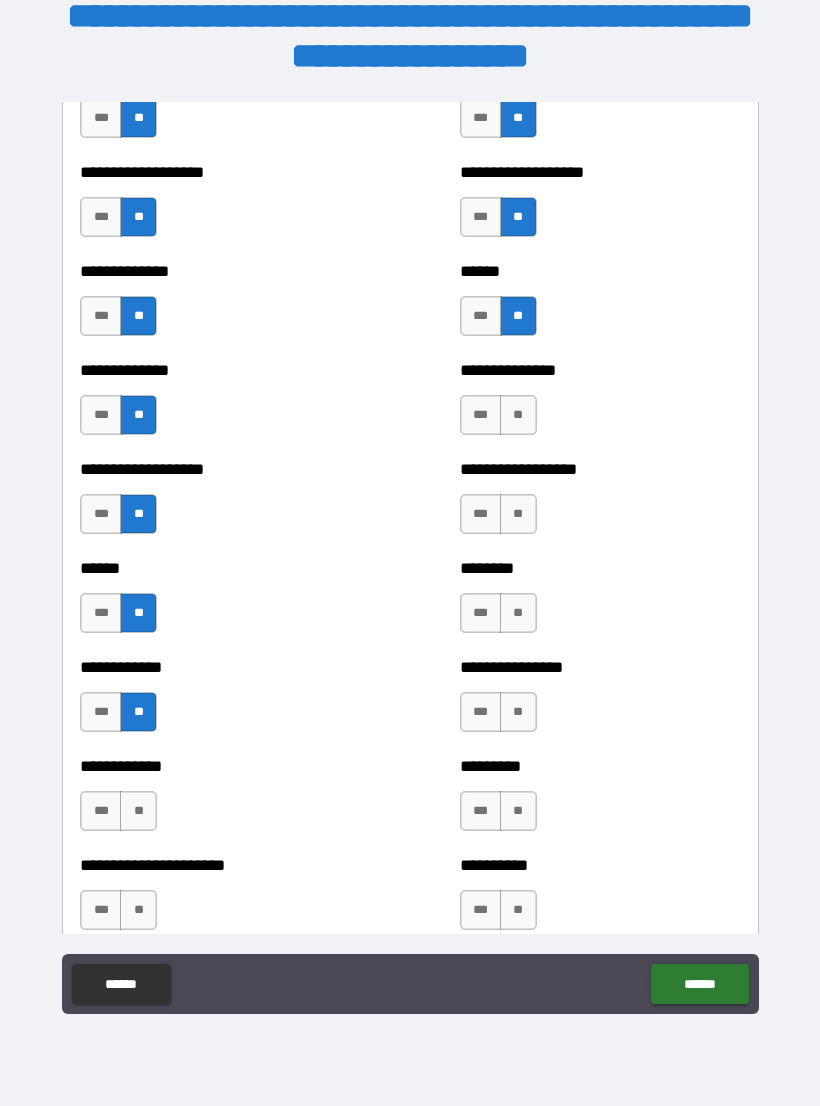 click on "**" at bounding box center (138, 811) 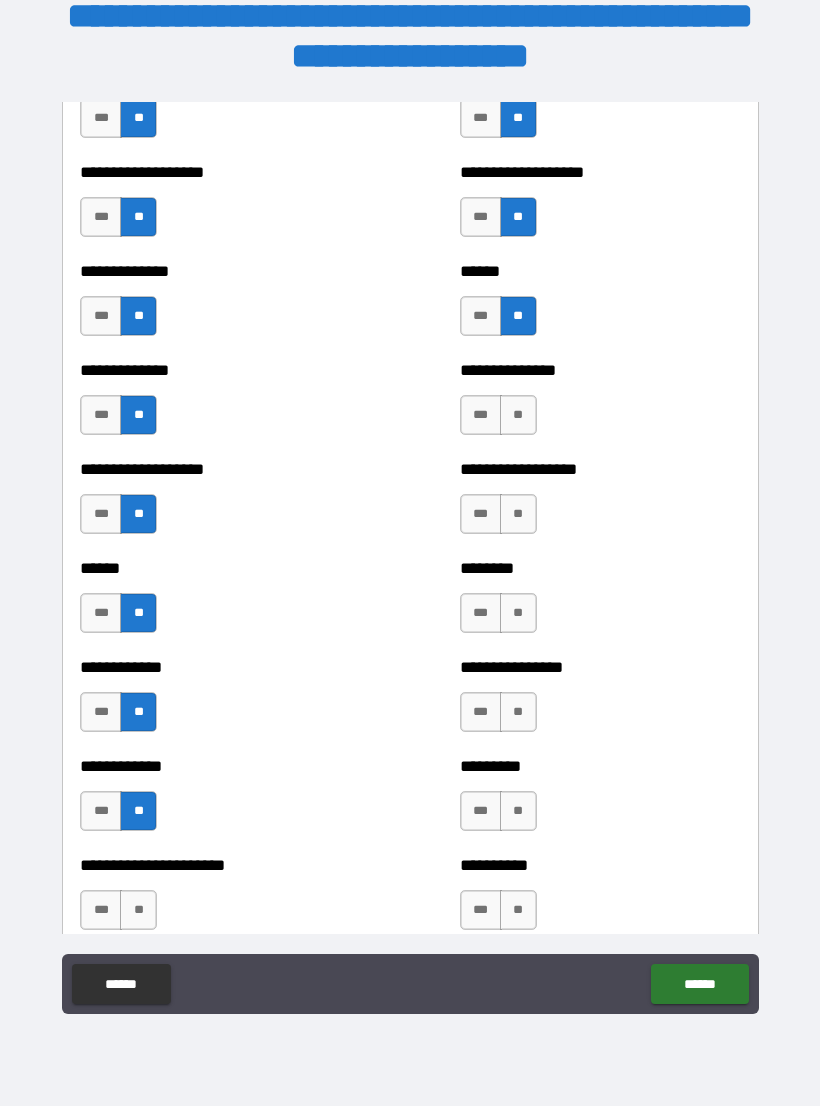 click on "**" at bounding box center (138, 910) 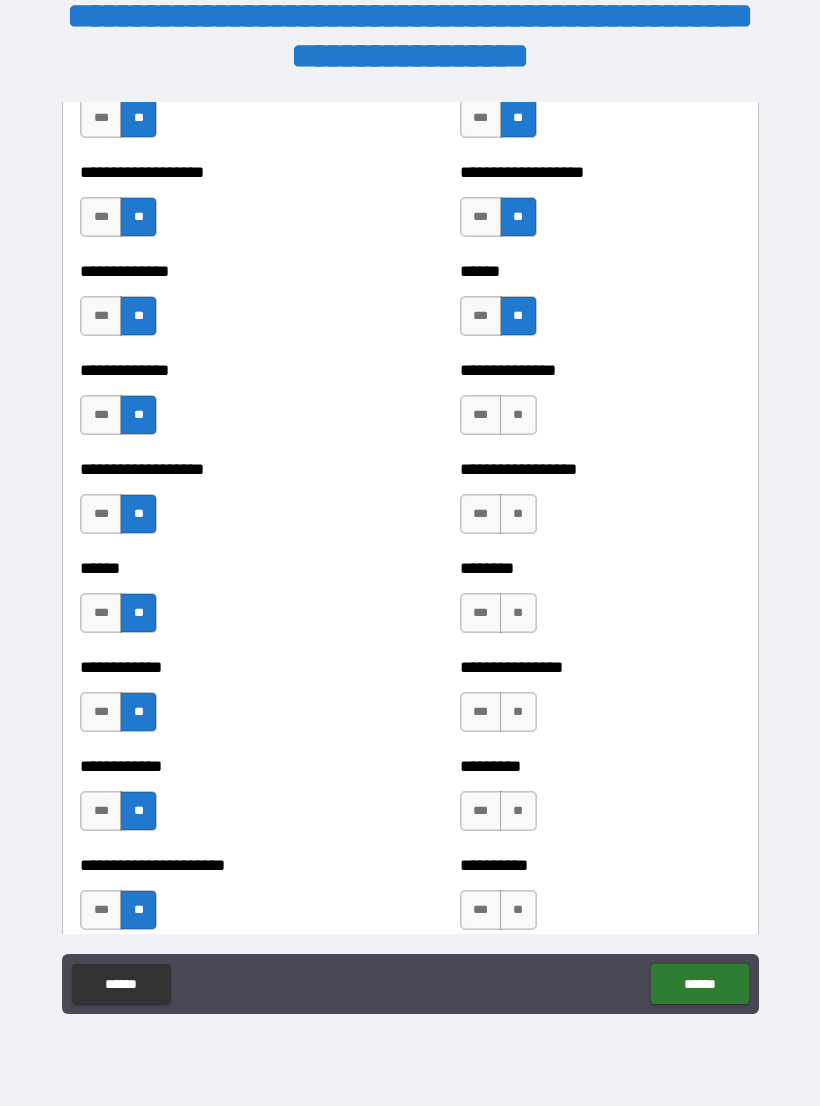 click on "**" at bounding box center (518, 910) 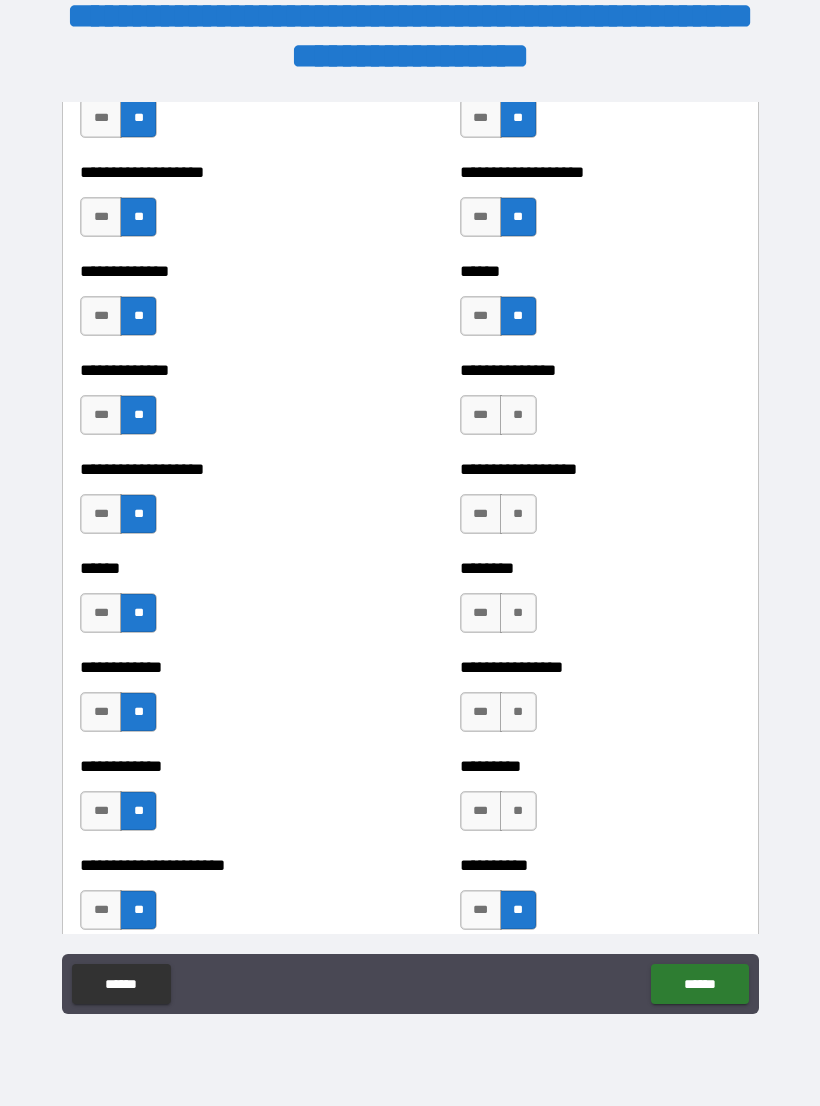 click on "**" at bounding box center [518, 811] 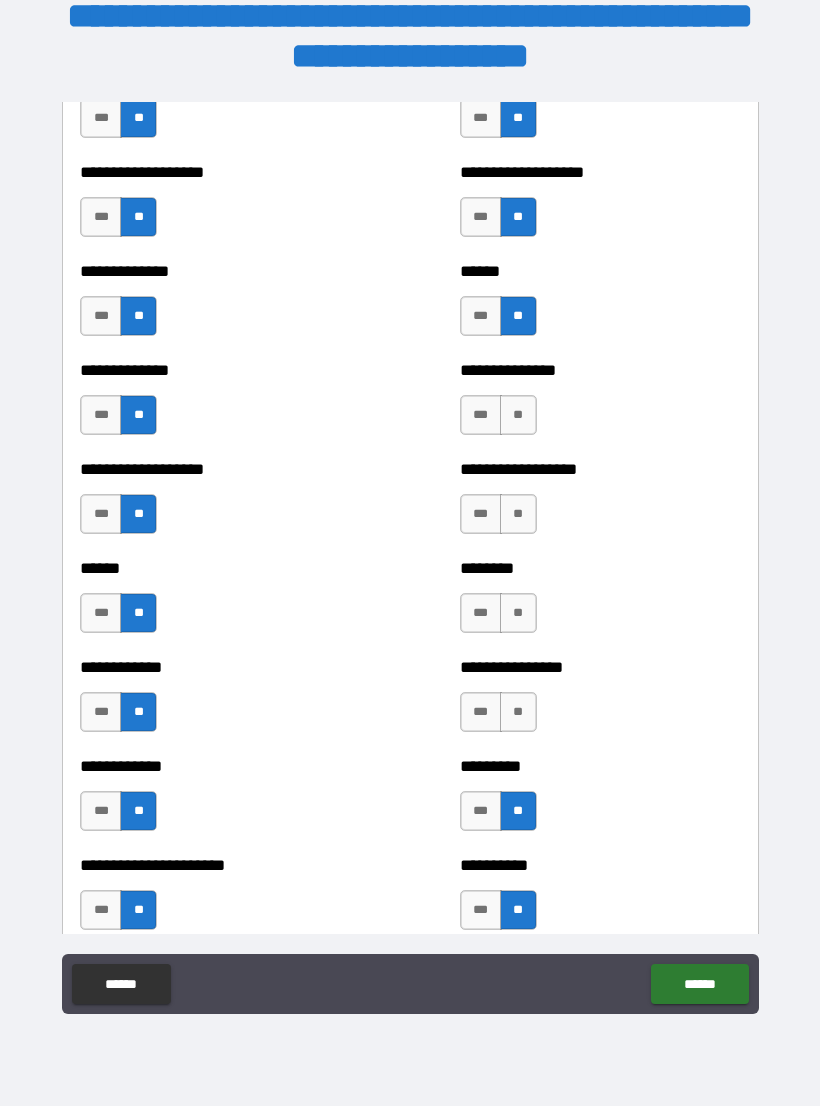 click on "**" at bounding box center [518, 712] 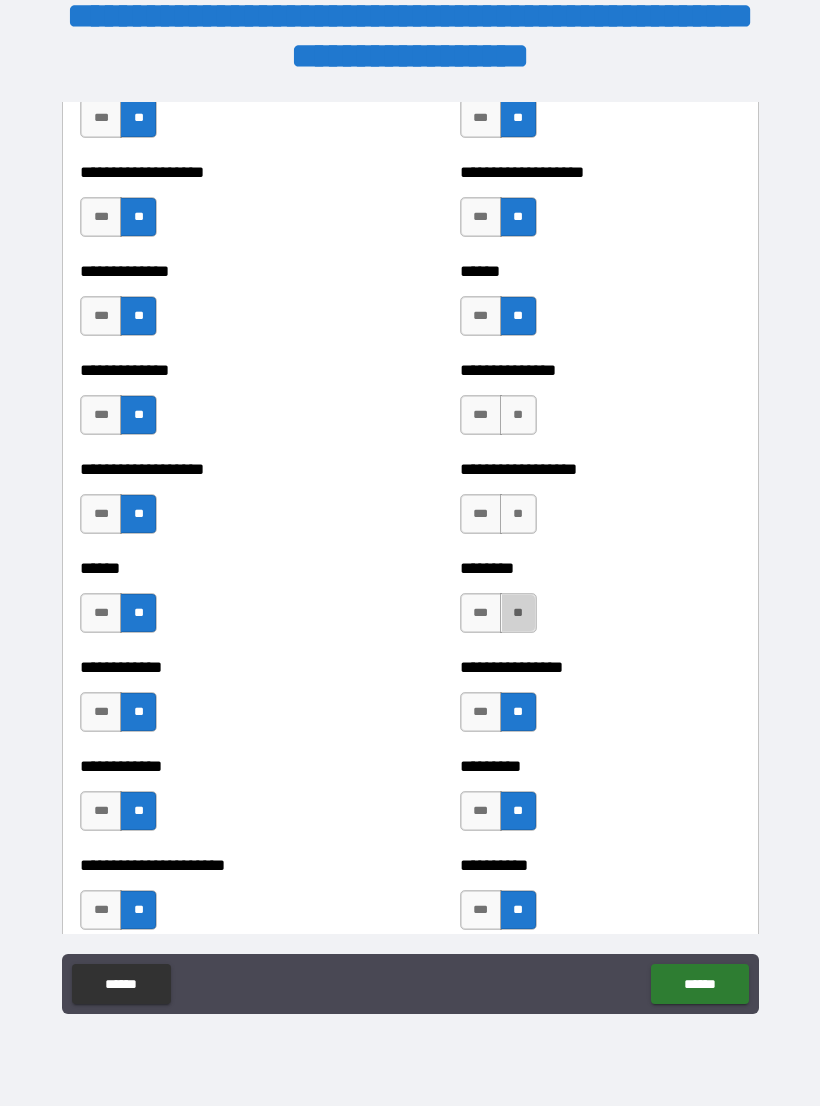 click on "**" at bounding box center [518, 613] 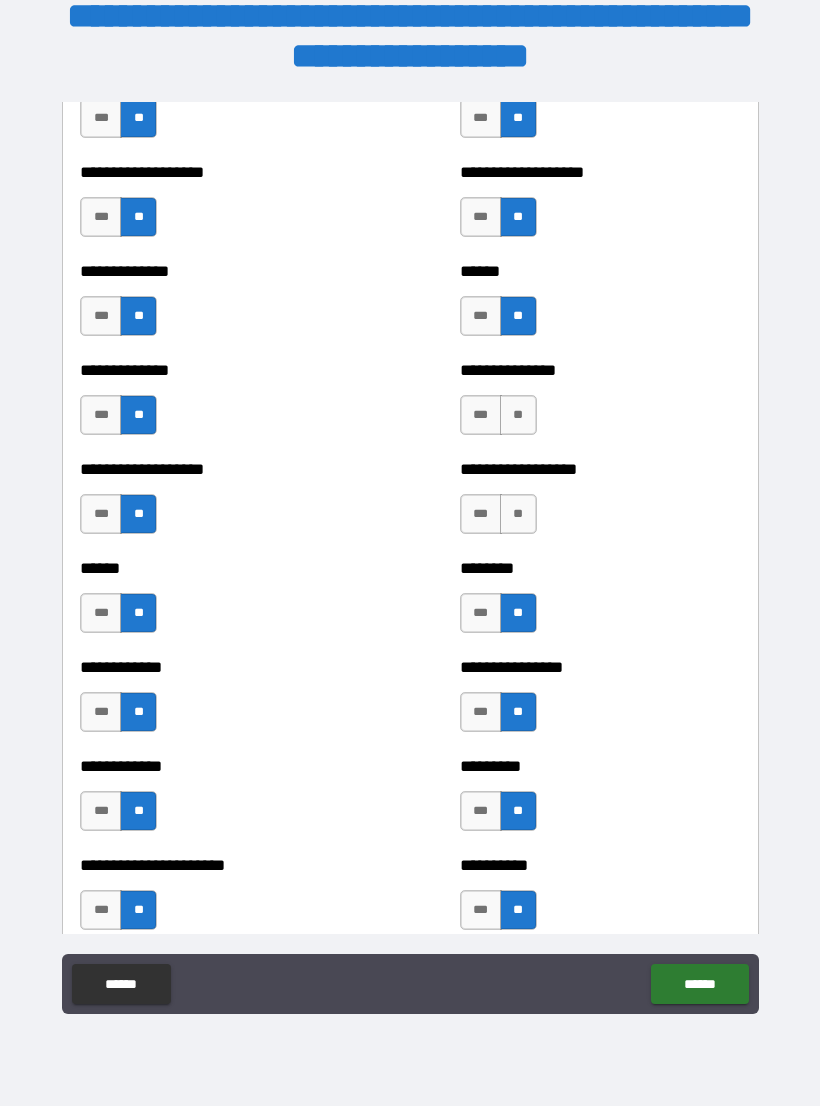 click on "**" at bounding box center [518, 514] 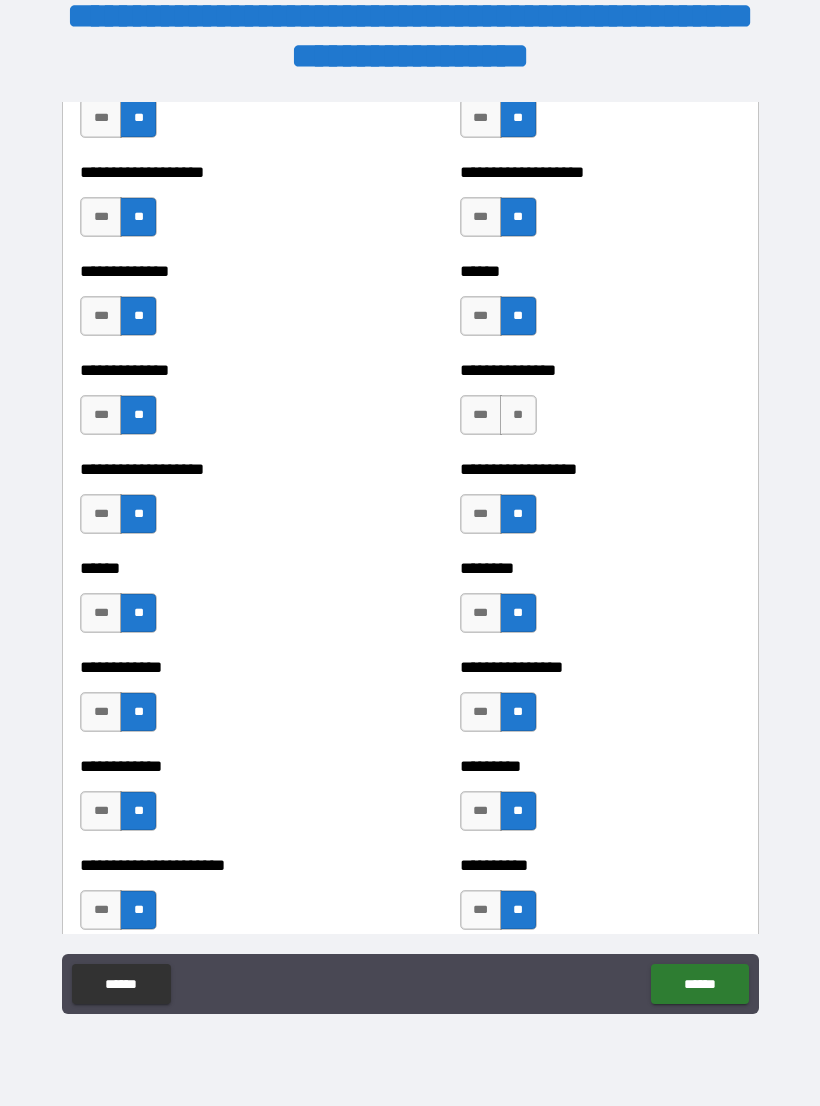 click on "**" at bounding box center [518, 415] 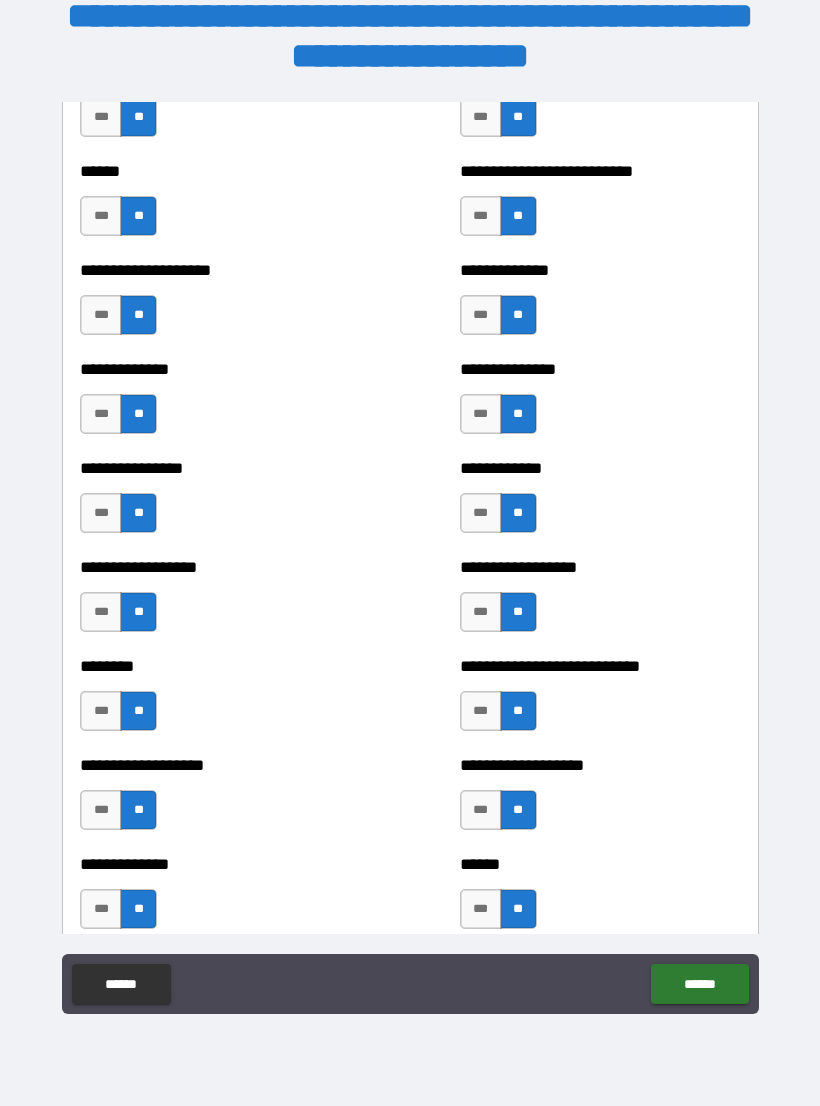 scroll, scrollTop: 4089, scrollLeft: 0, axis: vertical 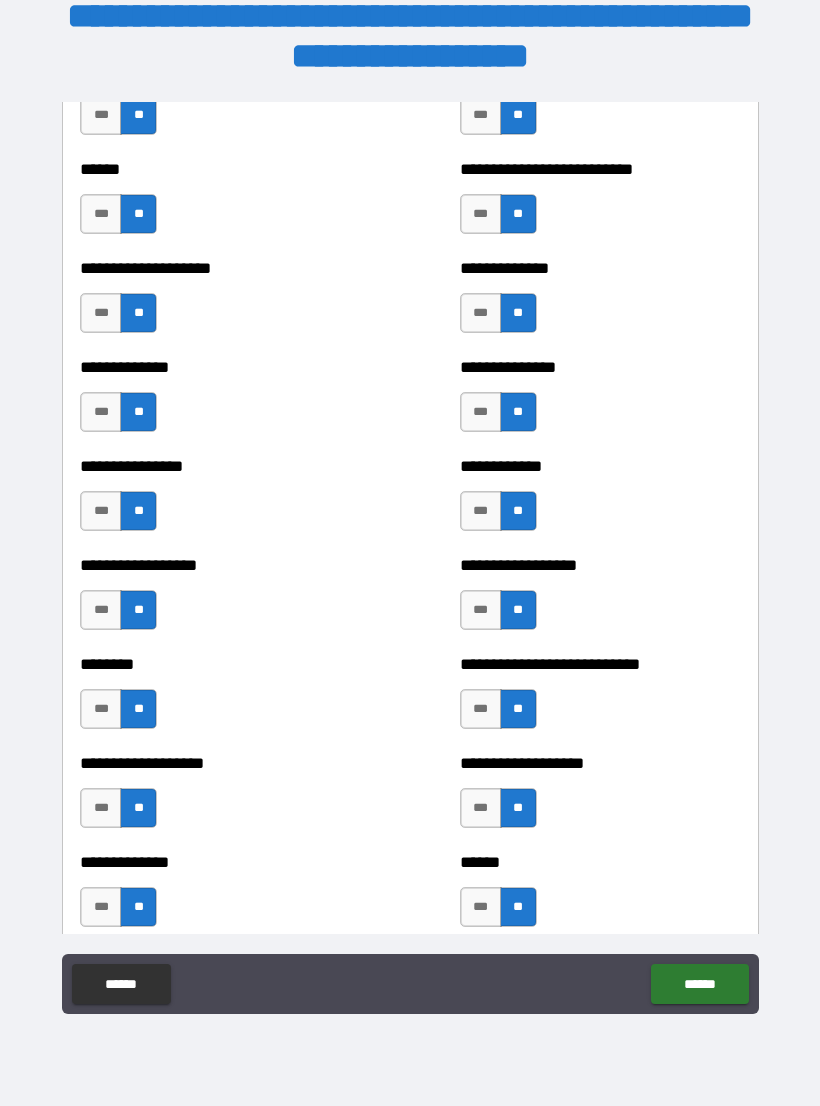 click on "***" at bounding box center (101, 412) 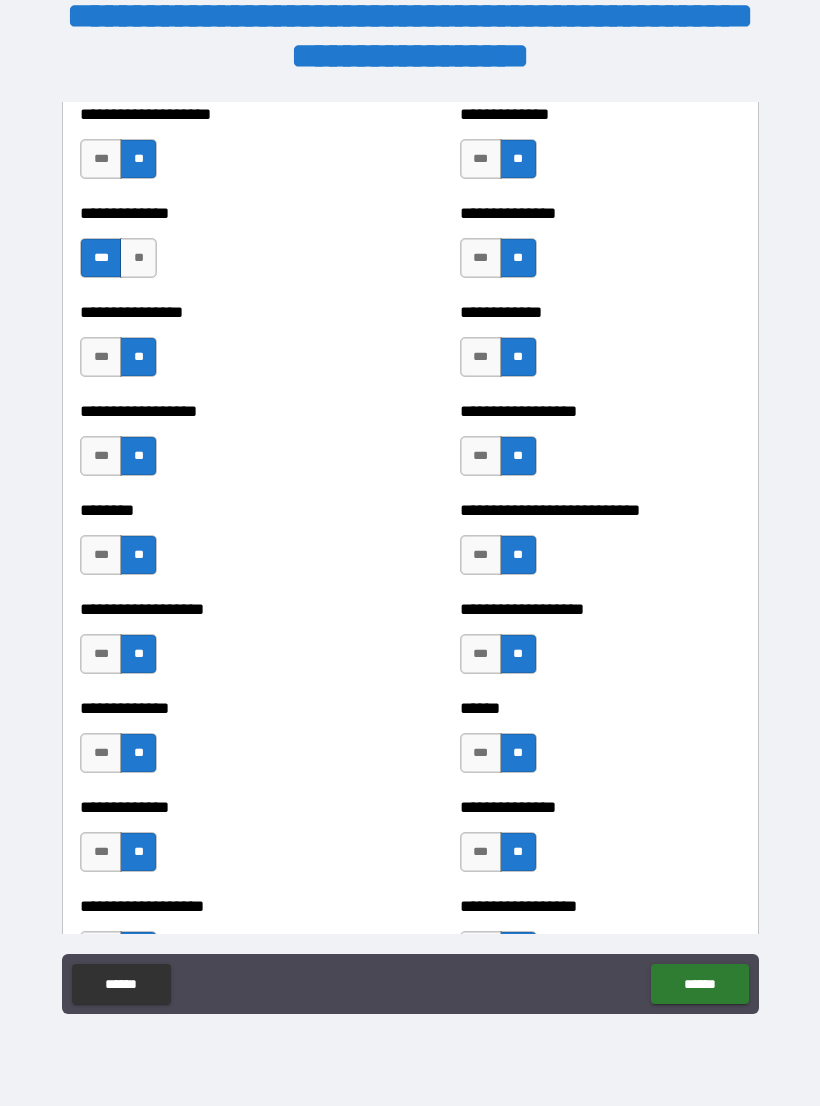 scroll, scrollTop: 4259, scrollLeft: 0, axis: vertical 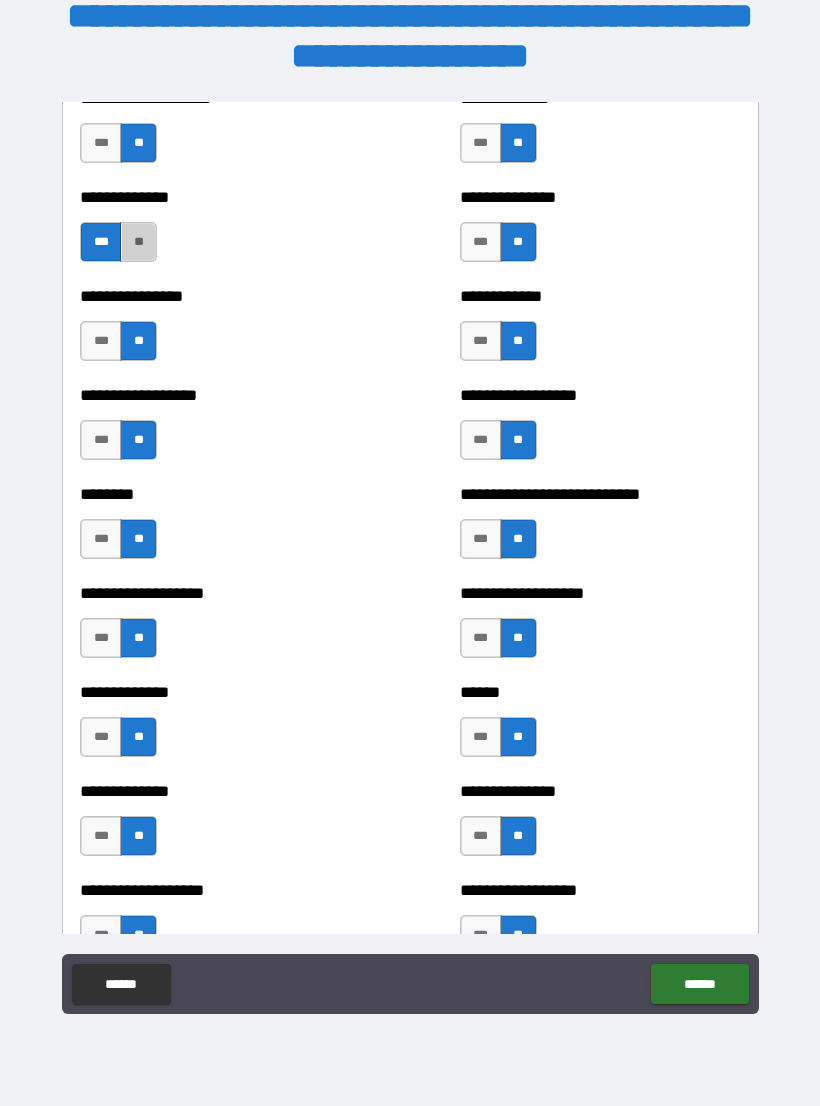 click on "**" at bounding box center [138, 242] 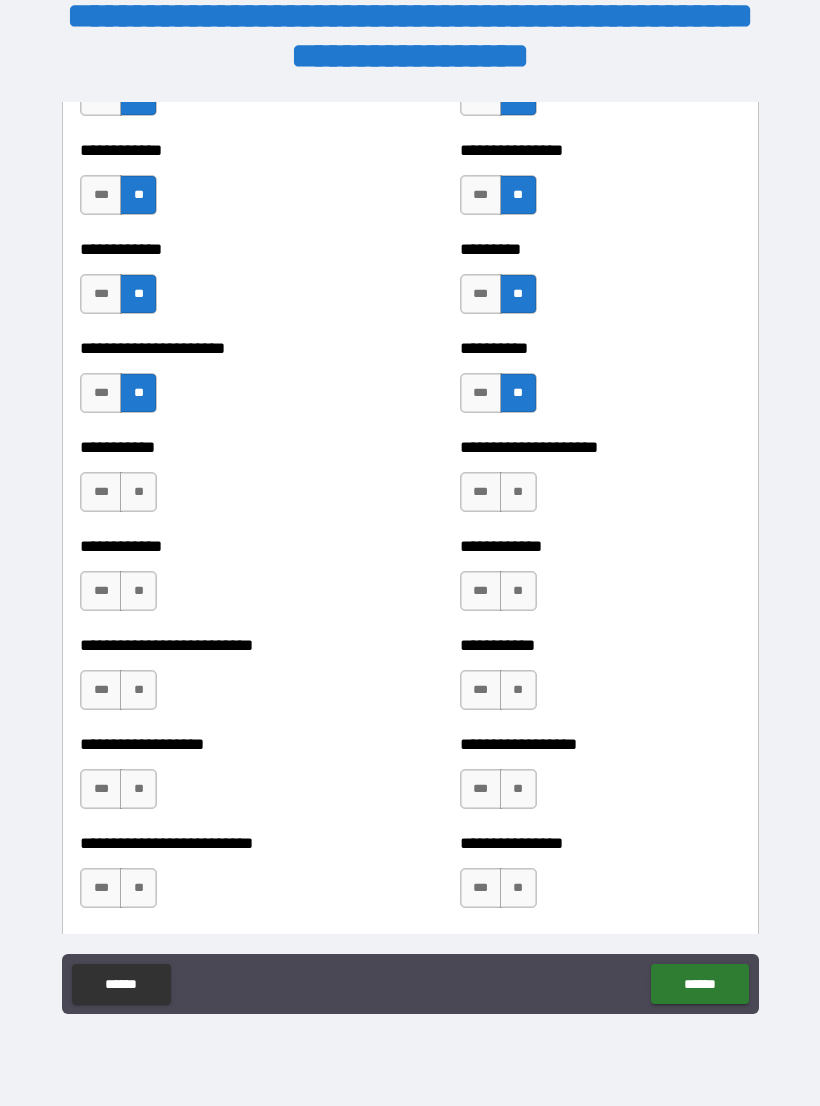 scroll, scrollTop: 5199, scrollLeft: 0, axis: vertical 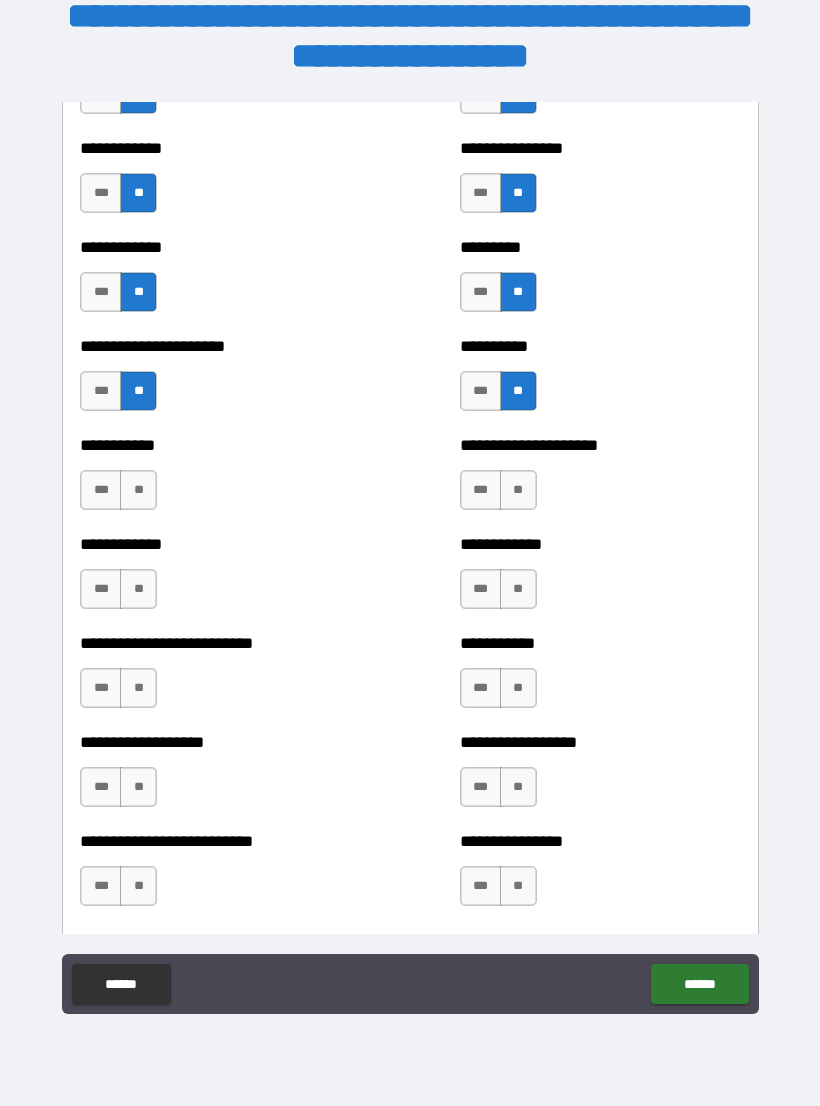 click on "**" at bounding box center (138, 490) 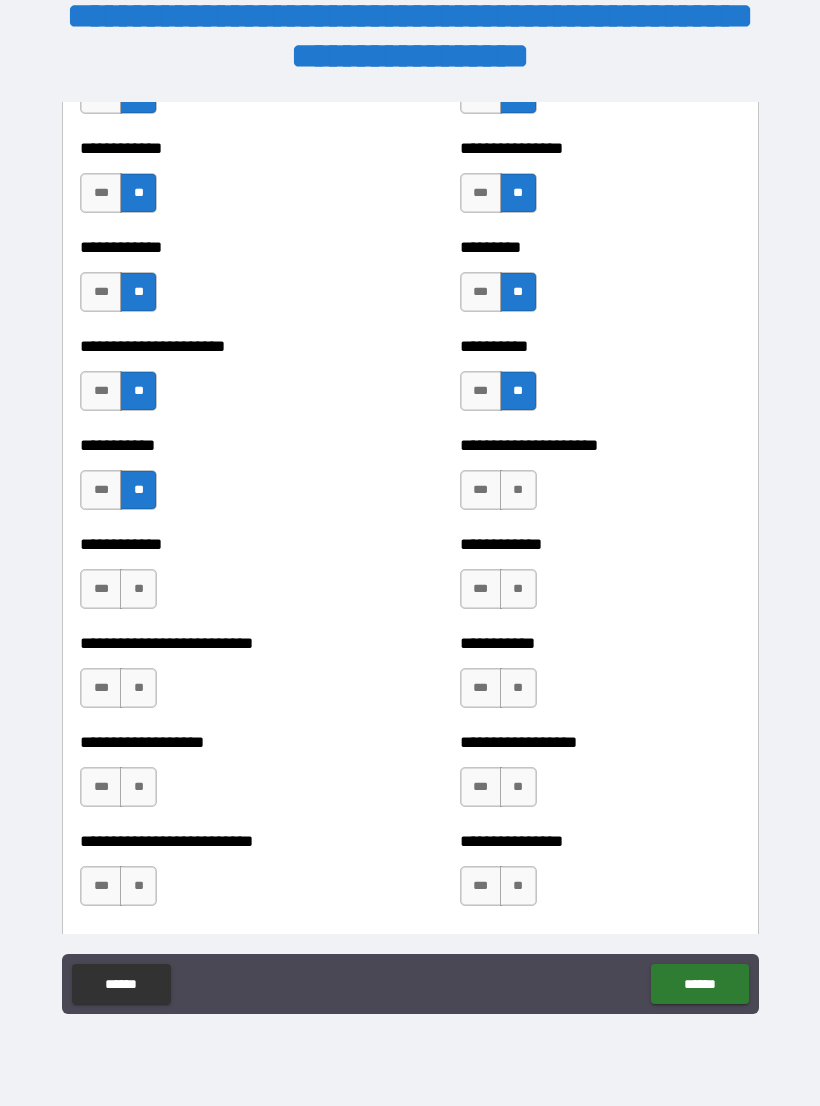 click on "**" at bounding box center (138, 589) 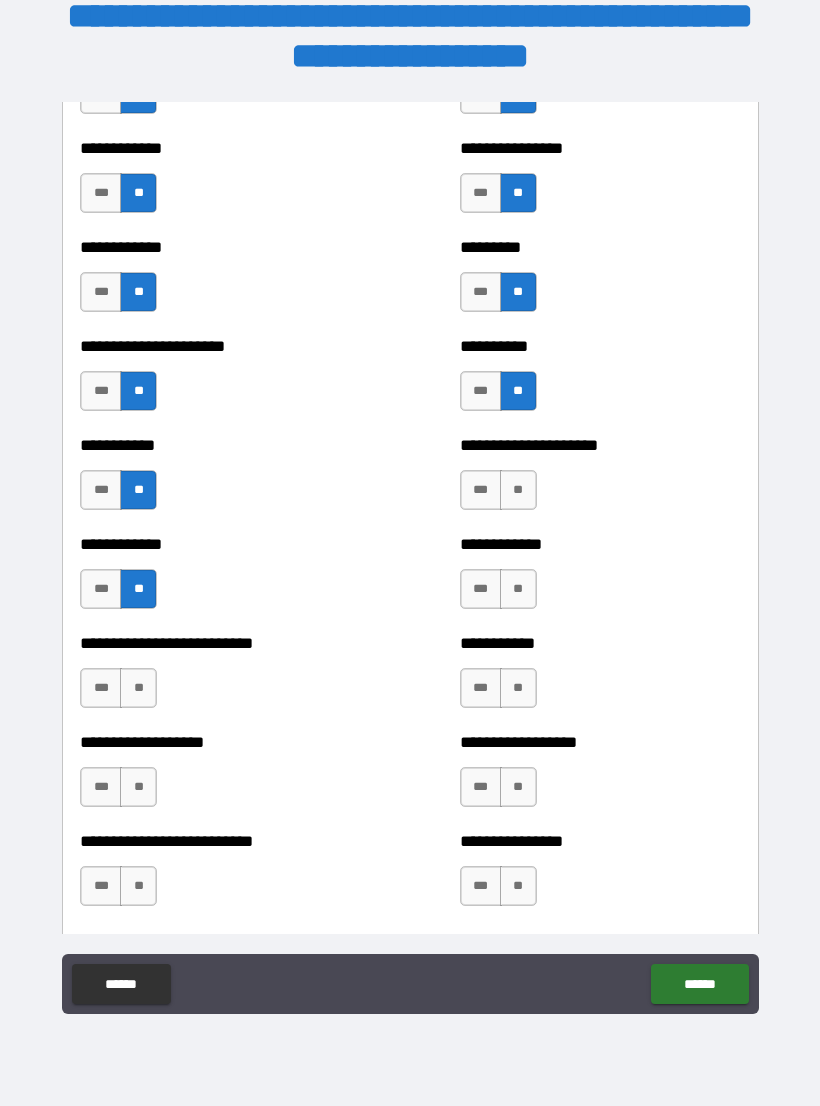 click on "**" at bounding box center [138, 688] 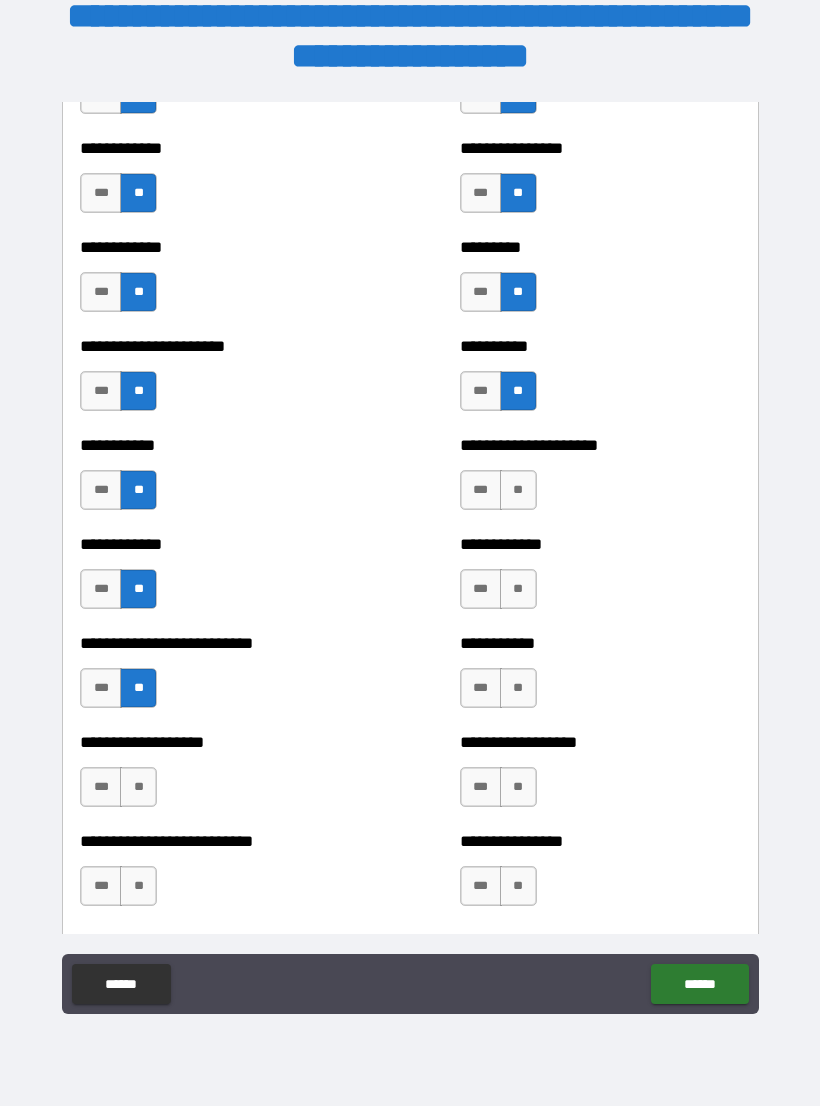 click on "**" at bounding box center (138, 787) 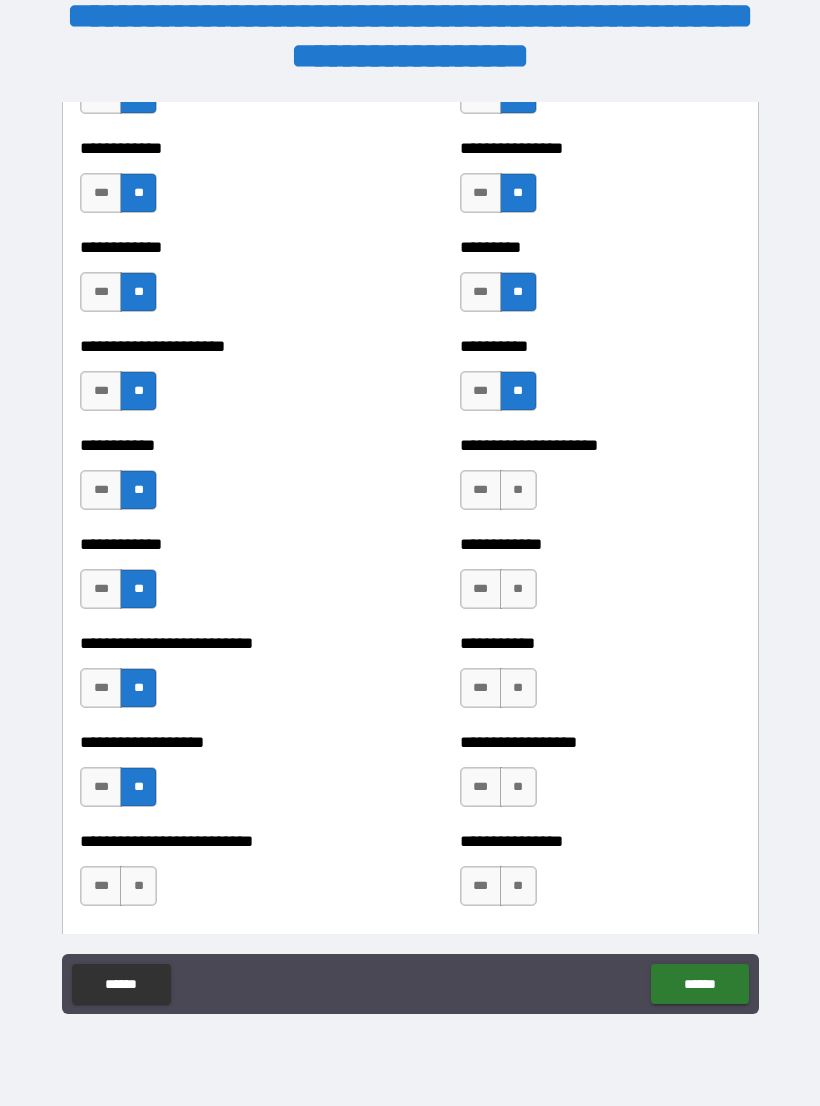 click on "**" at bounding box center [138, 886] 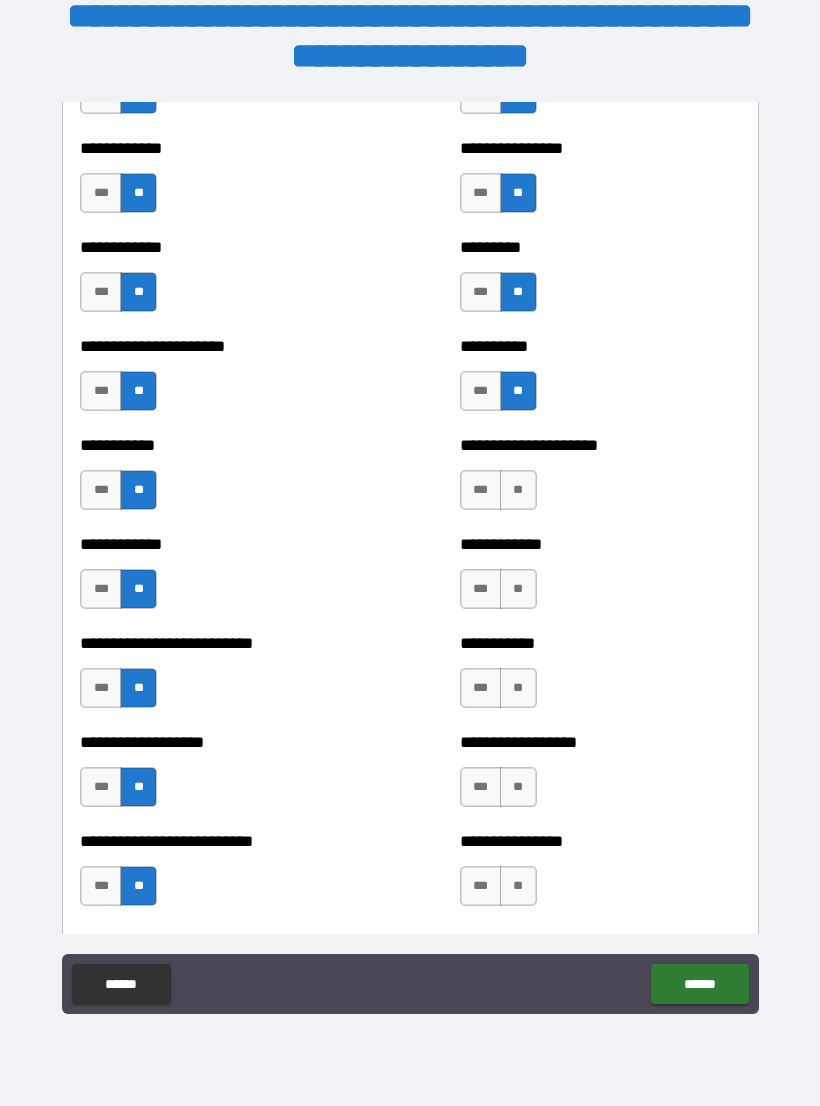 click on "**" at bounding box center (518, 490) 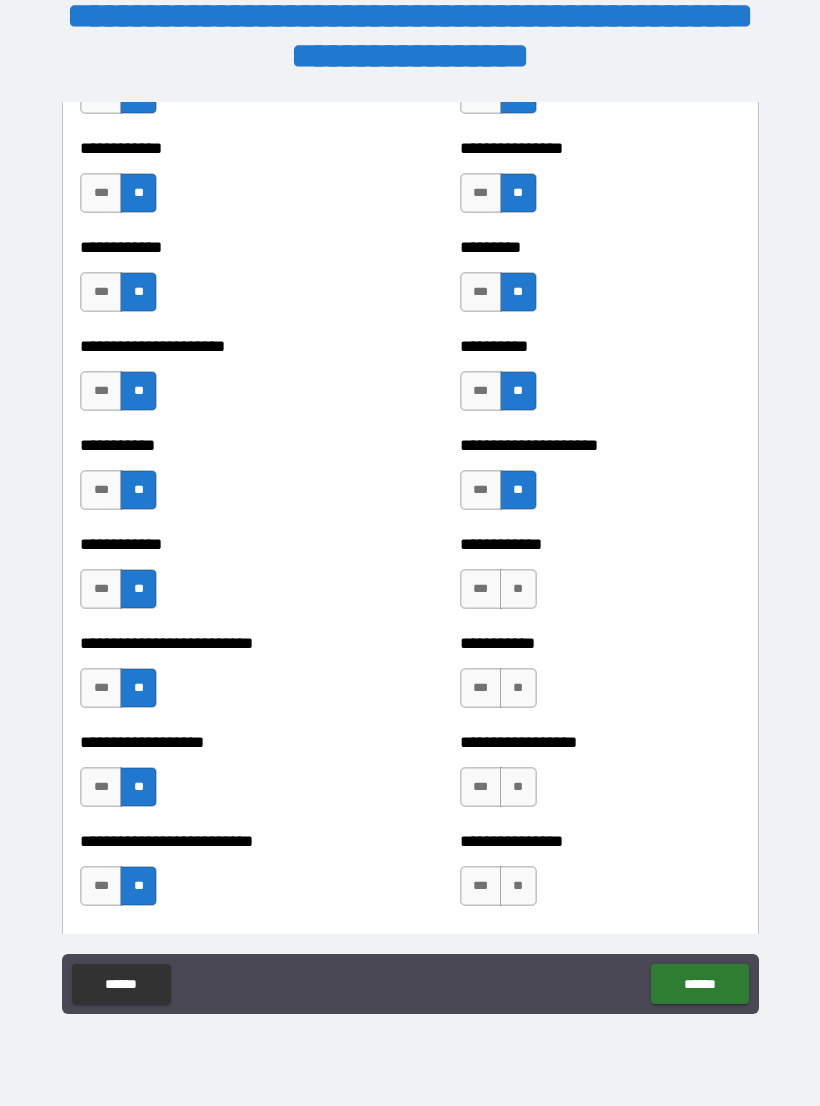 click on "**" at bounding box center [518, 589] 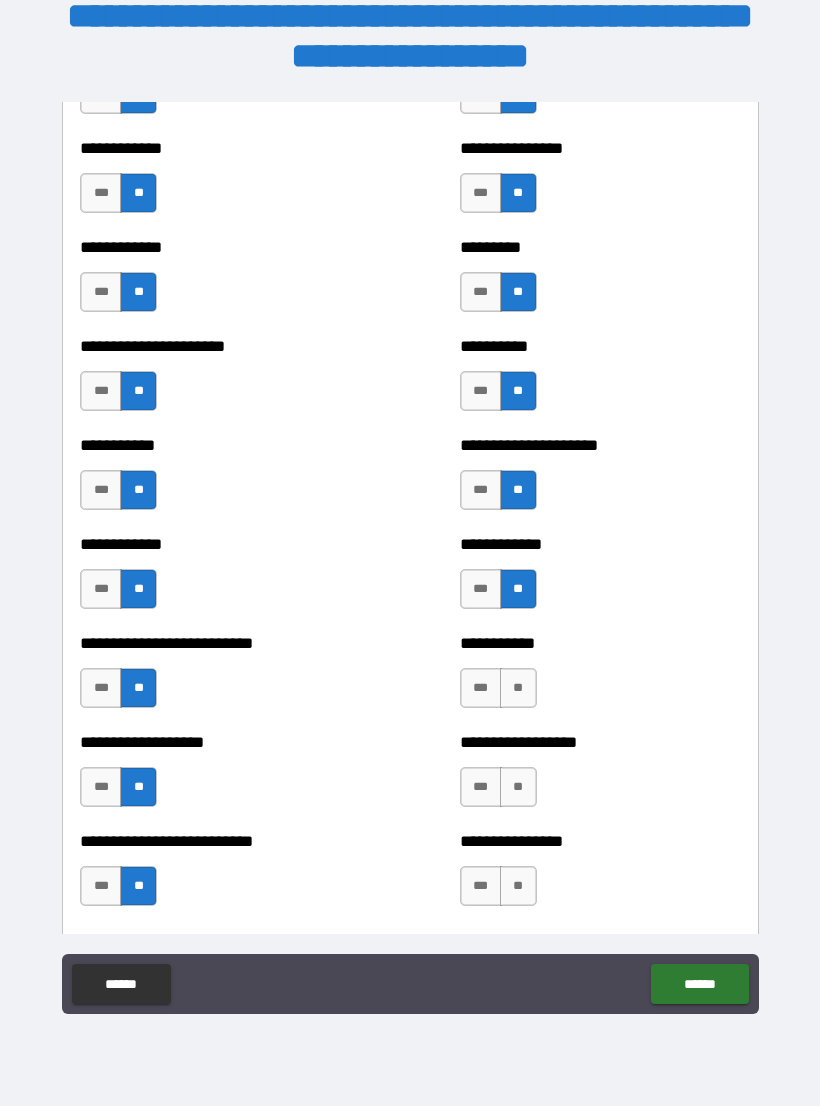 click on "**" at bounding box center (518, 688) 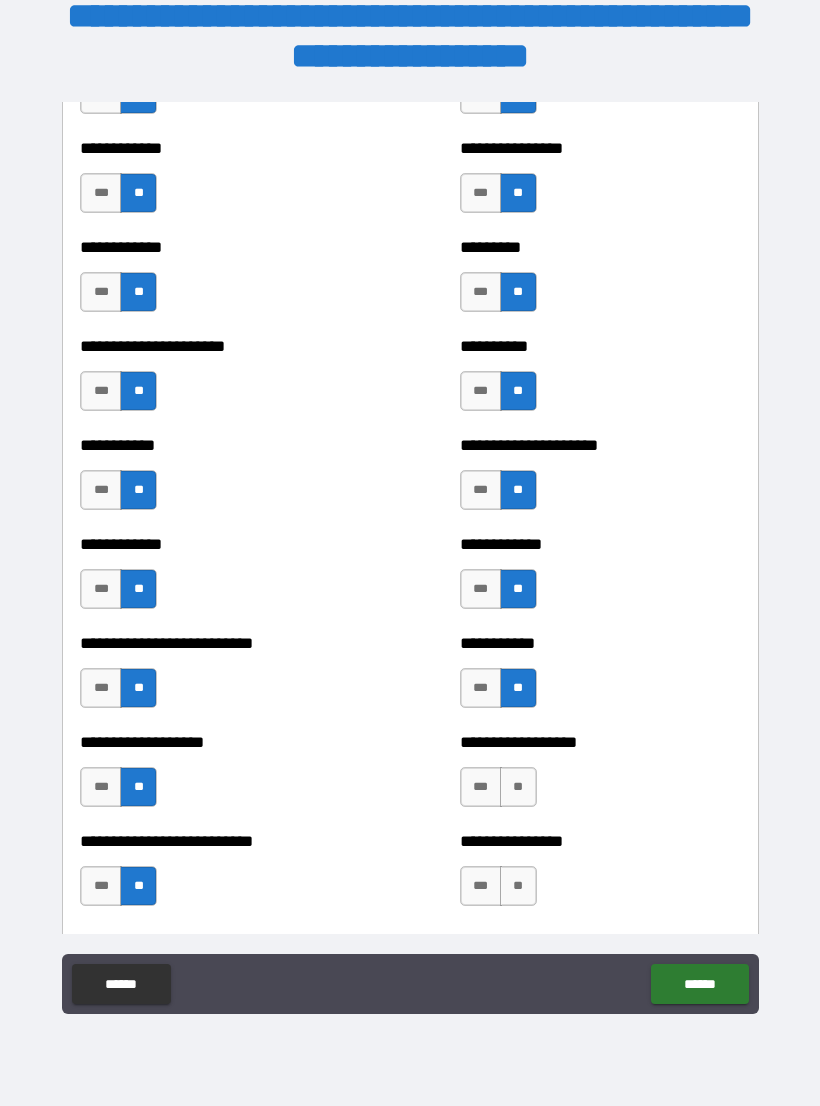 click on "**" at bounding box center [518, 787] 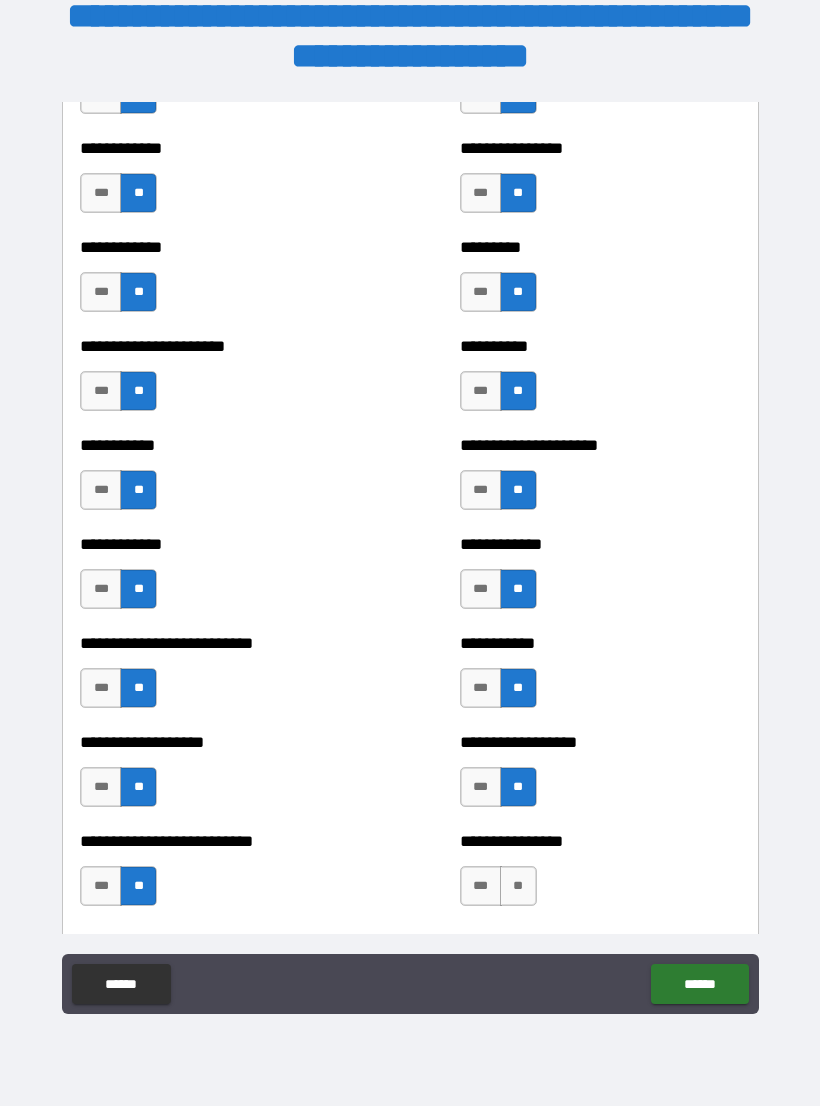 click on "**" at bounding box center [518, 886] 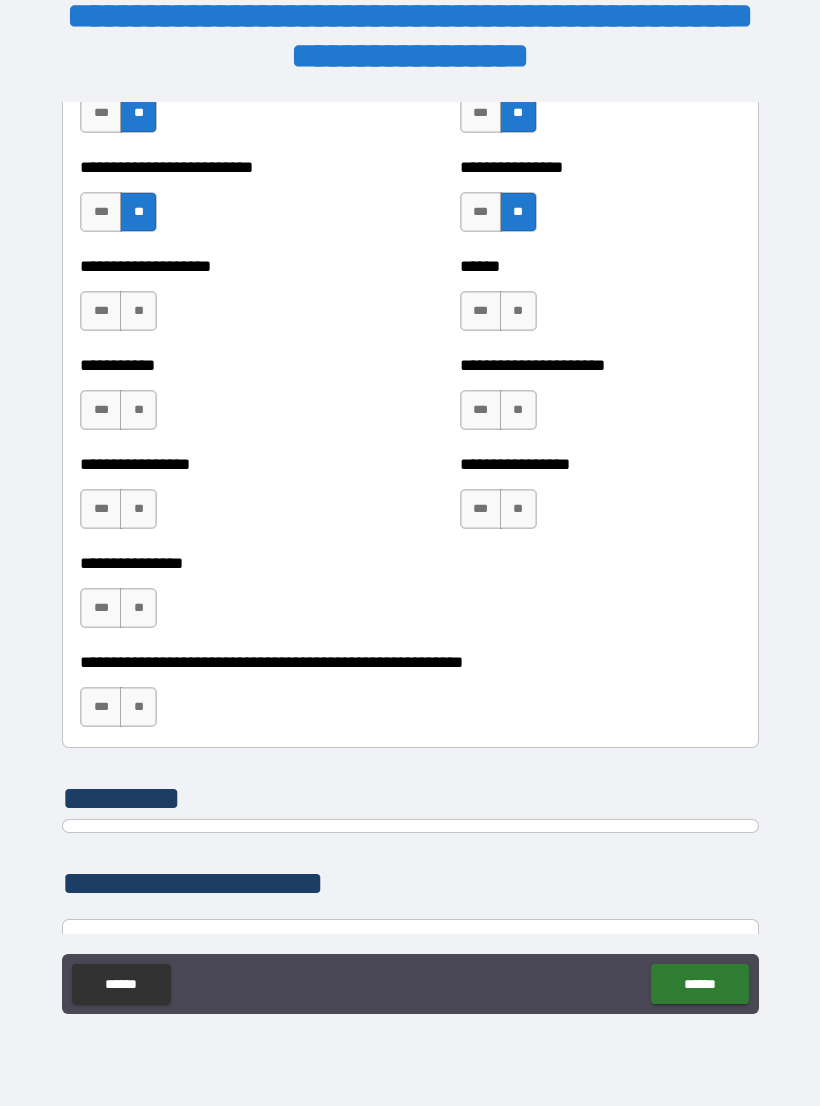 scroll, scrollTop: 5875, scrollLeft: 0, axis: vertical 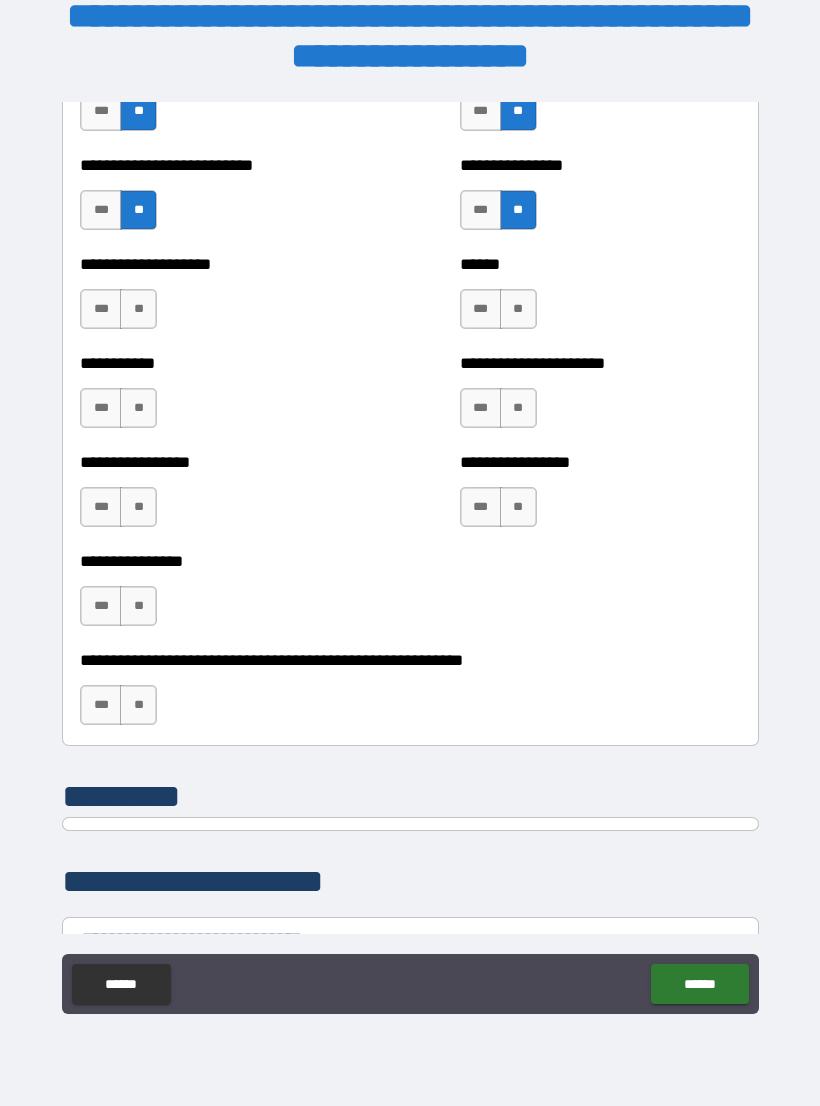 click on "**" at bounding box center (138, 309) 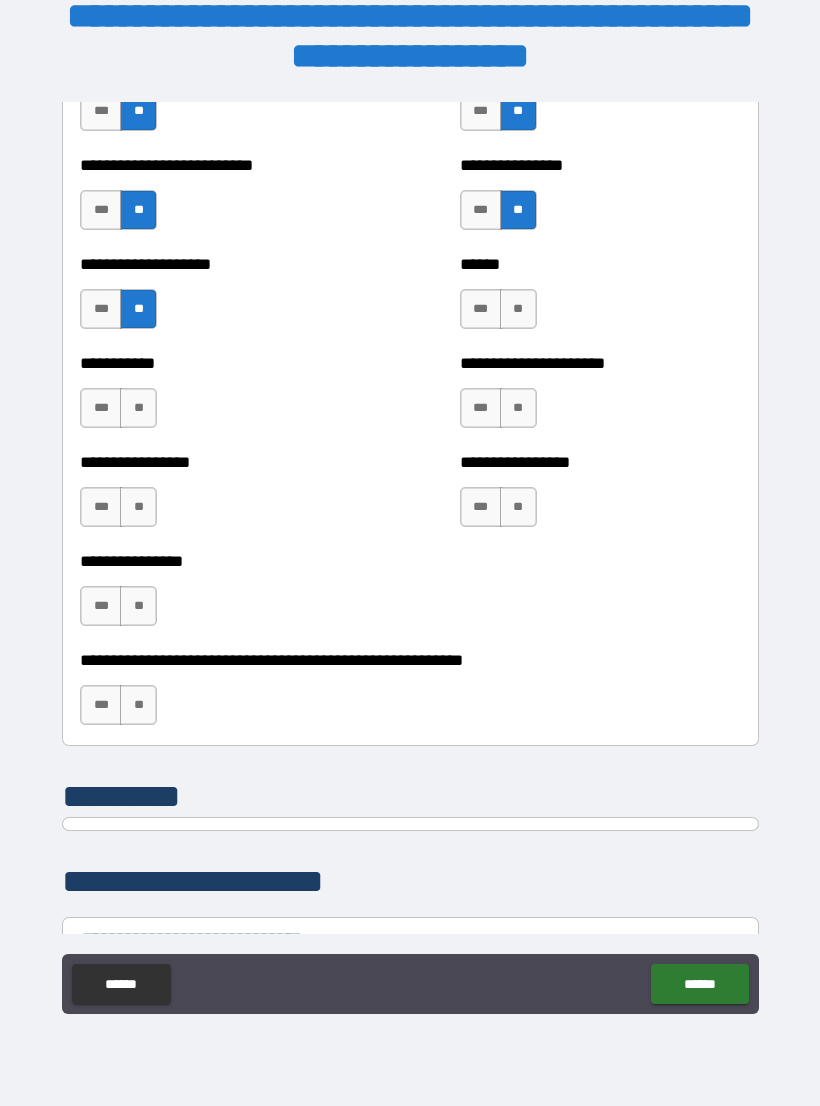 click on "**" at bounding box center (138, 408) 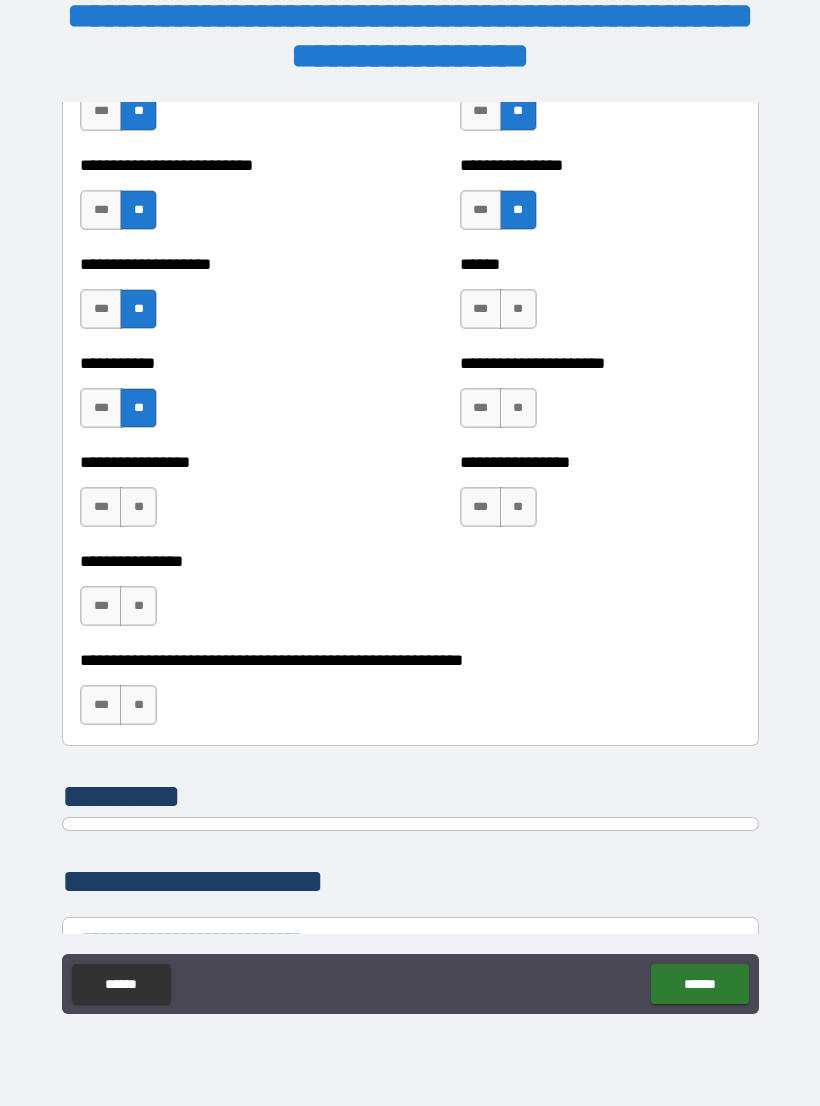click on "***" at bounding box center [101, 507] 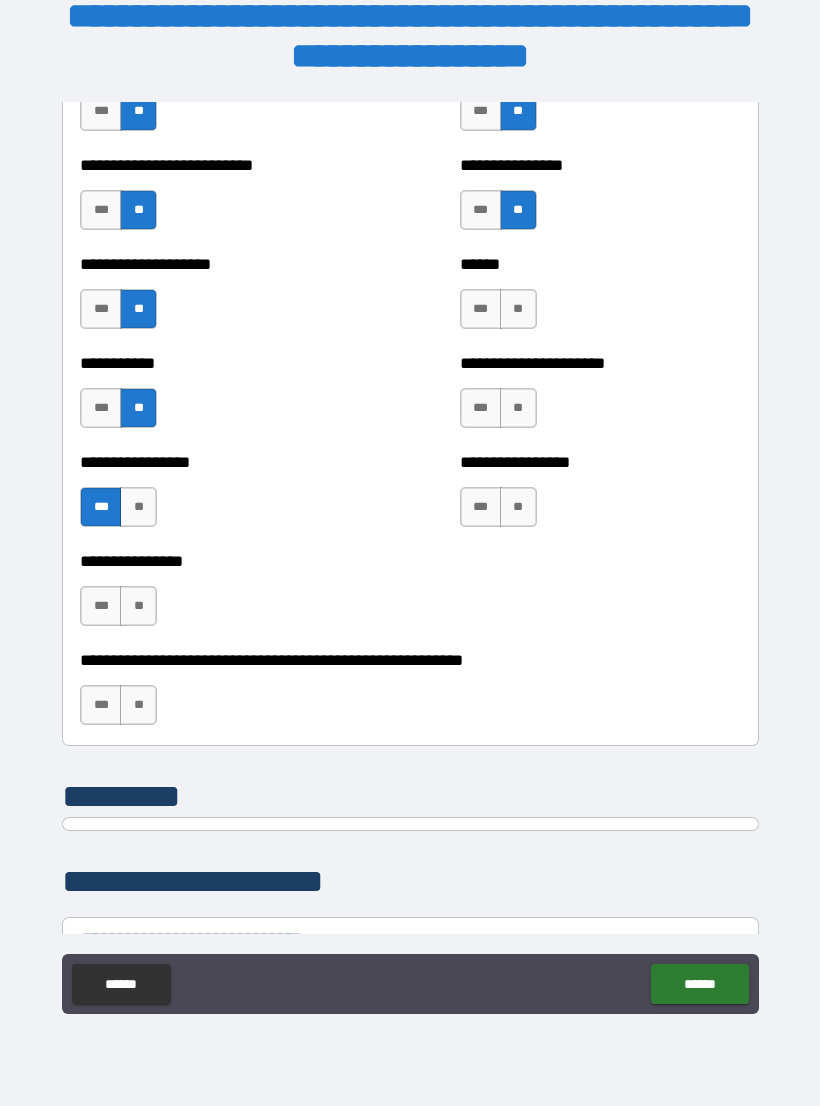 click on "**" at bounding box center [138, 606] 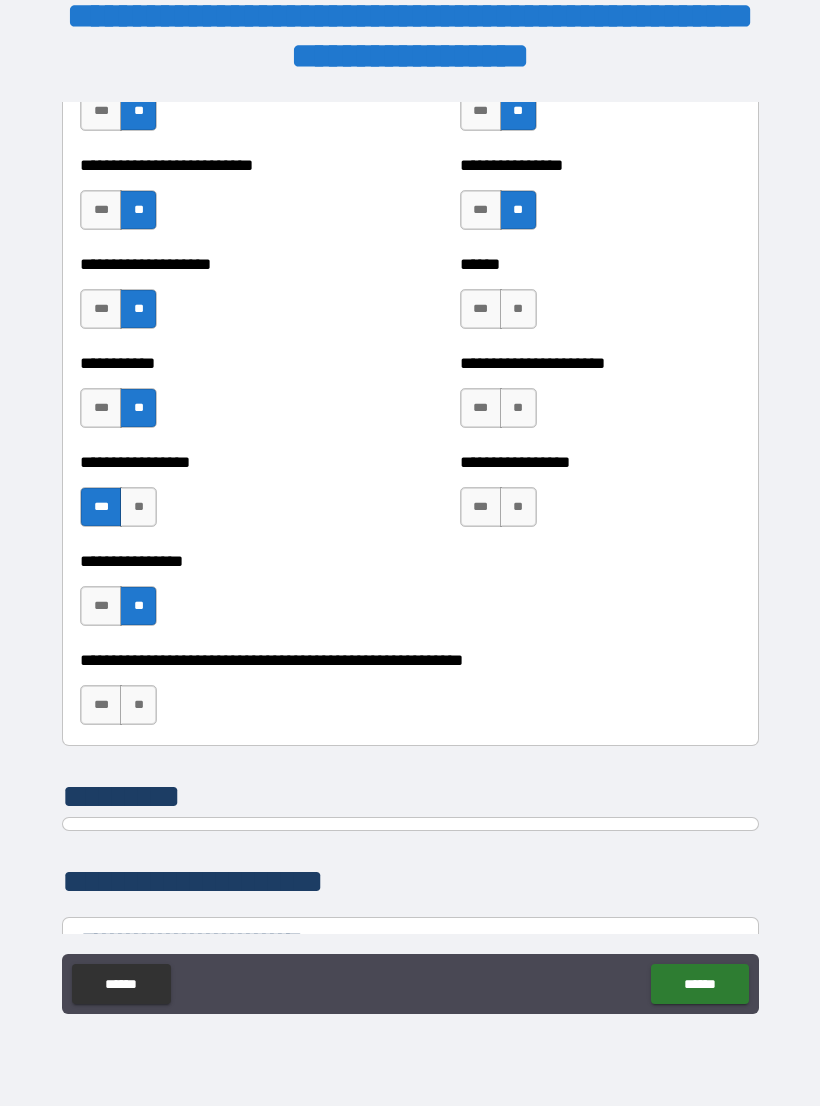 click on "**" at bounding box center (138, 705) 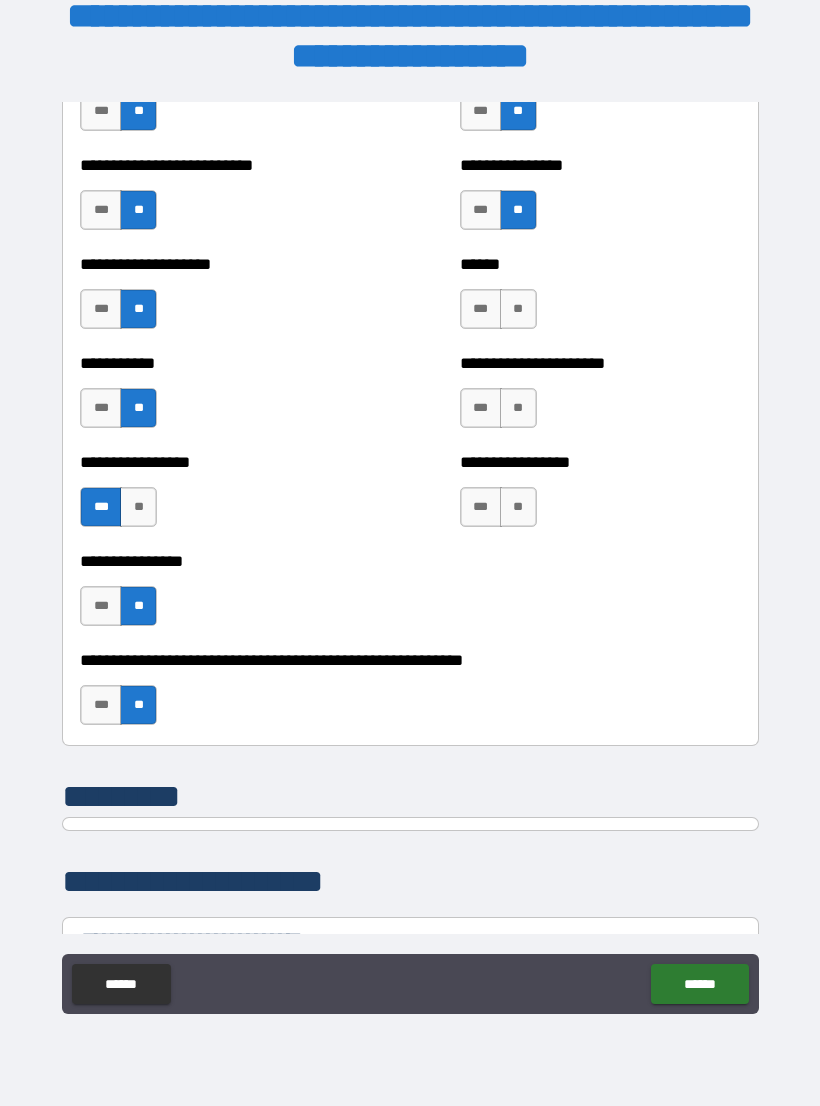 click on "**" at bounding box center [518, 507] 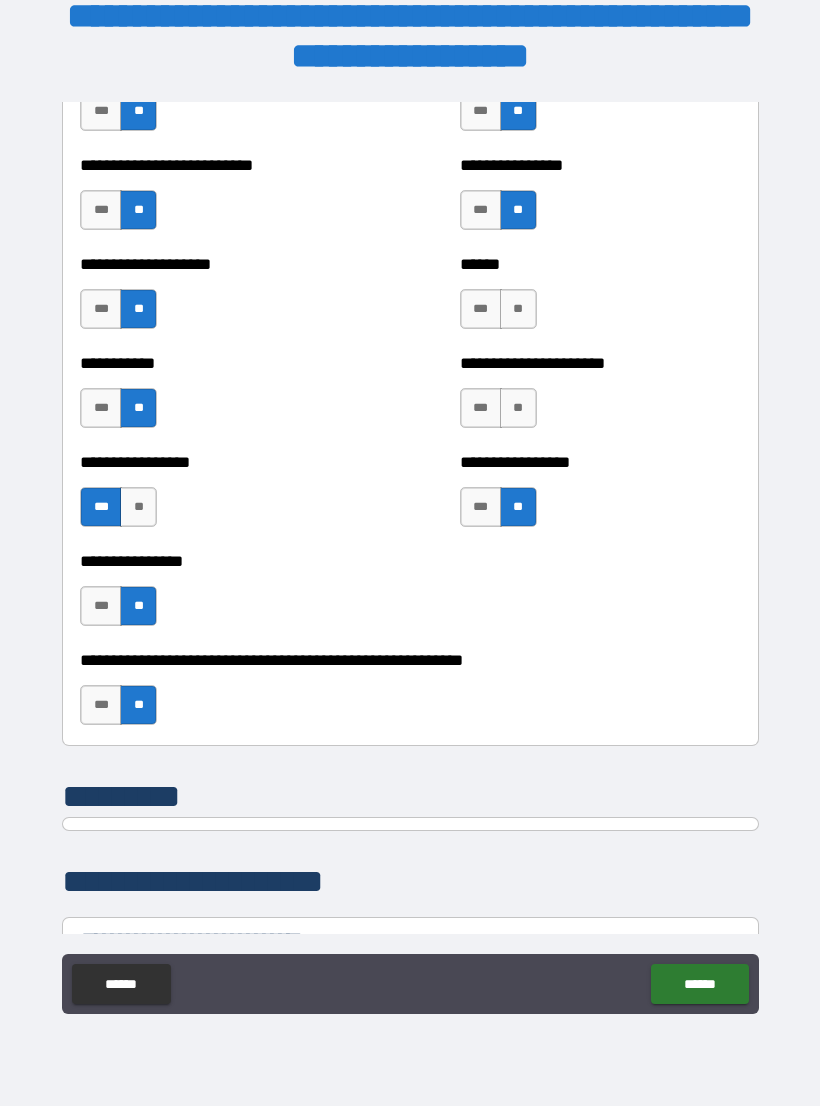 click on "**" at bounding box center (518, 408) 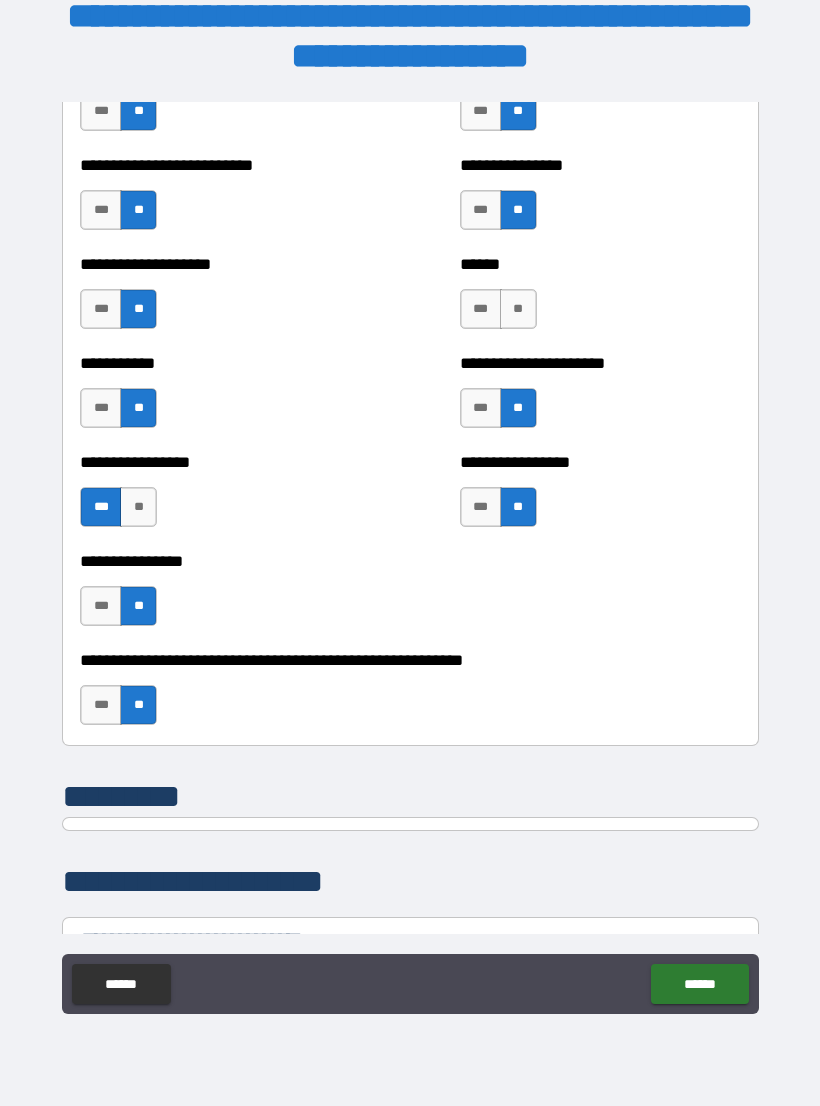 click on "**" at bounding box center [518, 309] 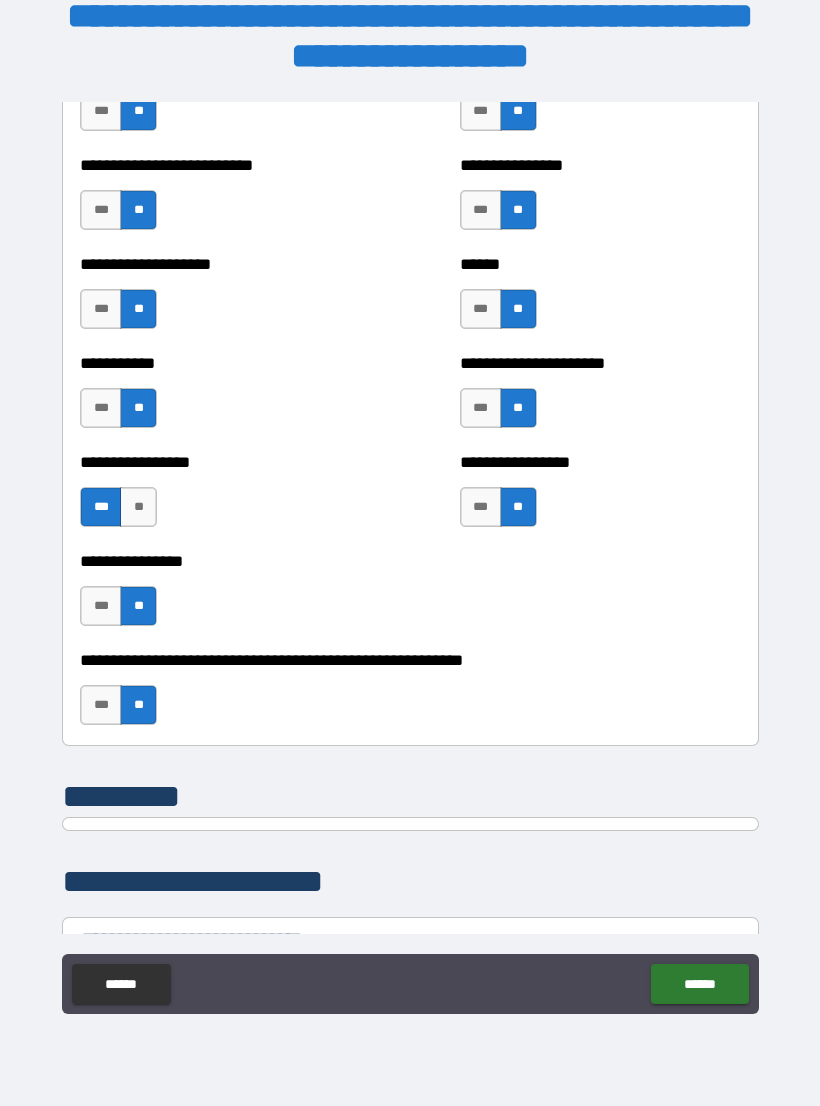 click on "***" at bounding box center [101, 705] 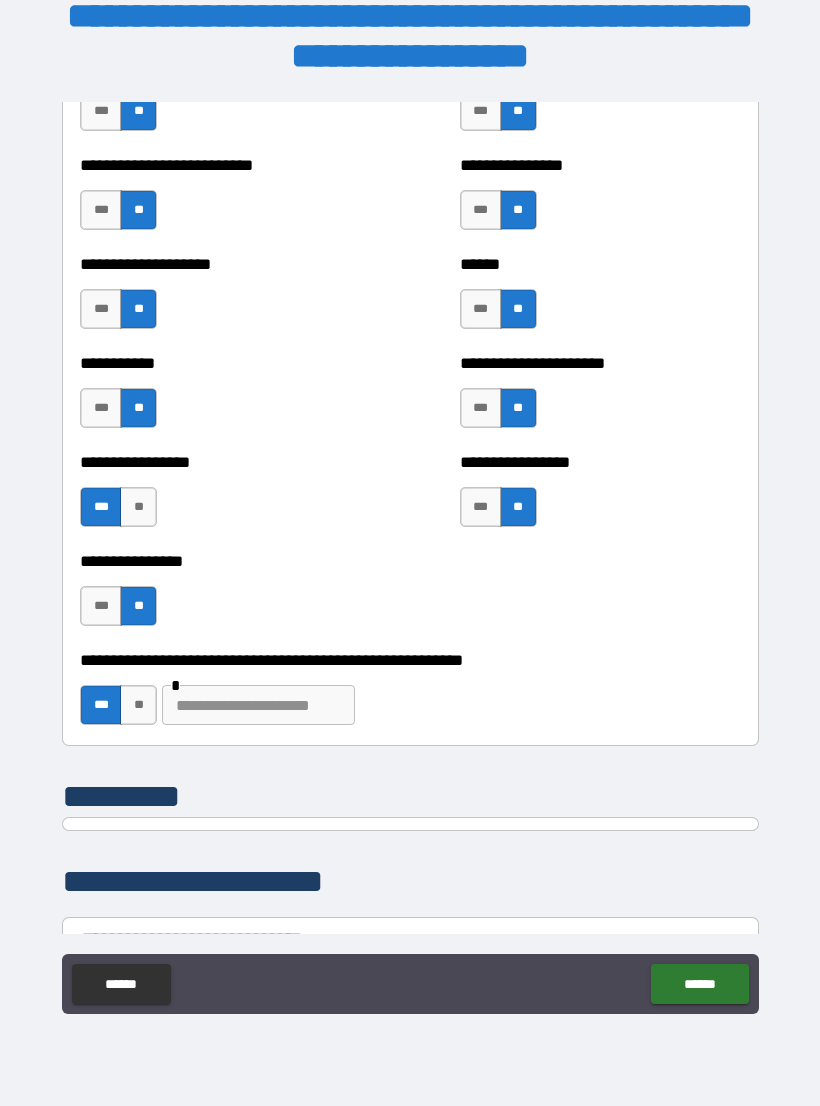 click at bounding box center (258, 705) 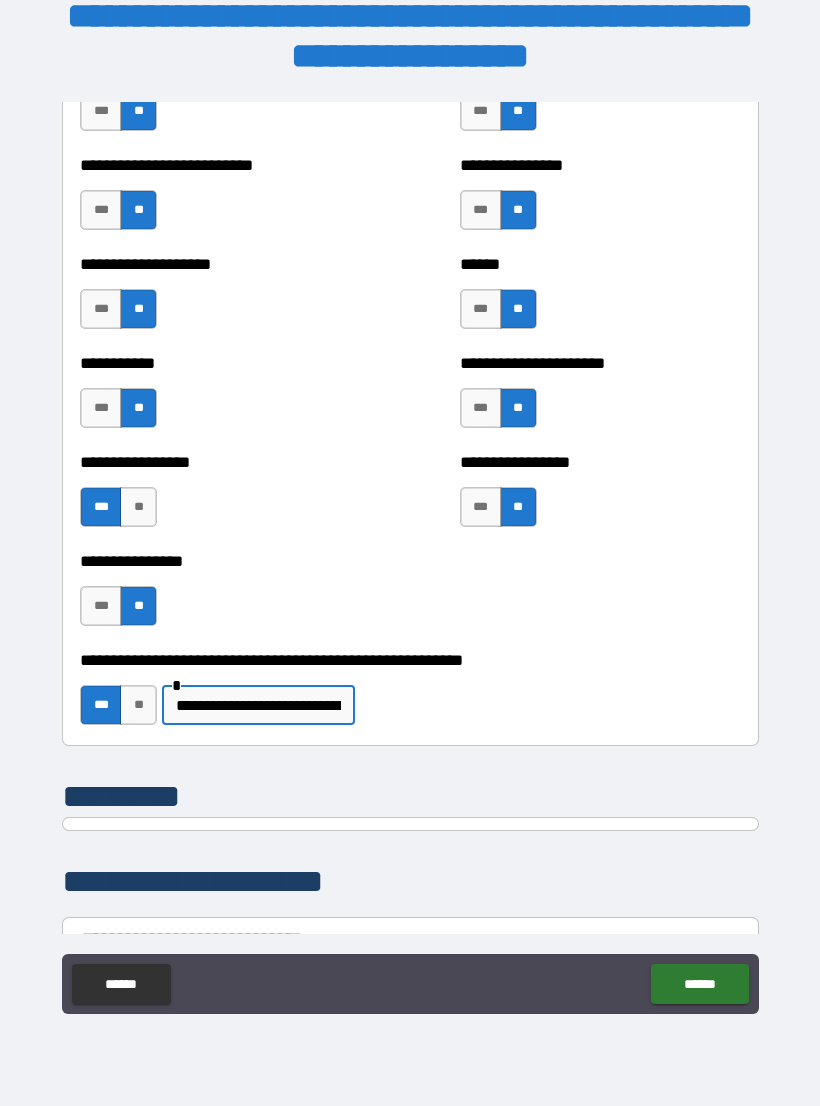 click on "**********" at bounding box center (410, 660) 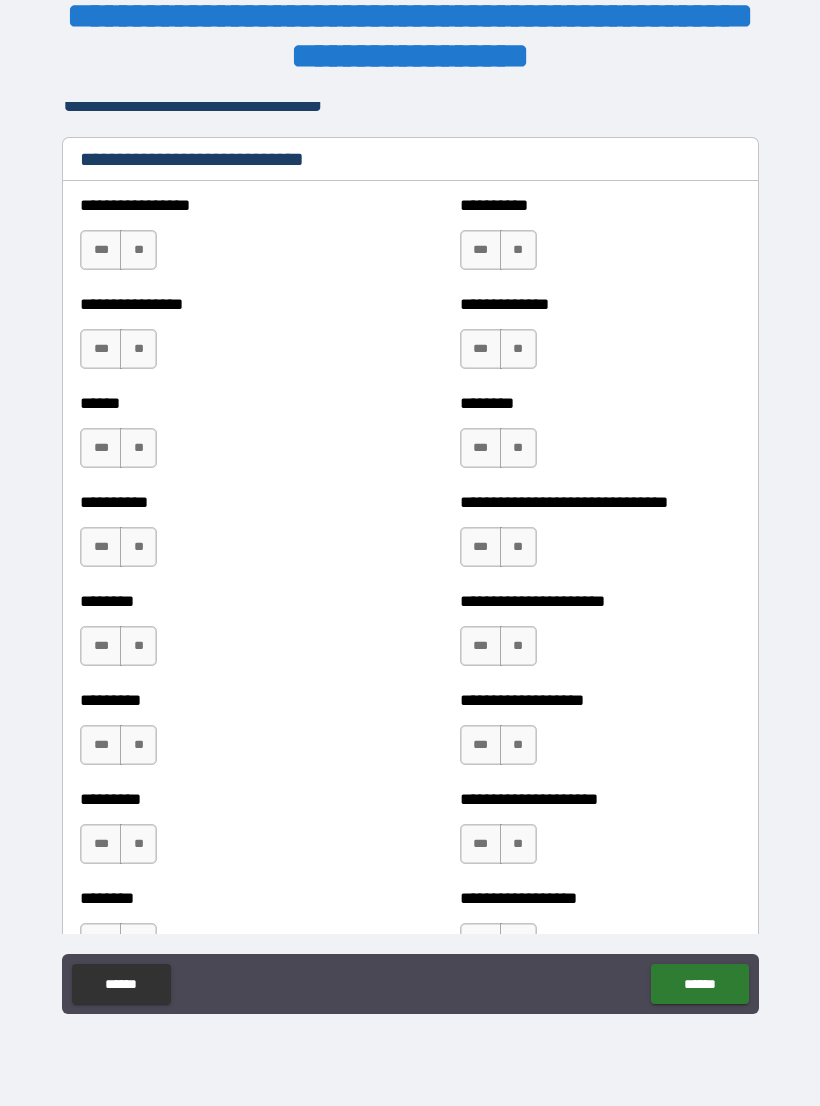 scroll, scrollTop: 6657, scrollLeft: 0, axis: vertical 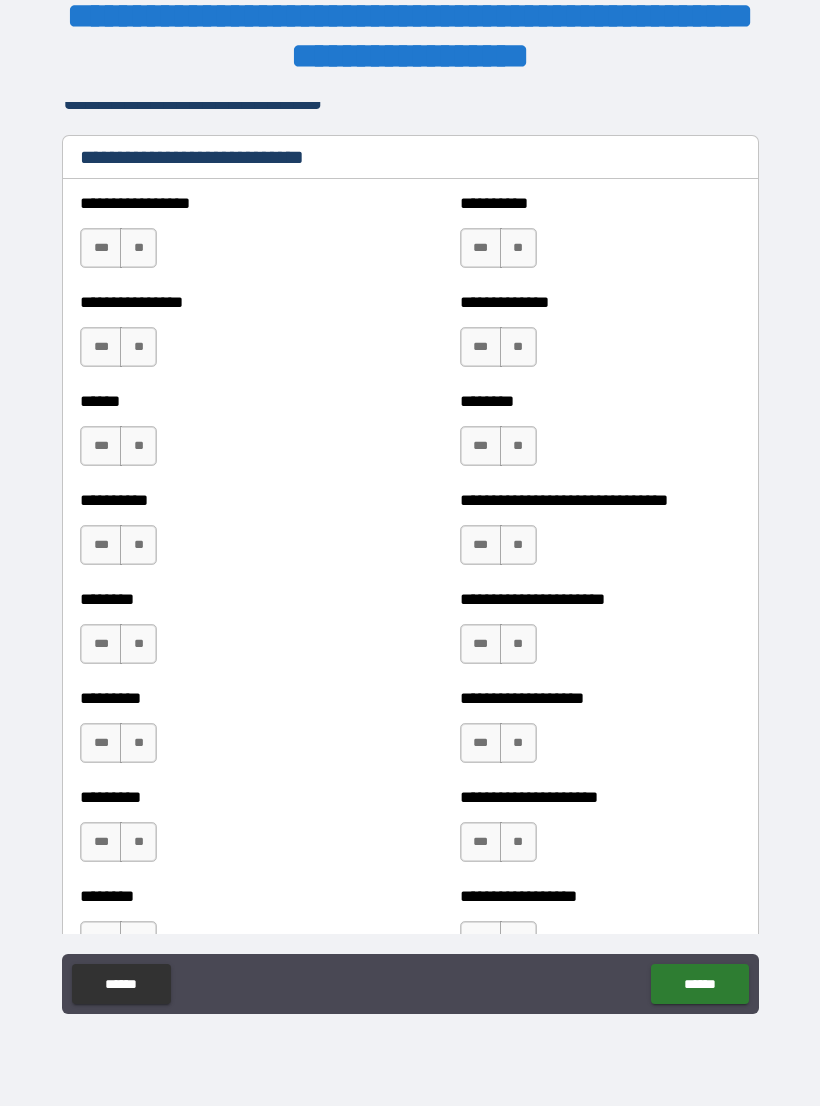 click on "***" at bounding box center (101, 248) 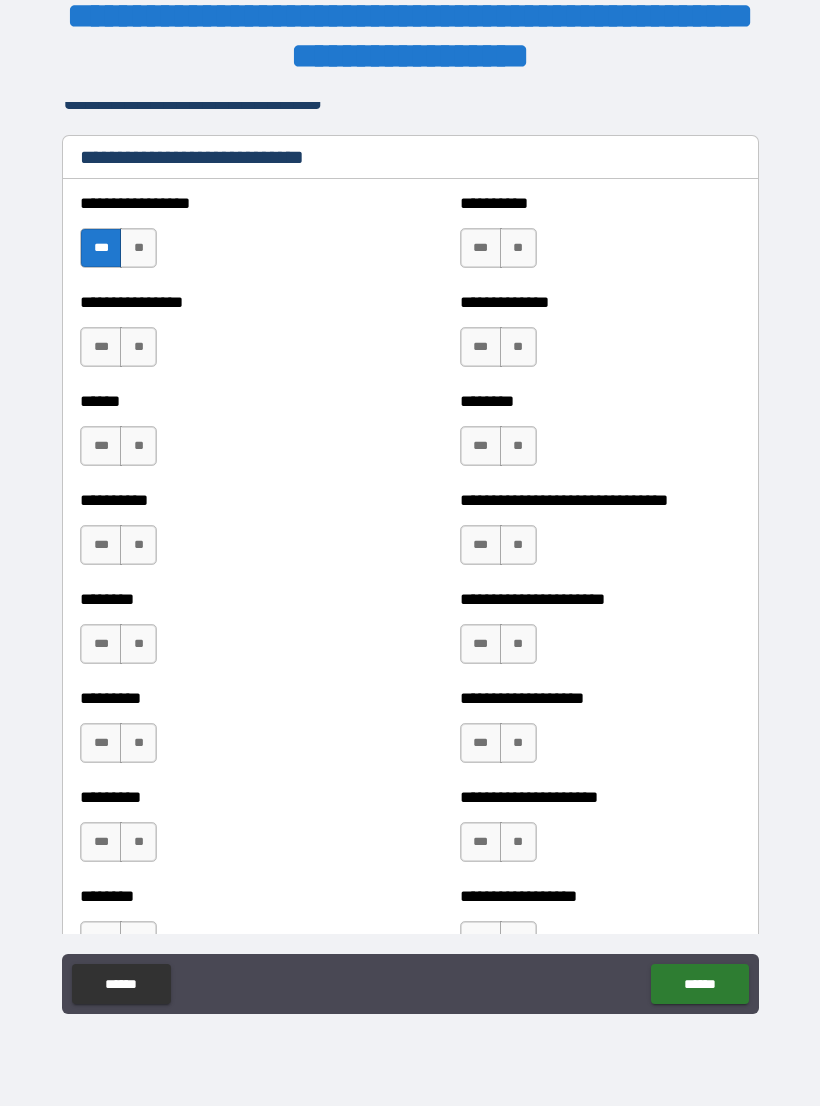 click on "**" at bounding box center (138, 347) 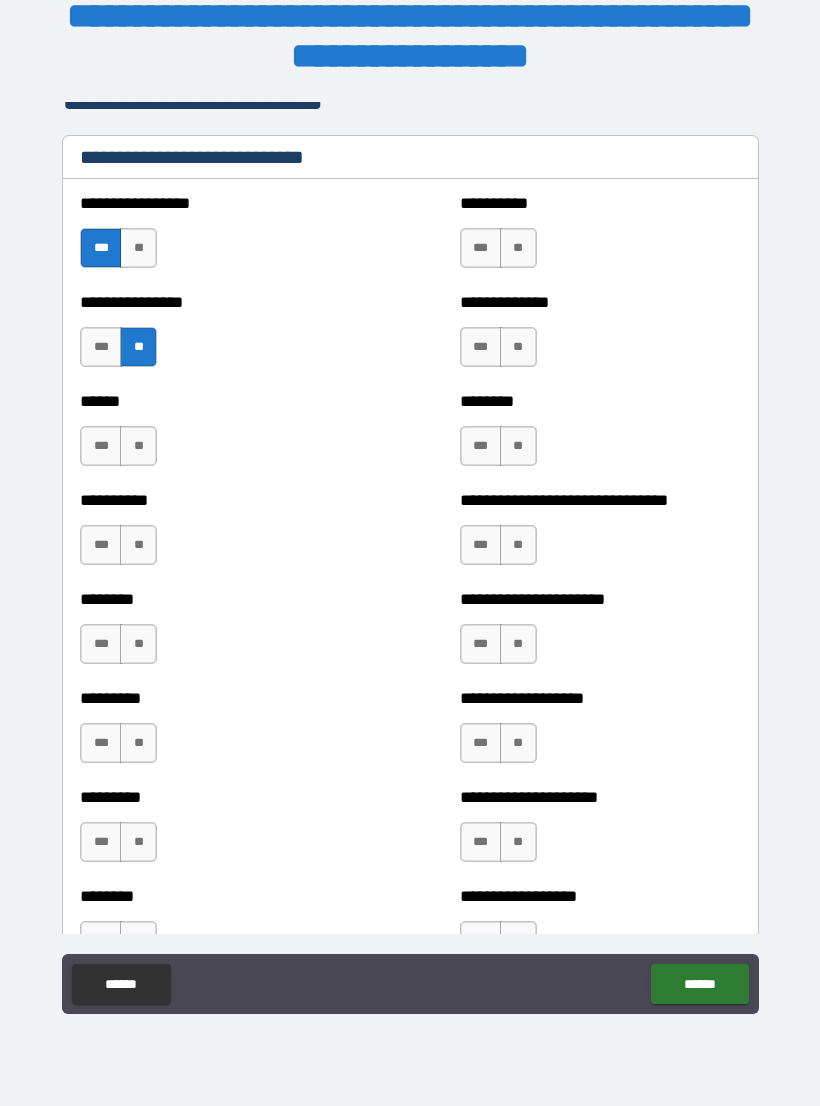 click on "**" at bounding box center (138, 446) 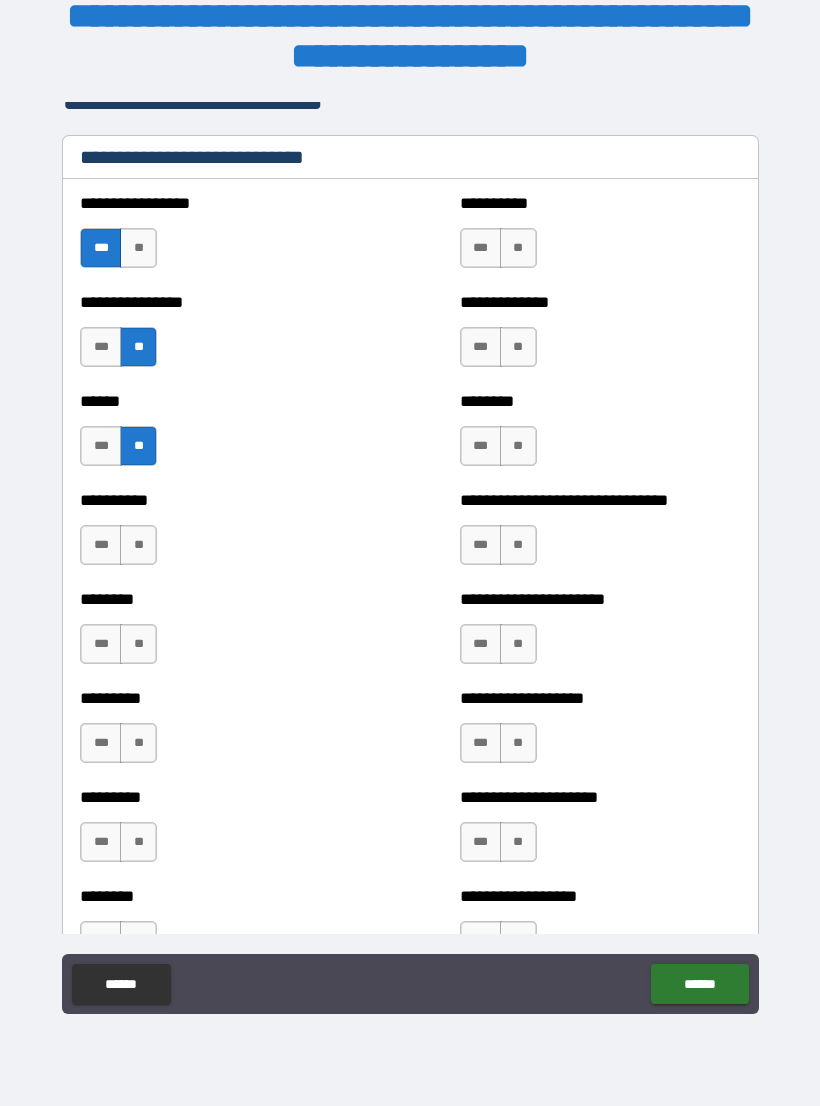 click on "**" at bounding box center [138, 545] 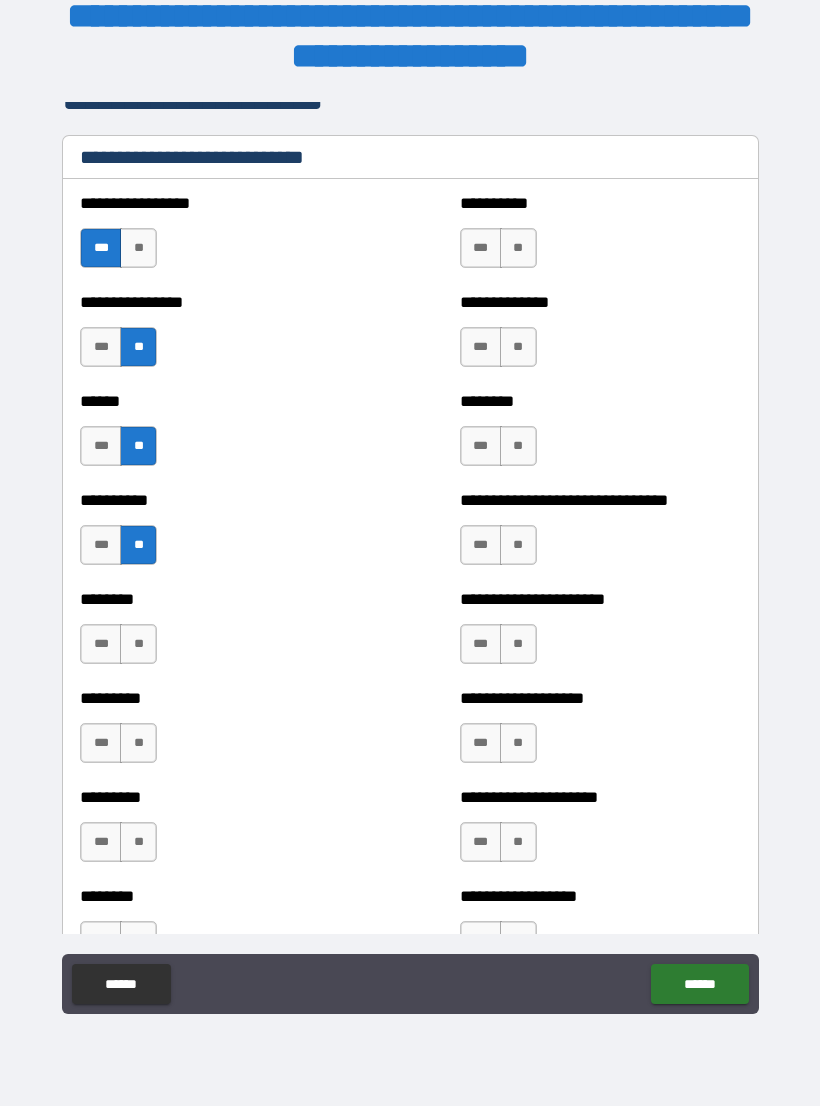 click on "**" at bounding box center [138, 644] 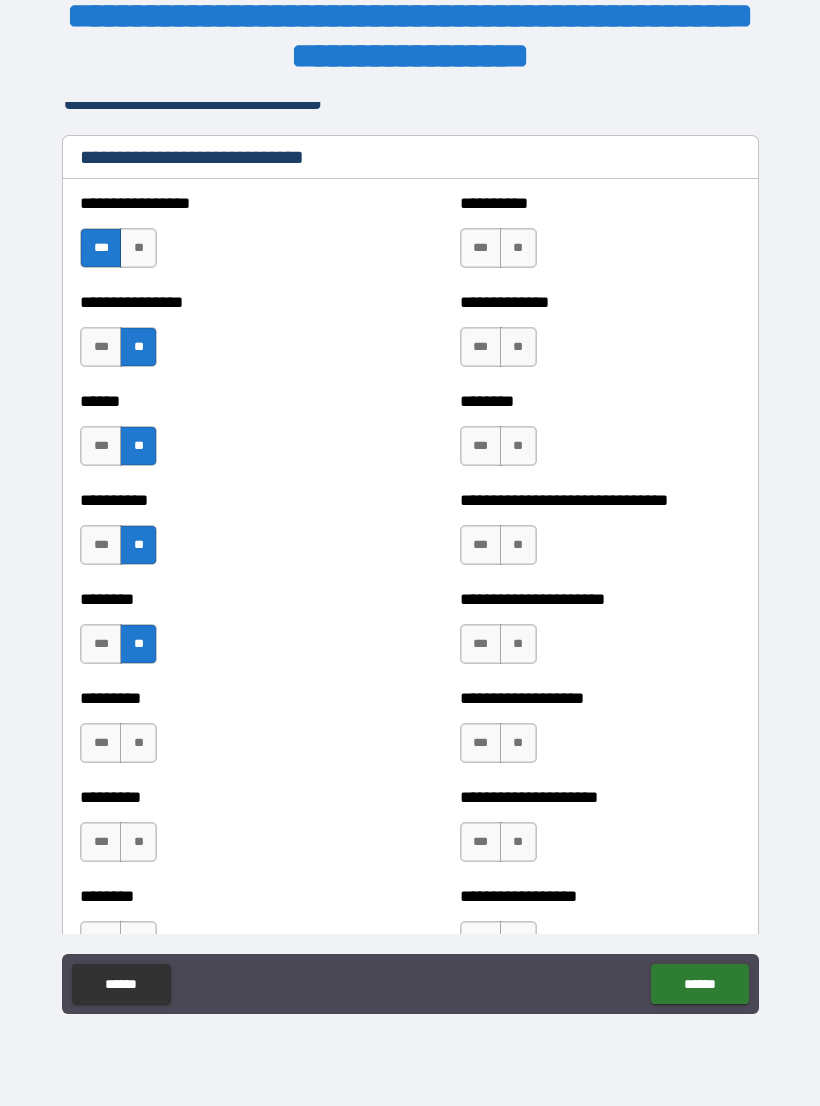 click on "**" at bounding box center (138, 842) 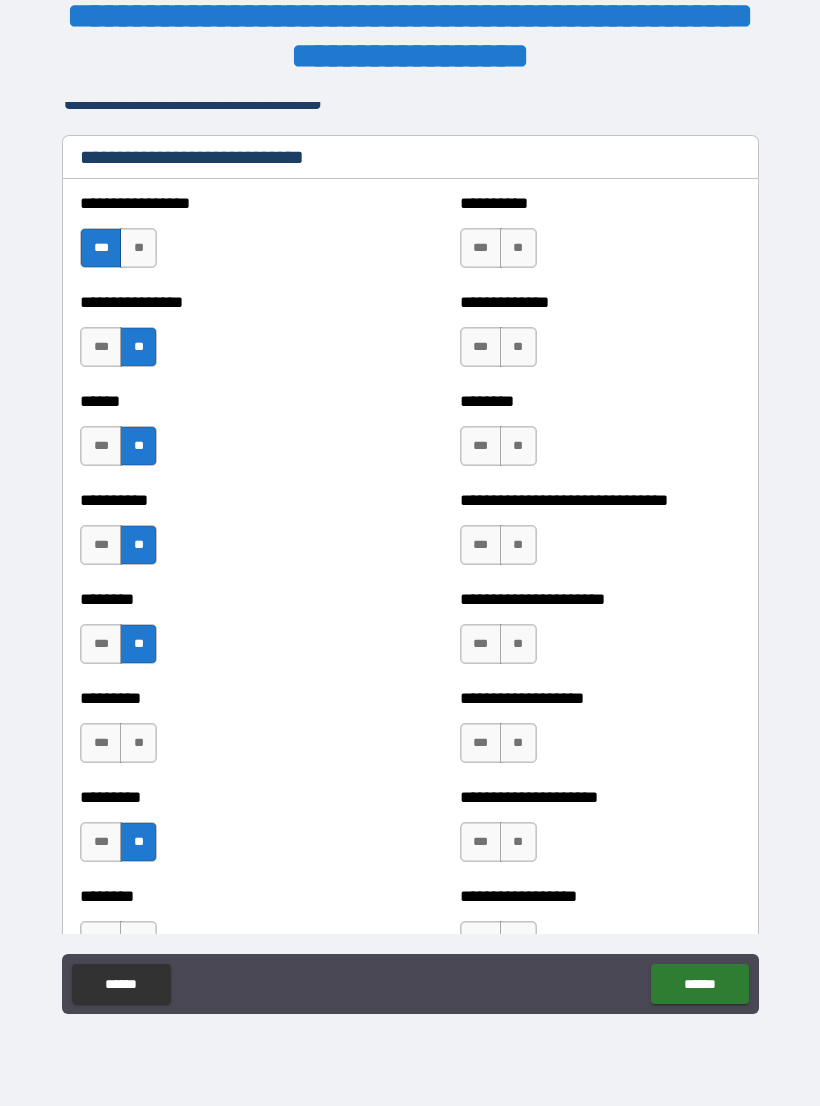 click on "**" at bounding box center (138, 743) 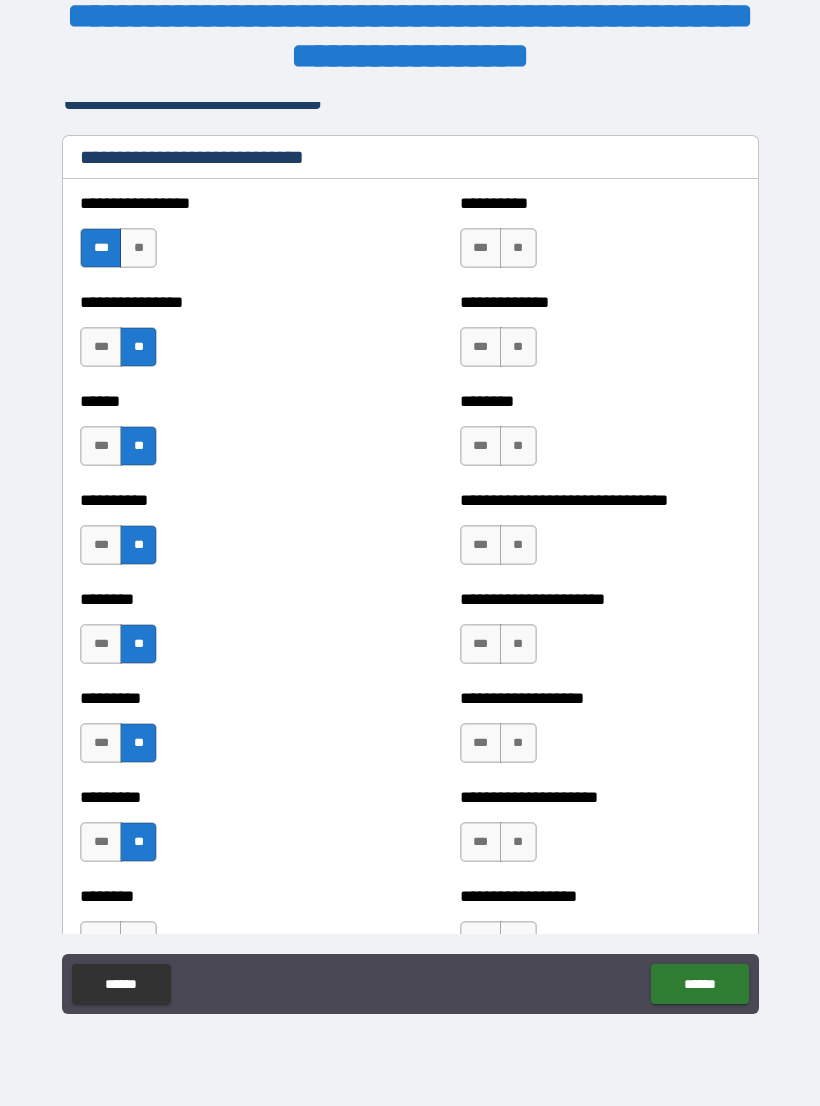 click on "**" at bounding box center [518, 248] 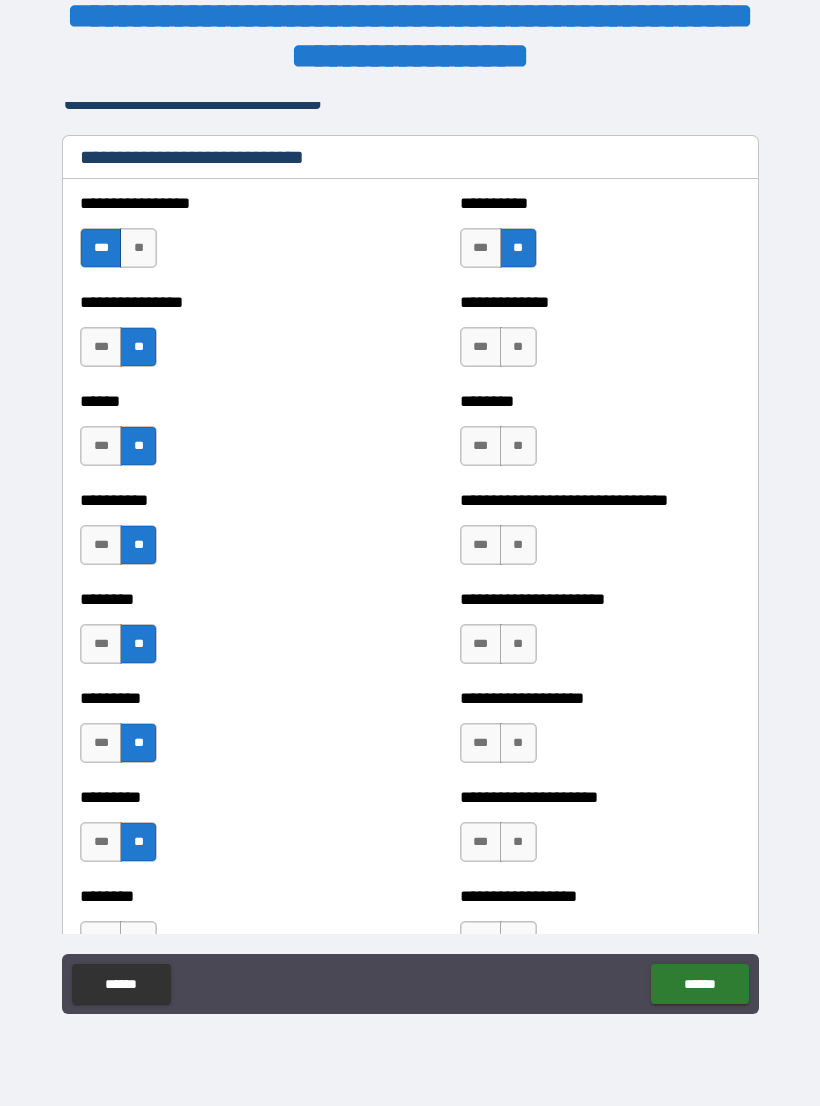 click on "***" at bounding box center [481, 347] 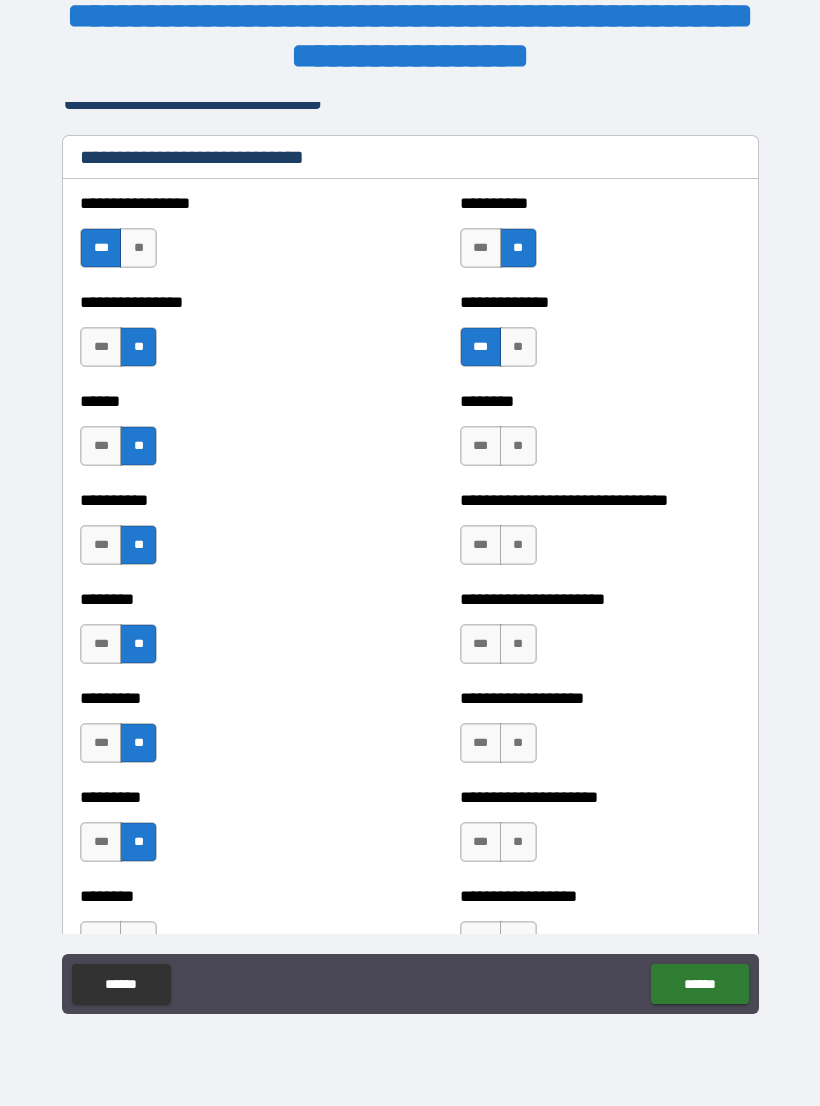 click on "**" at bounding box center (518, 446) 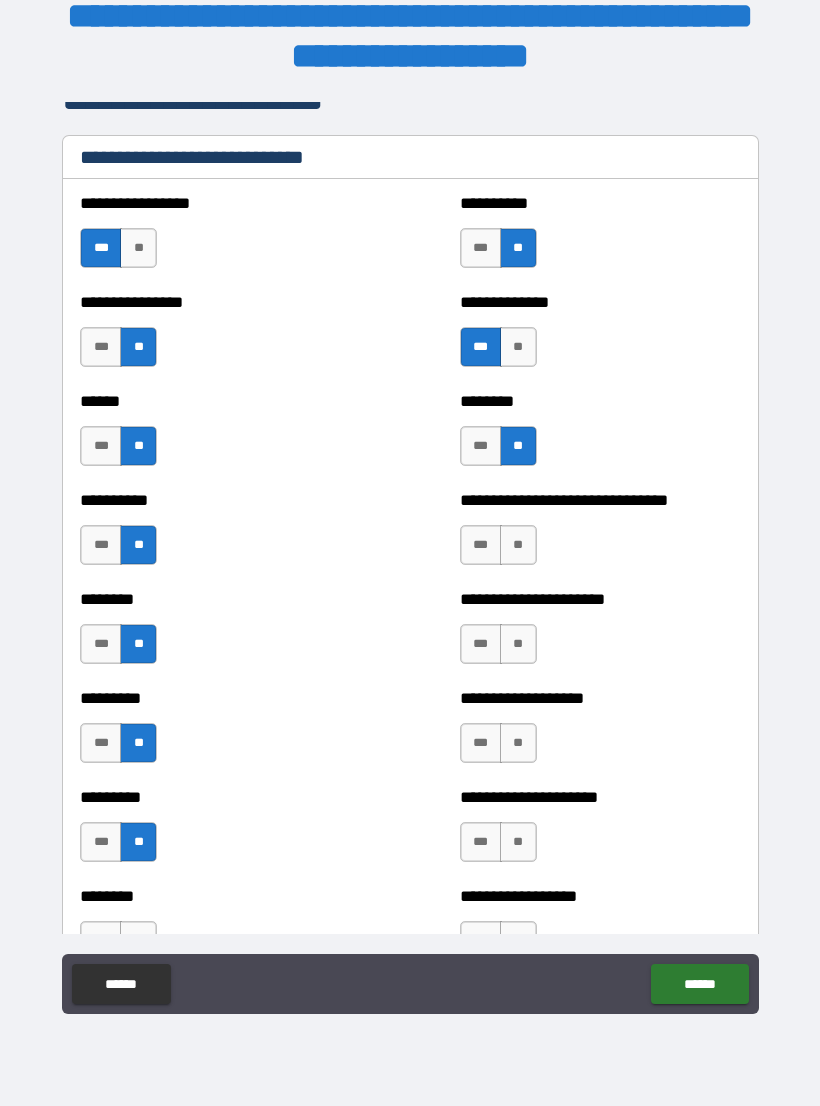 click on "***" at bounding box center (481, 545) 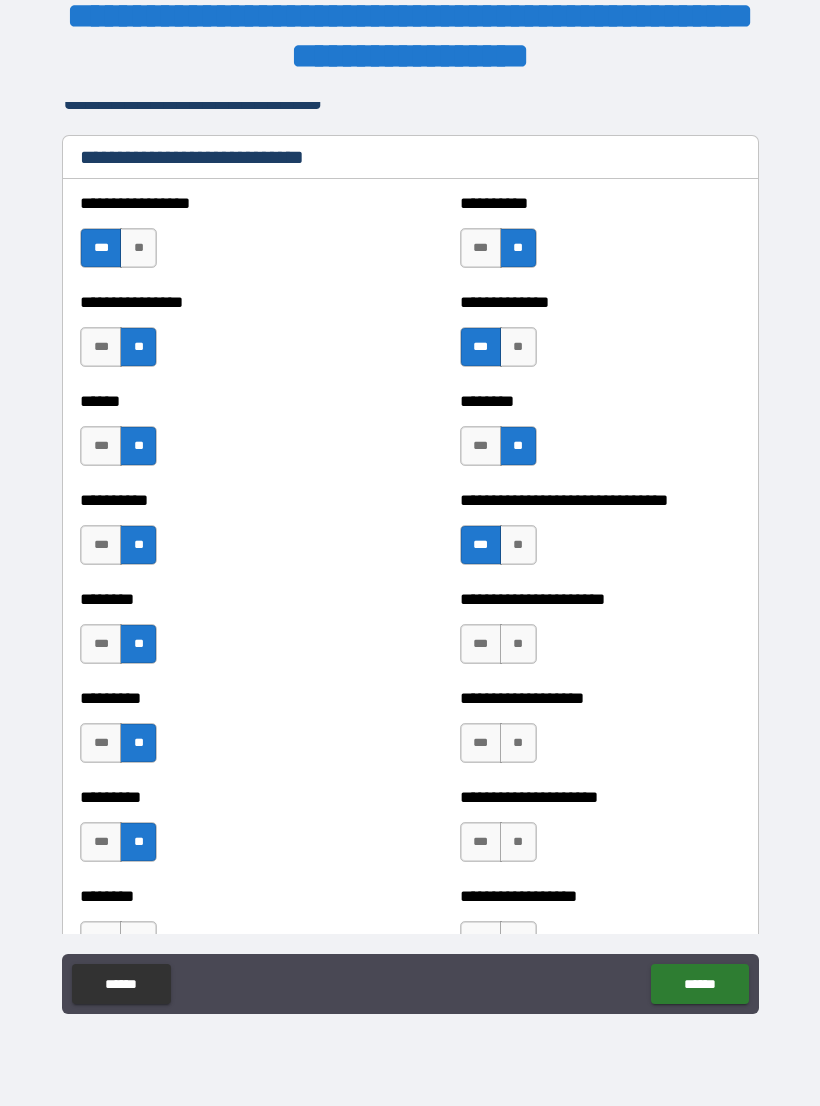 click on "***" at bounding box center (481, 644) 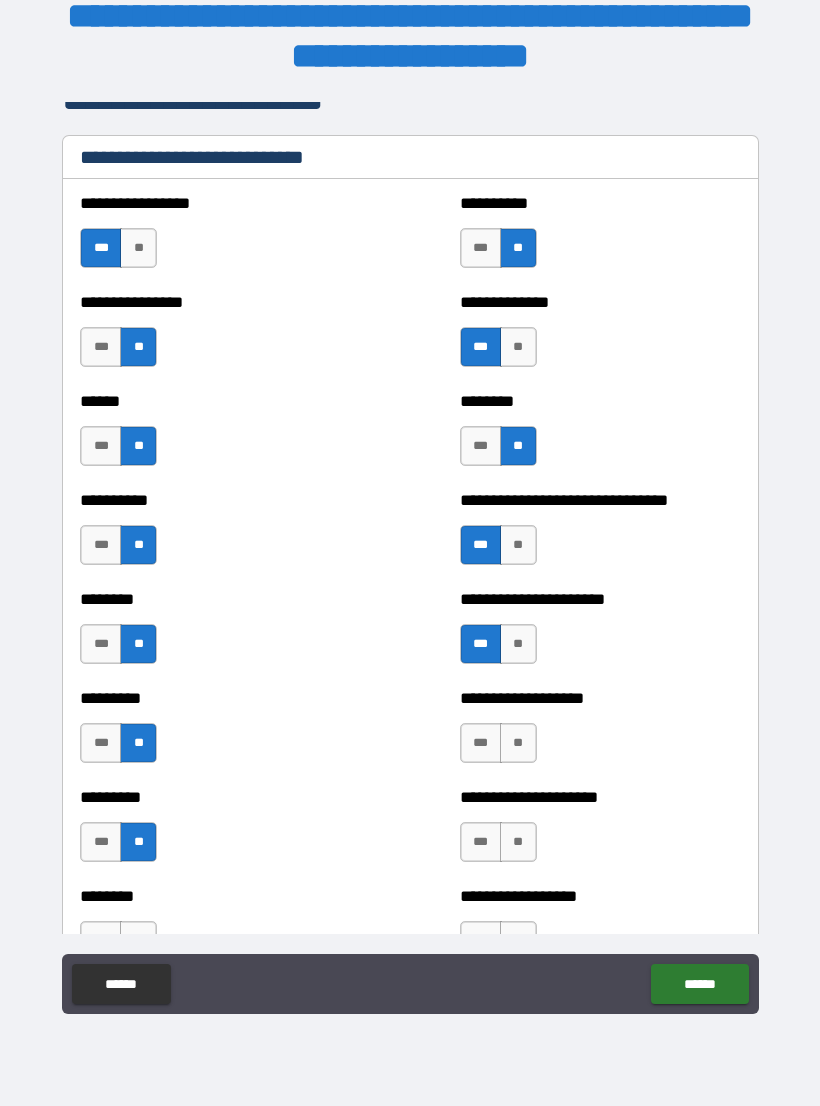 click on "**" at bounding box center (518, 743) 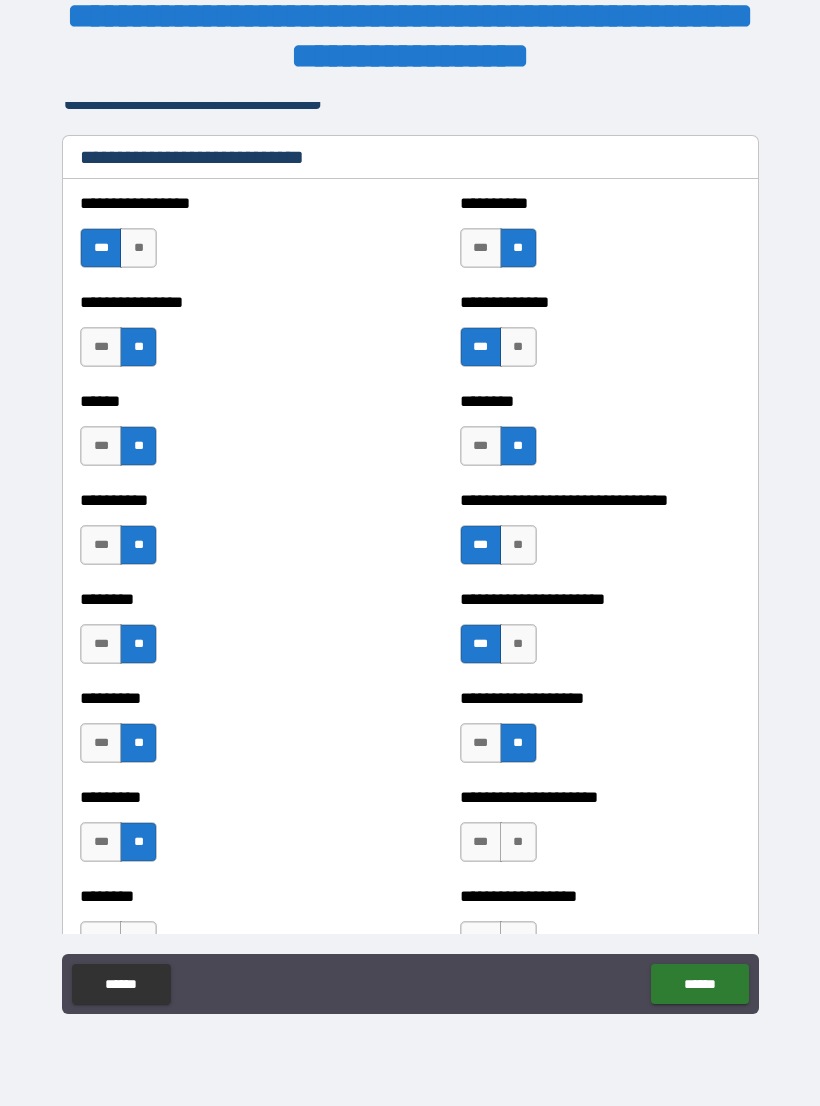 click on "**" at bounding box center (518, 842) 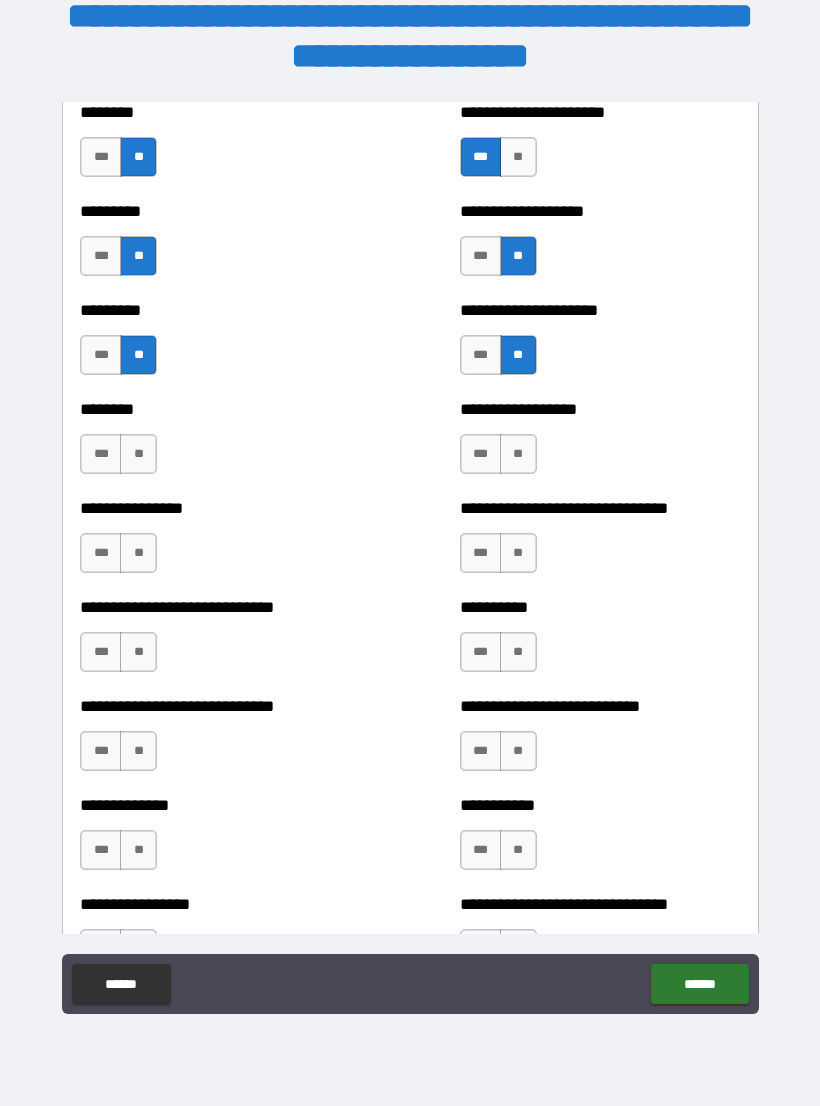 scroll, scrollTop: 7148, scrollLeft: 0, axis: vertical 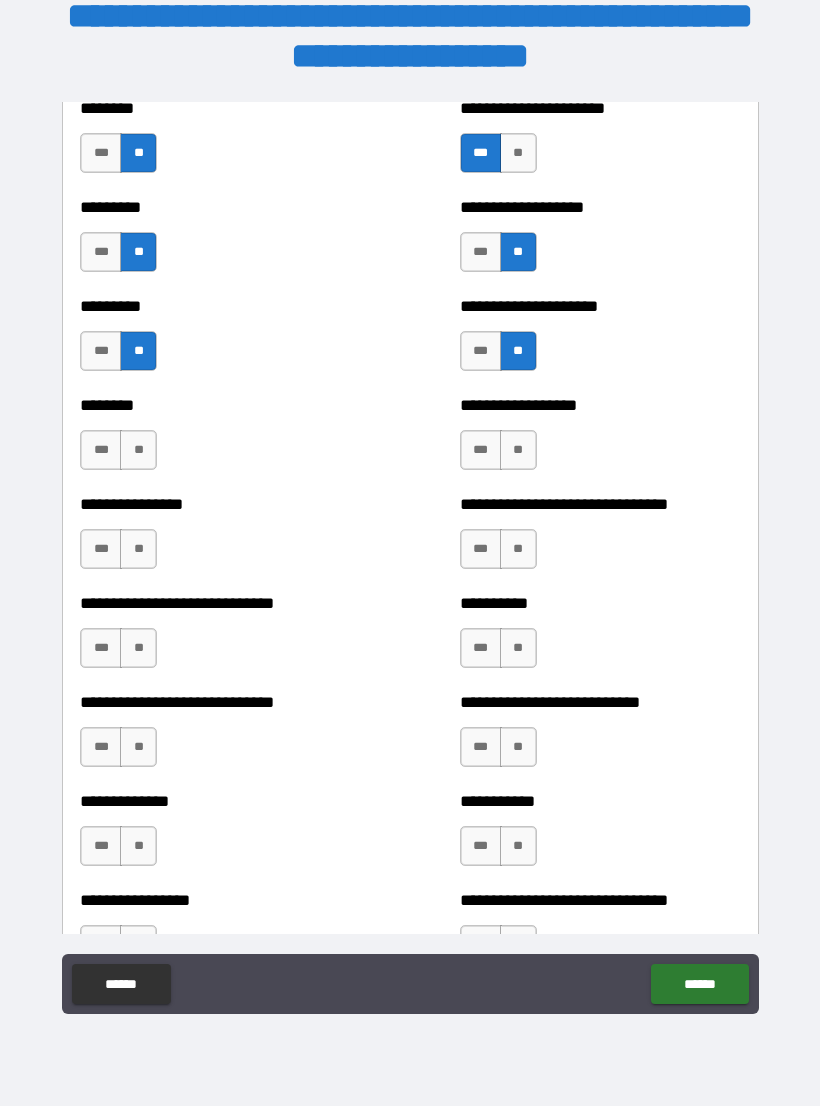 click on "**" at bounding box center (138, 450) 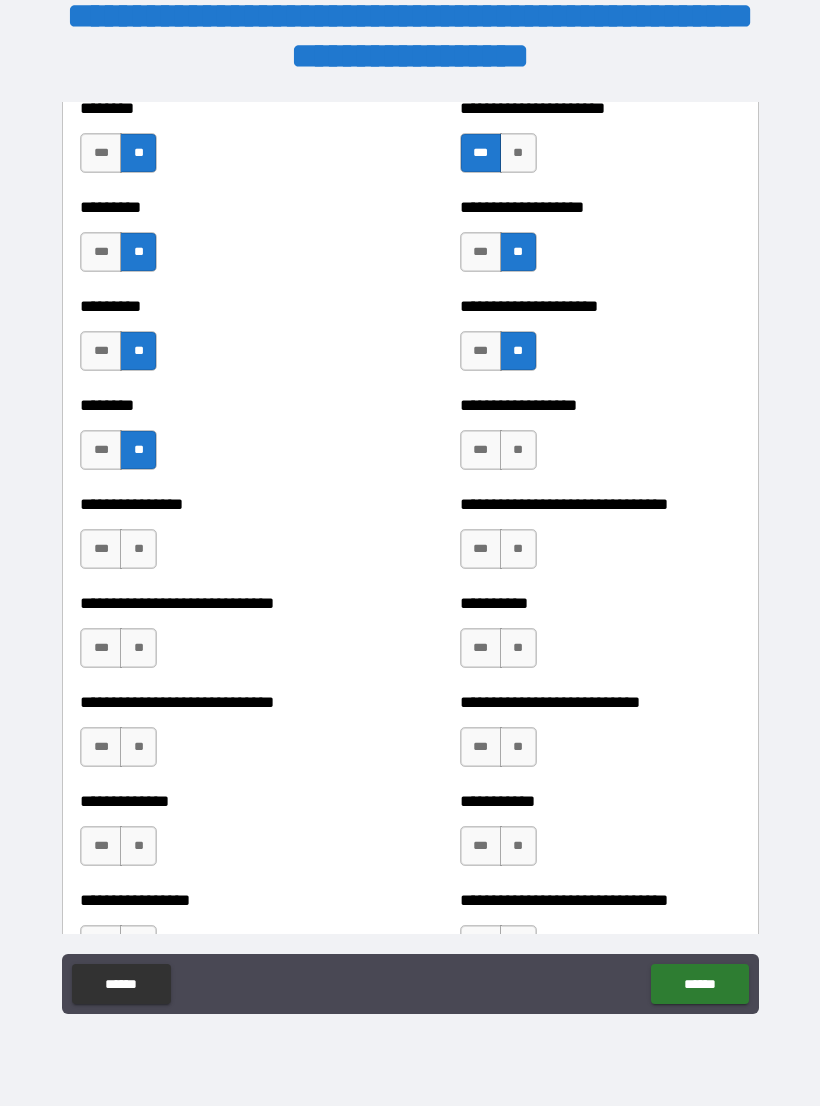 click on "**" at bounding box center (138, 549) 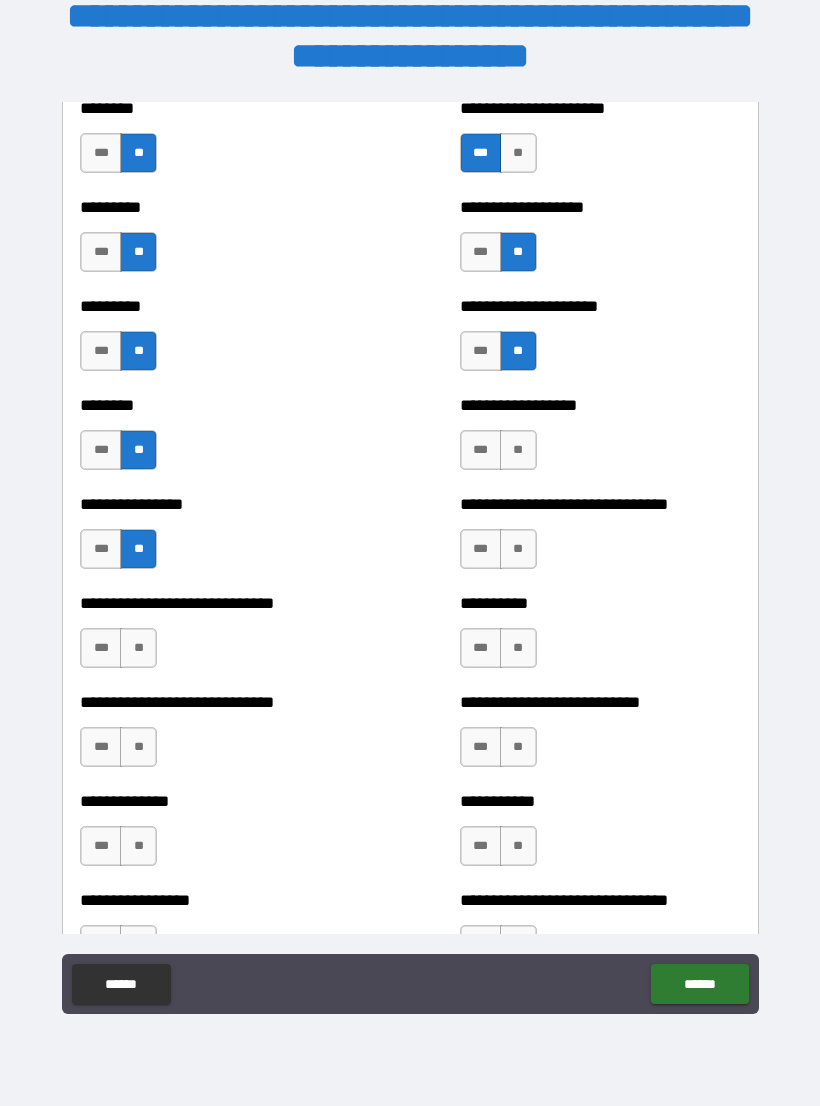 click on "**" at bounding box center (138, 648) 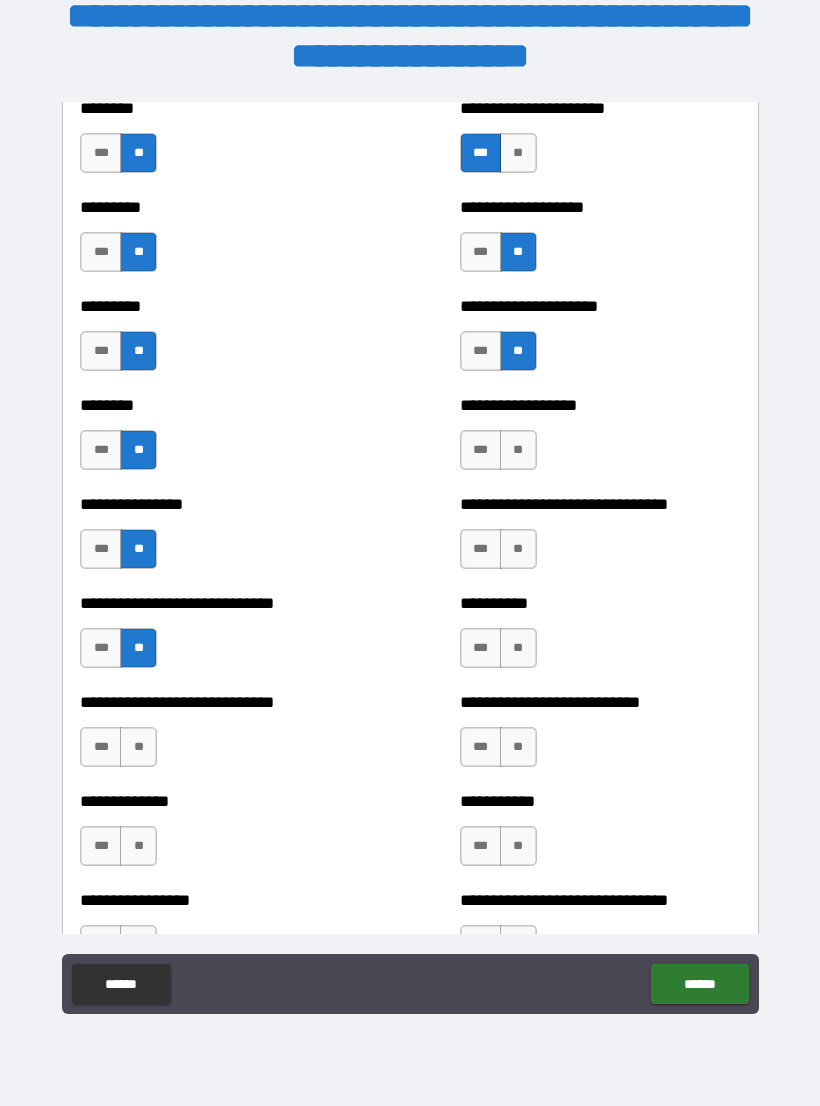 click on "**" at bounding box center (518, 450) 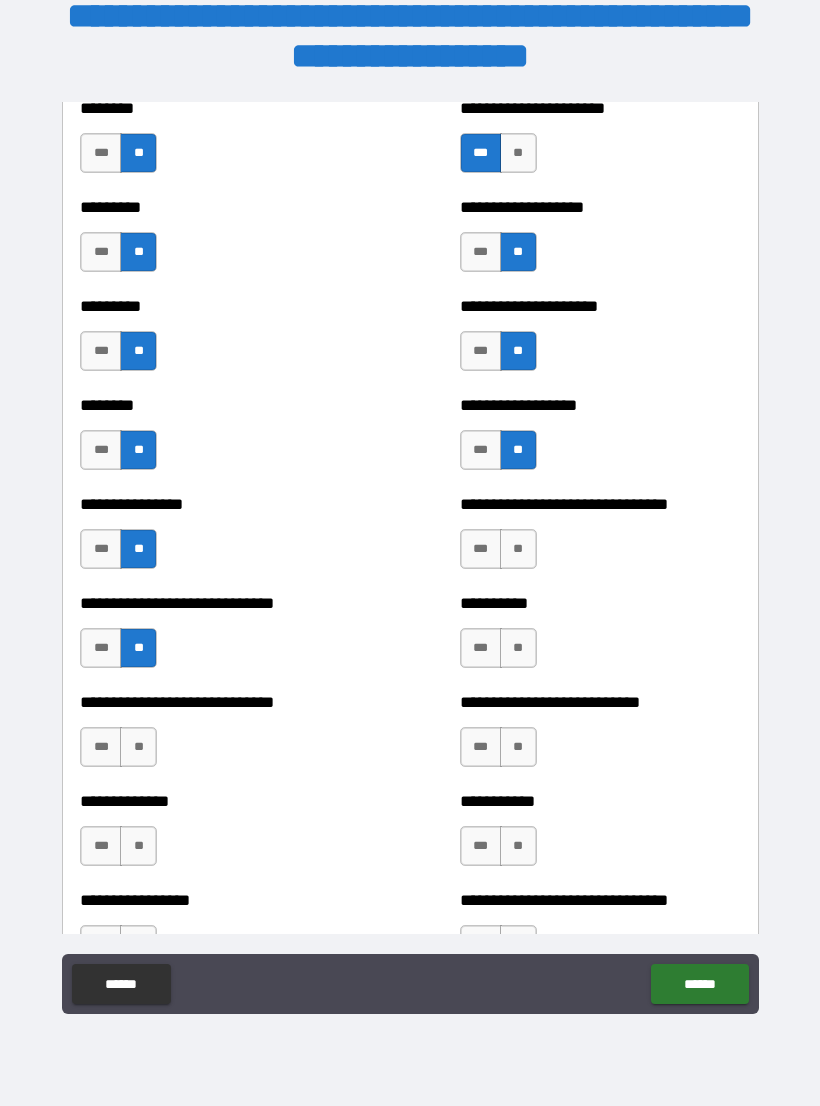 click on "**" at bounding box center (518, 549) 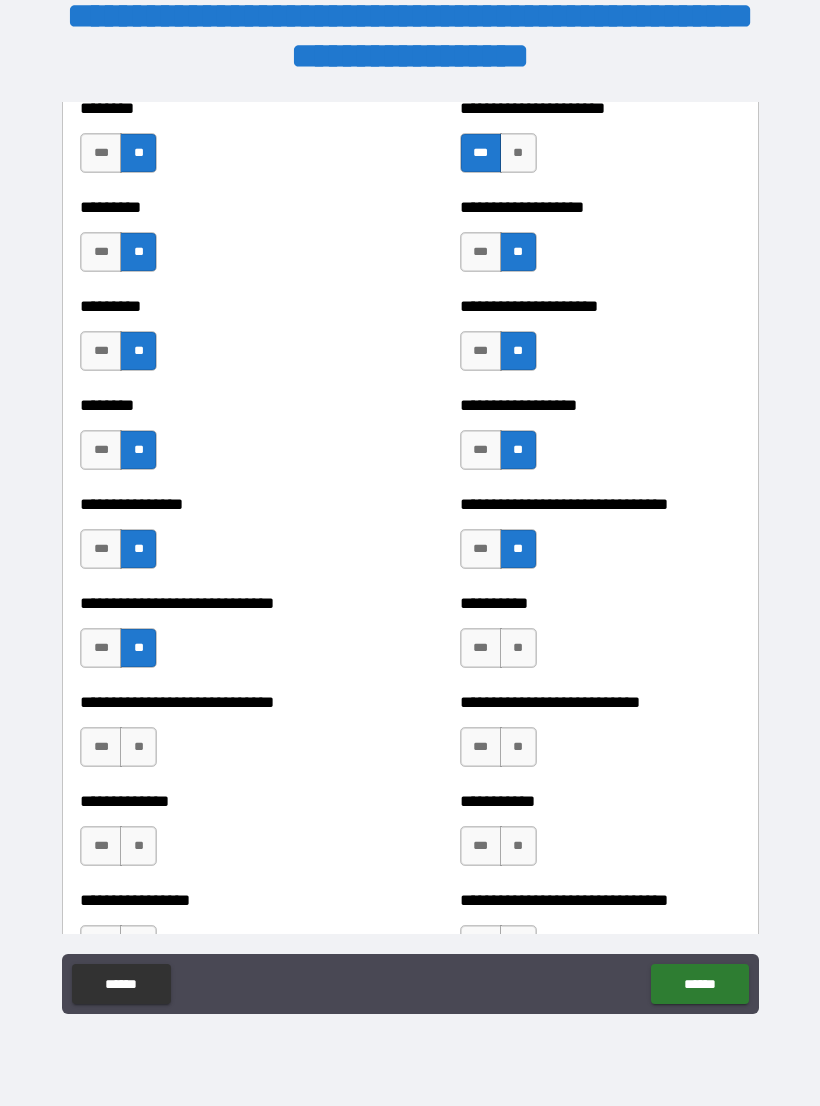 click on "**" at bounding box center (518, 648) 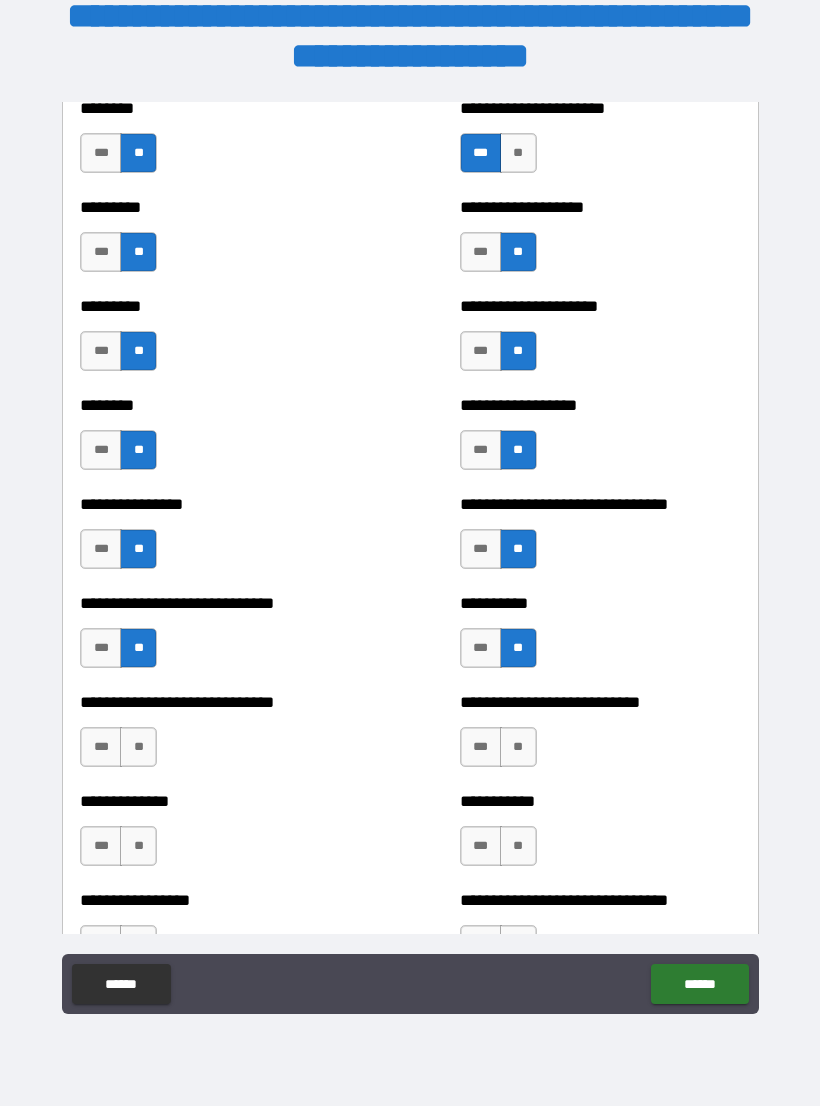 click on "**" at bounding box center [518, 747] 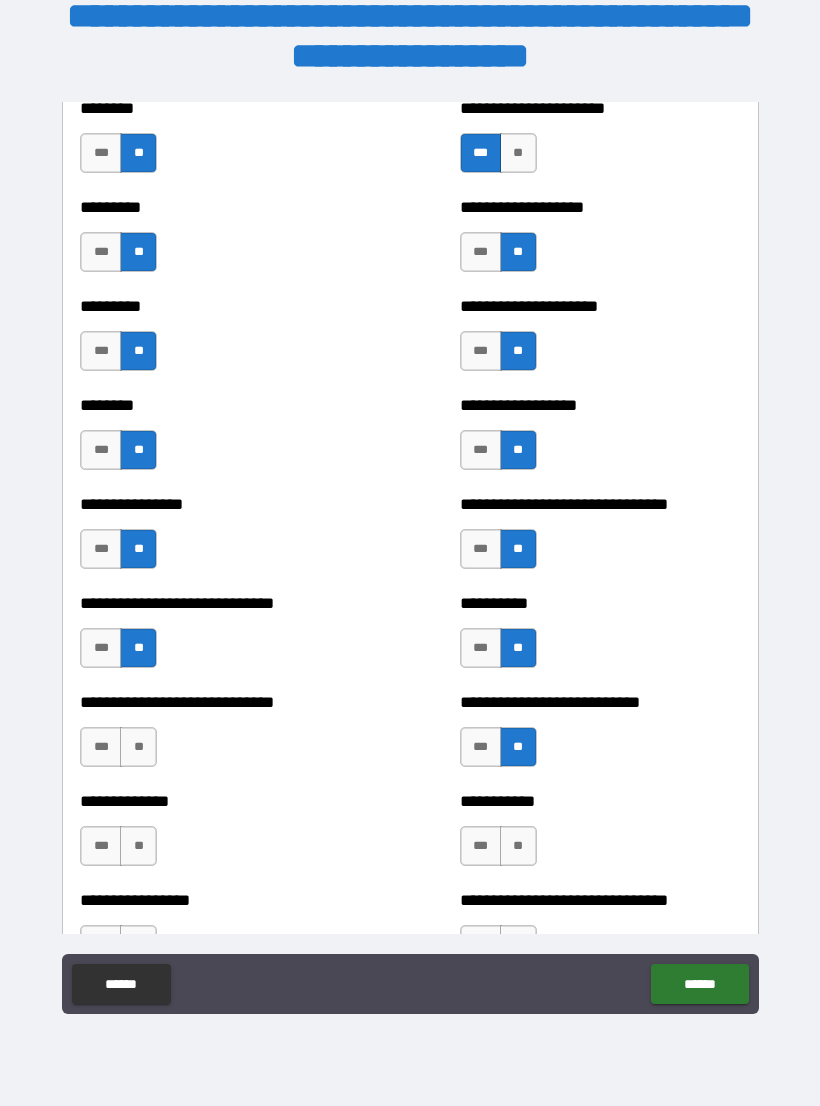 click on "**" at bounding box center (138, 747) 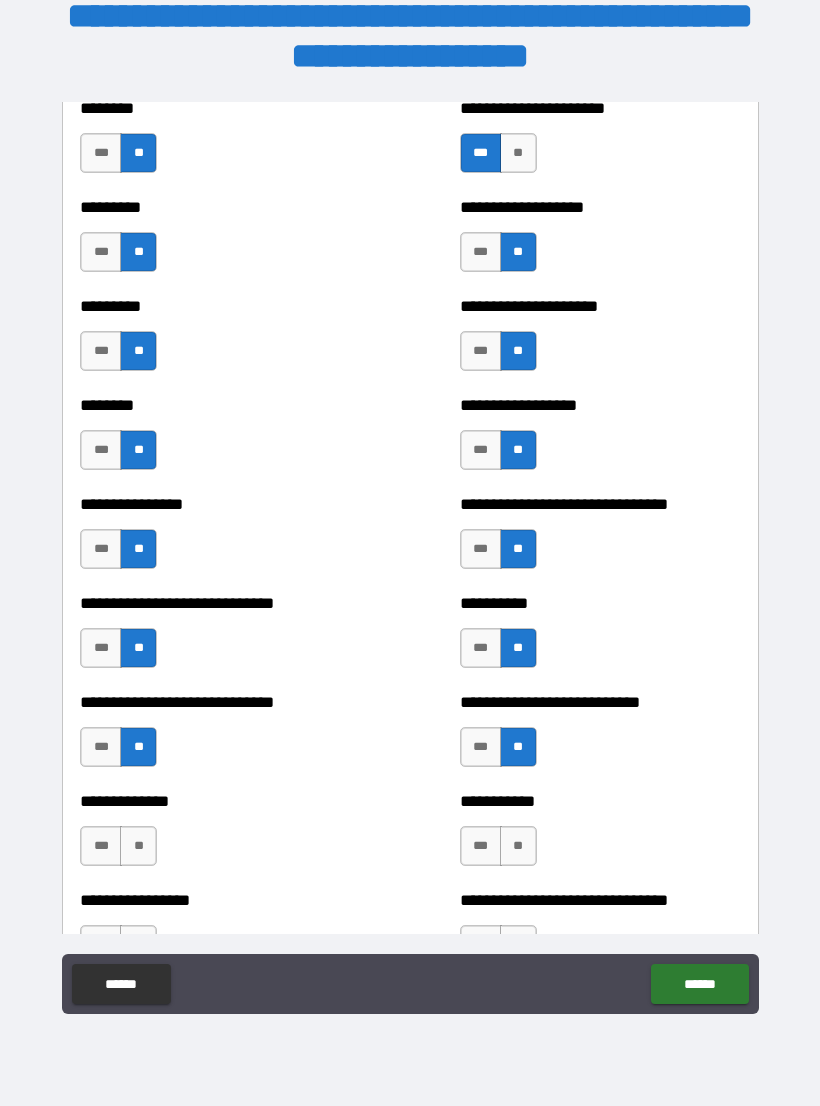 click on "**" at bounding box center [518, 846] 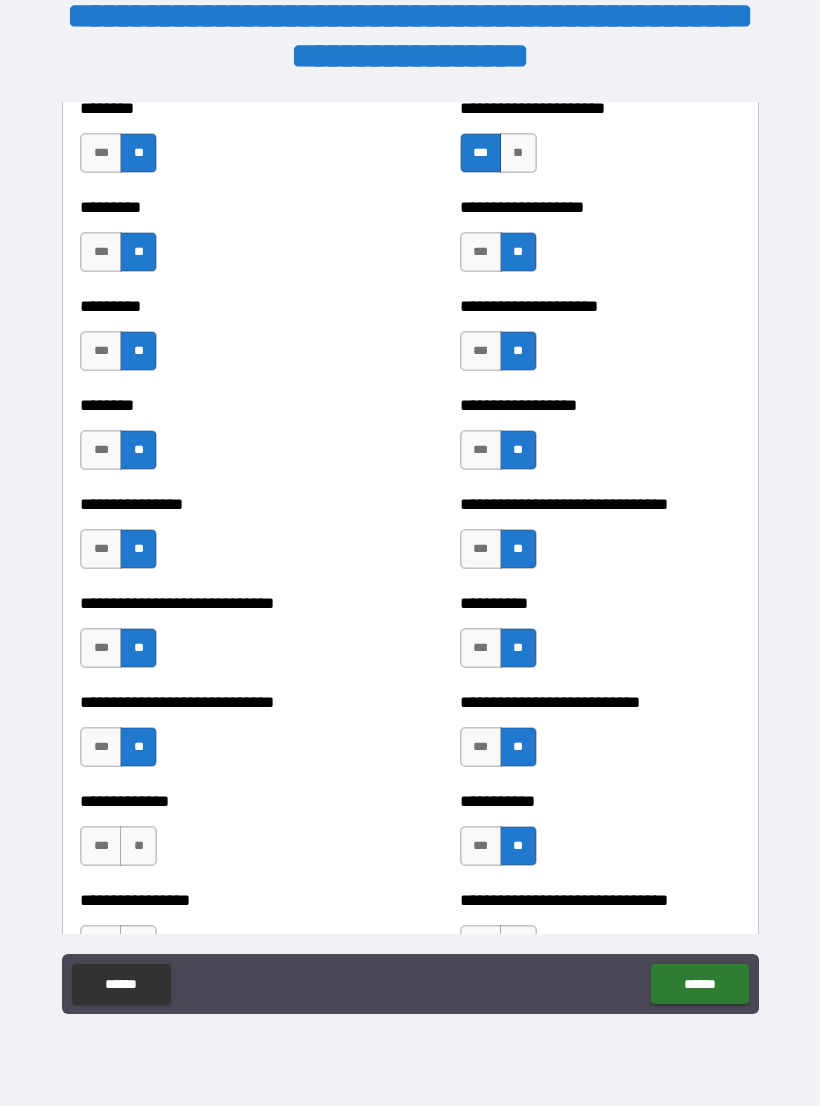 click on "**" at bounding box center [138, 846] 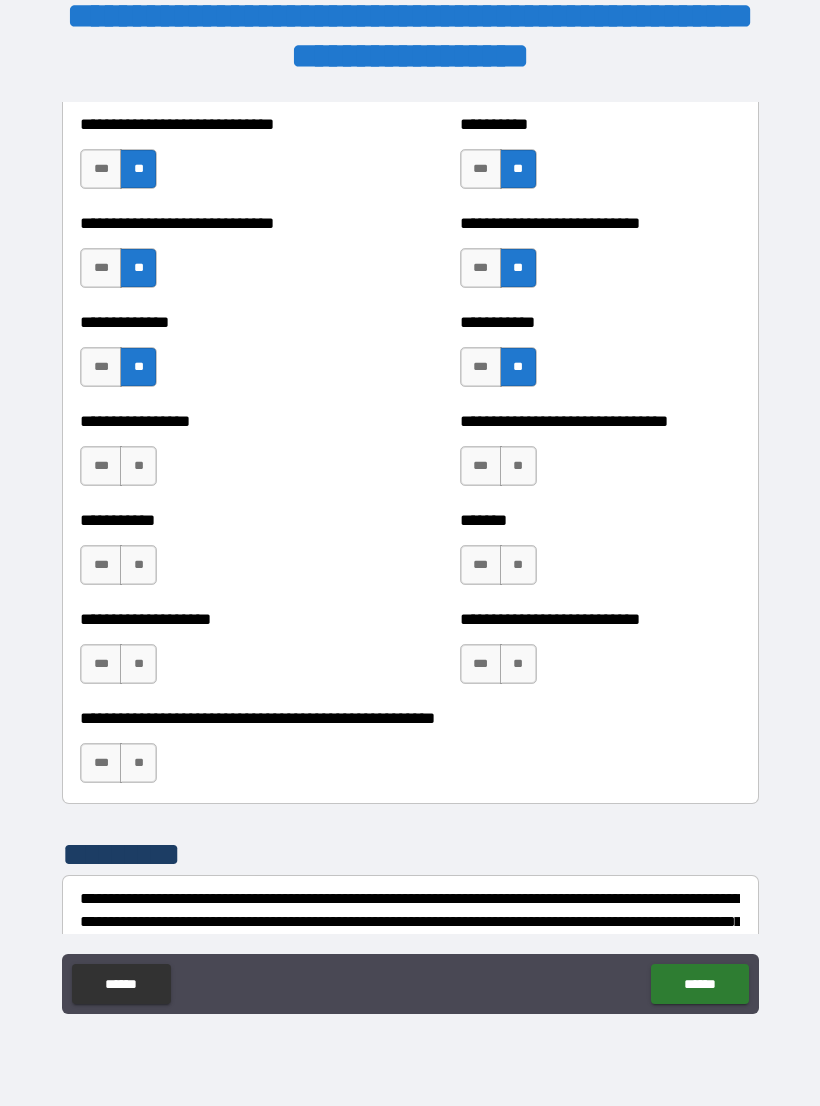 scroll, scrollTop: 7687, scrollLeft: 0, axis: vertical 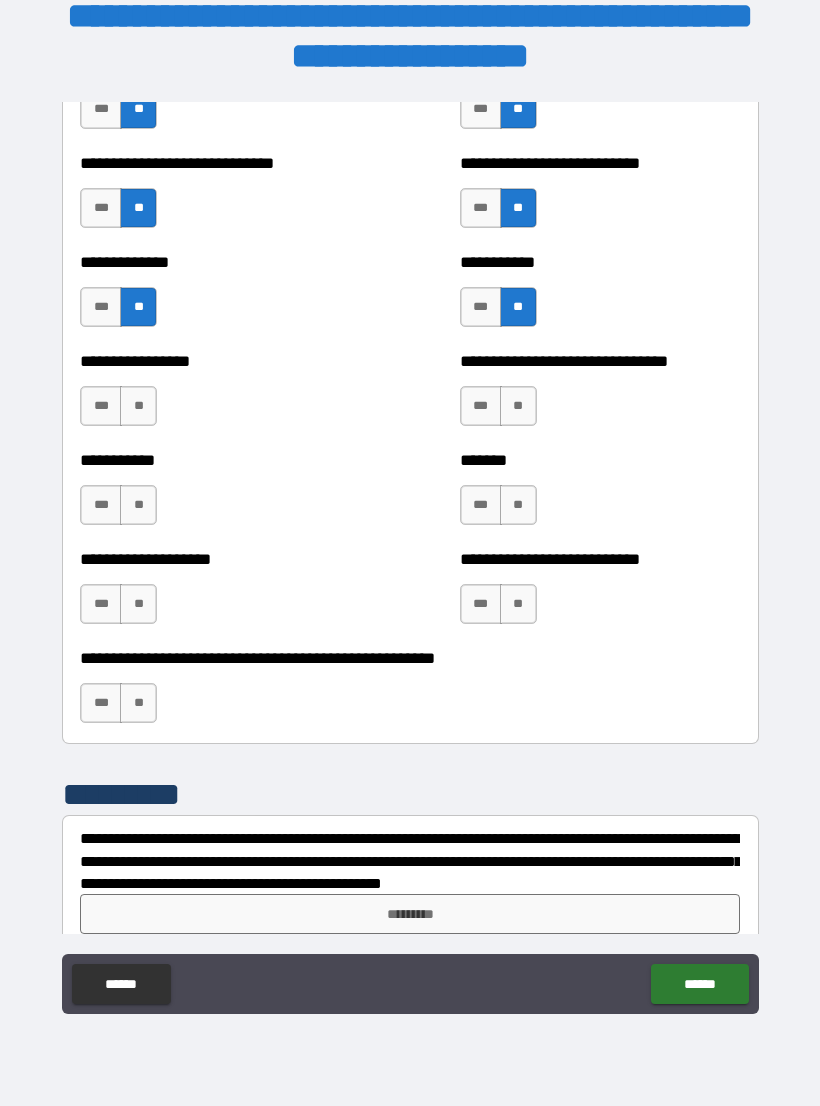 click on "**" at bounding box center (138, 406) 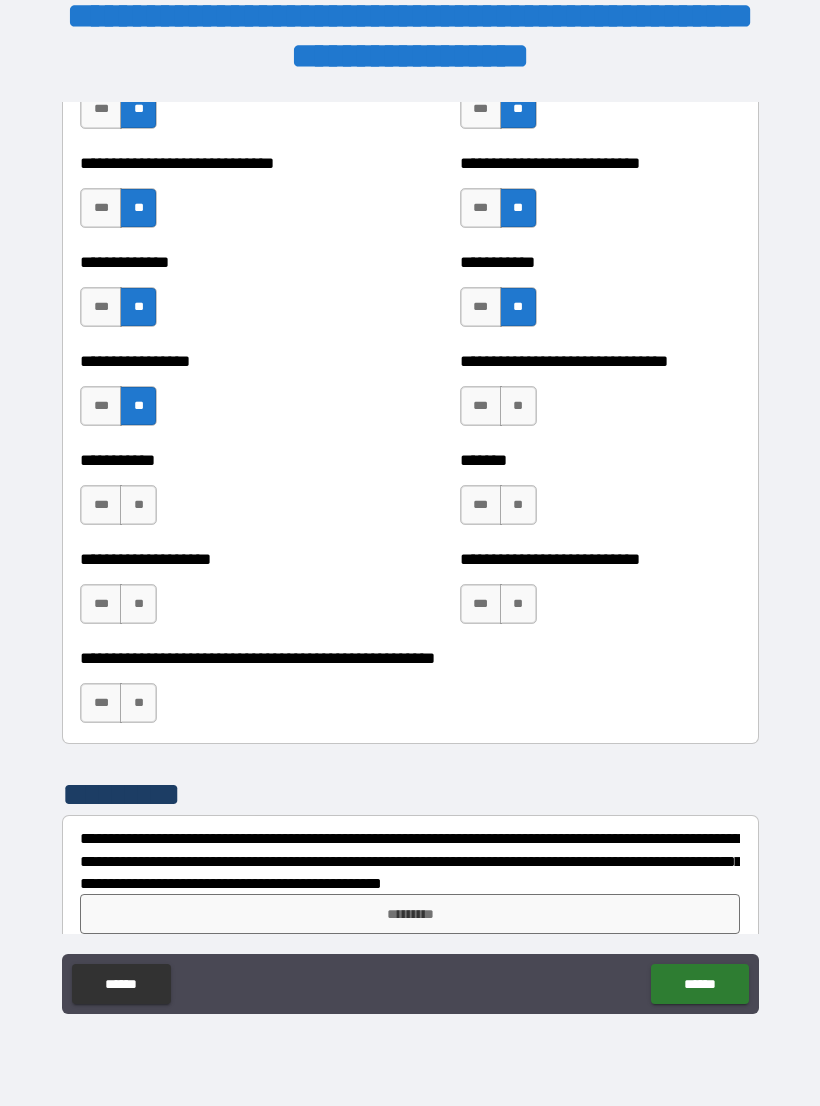 click on "**" at bounding box center (518, 406) 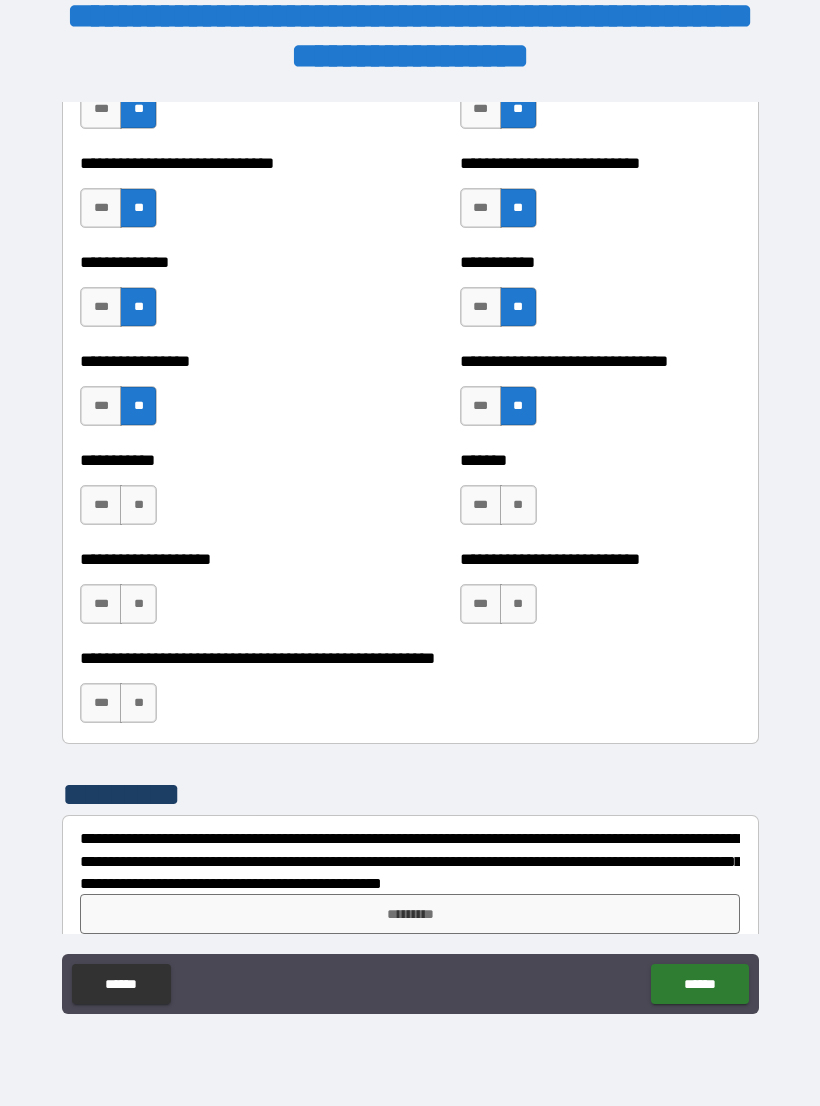 click on "**" at bounding box center (138, 505) 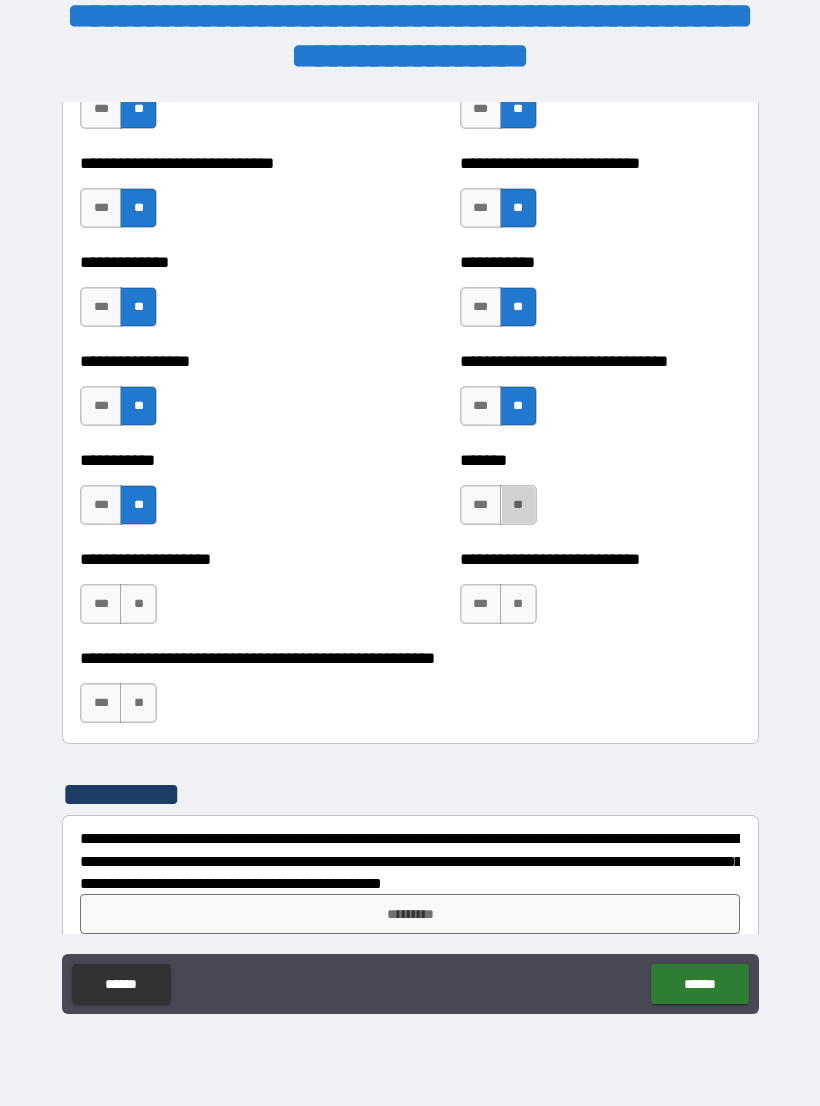 click on "**" at bounding box center (518, 505) 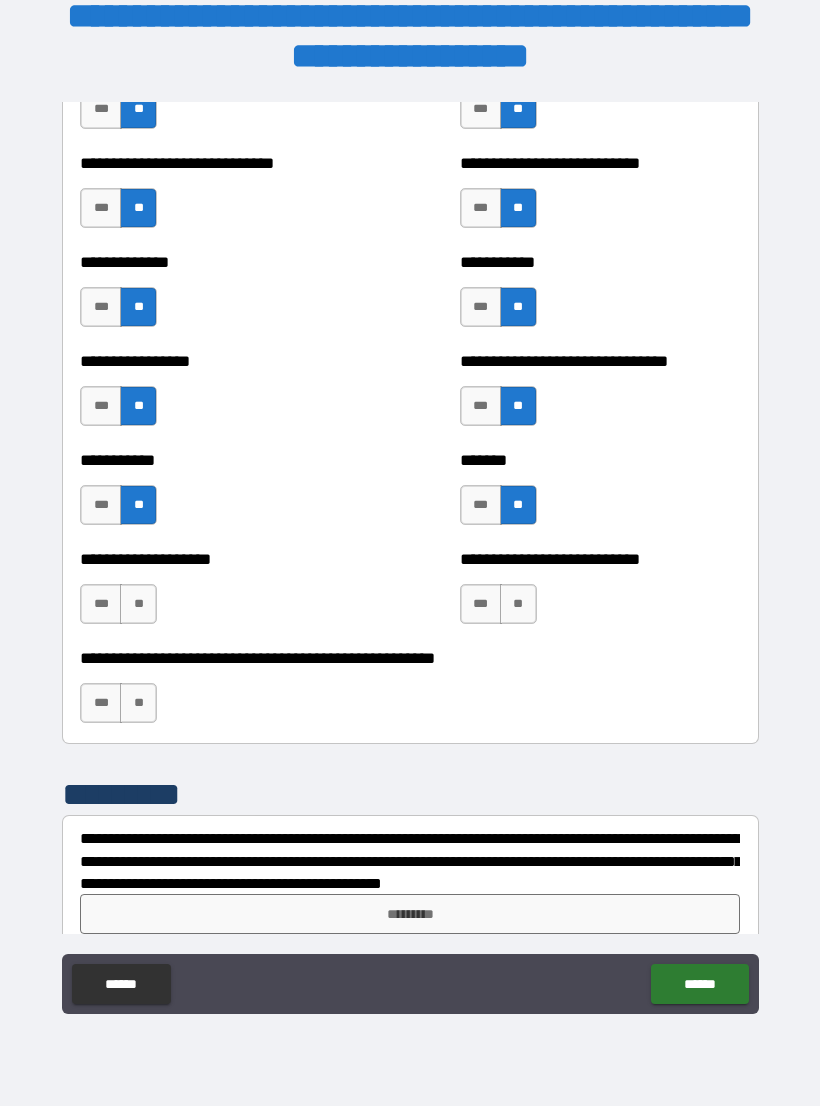 click on "**" at bounding box center (138, 604) 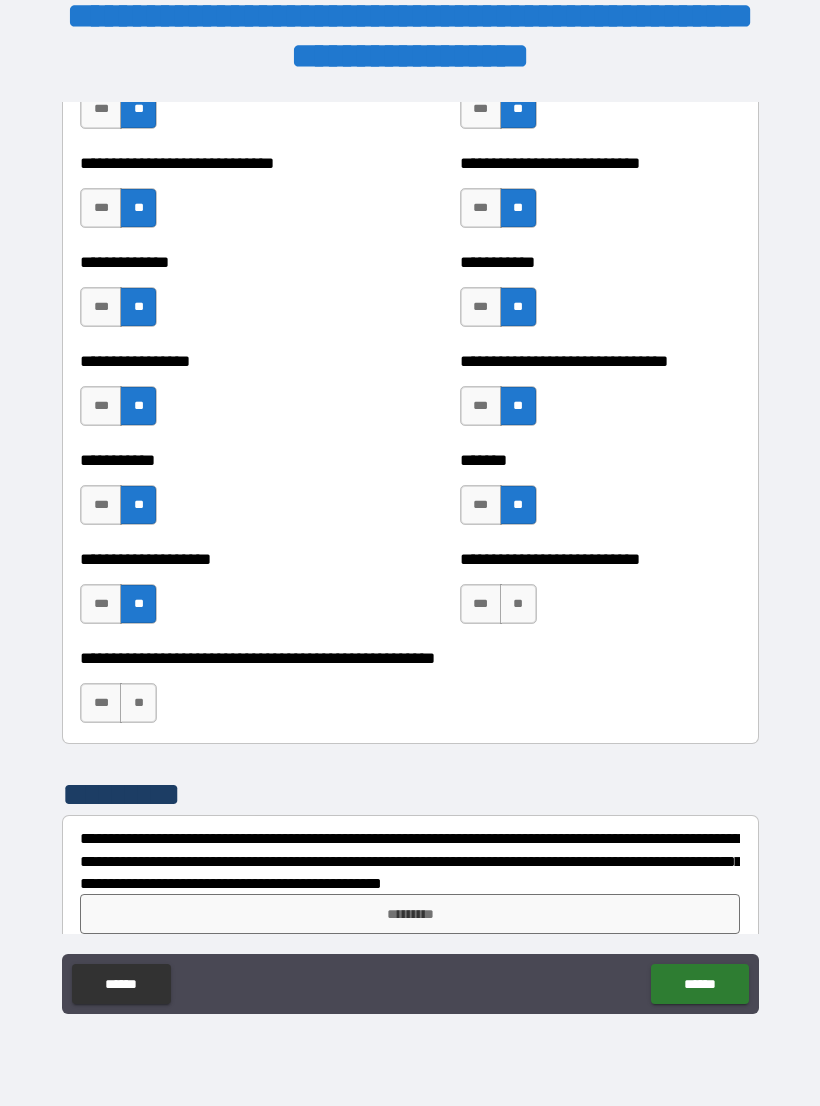 click on "**" at bounding box center (518, 604) 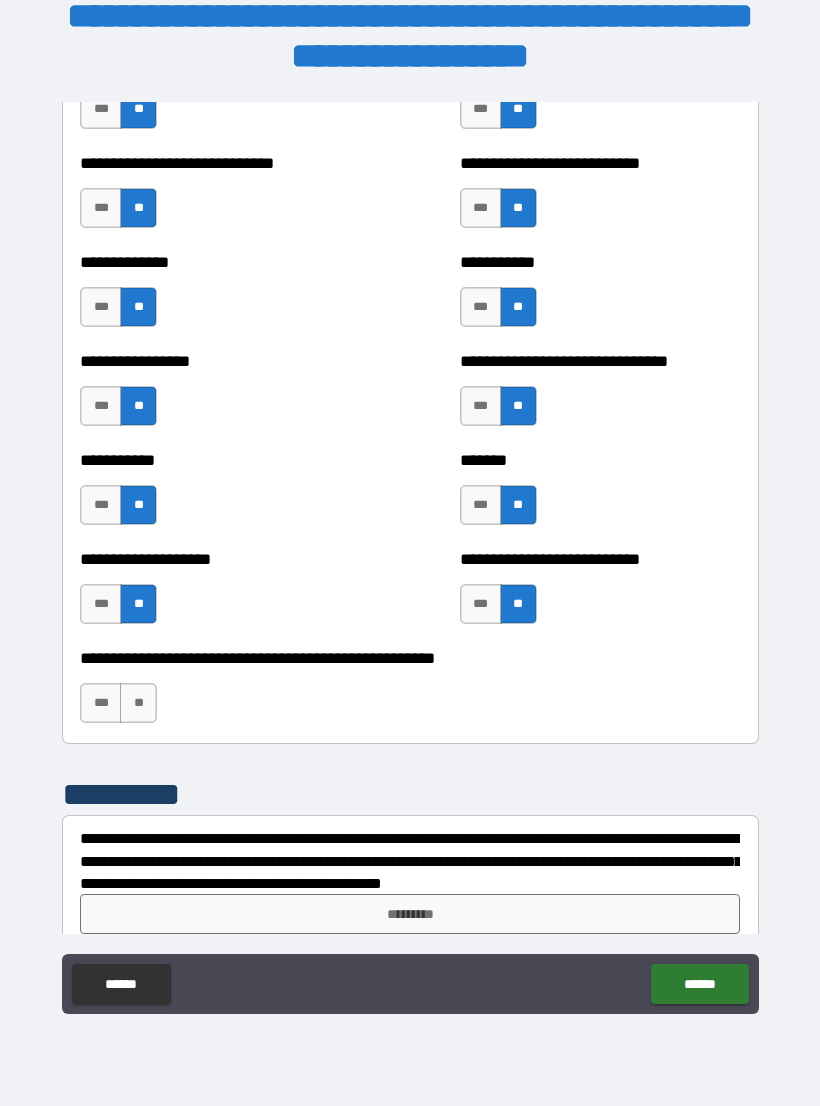 click on "**" at bounding box center (138, 703) 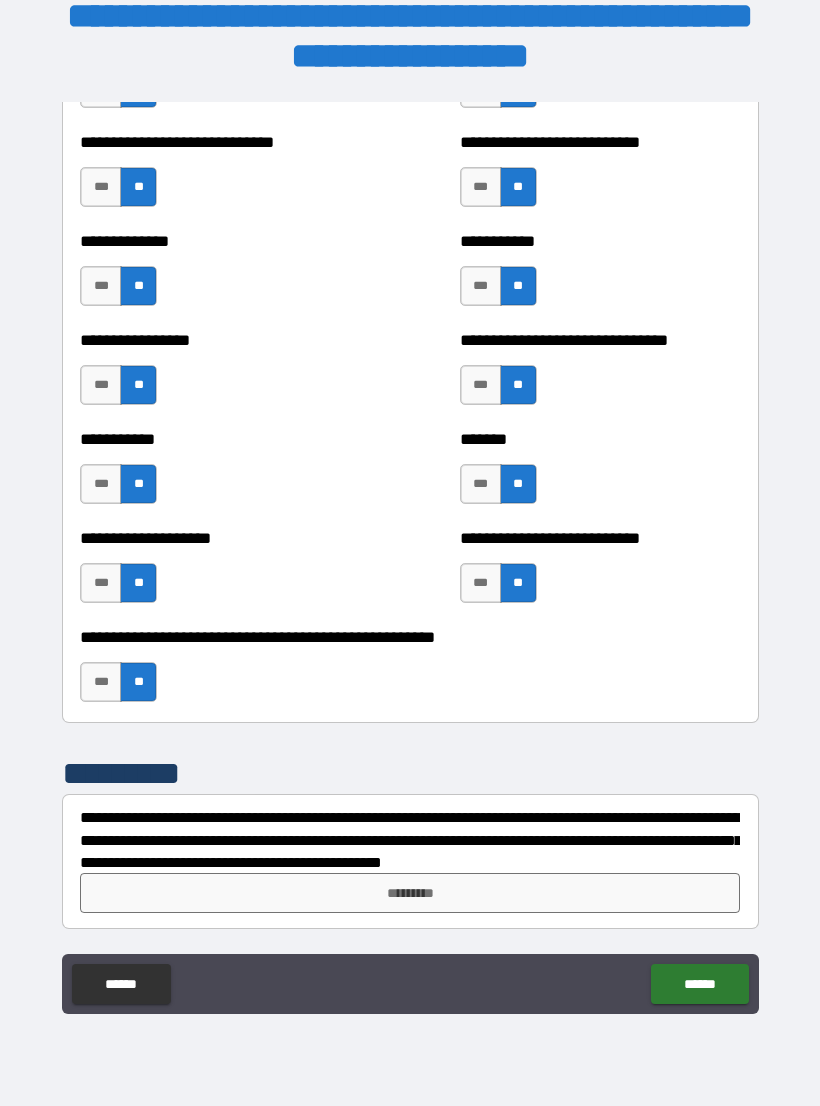 scroll, scrollTop: 7708, scrollLeft: 0, axis: vertical 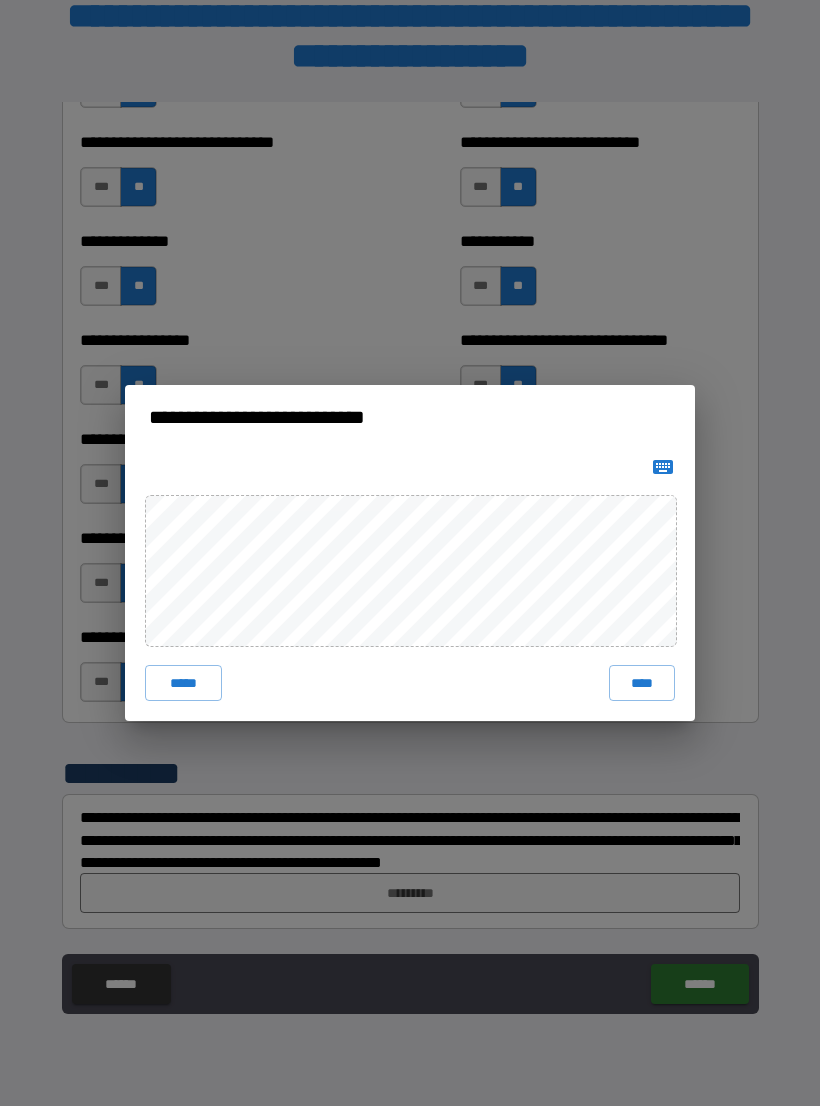 click at bounding box center [663, 467] 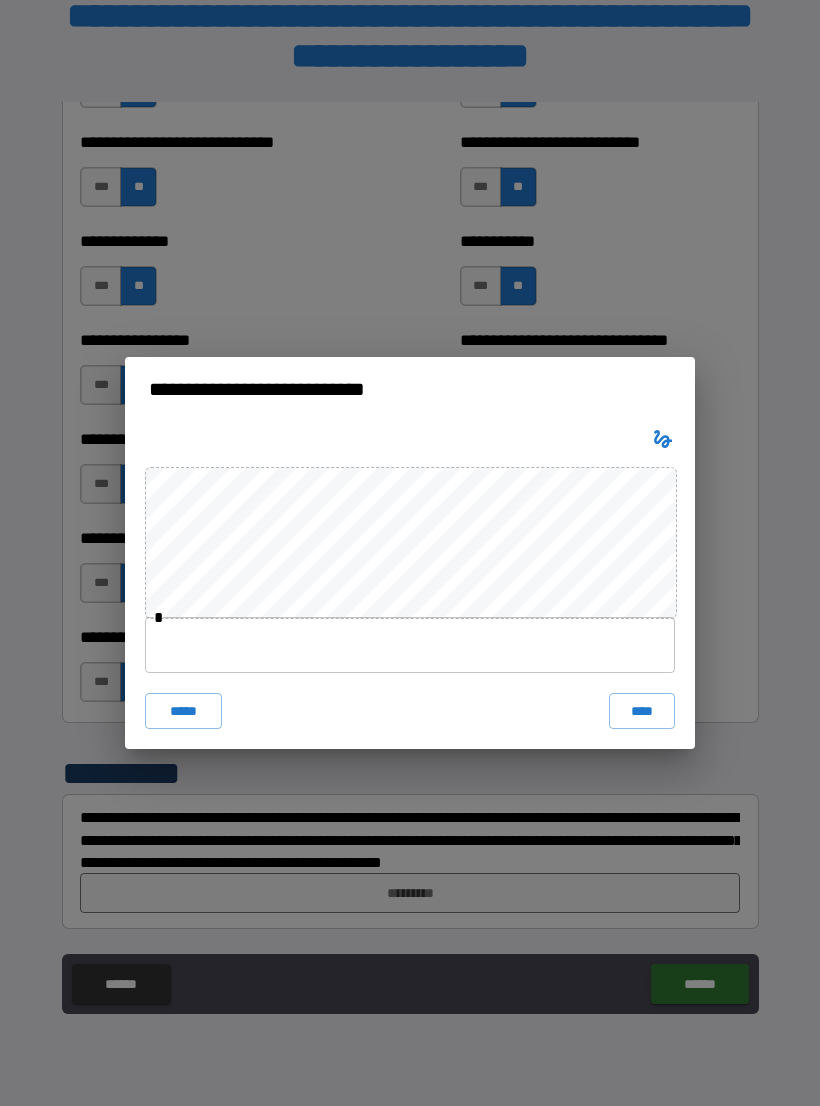 click at bounding box center (410, 645) 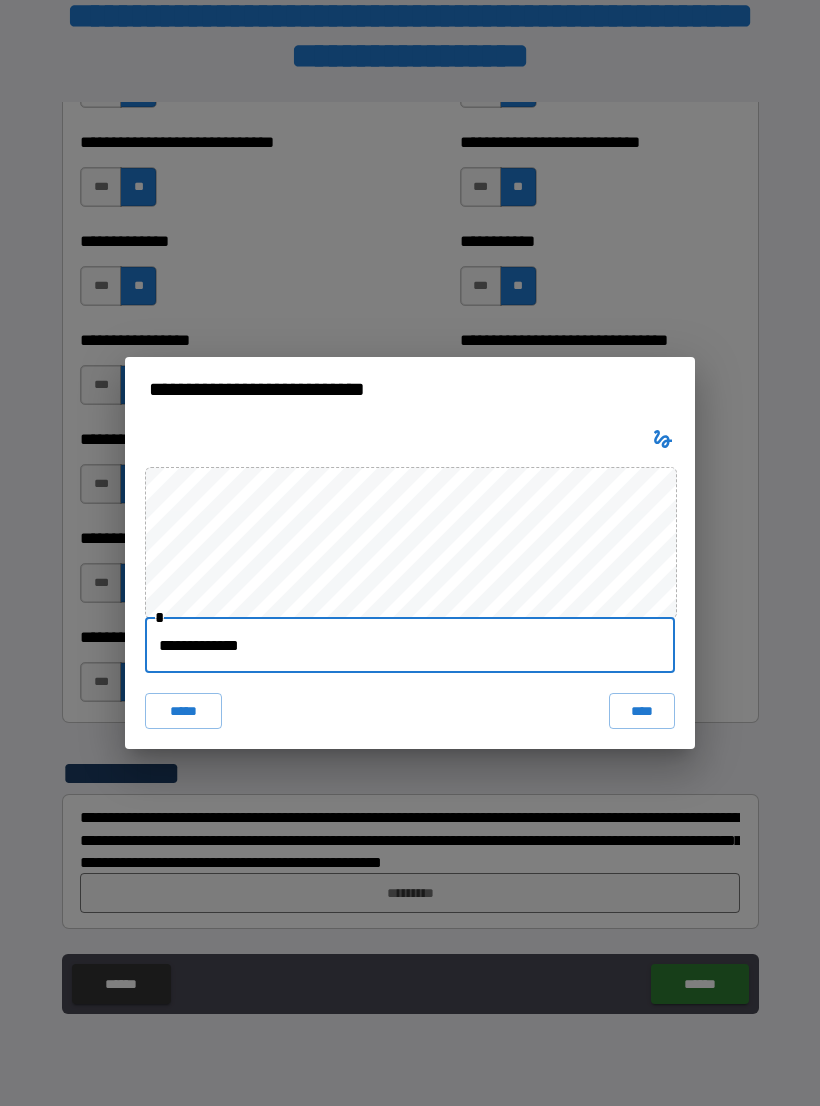click on "****" at bounding box center (642, 711) 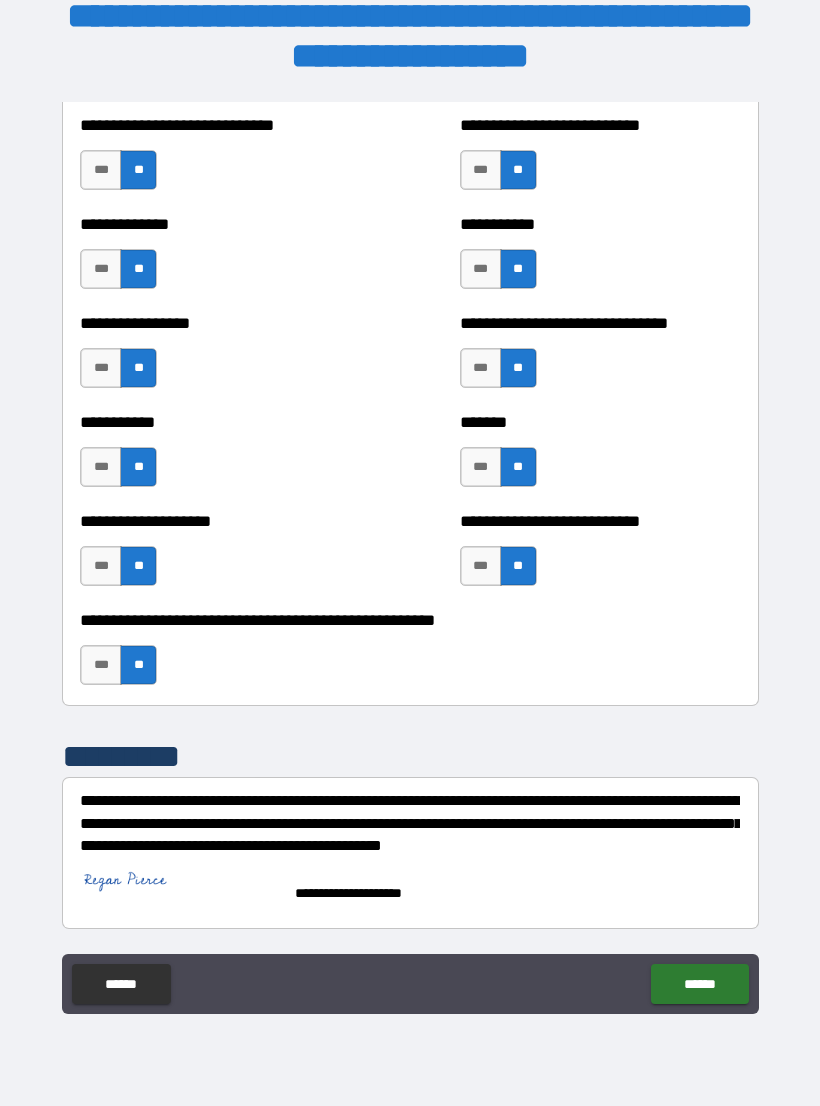 scroll, scrollTop: 7725, scrollLeft: 0, axis: vertical 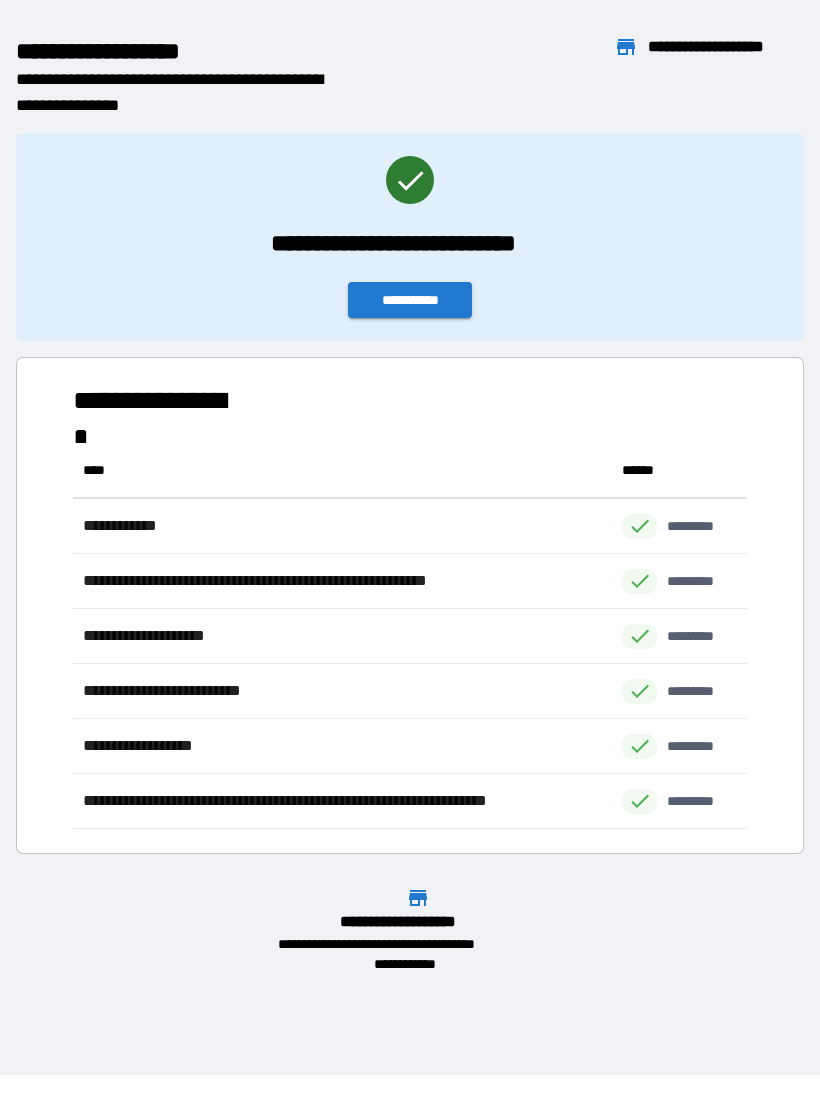 click on "**********" at bounding box center (410, 300) 